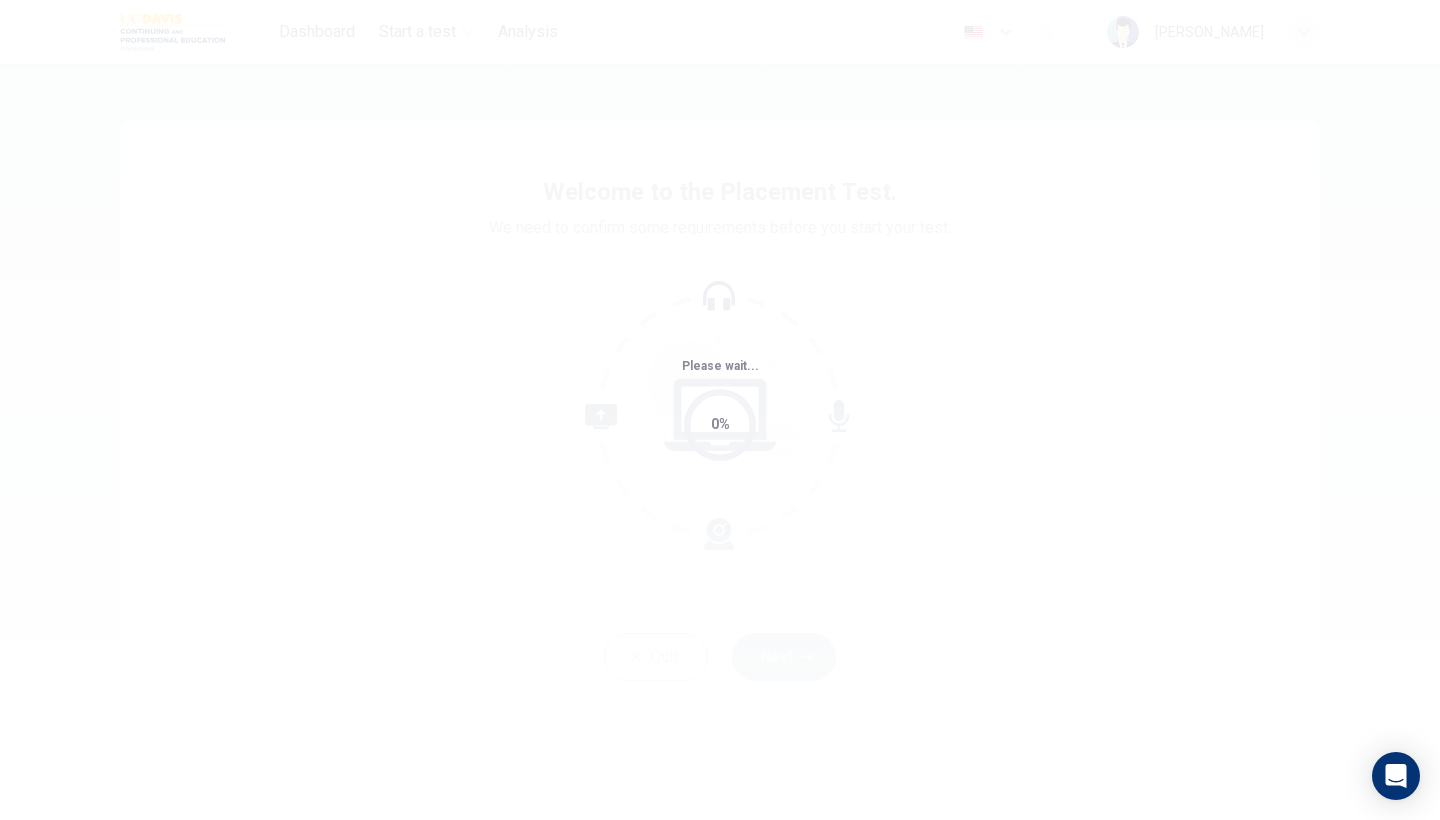 scroll, scrollTop: 0, scrollLeft: 0, axis: both 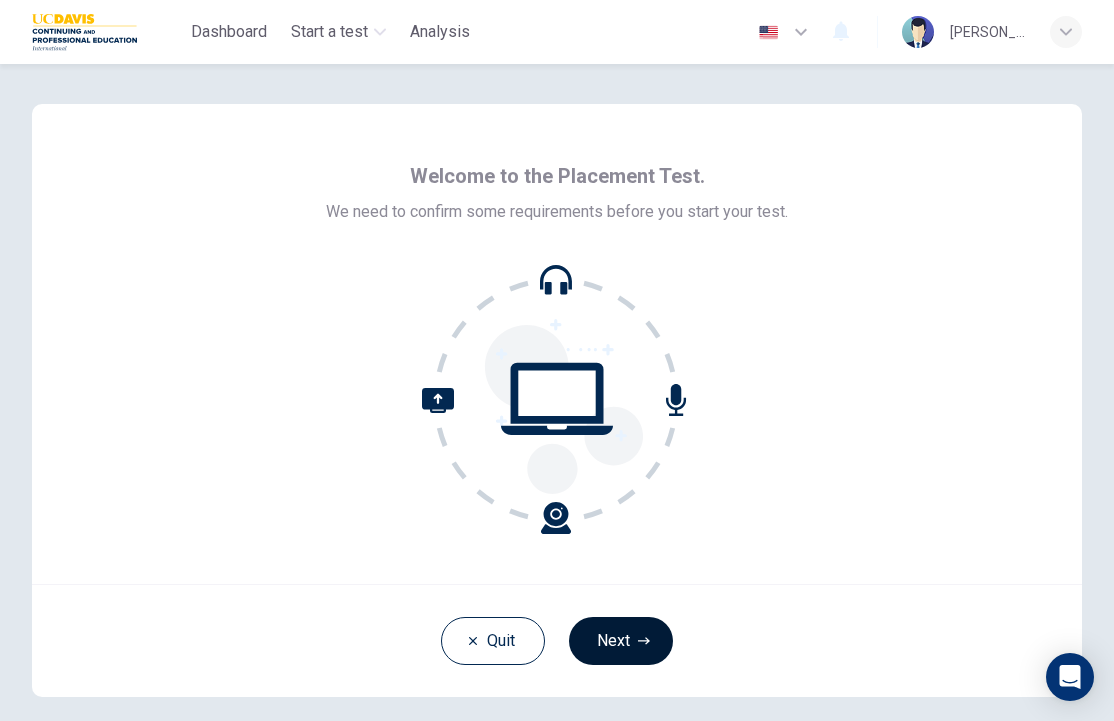 click on "Next" at bounding box center (621, 641) 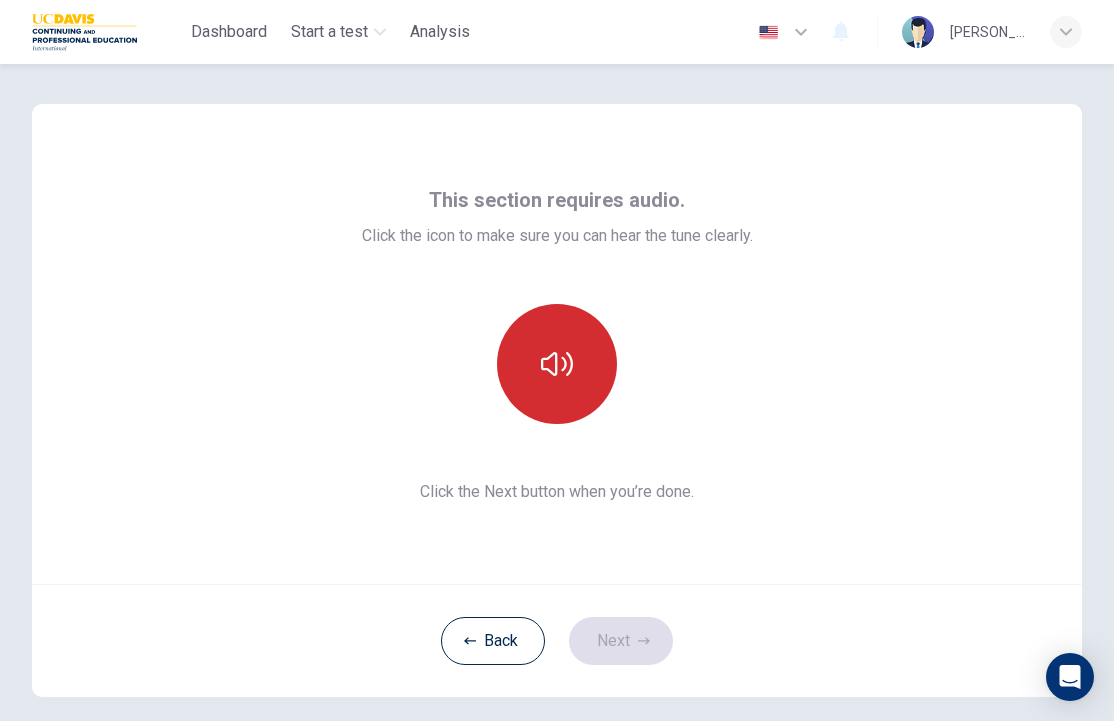 click 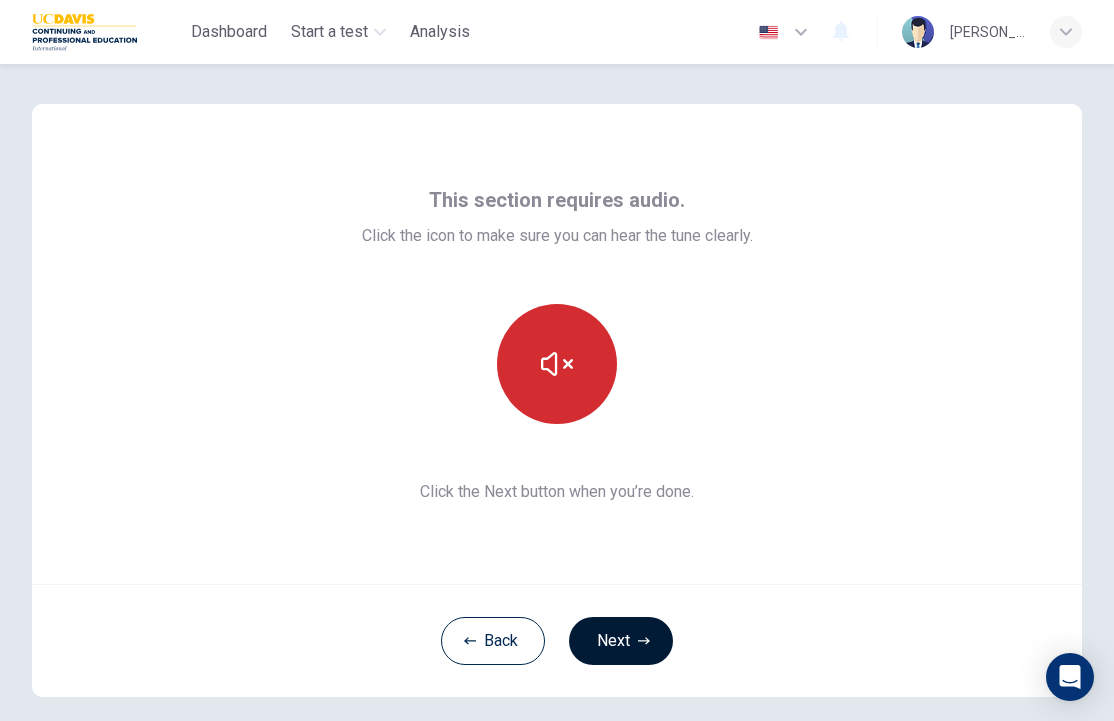 click on "Next" at bounding box center (621, 641) 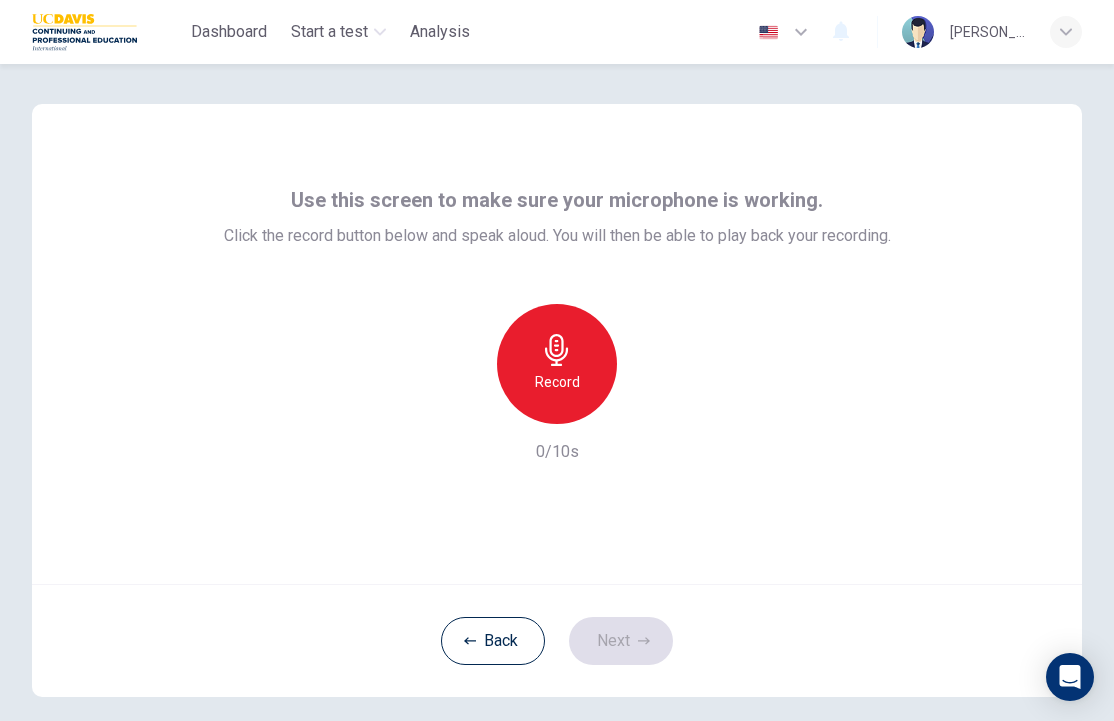 click on "Record" at bounding box center (557, 382) 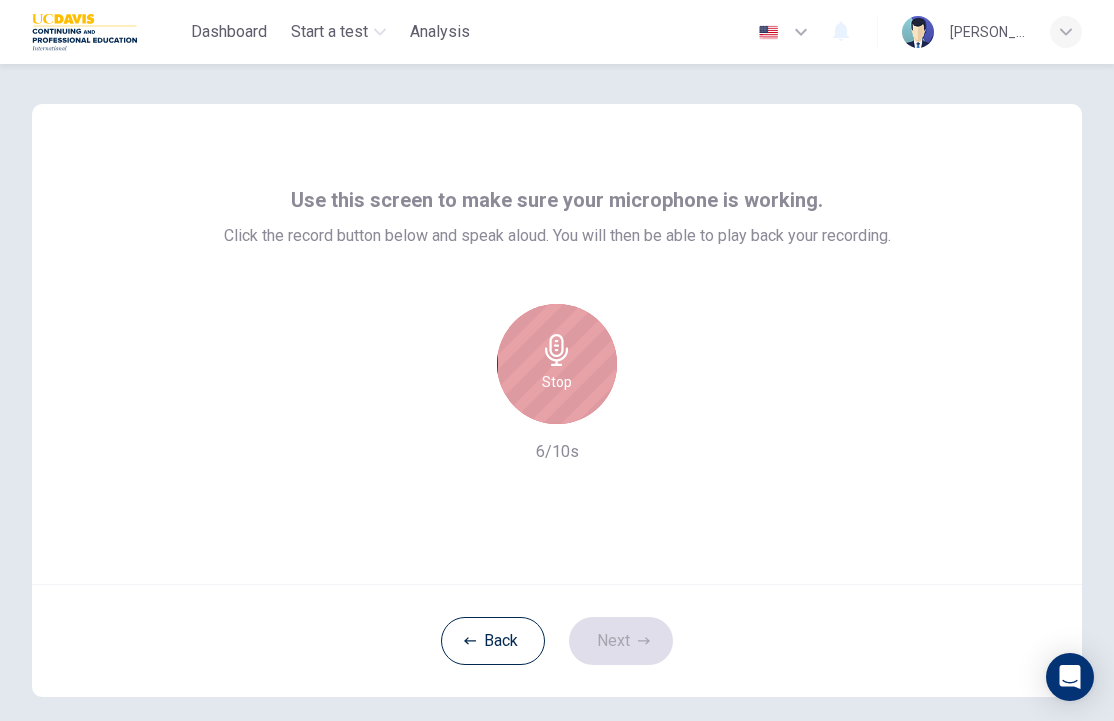 click 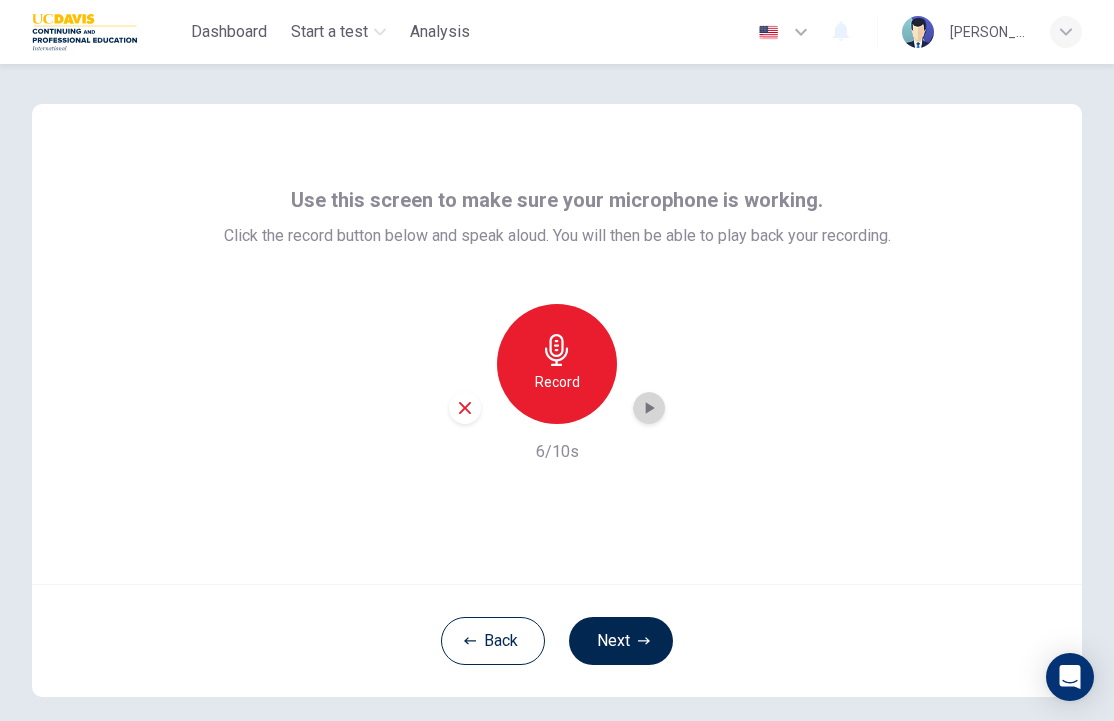 click 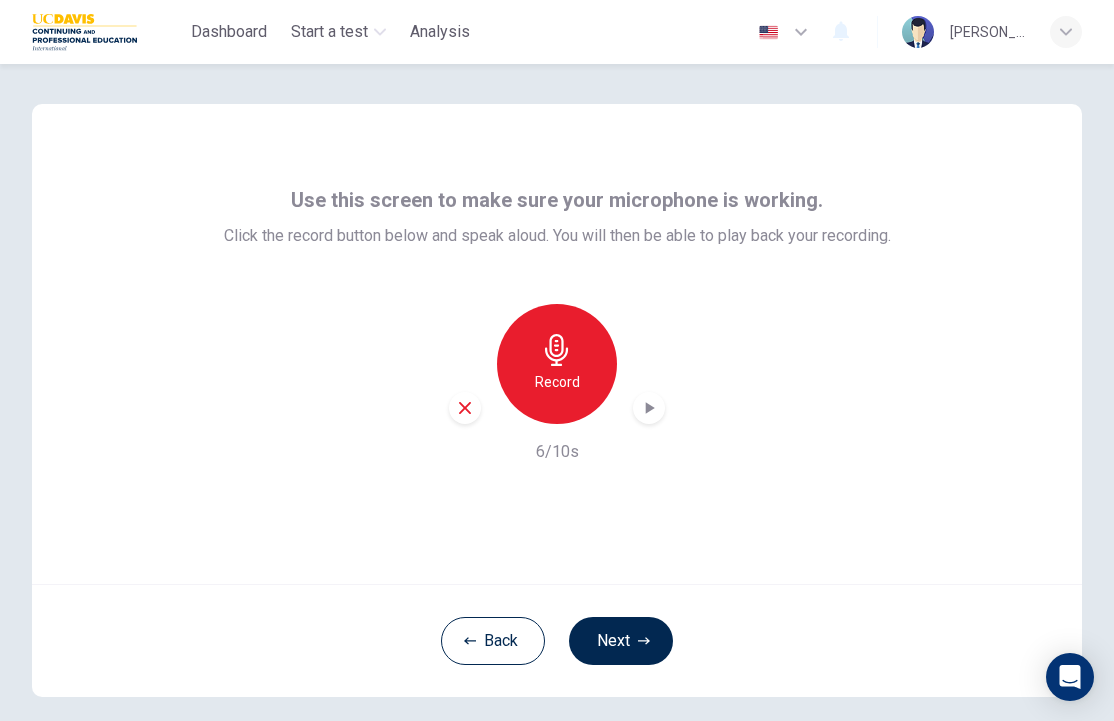 click 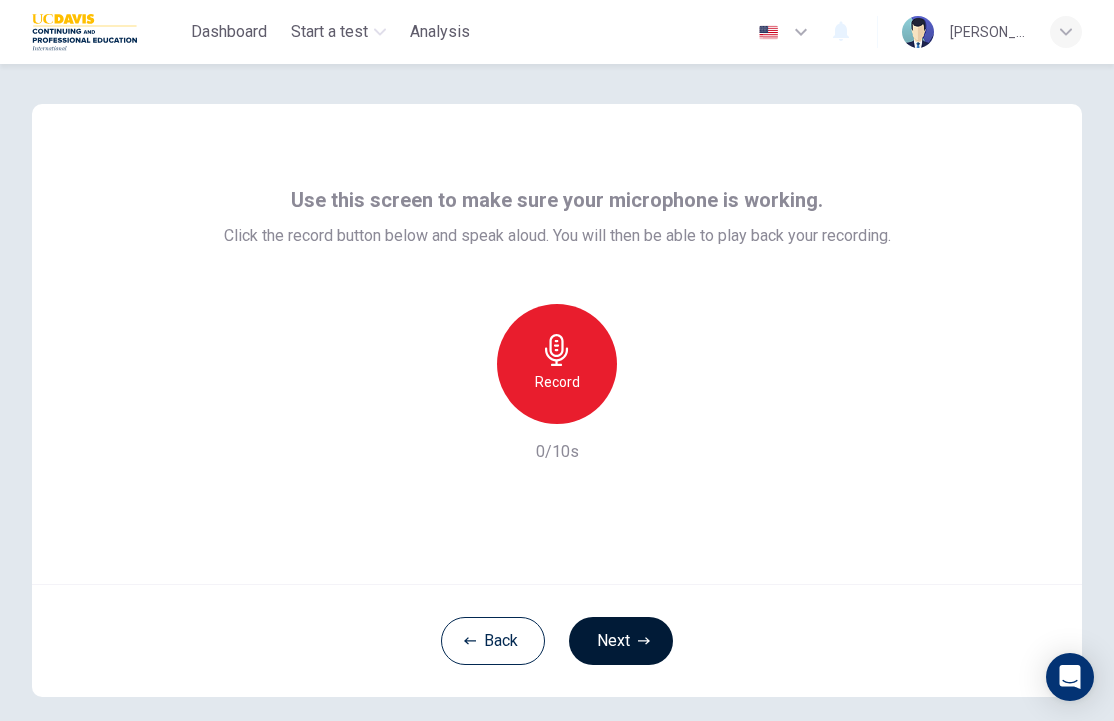 click on "Next" at bounding box center (621, 641) 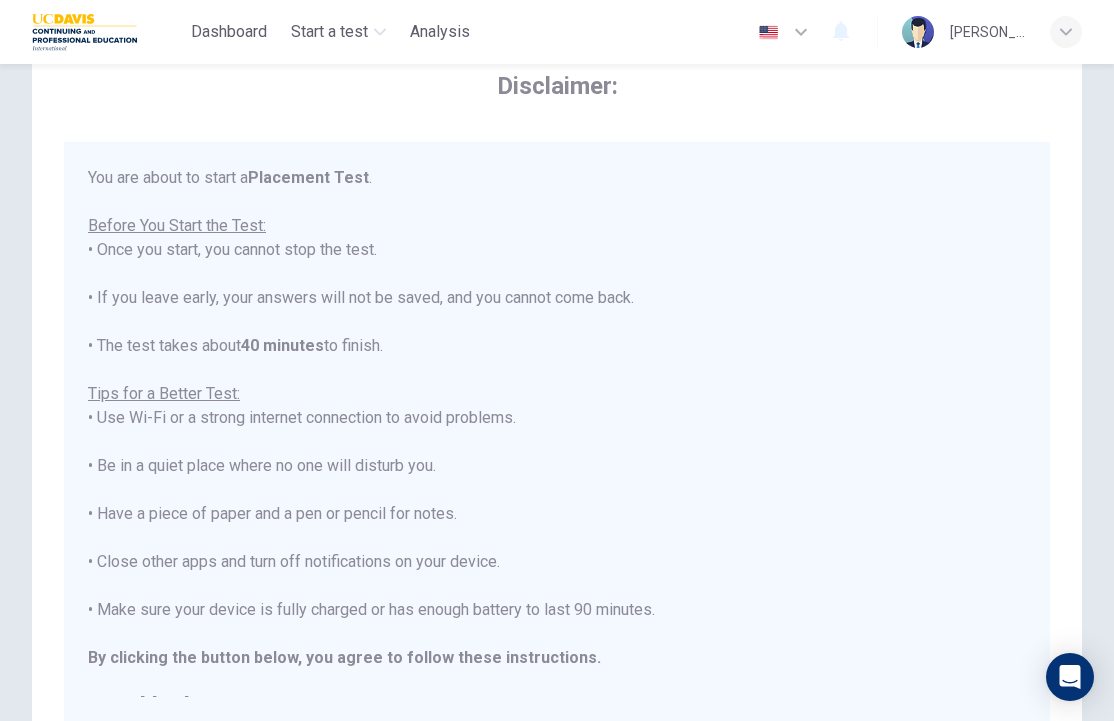 scroll, scrollTop: 77, scrollLeft: 0, axis: vertical 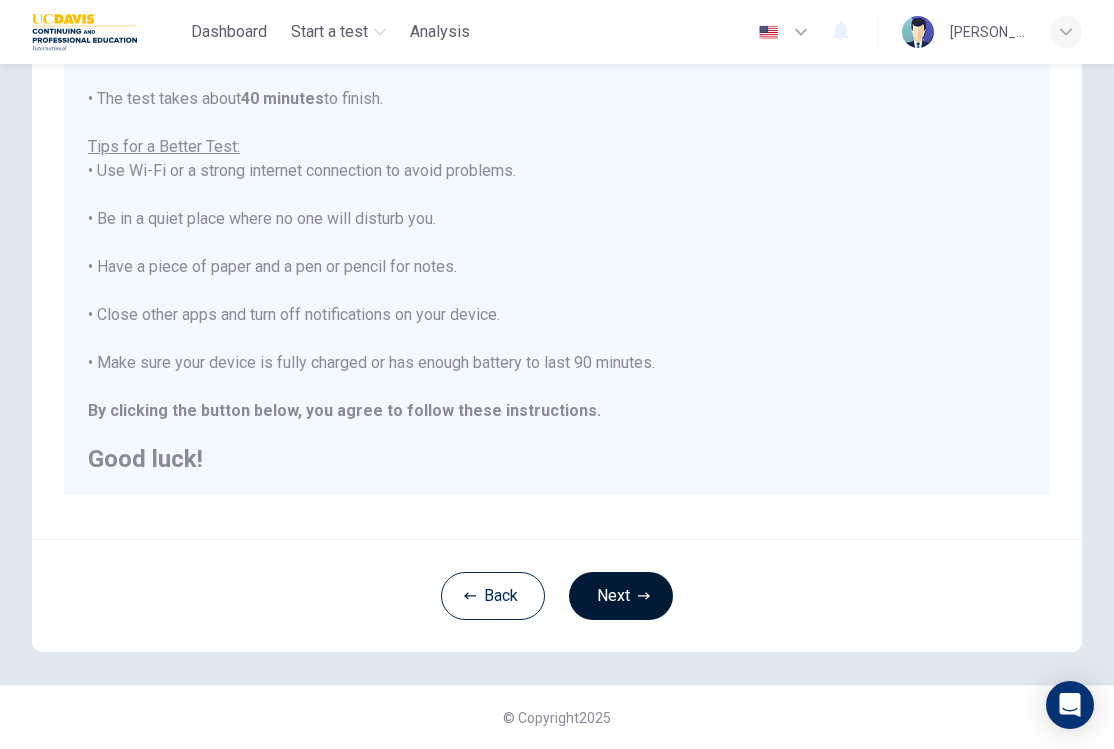 click on "Next" at bounding box center (621, 596) 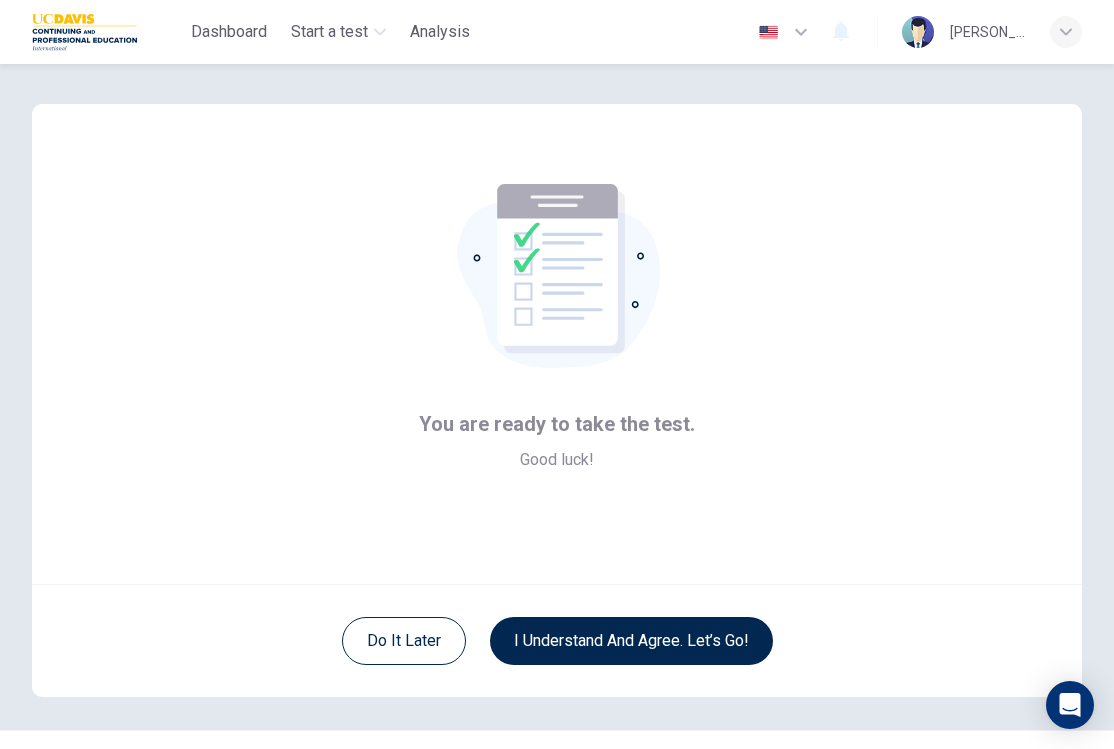 scroll, scrollTop: 0, scrollLeft: 0, axis: both 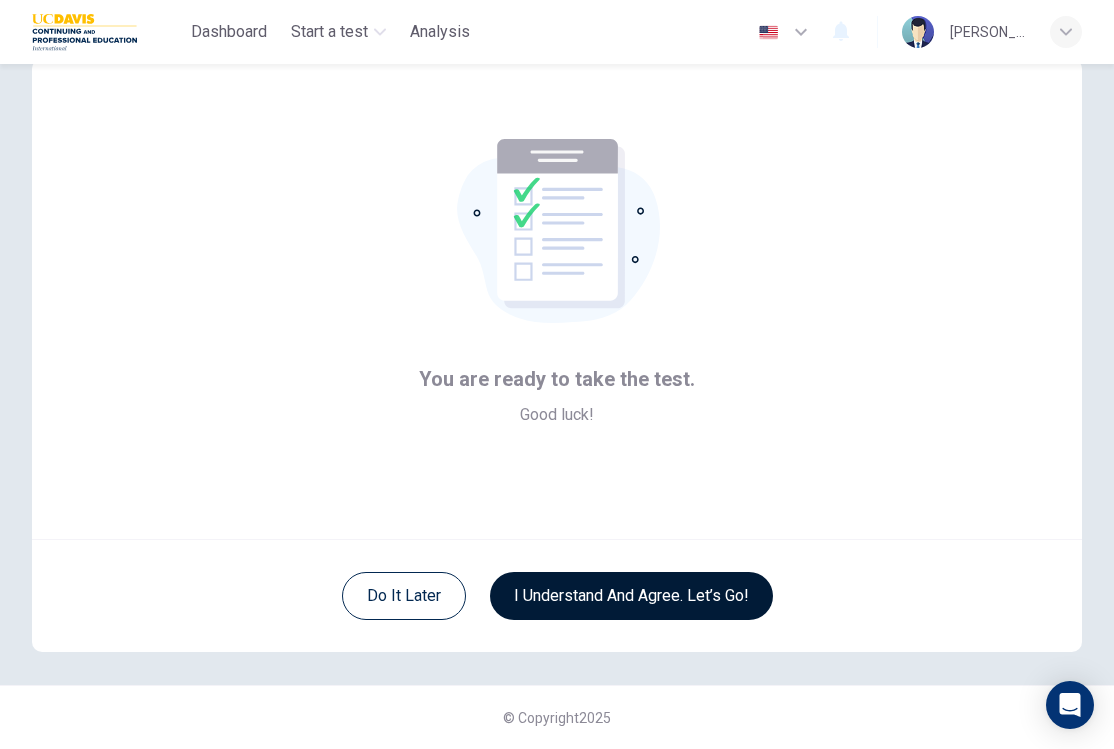 click on "I understand and agree. Let’s go!" at bounding box center [631, 596] 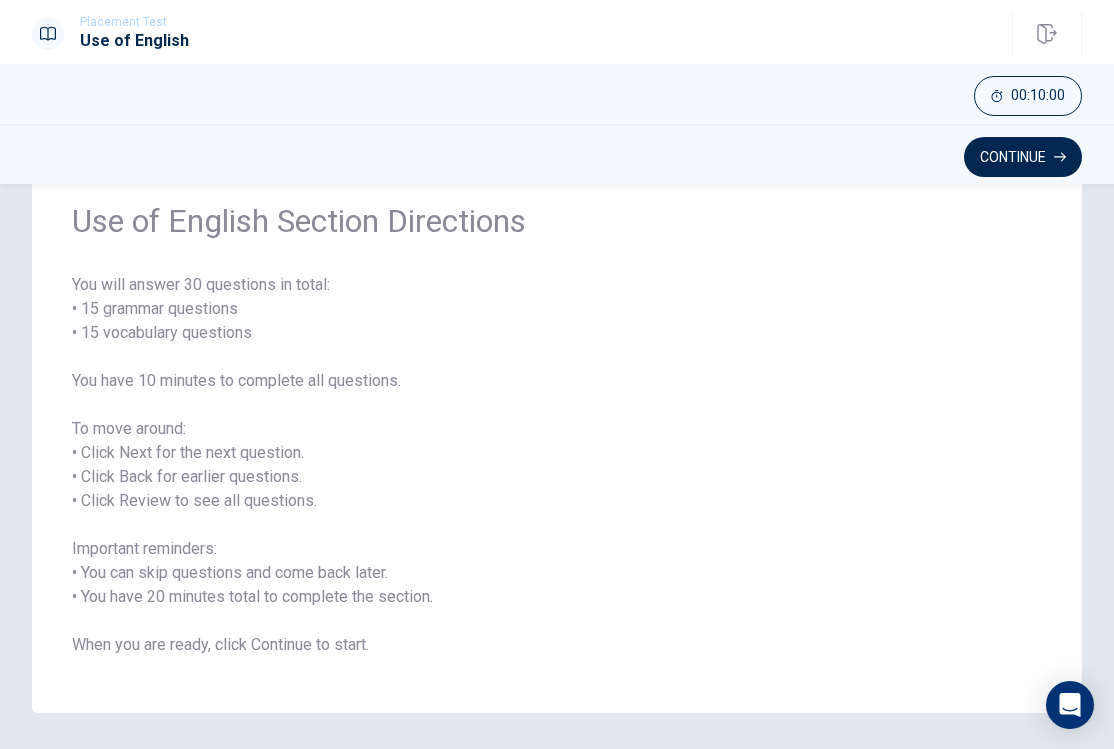 scroll, scrollTop: 88, scrollLeft: 0, axis: vertical 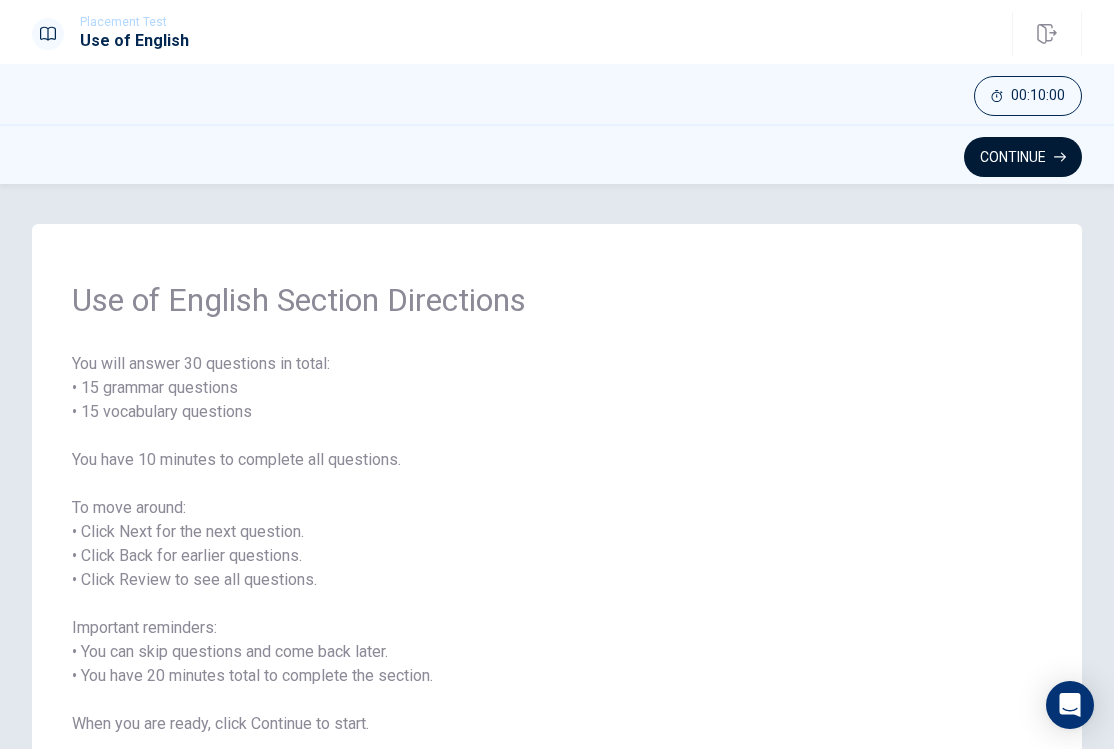 click on "Continue" at bounding box center [1023, 157] 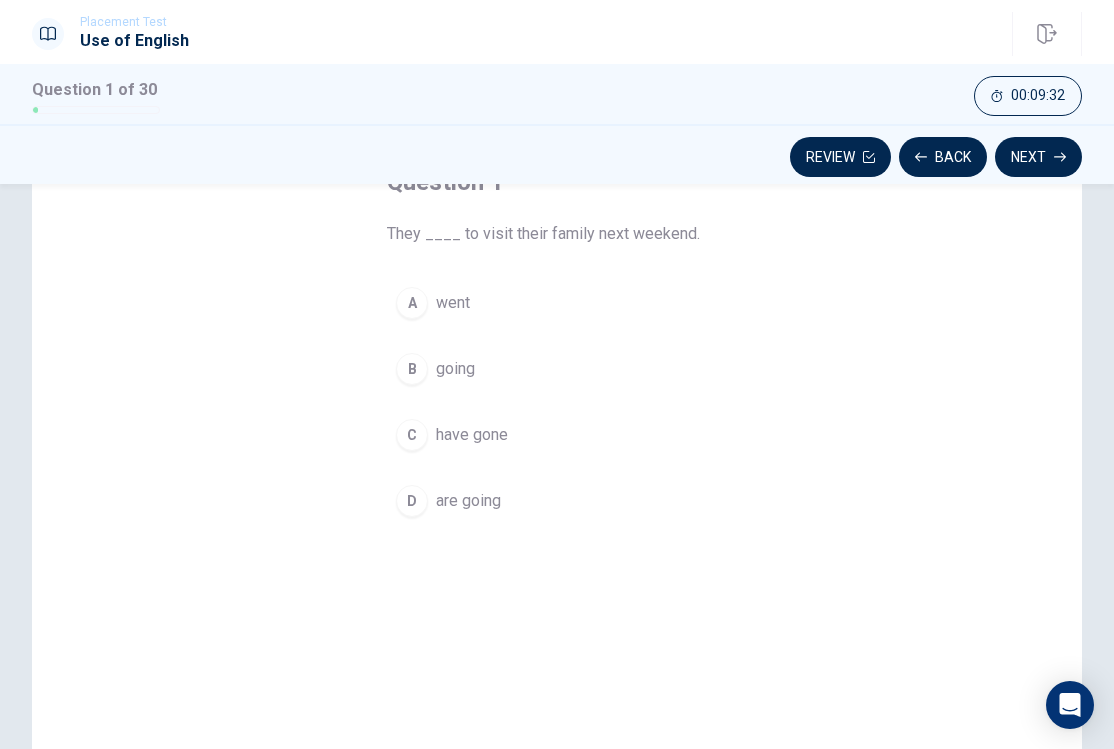scroll, scrollTop: 136, scrollLeft: 0, axis: vertical 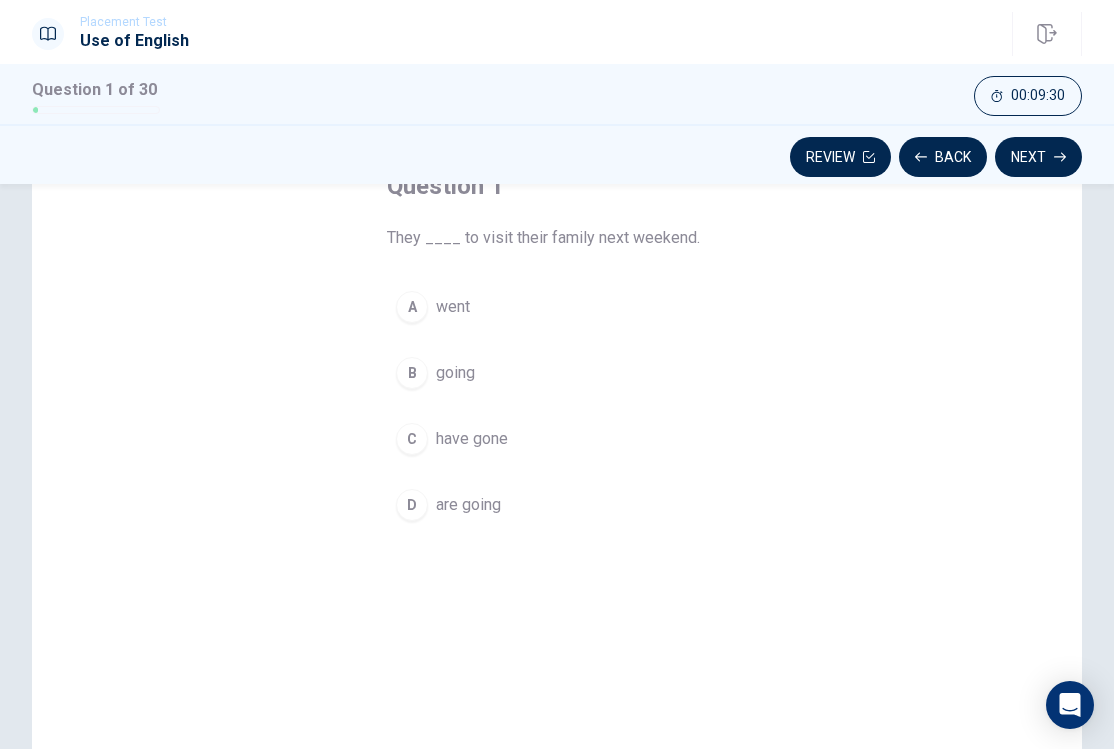 click on "D" at bounding box center [412, 505] 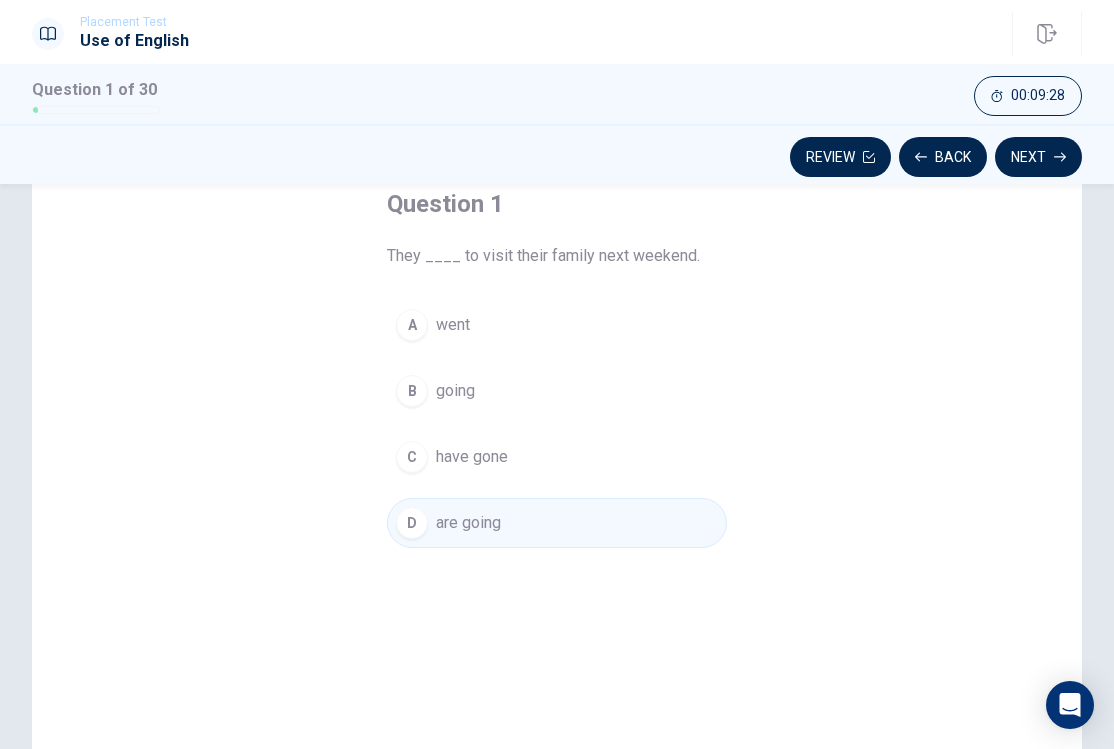 scroll, scrollTop: 120, scrollLeft: 0, axis: vertical 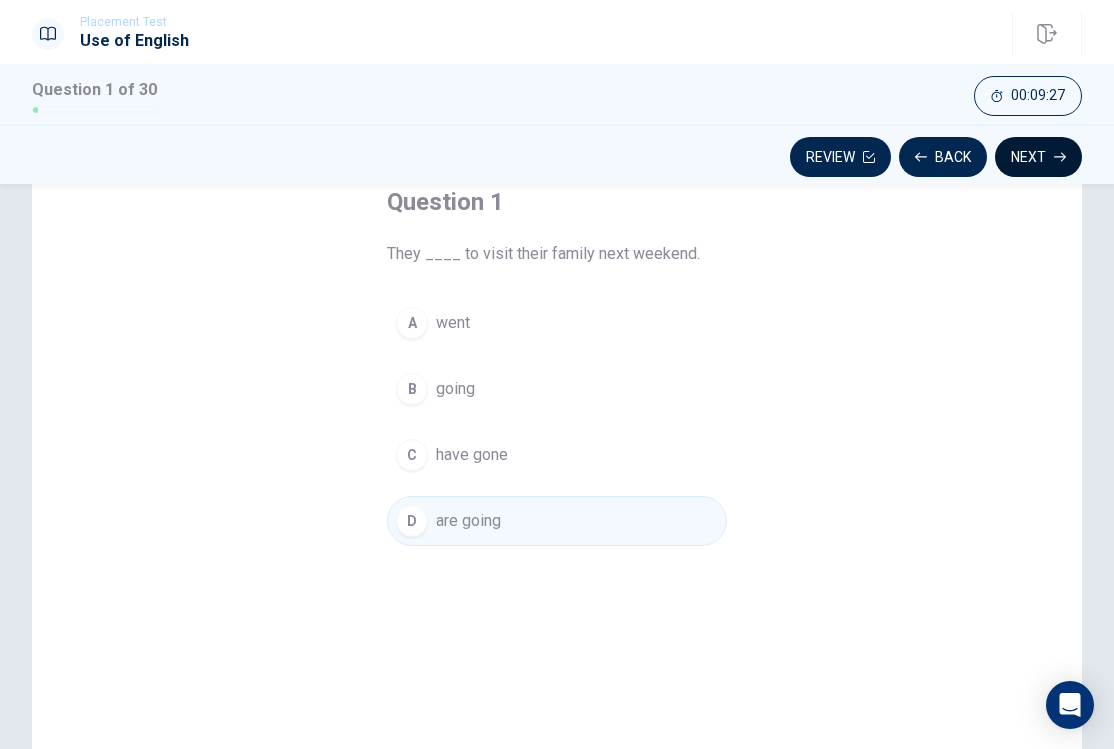click on "Next" at bounding box center [1038, 157] 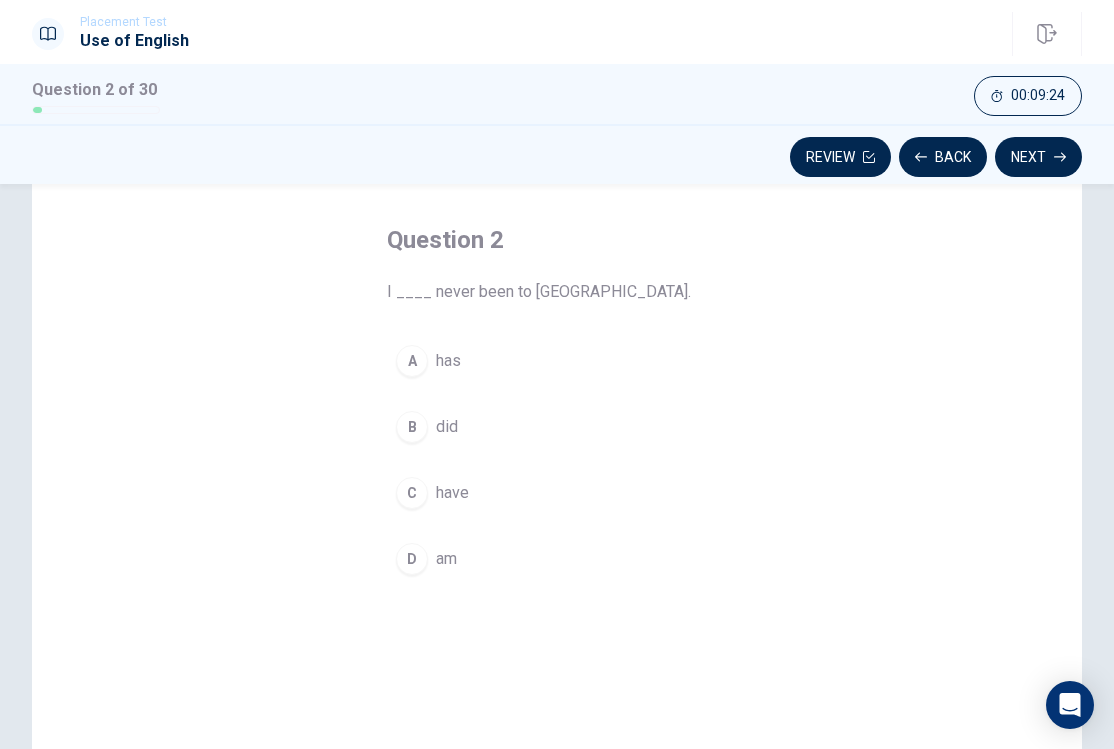 scroll, scrollTop: 73, scrollLeft: 0, axis: vertical 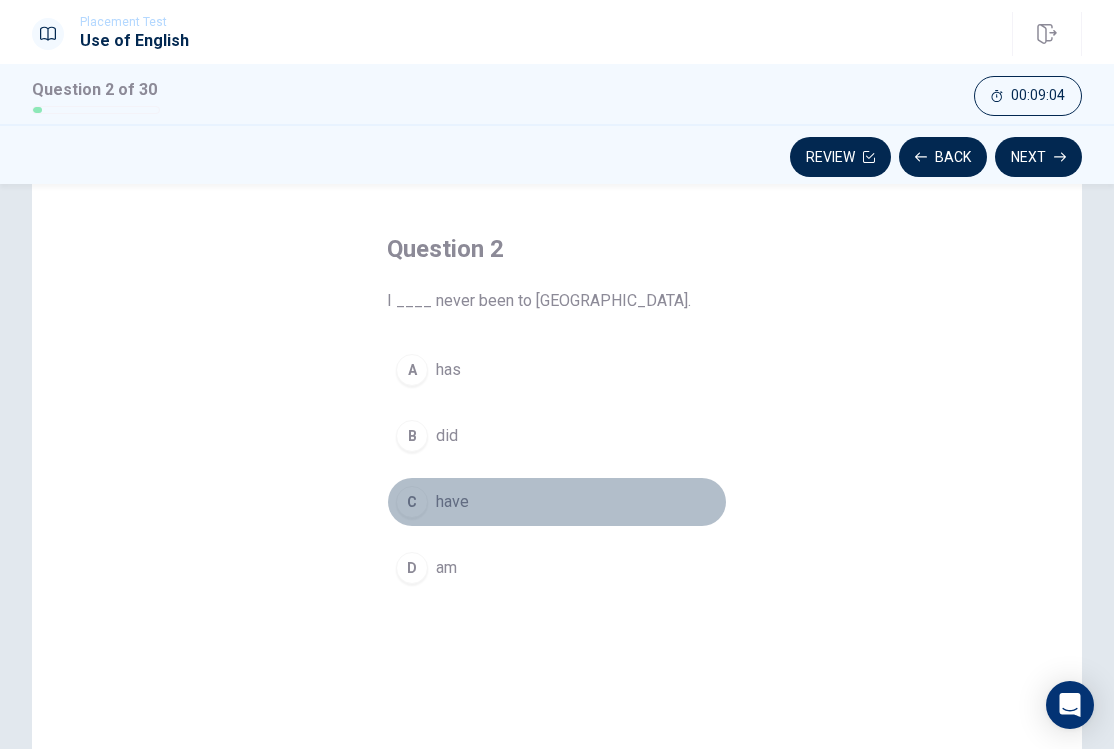 click on "C" at bounding box center [412, 502] 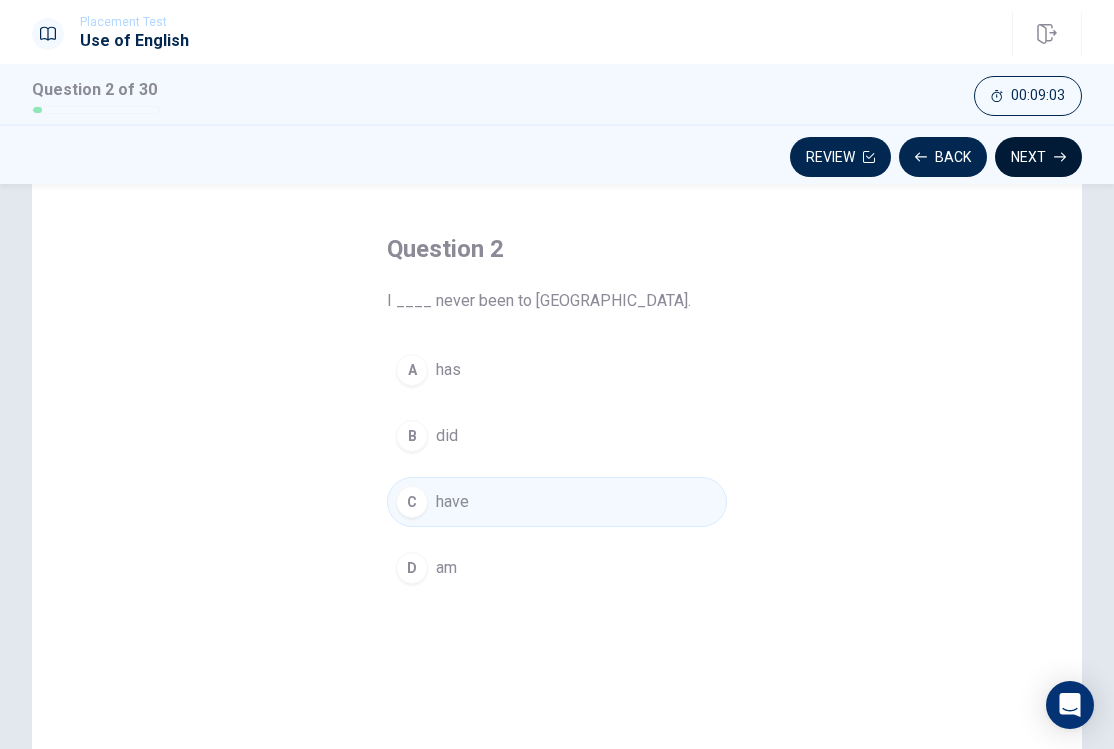 click on "Next" at bounding box center (1038, 157) 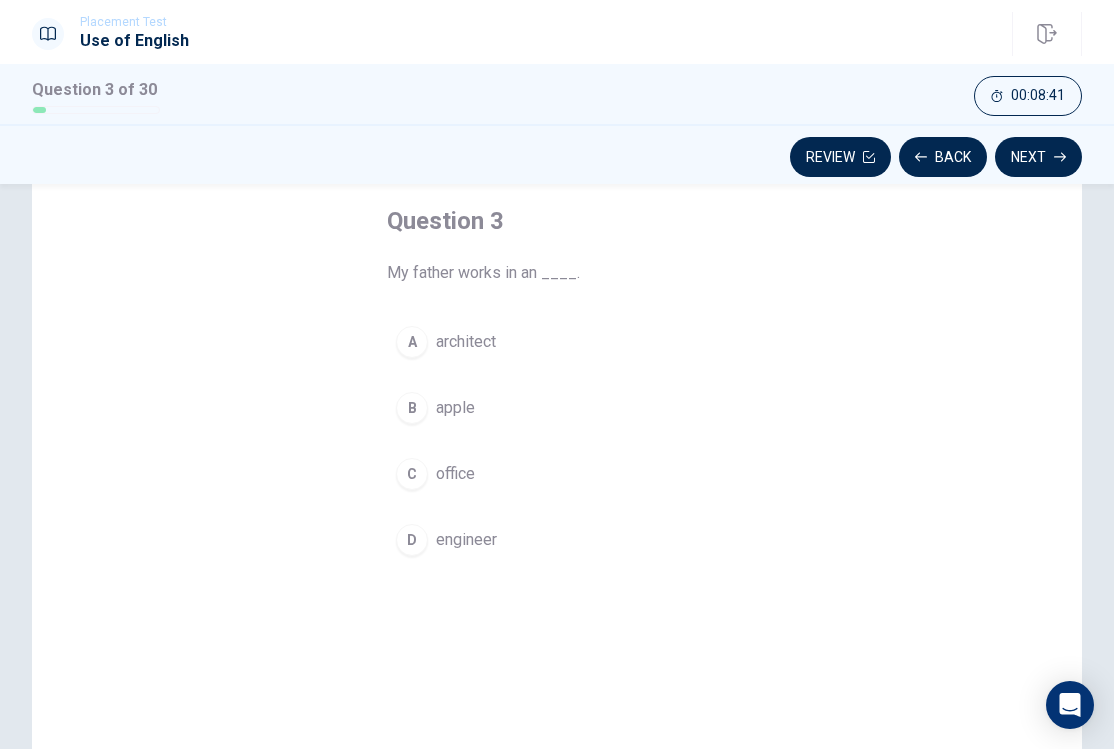 scroll, scrollTop: 100, scrollLeft: 0, axis: vertical 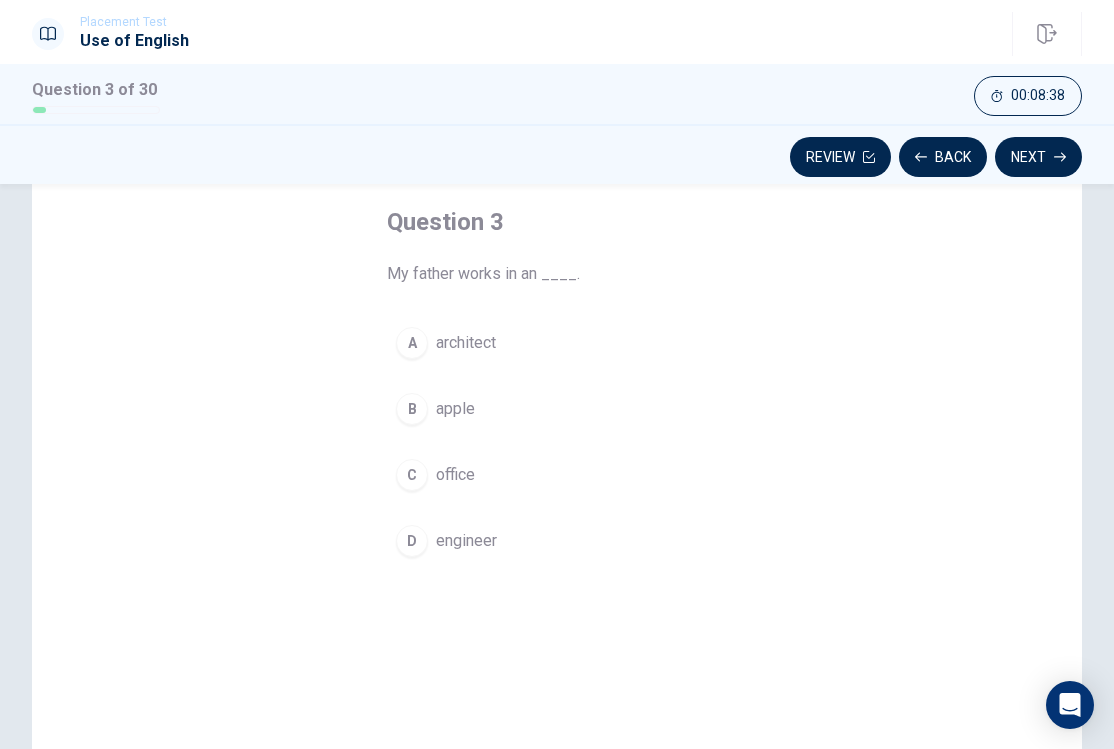 click on "C" at bounding box center [412, 475] 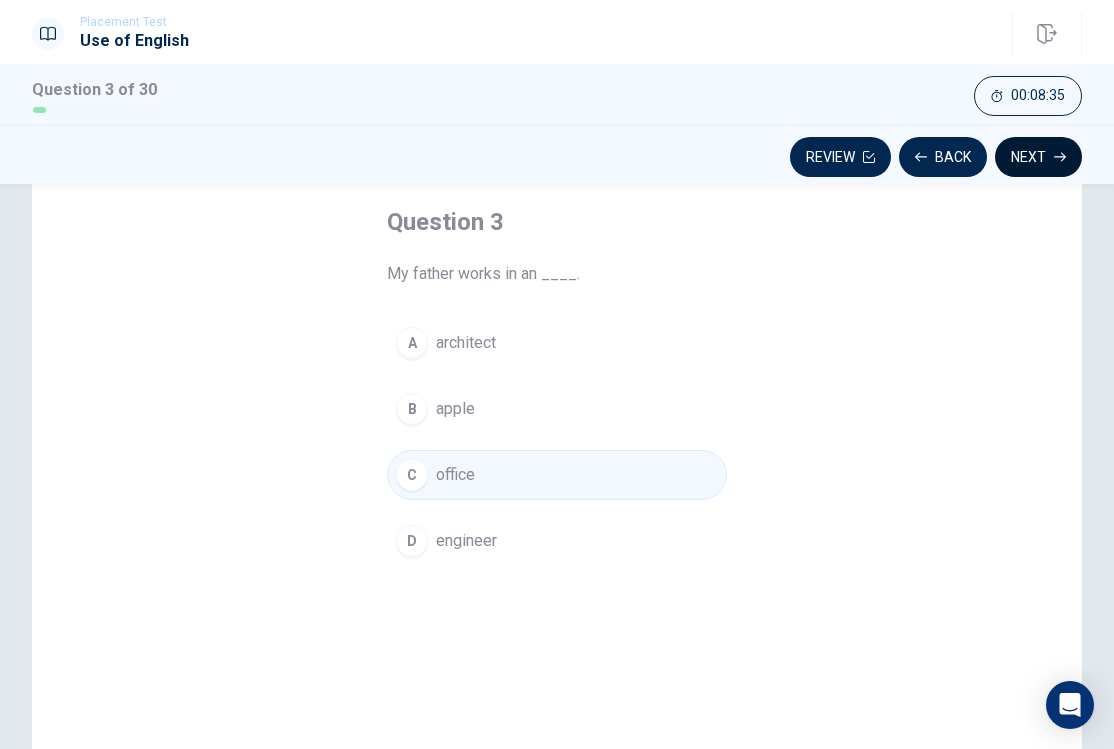 click on "Next" at bounding box center [1038, 157] 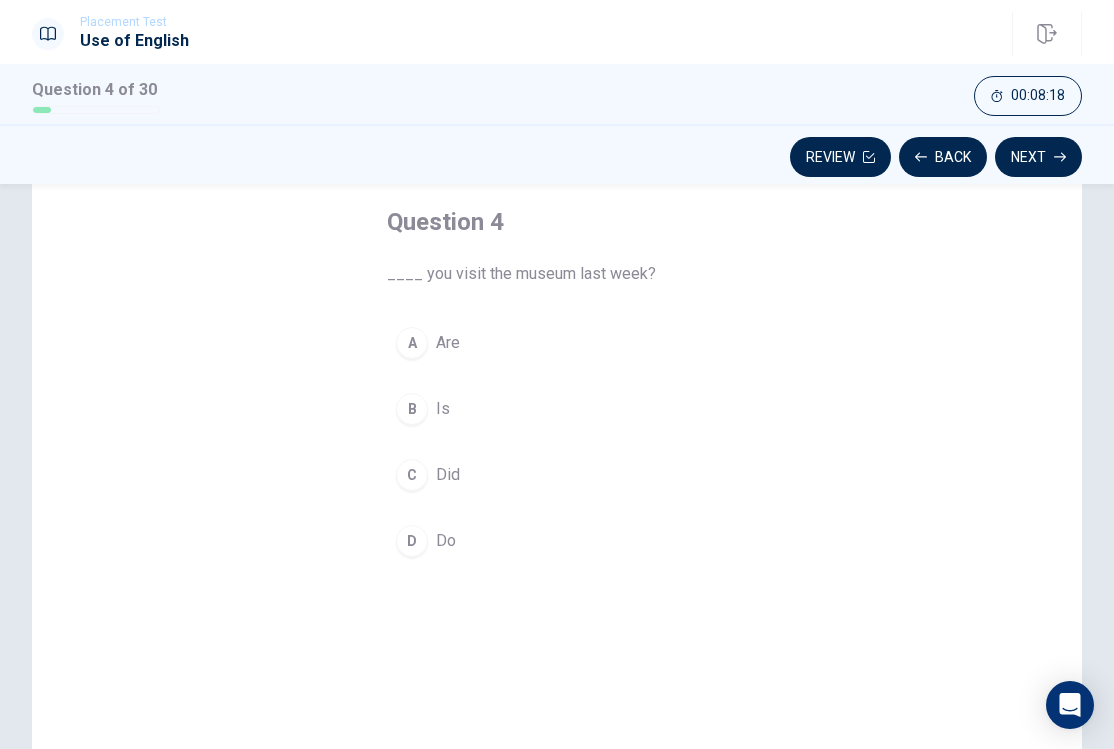 click on "C" at bounding box center (412, 475) 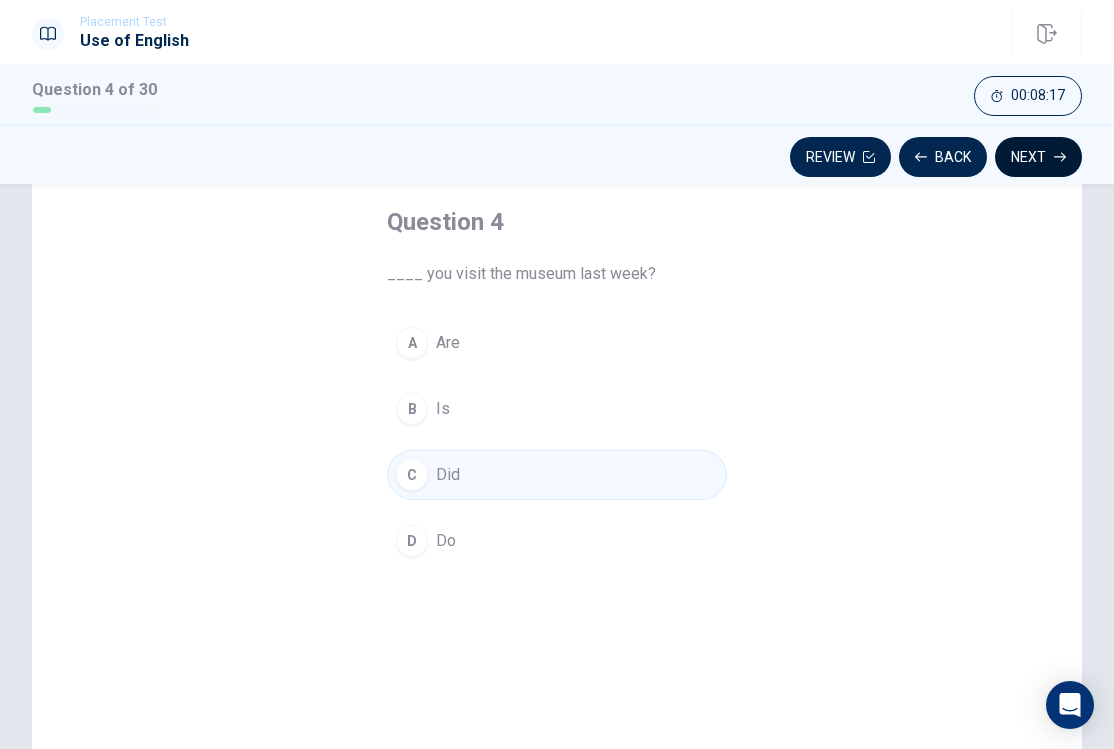 click on "Next" at bounding box center (1038, 157) 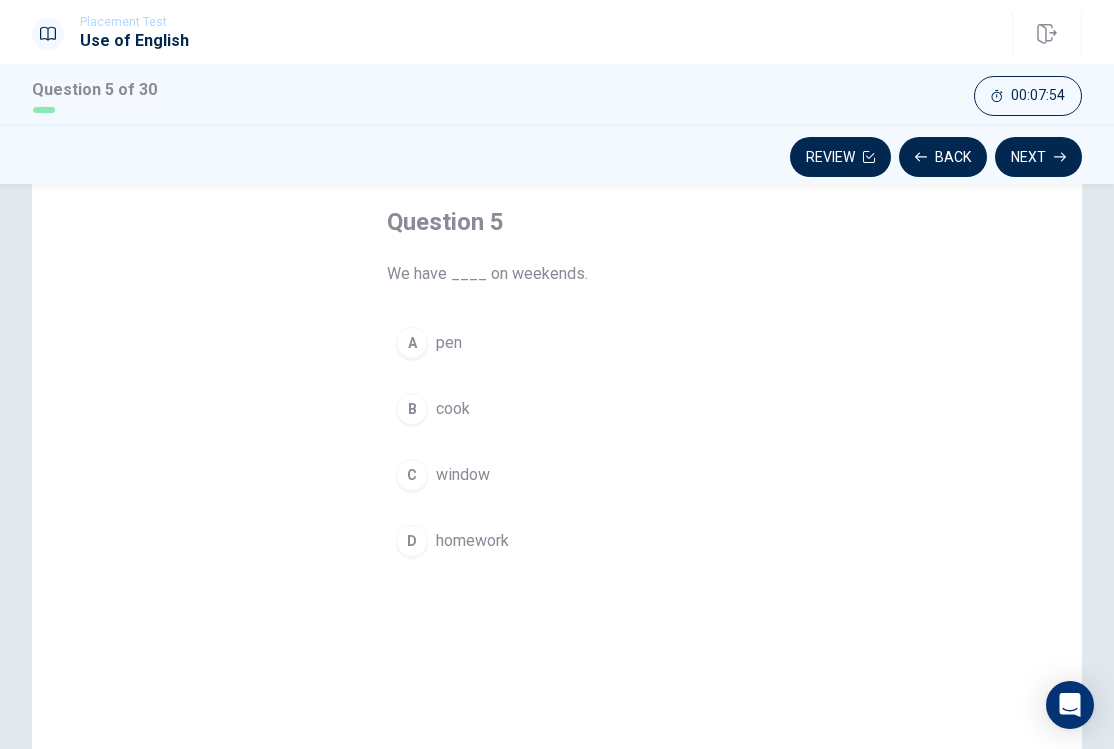 drag, startPoint x: 387, startPoint y: 268, endPoint x: 481, endPoint y: 483, distance: 234.6508 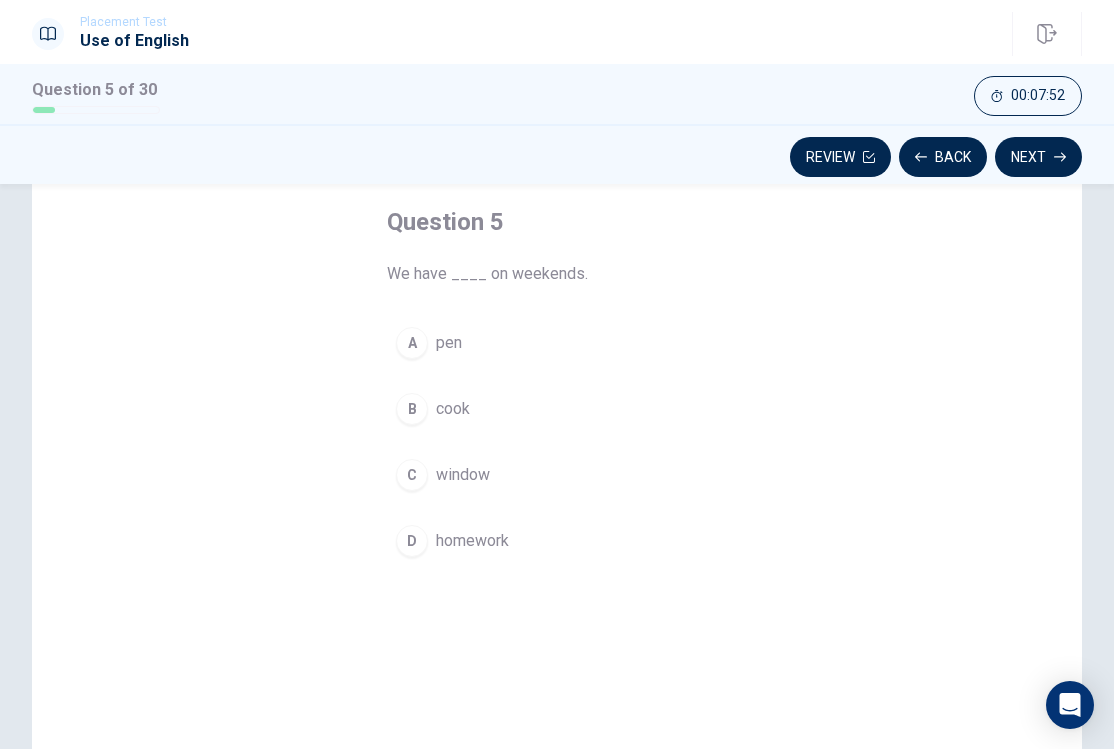 drag, startPoint x: 389, startPoint y: 265, endPoint x: 513, endPoint y: 389, distance: 175.36249 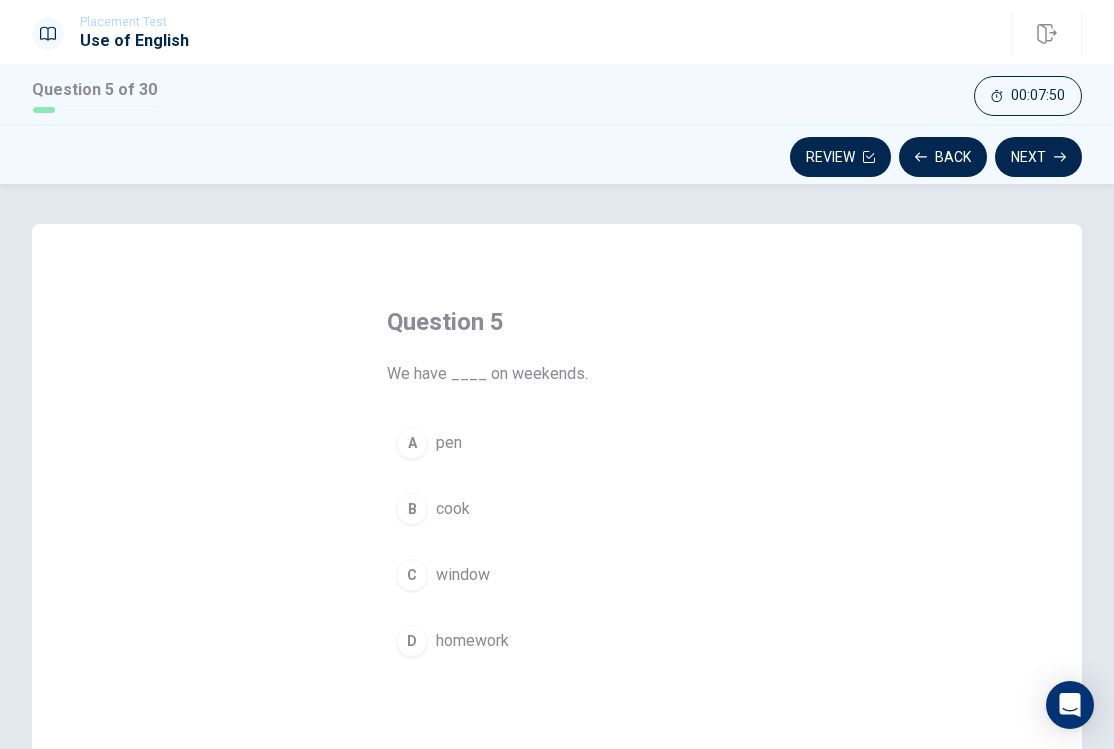 scroll, scrollTop: 0, scrollLeft: 0, axis: both 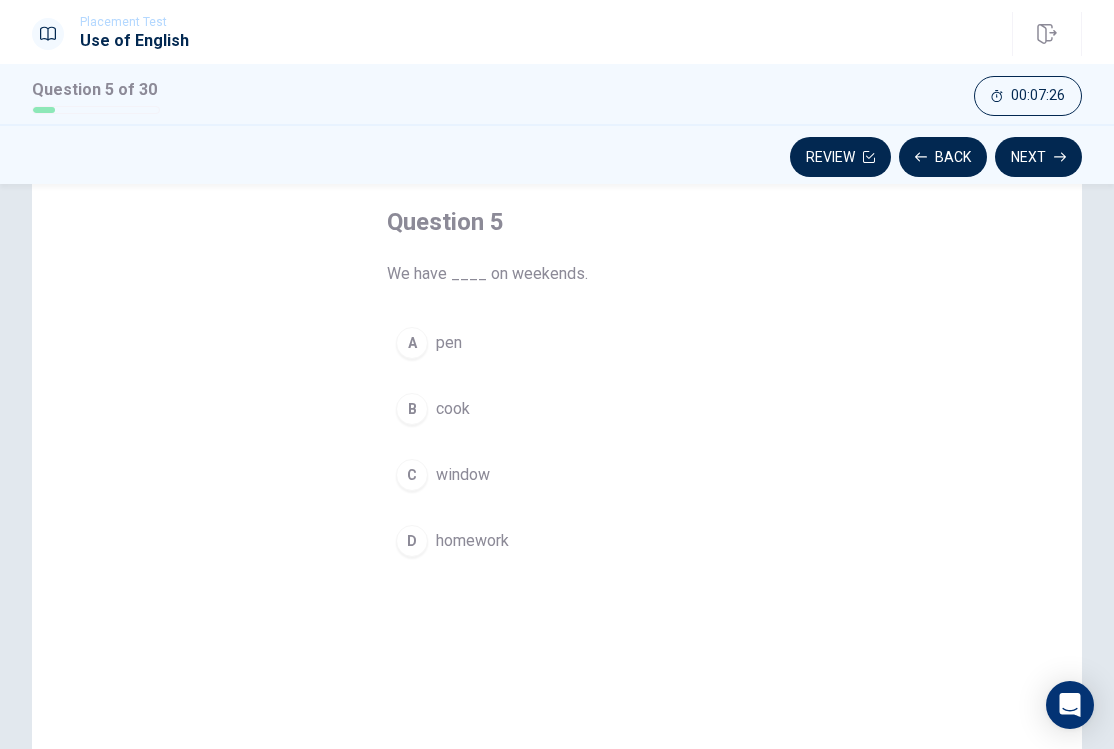 click on "D" at bounding box center (412, 541) 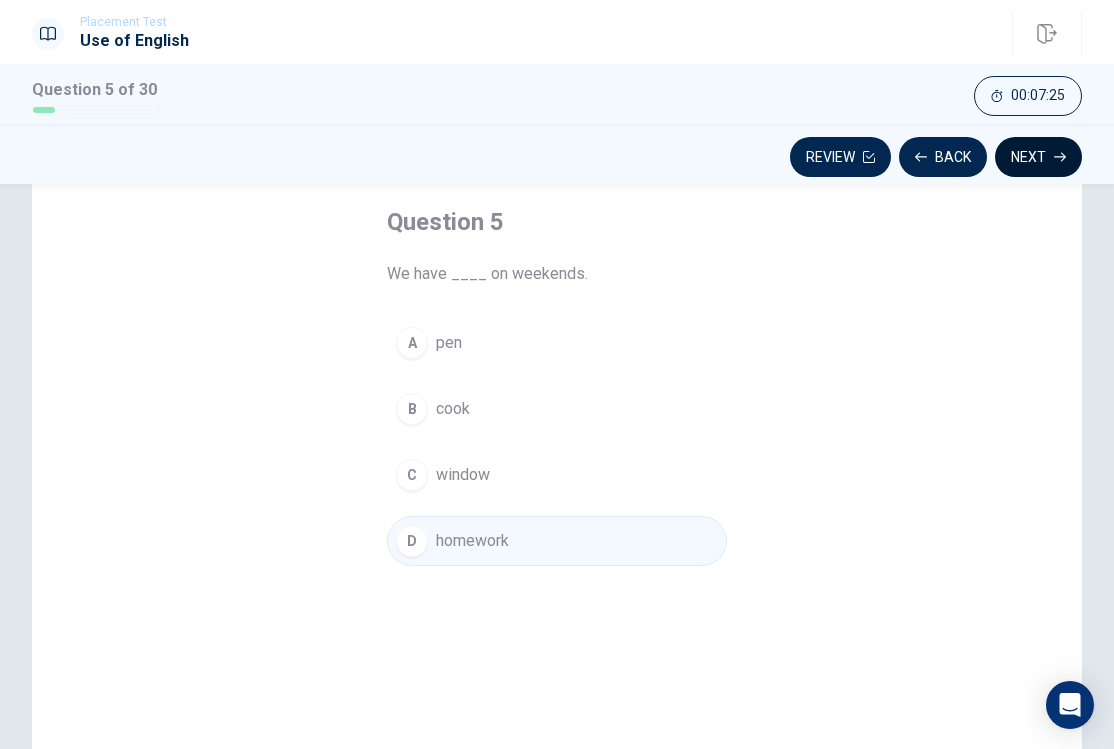 click on "Next" at bounding box center (1038, 157) 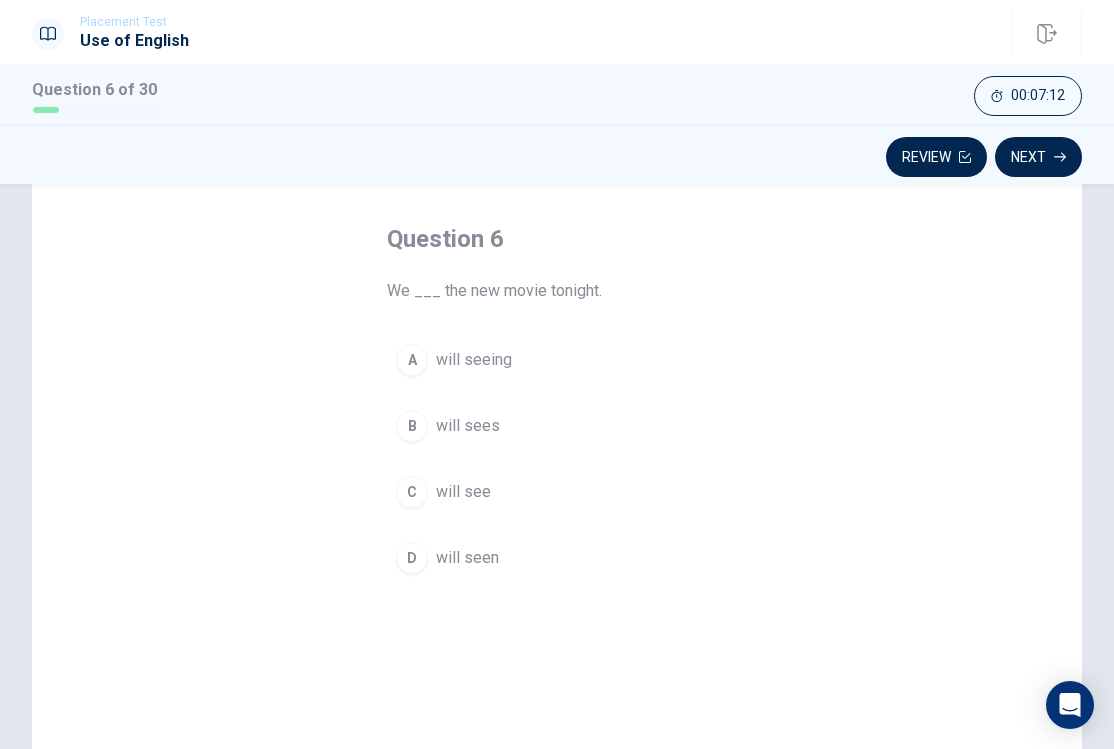 scroll, scrollTop: 81, scrollLeft: 0, axis: vertical 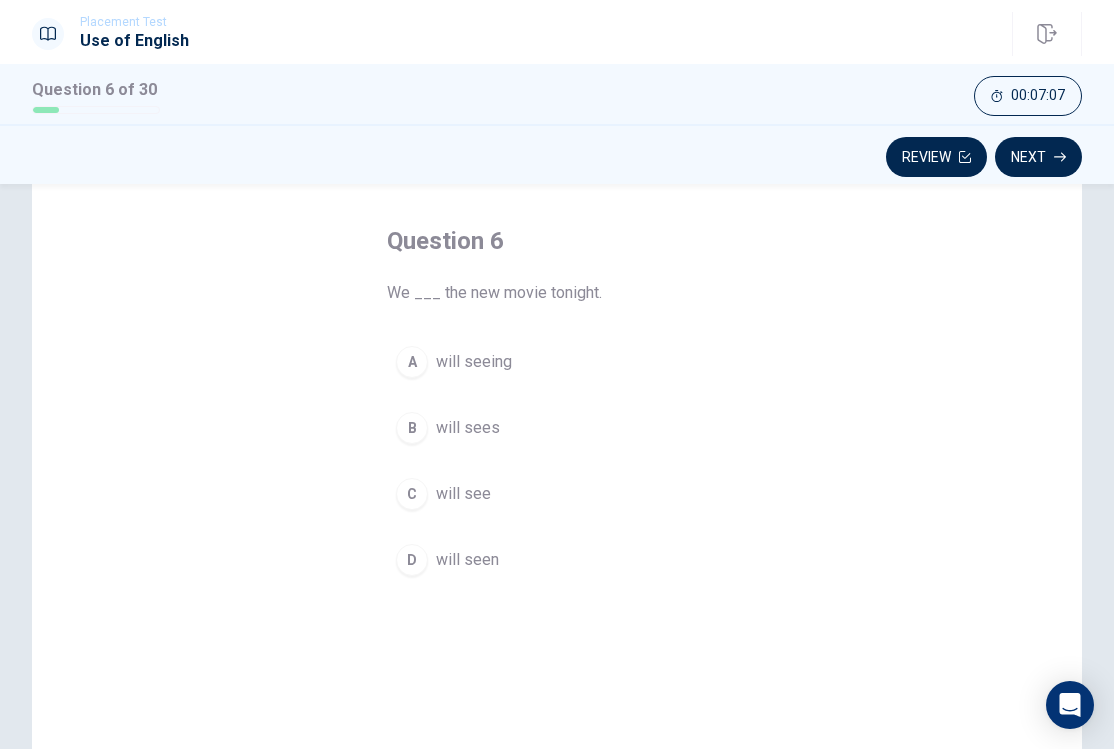 click on "C" at bounding box center (412, 494) 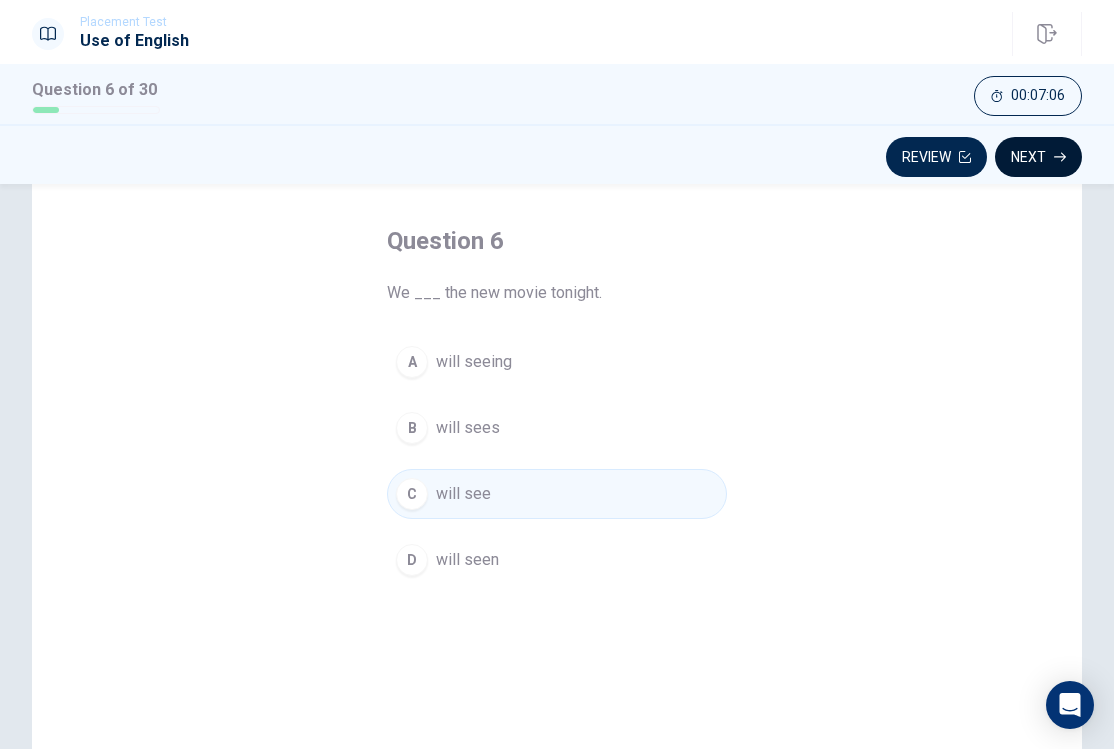 click on "Next" at bounding box center (1038, 157) 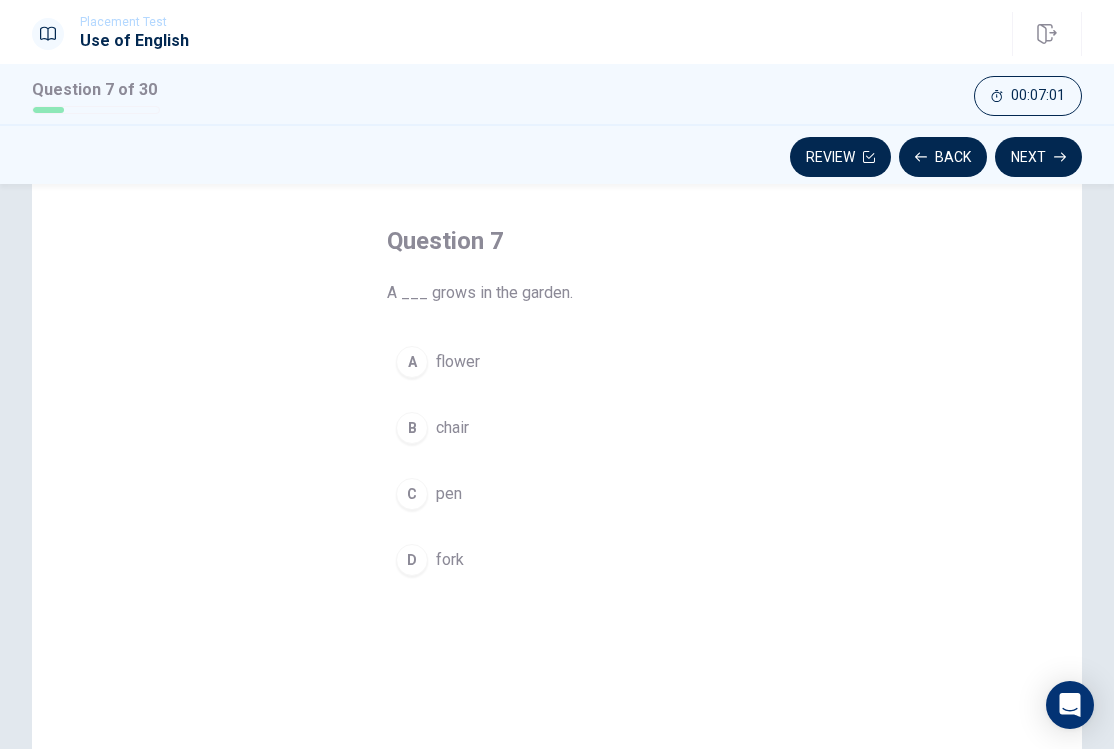scroll, scrollTop: 112, scrollLeft: 0, axis: vertical 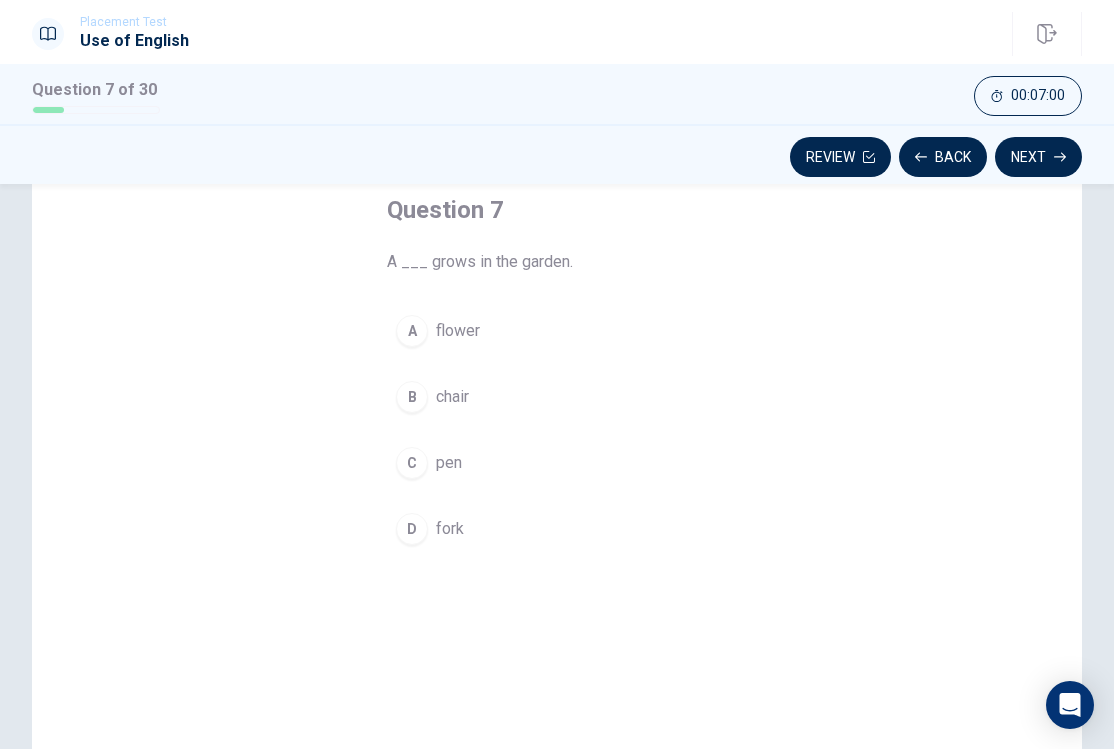 click on "A" at bounding box center (412, 331) 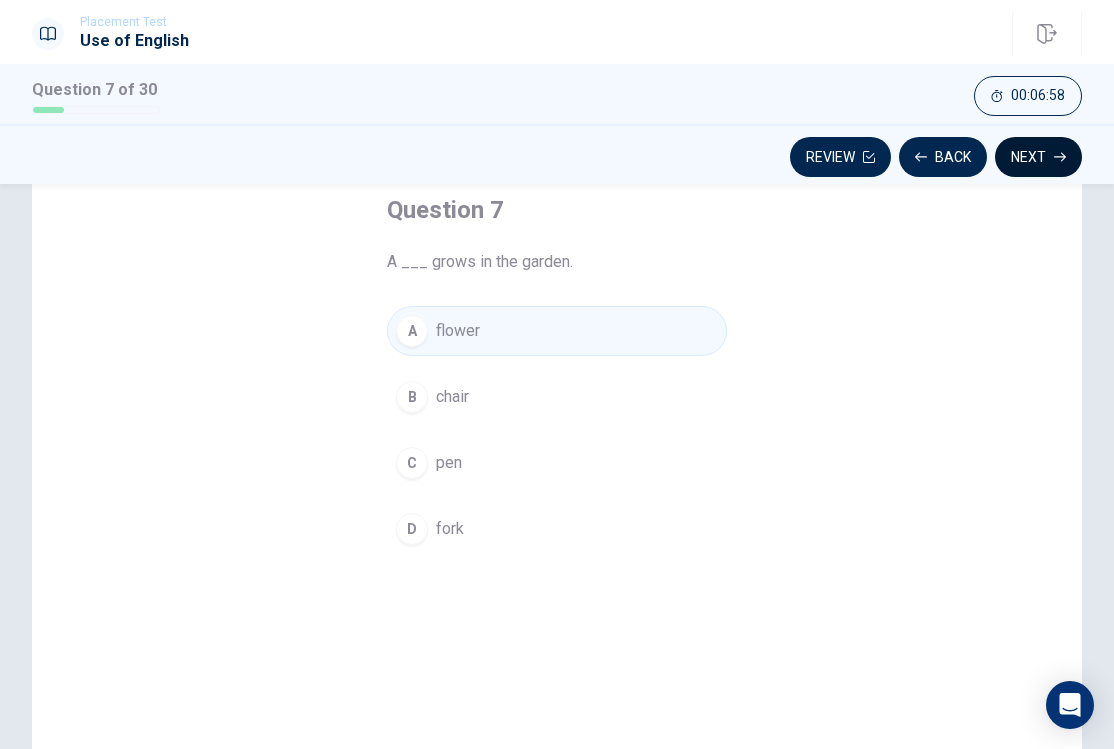 click on "Next" at bounding box center [1038, 157] 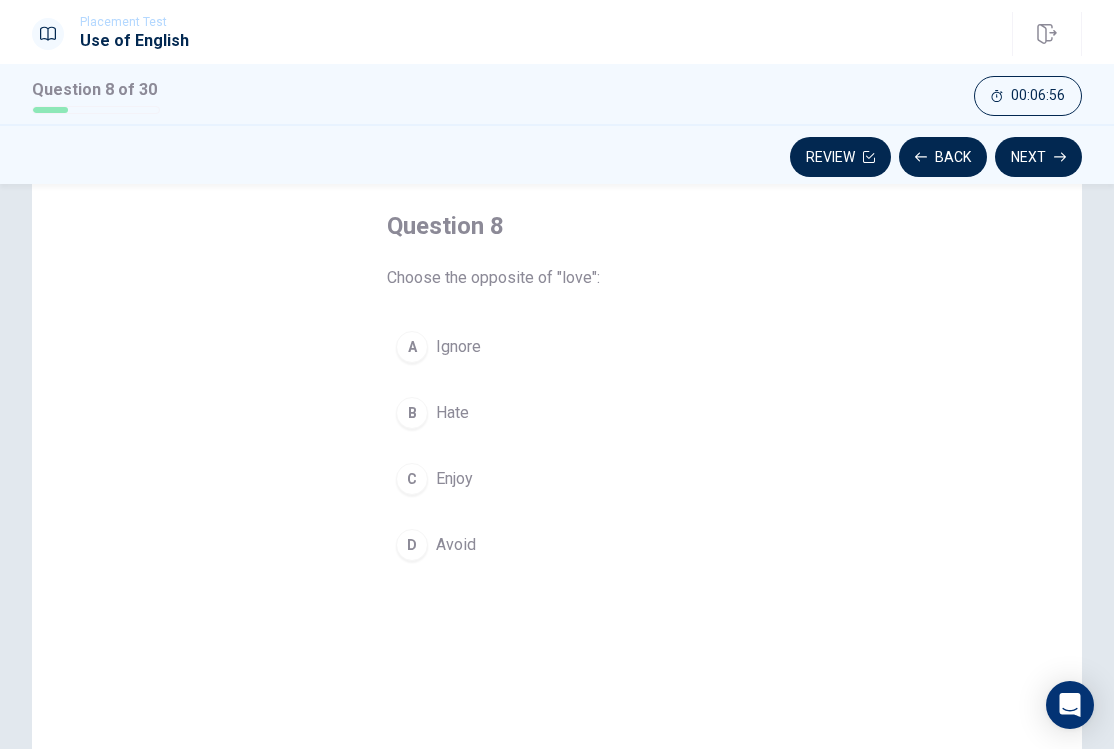 scroll, scrollTop: 89, scrollLeft: 0, axis: vertical 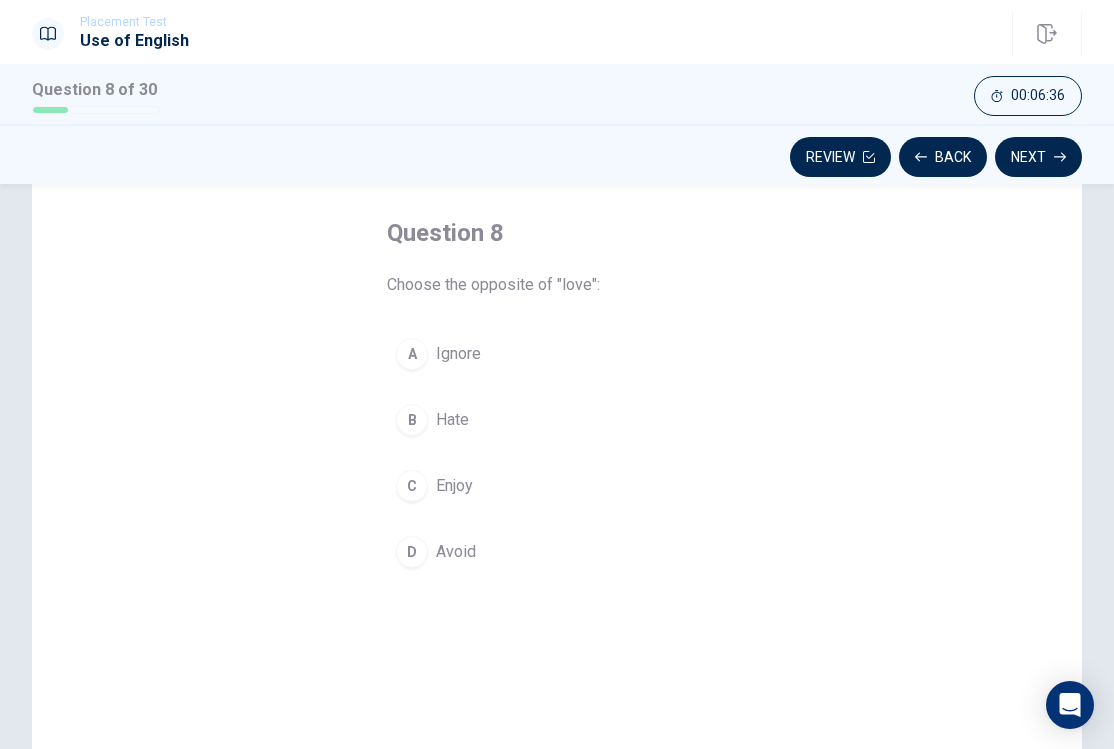 click on "B Hate" at bounding box center [557, 420] 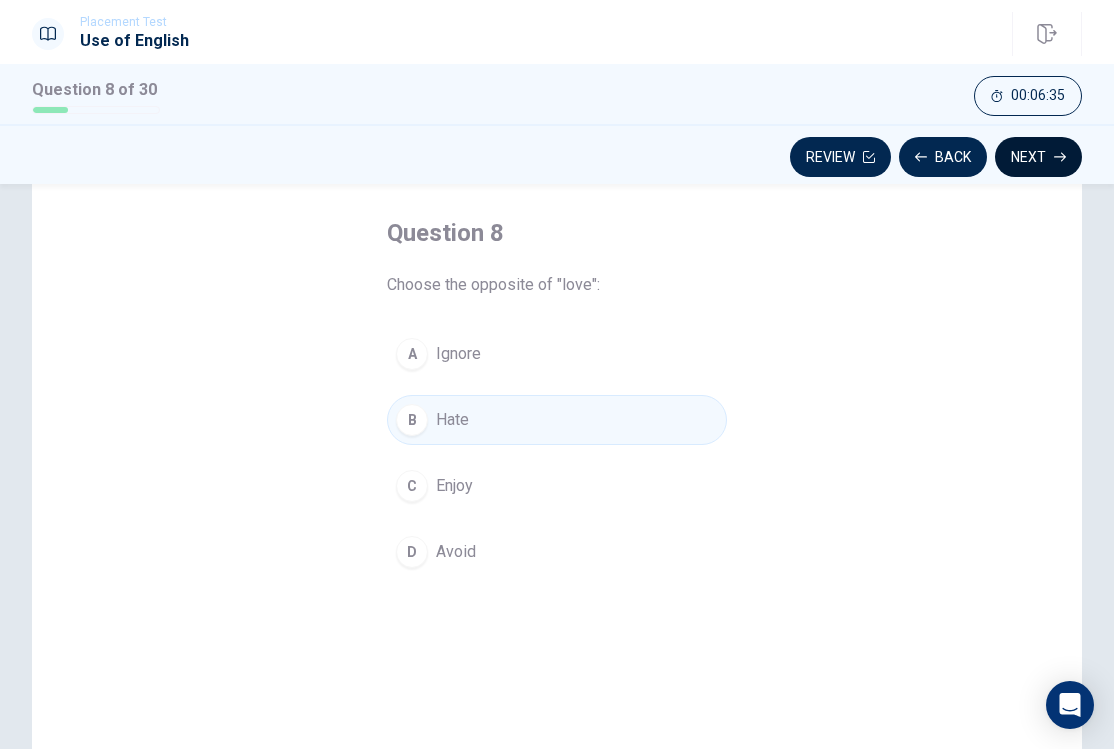 click on "Next" at bounding box center [1038, 157] 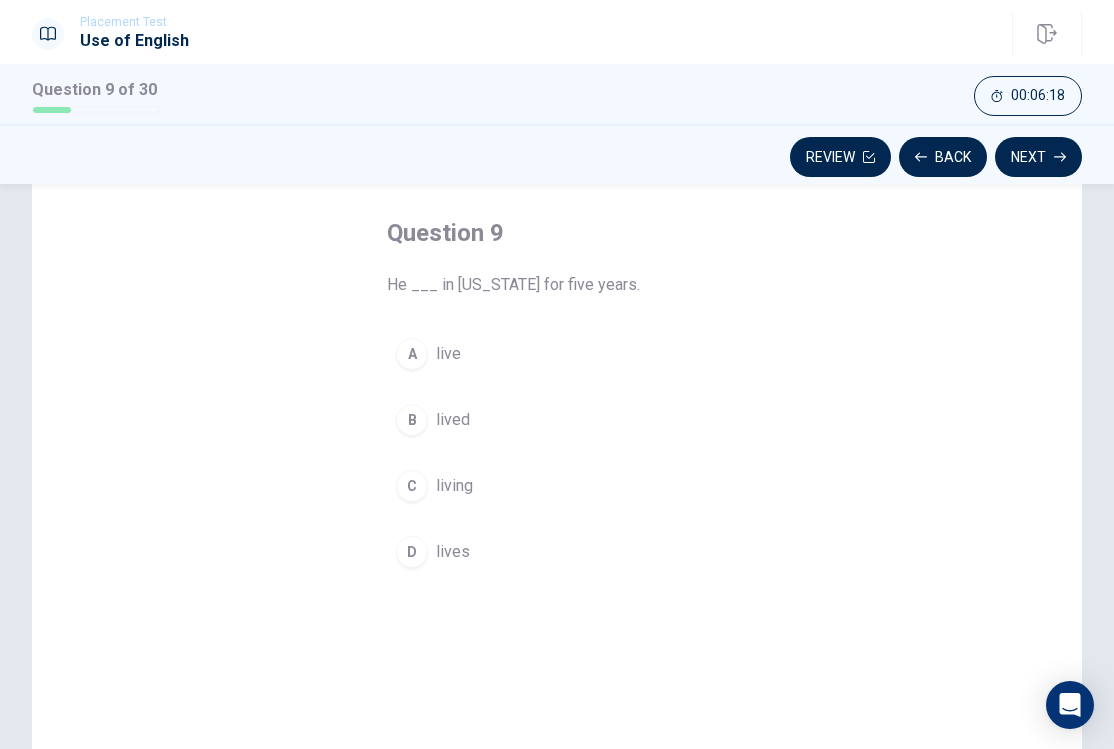 click on "B" at bounding box center [412, 420] 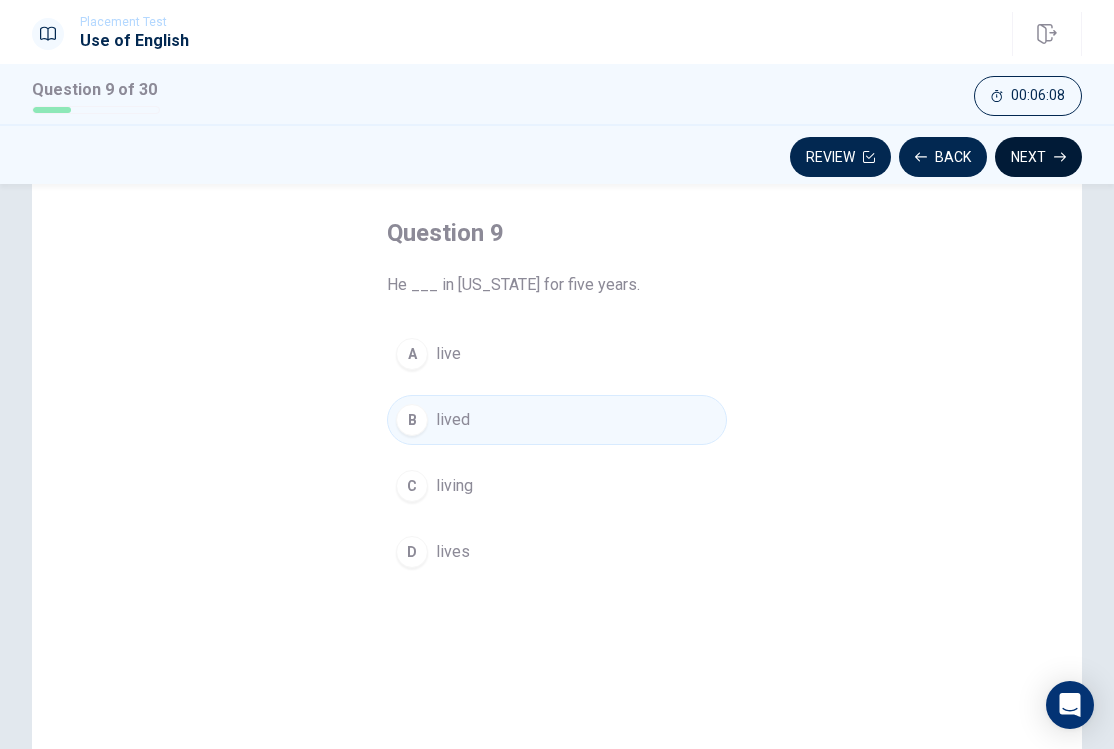click on "Next" at bounding box center (1038, 157) 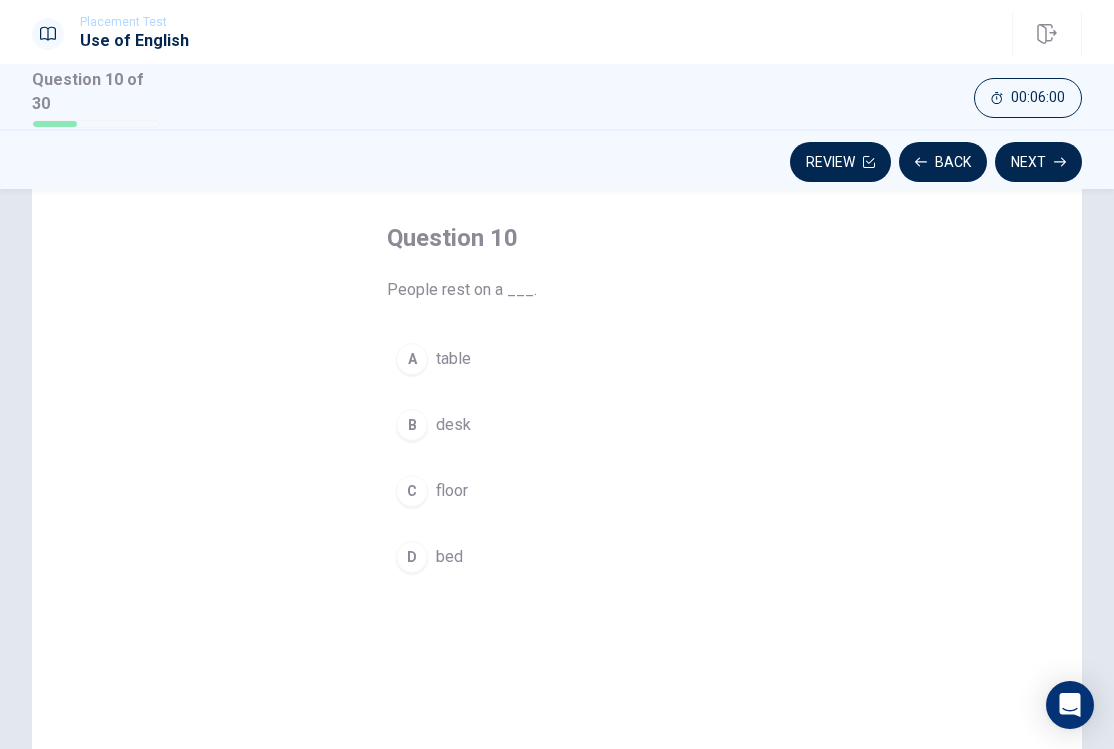 click on "D" at bounding box center [412, 557] 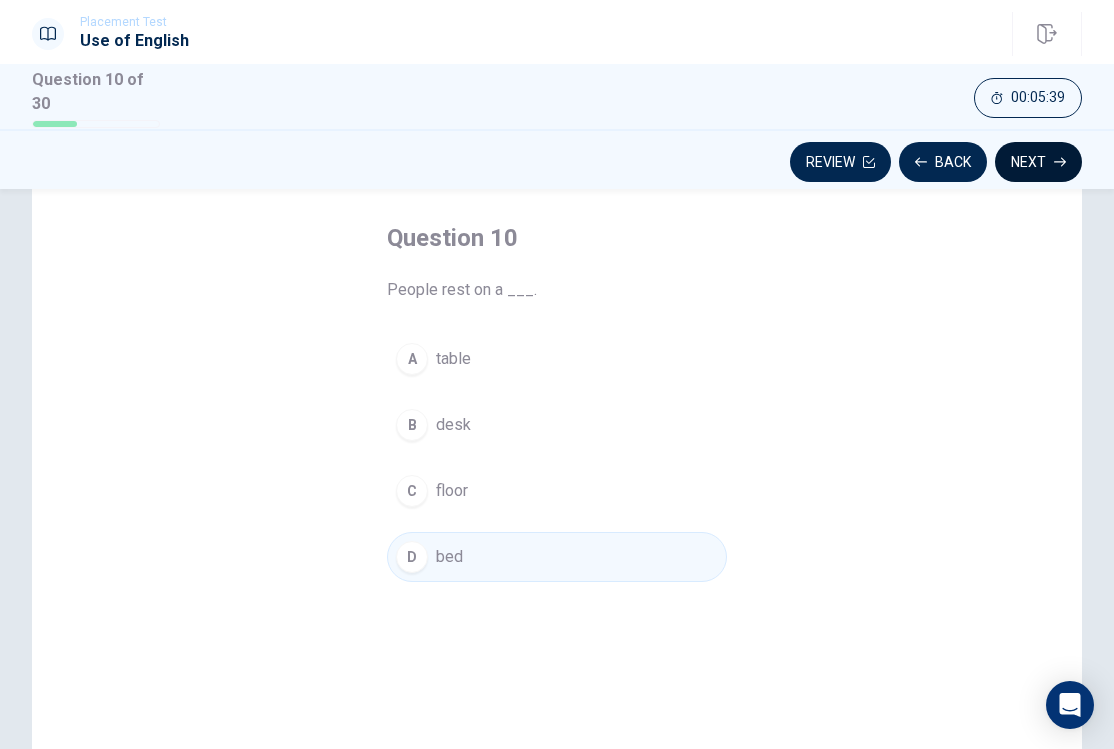 click on "Next" at bounding box center (1038, 162) 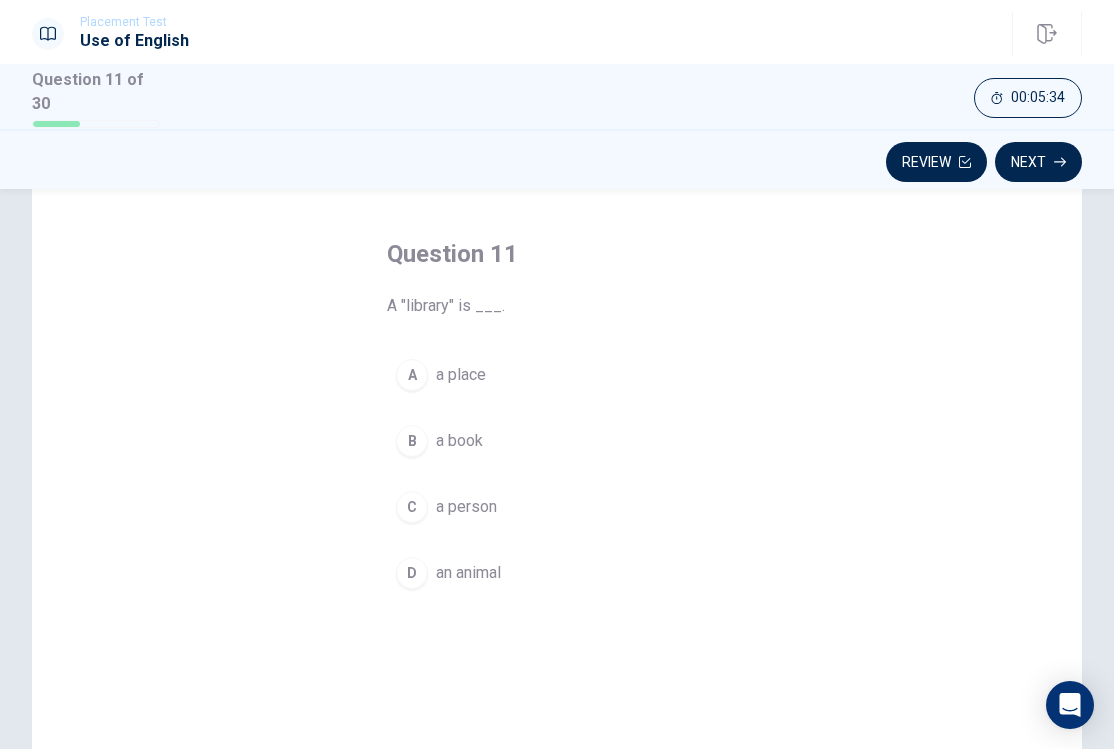 scroll, scrollTop: 77, scrollLeft: 0, axis: vertical 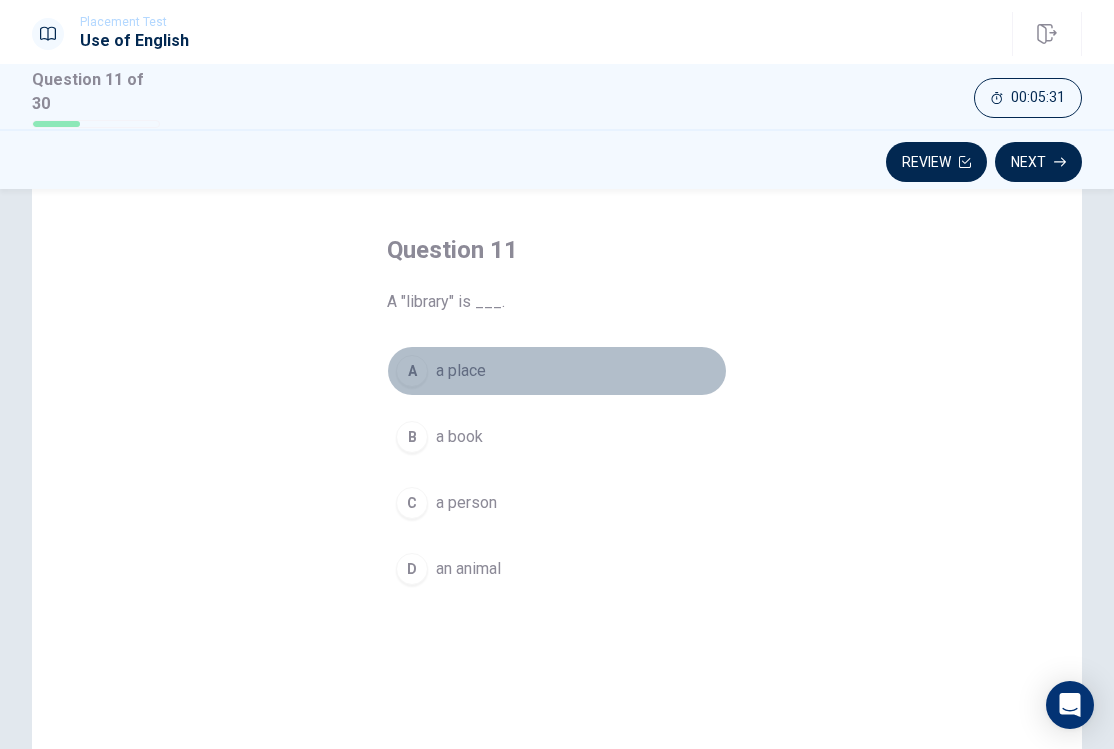 click on "A" at bounding box center (412, 371) 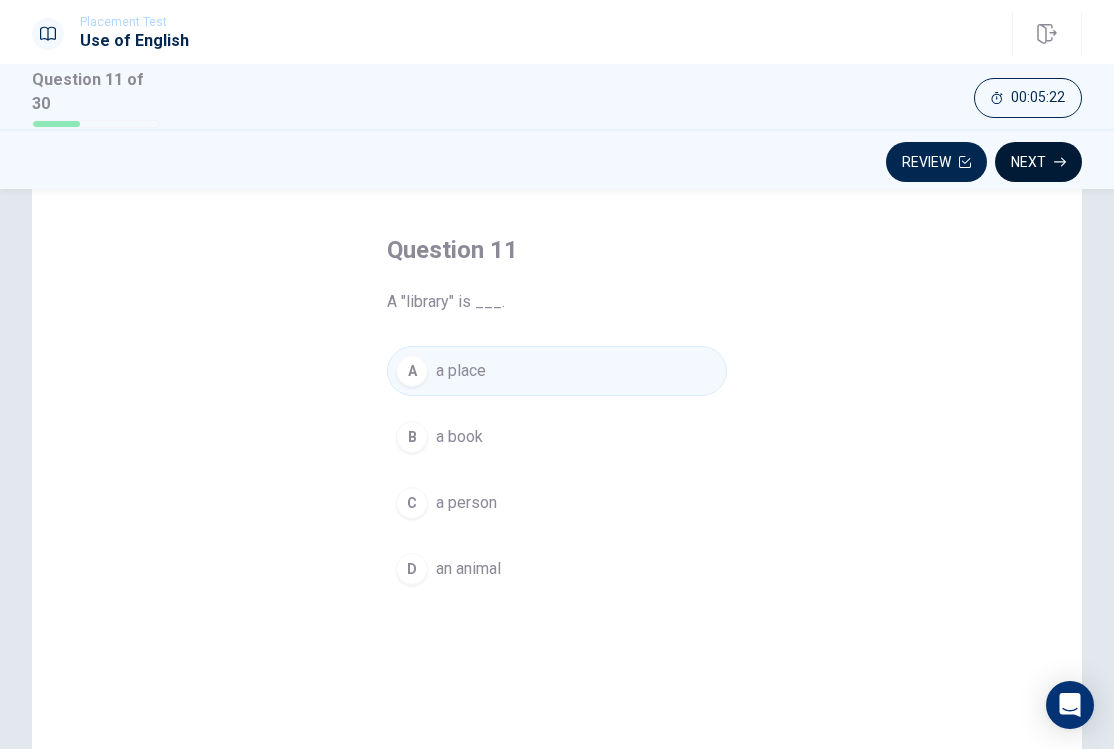 click on "Next" at bounding box center [1038, 162] 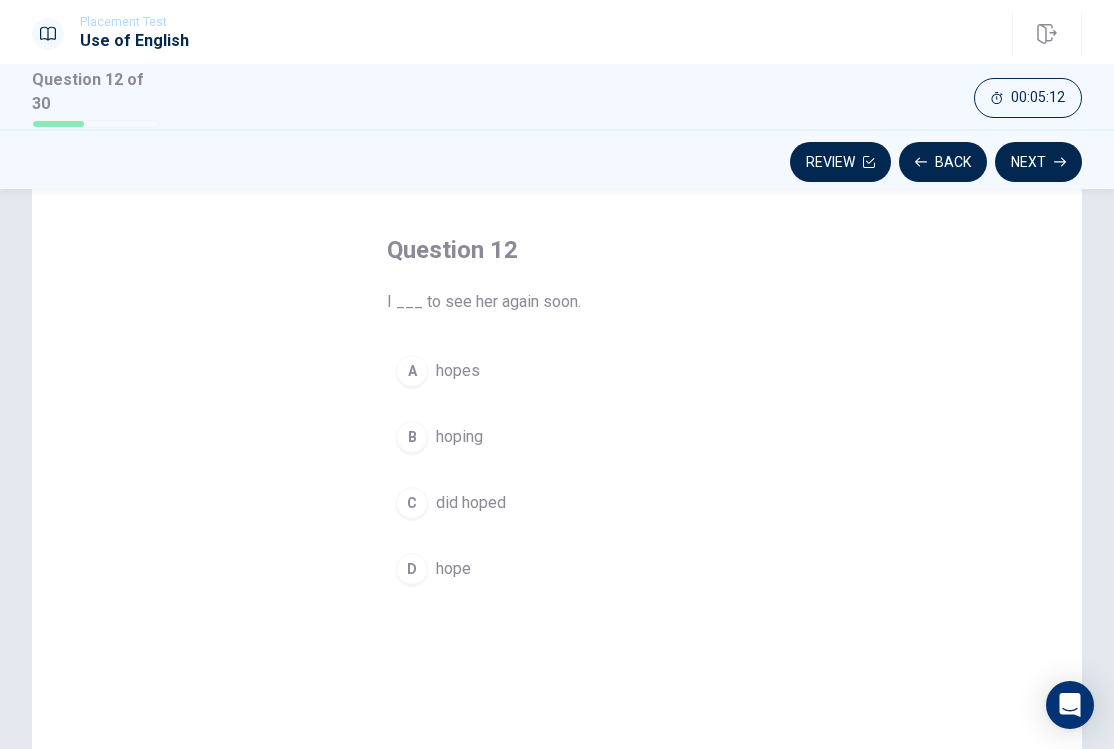 click on "D" at bounding box center [412, 569] 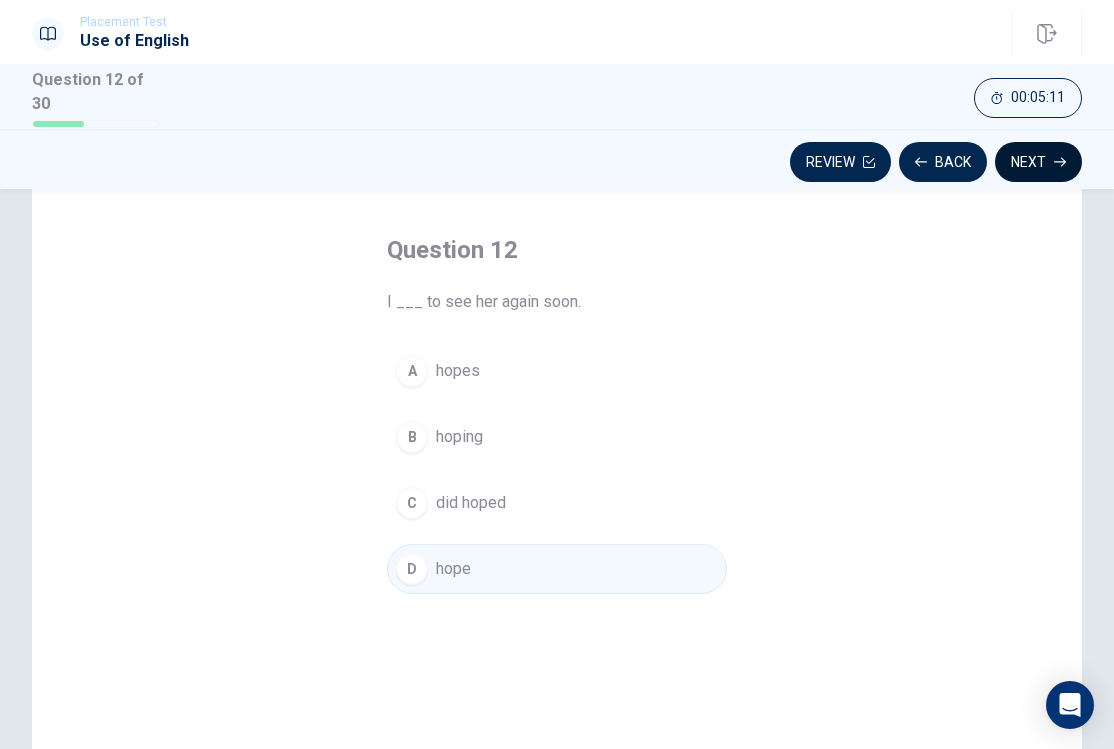 click on "Next" at bounding box center (1038, 162) 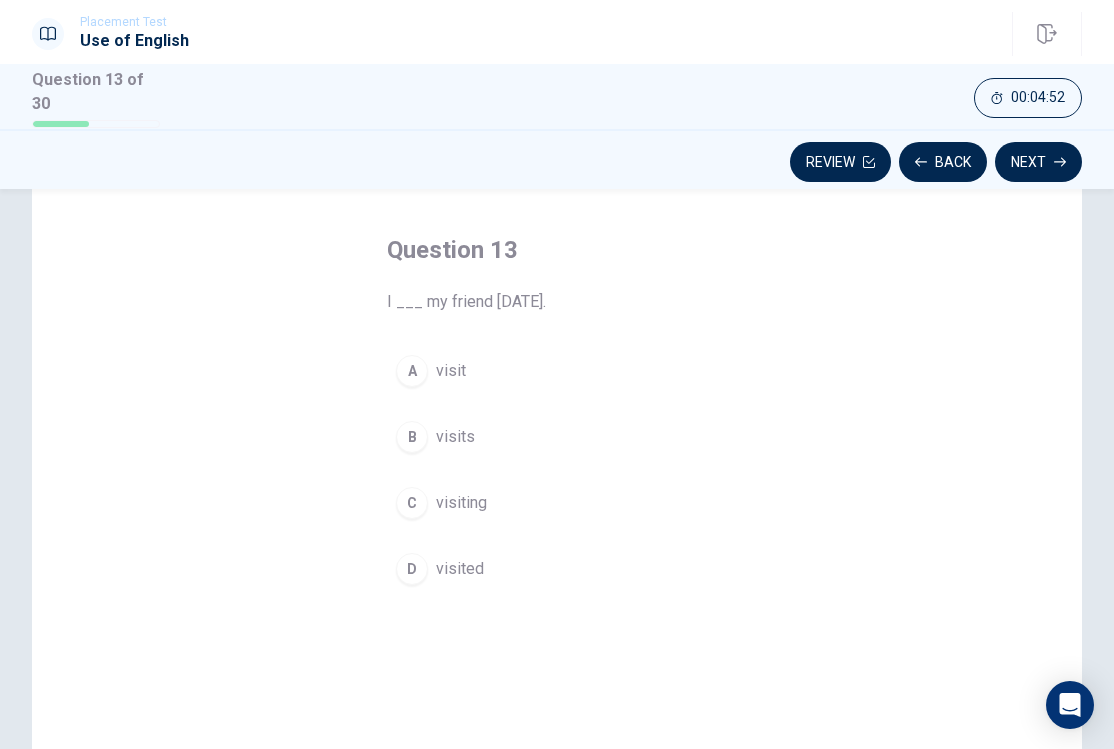 click on "D" at bounding box center [412, 569] 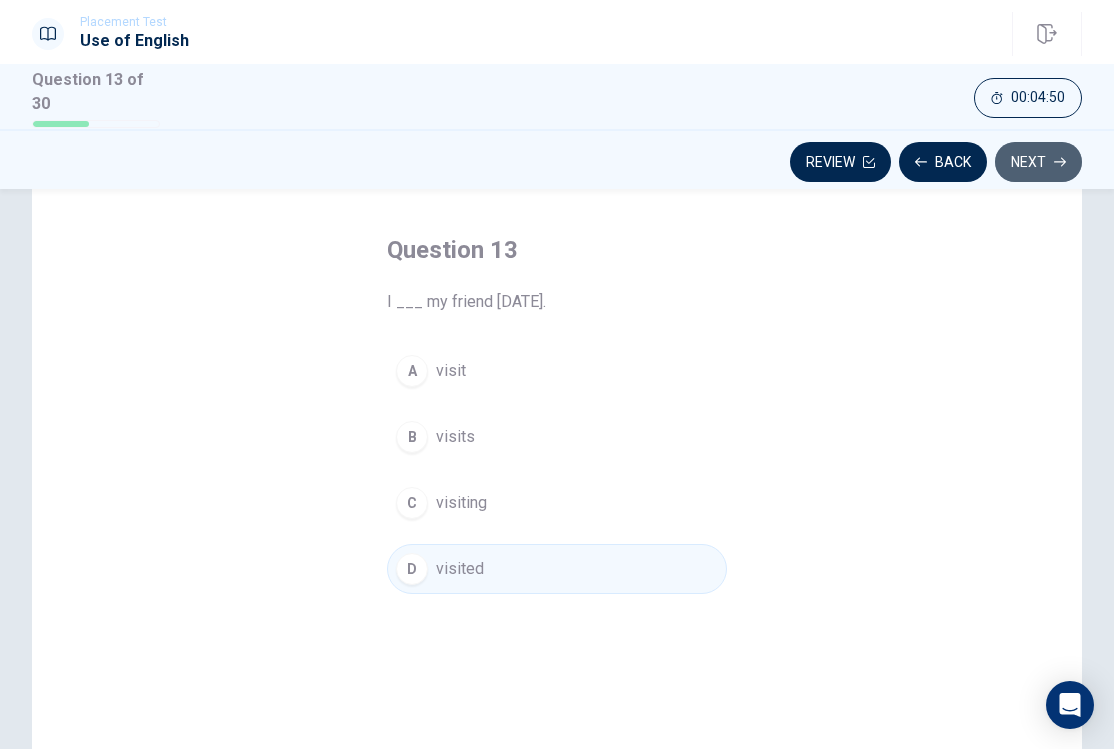 click on "Next" at bounding box center [1038, 162] 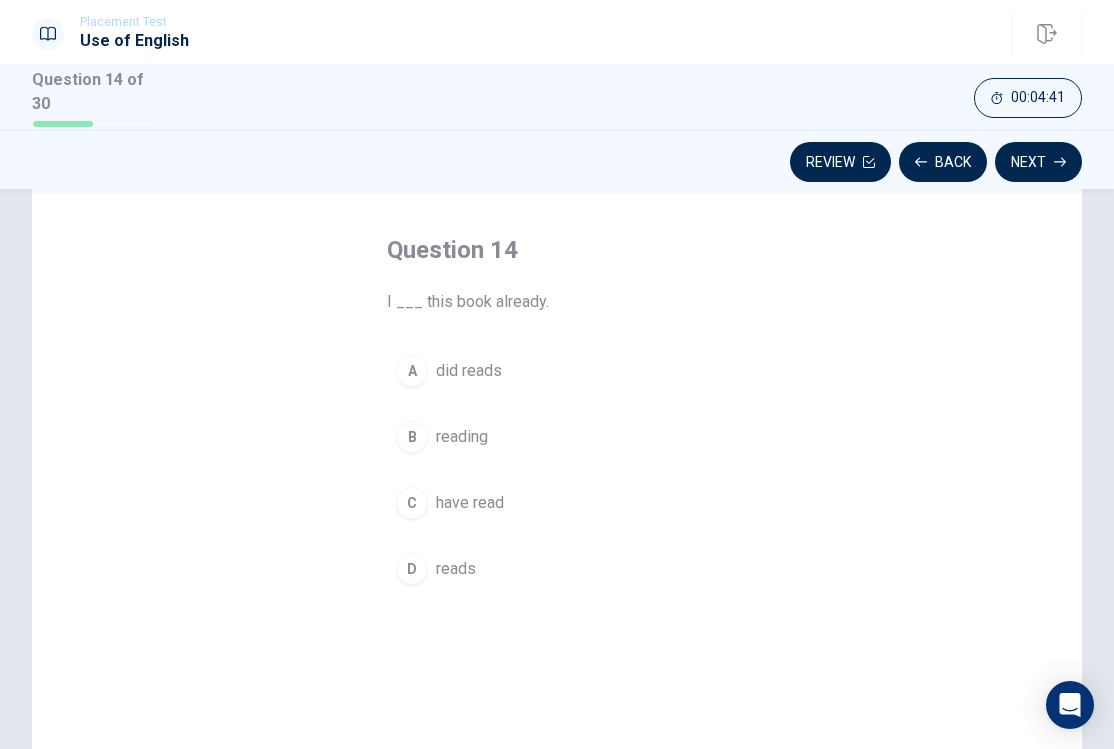 click on "C" at bounding box center (412, 503) 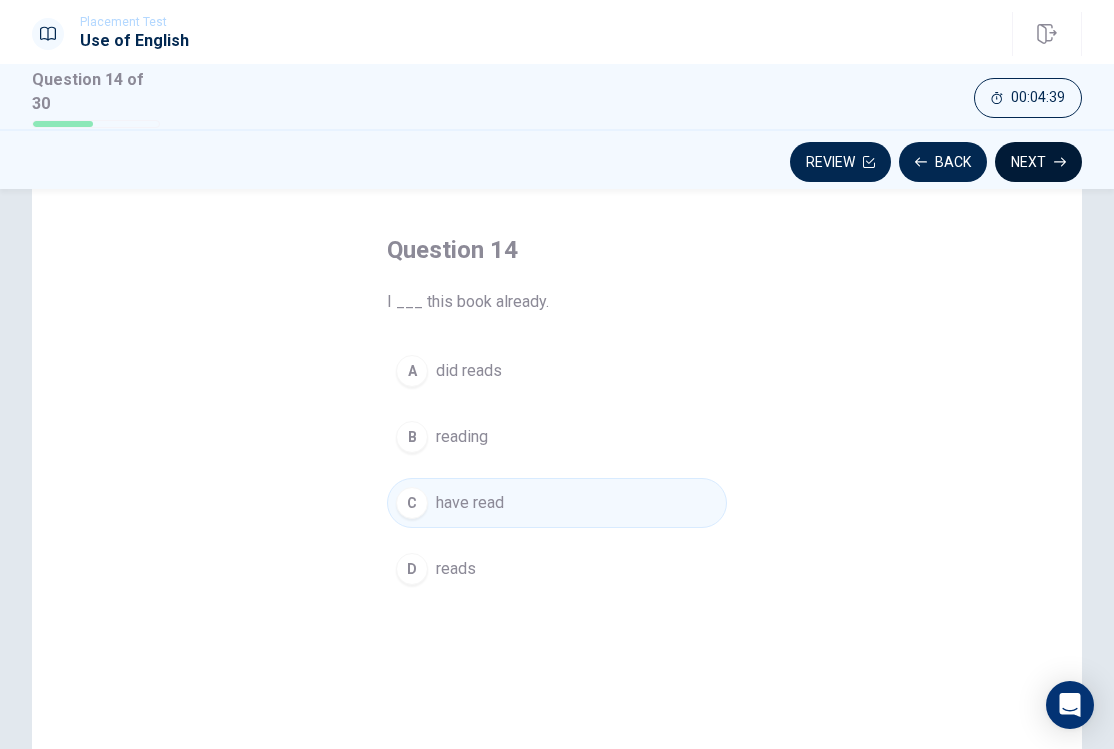 click on "Next" at bounding box center (1038, 162) 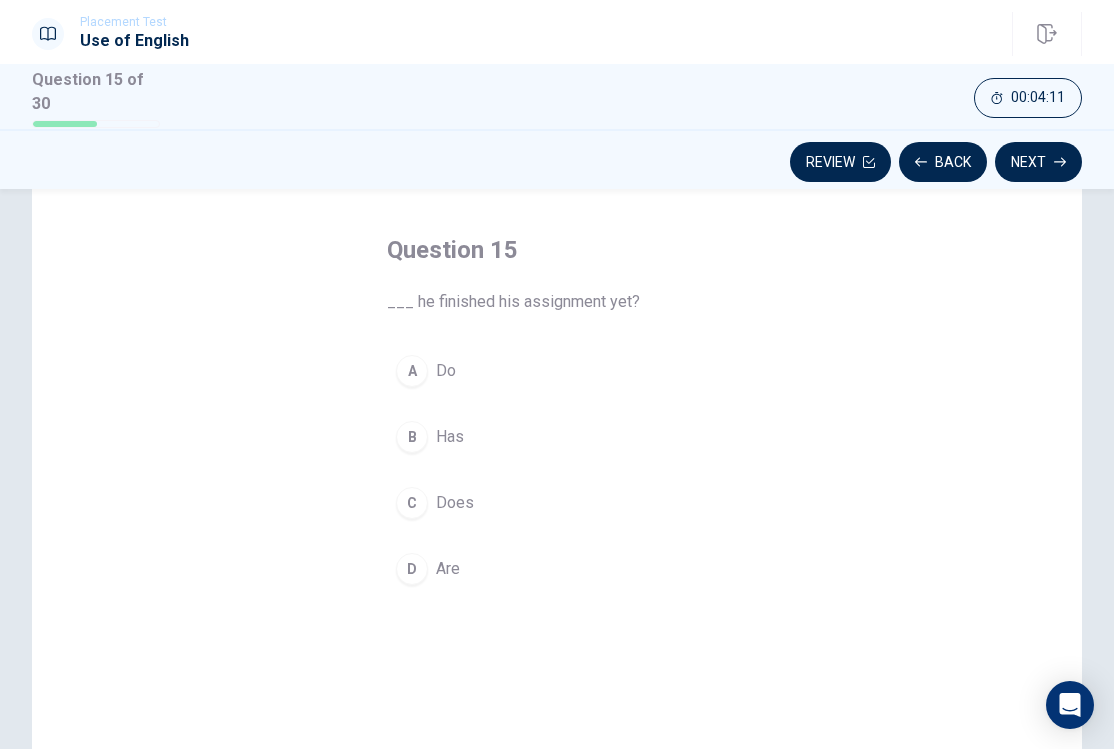 click on "B" at bounding box center [412, 437] 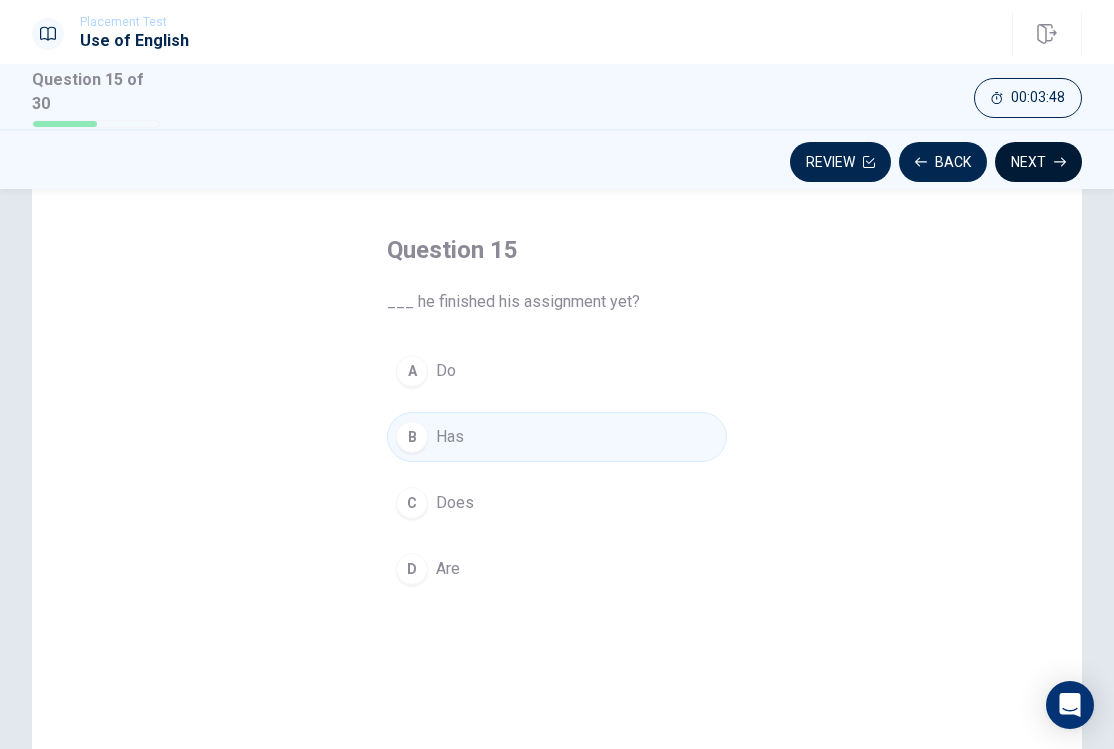 click on "Next" at bounding box center (1038, 162) 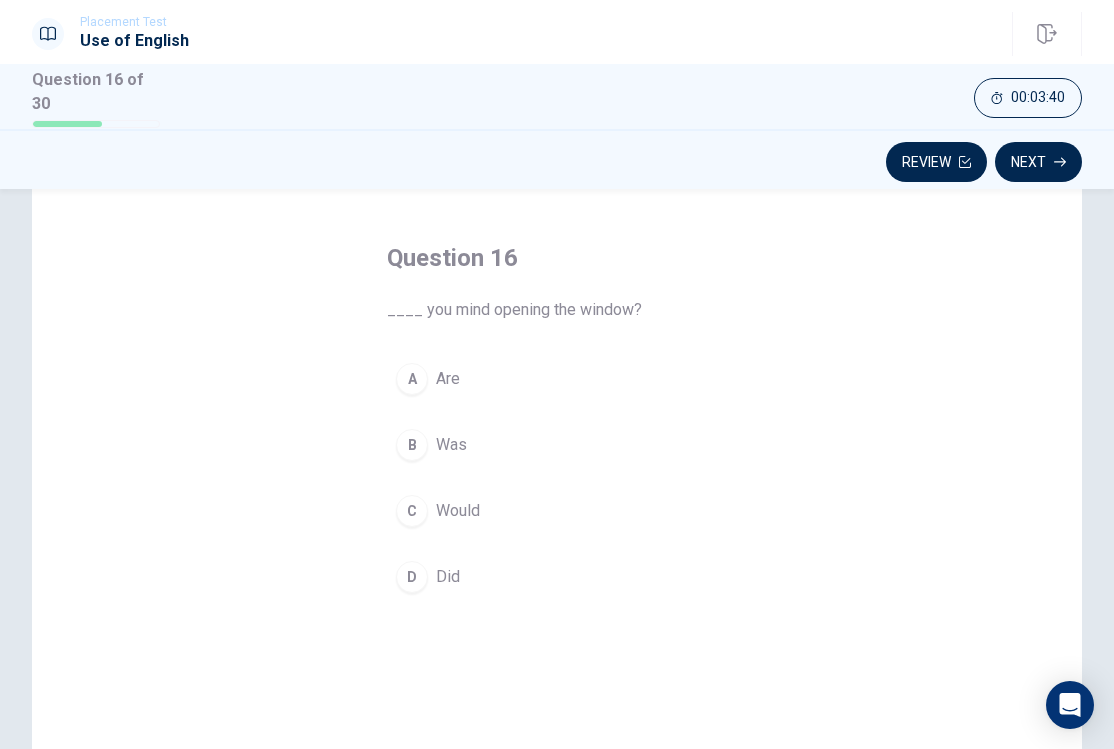 scroll, scrollTop: 74, scrollLeft: 0, axis: vertical 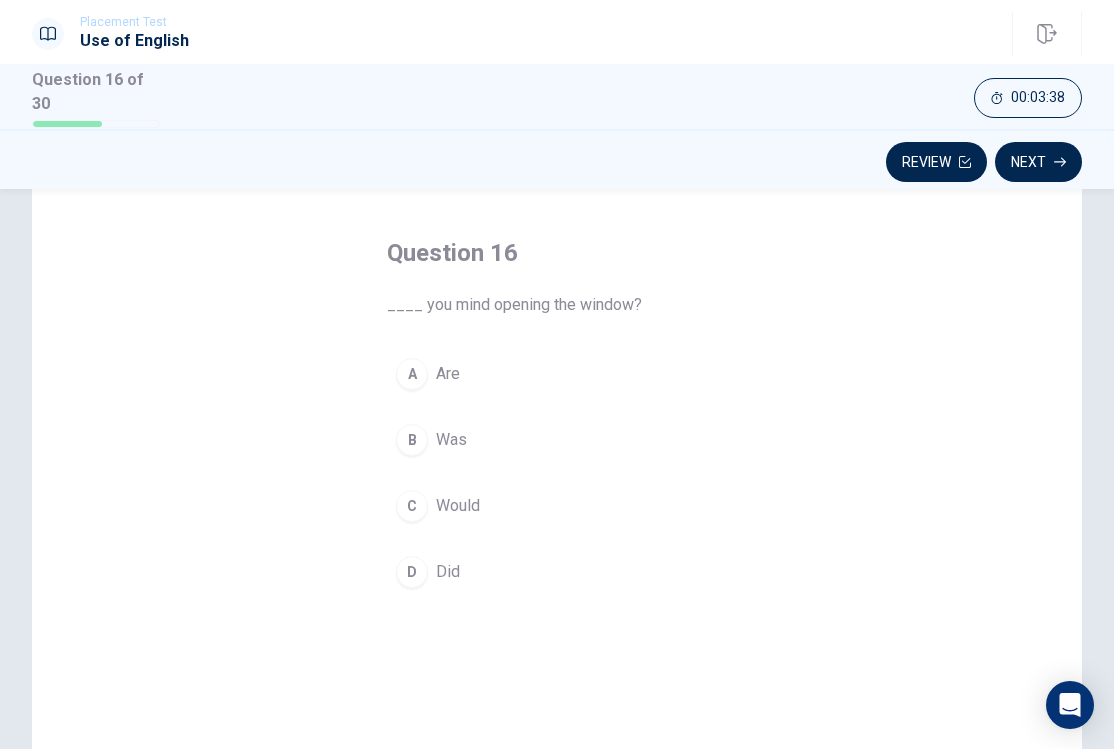 click on "C" at bounding box center (412, 506) 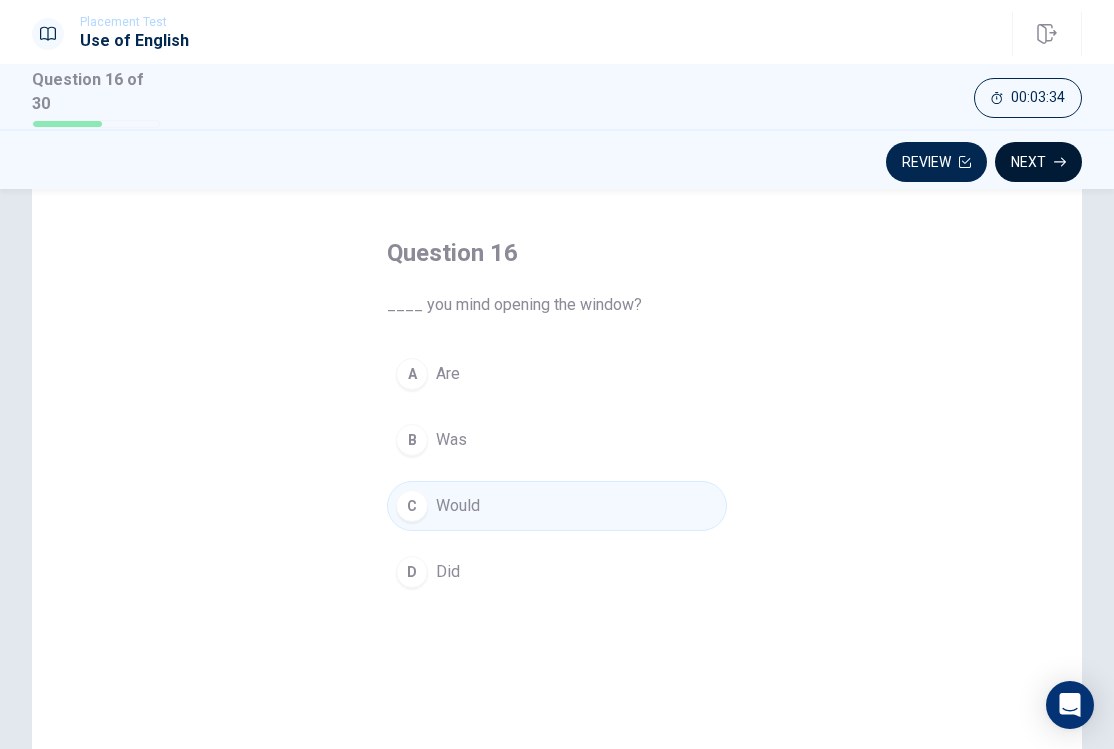 click on "Next" at bounding box center [1038, 162] 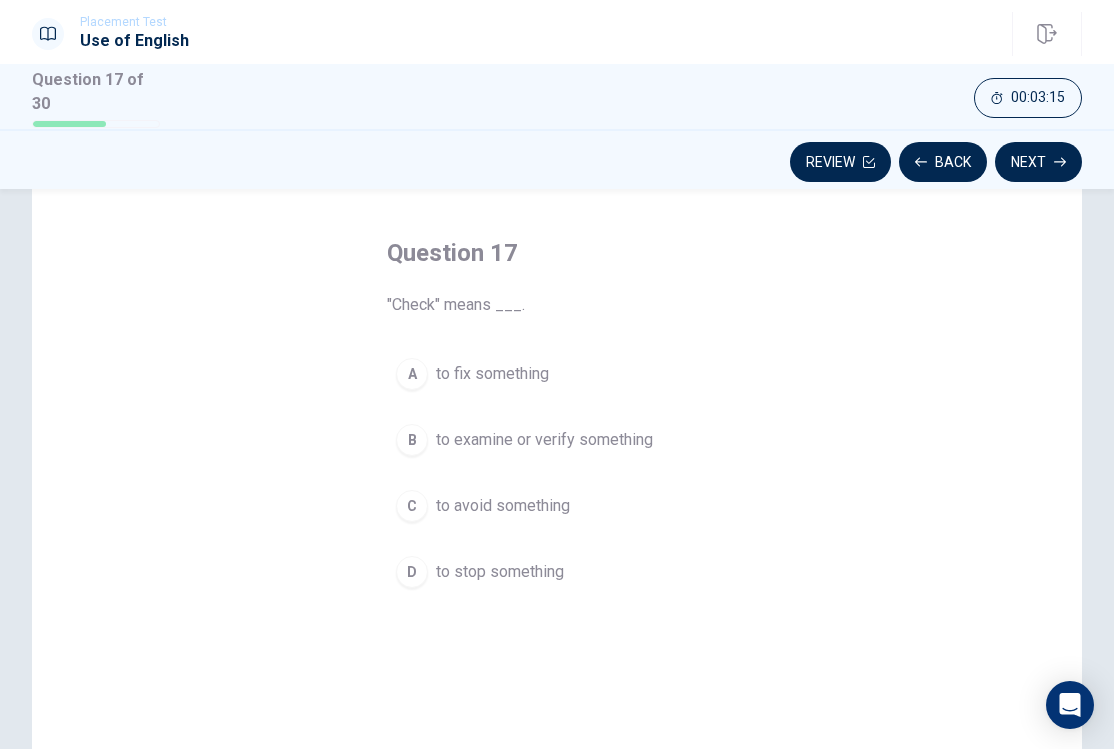 click on "B" at bounding box center (412, 440) 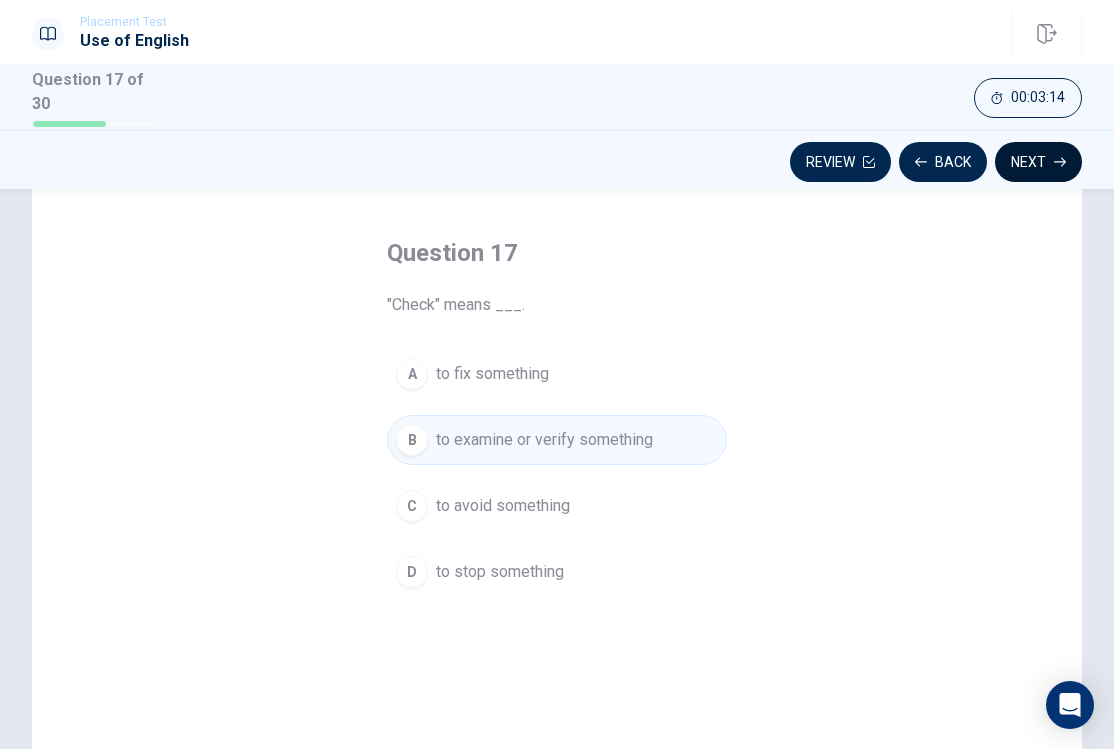 click on "Next" at bounding box center (1038, 162) 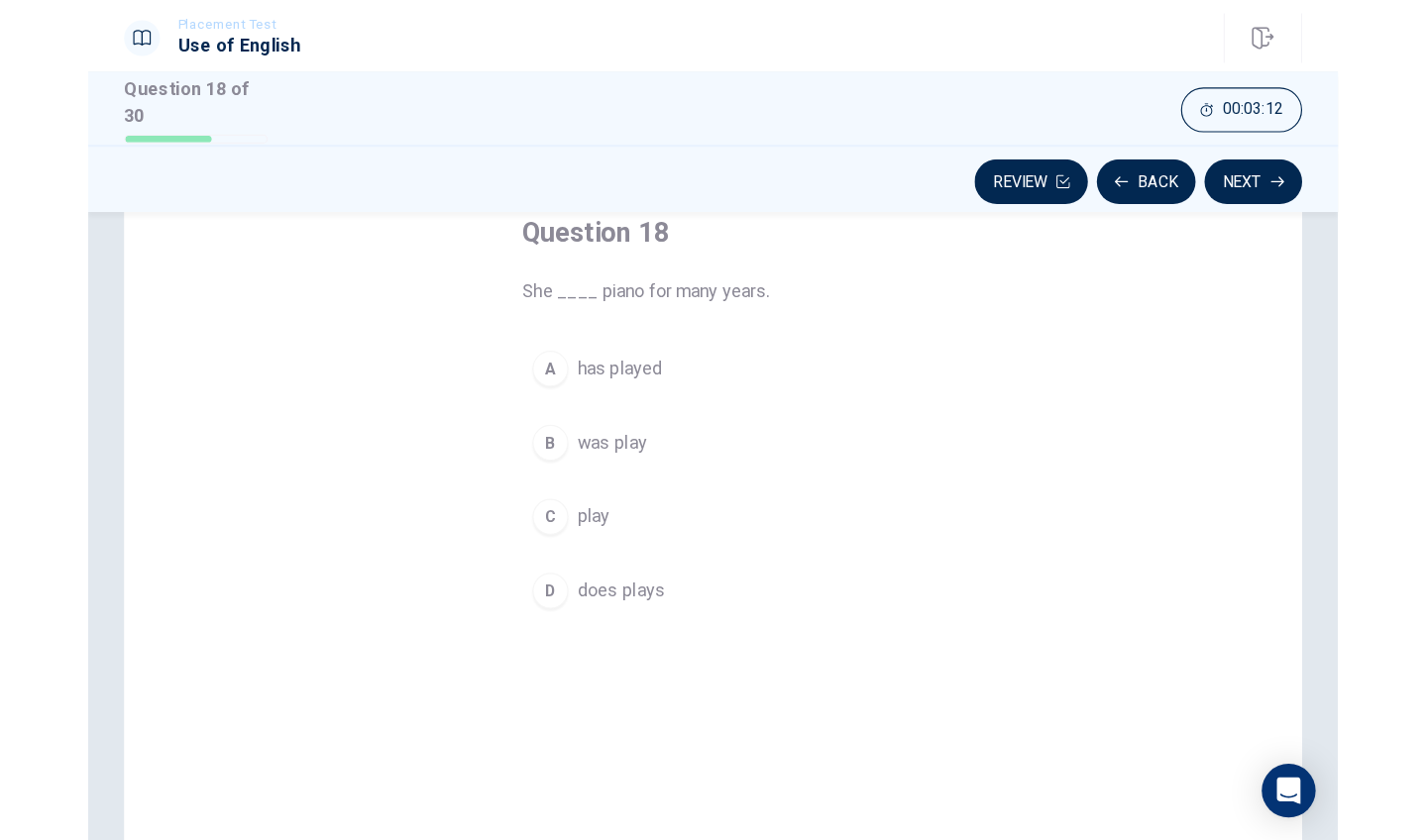scroll, scrollTop: 119, scrollLeft: 0, axis: vertical 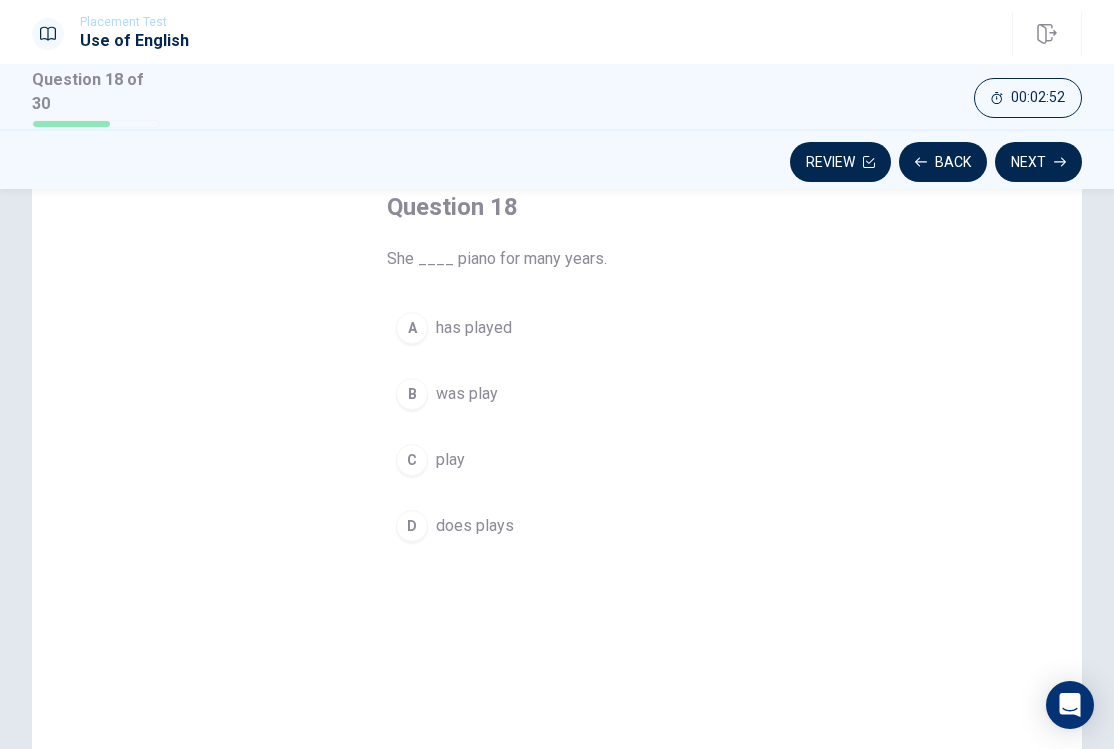 click on "A" at bounding box center [412, 328] 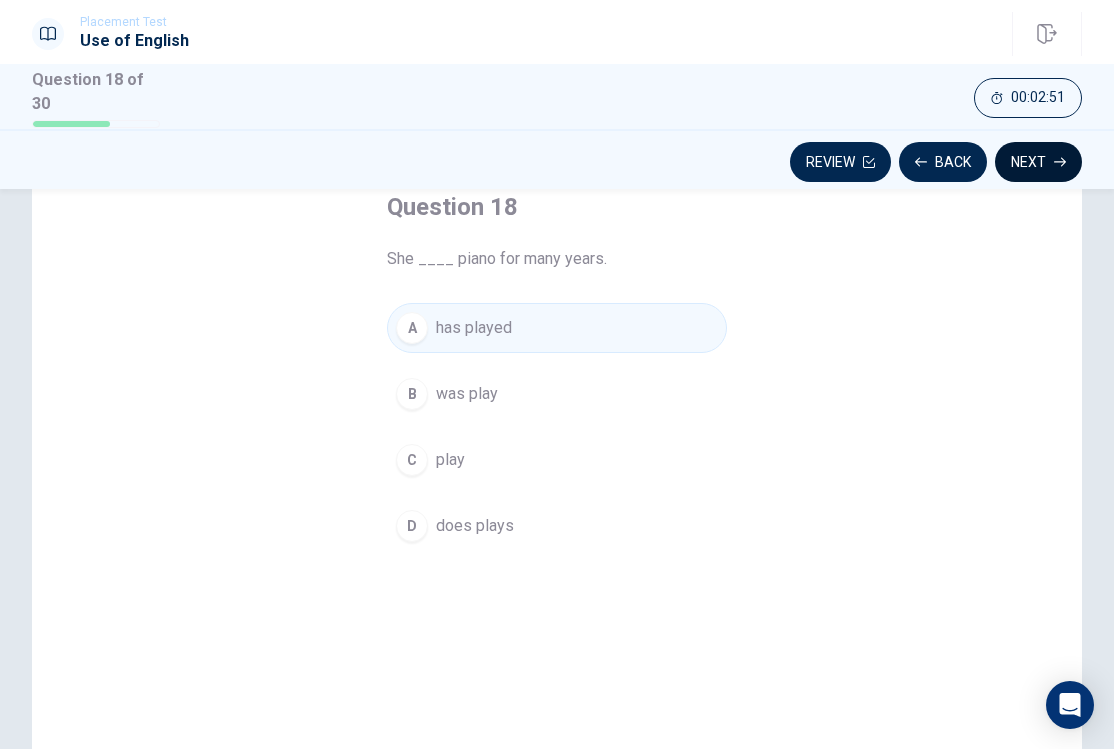 click 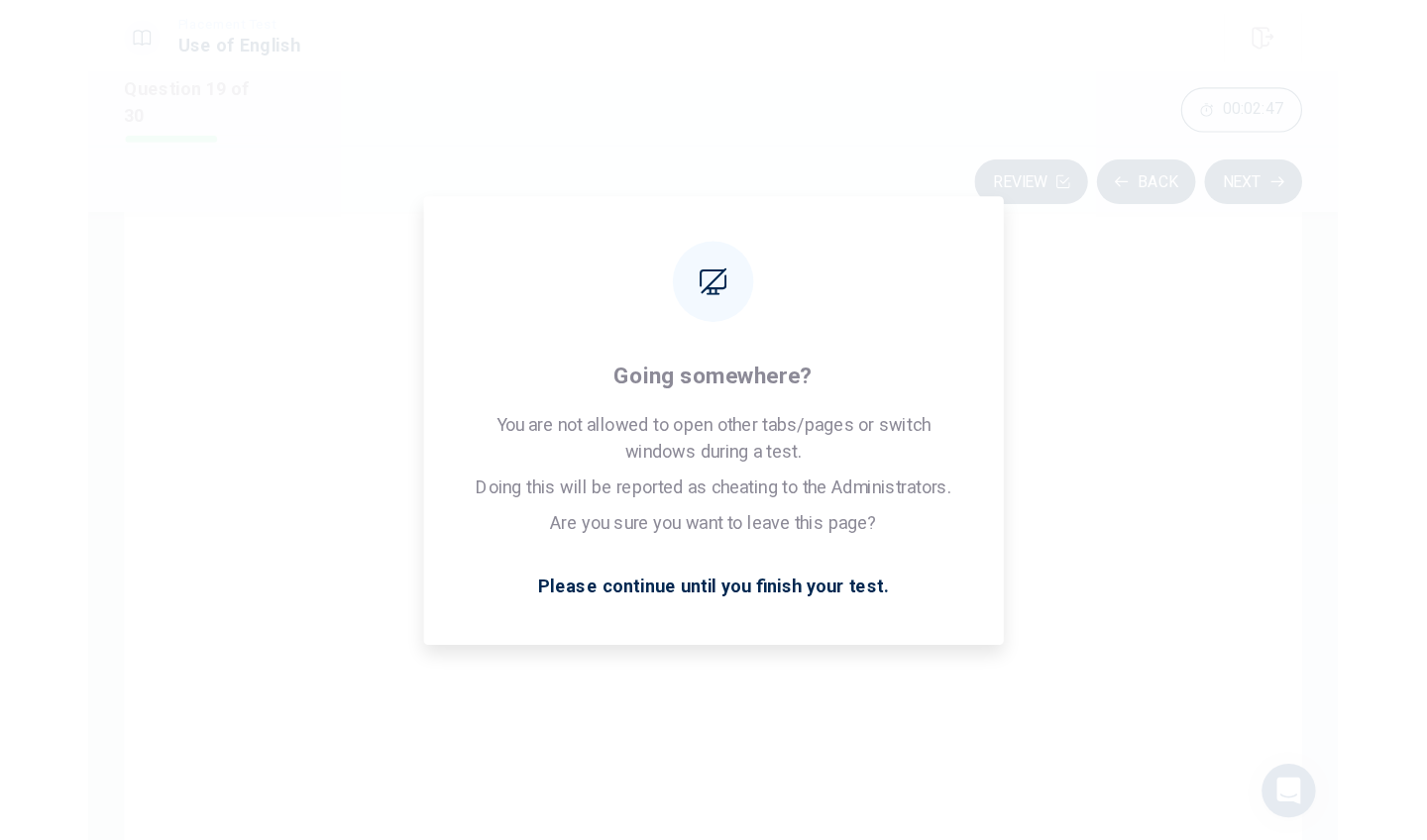 scroll, scrollTop: 54, scrollLeft: 0, axis: vertical 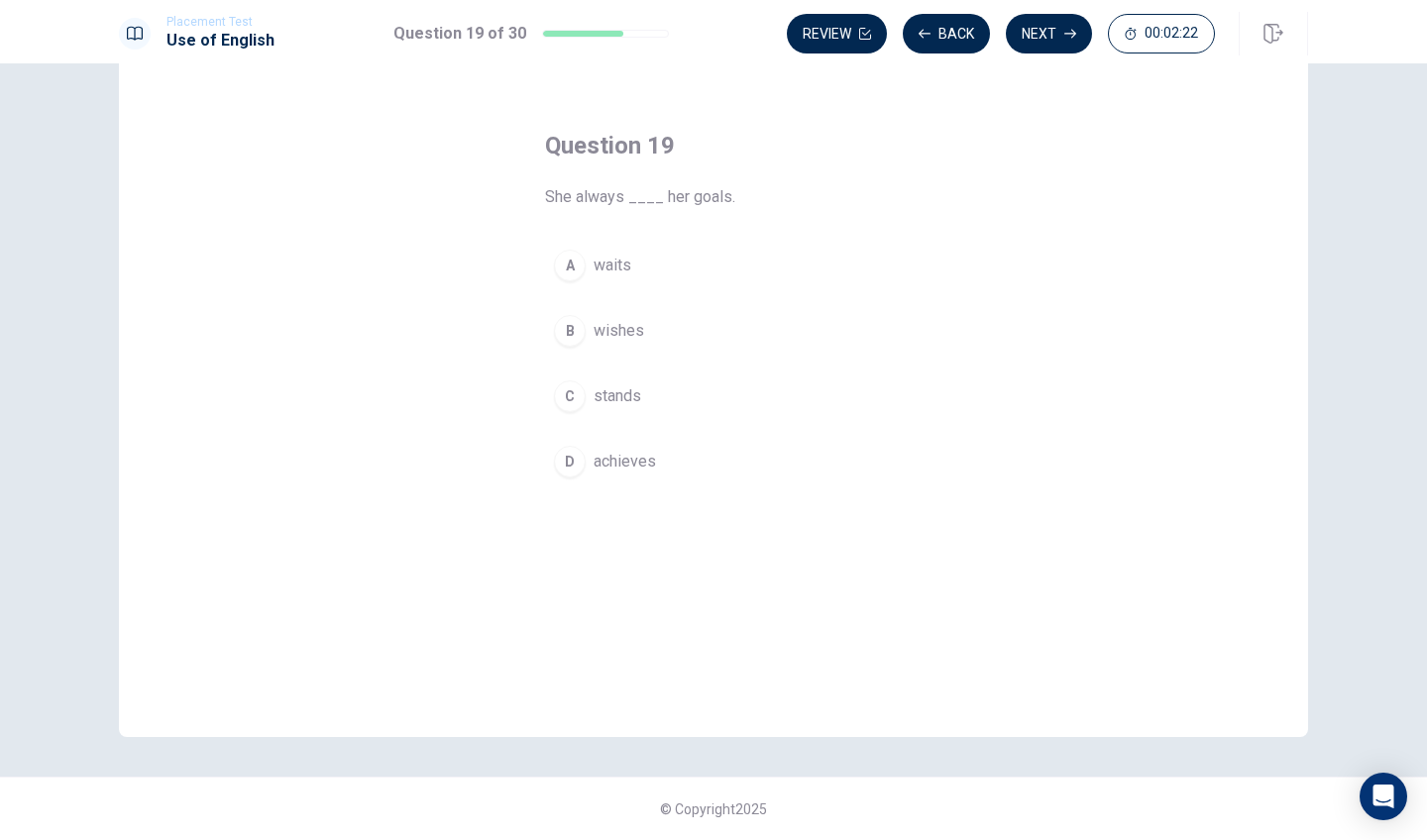 click on "D" at bounding box center [570, 462] 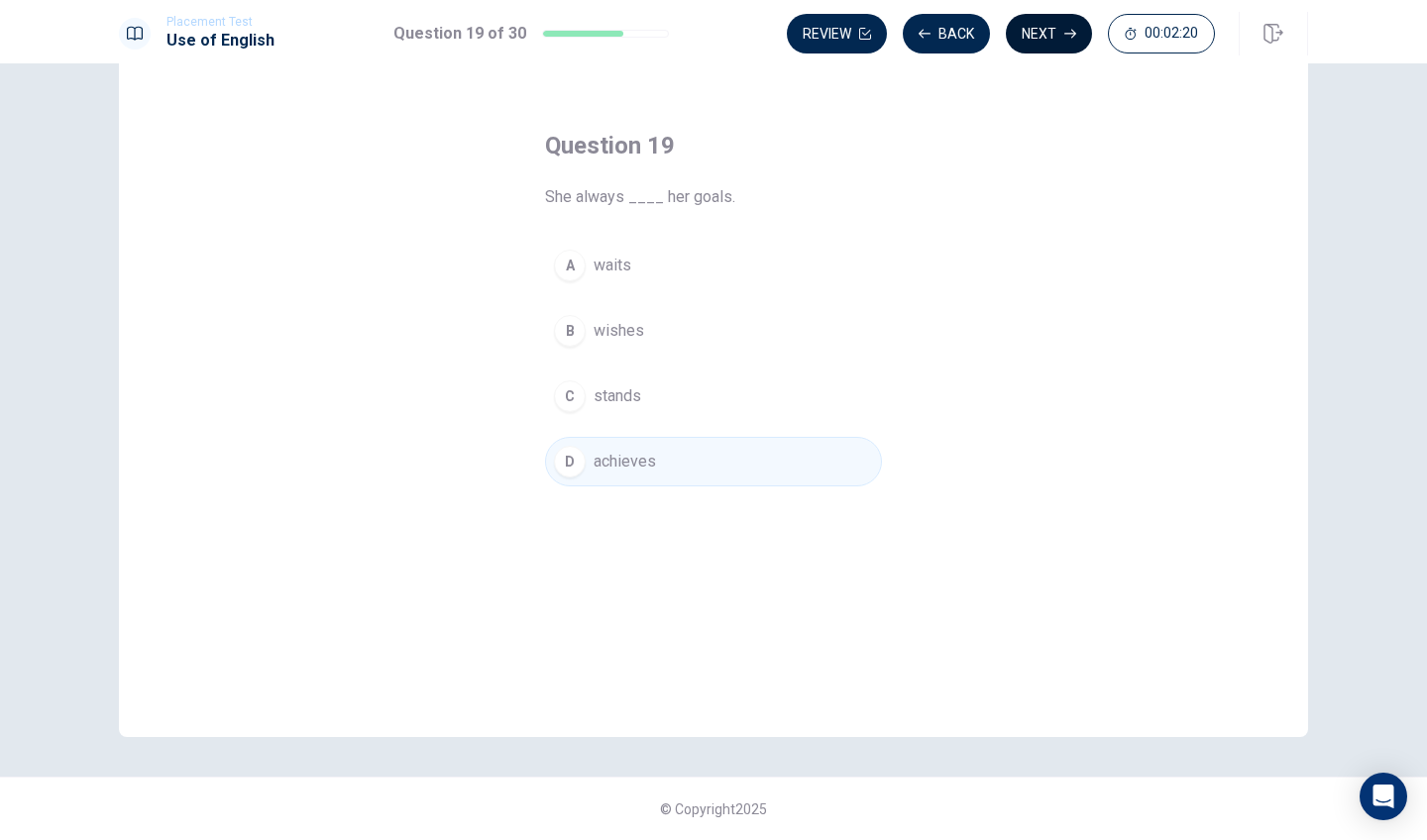 click on "Next" at bounding box center (1048, 34) 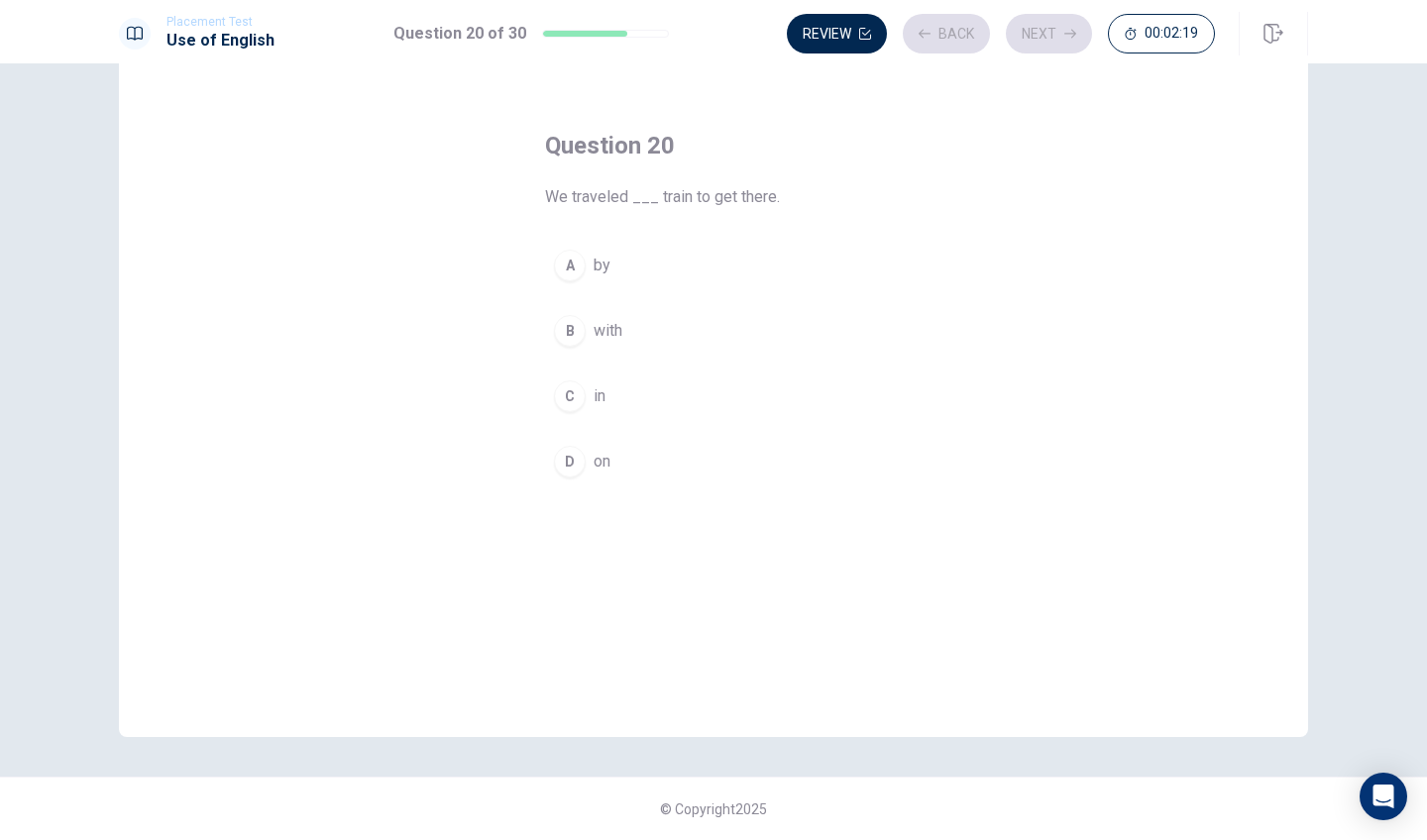 scroll, scrollTop: 31, scrollLeft: 0, axis: vertical 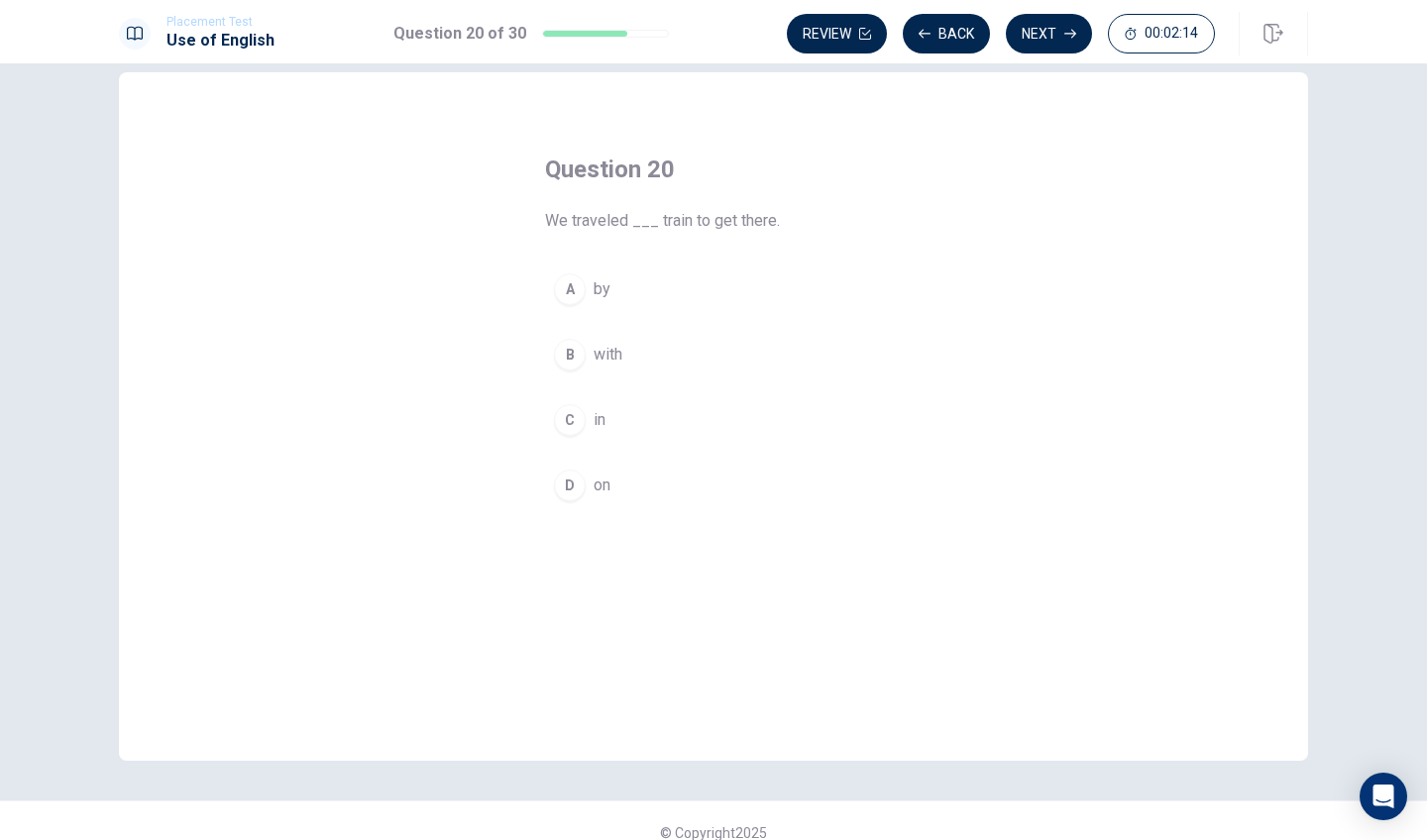 click on "A" at bounding box center [570, 289] 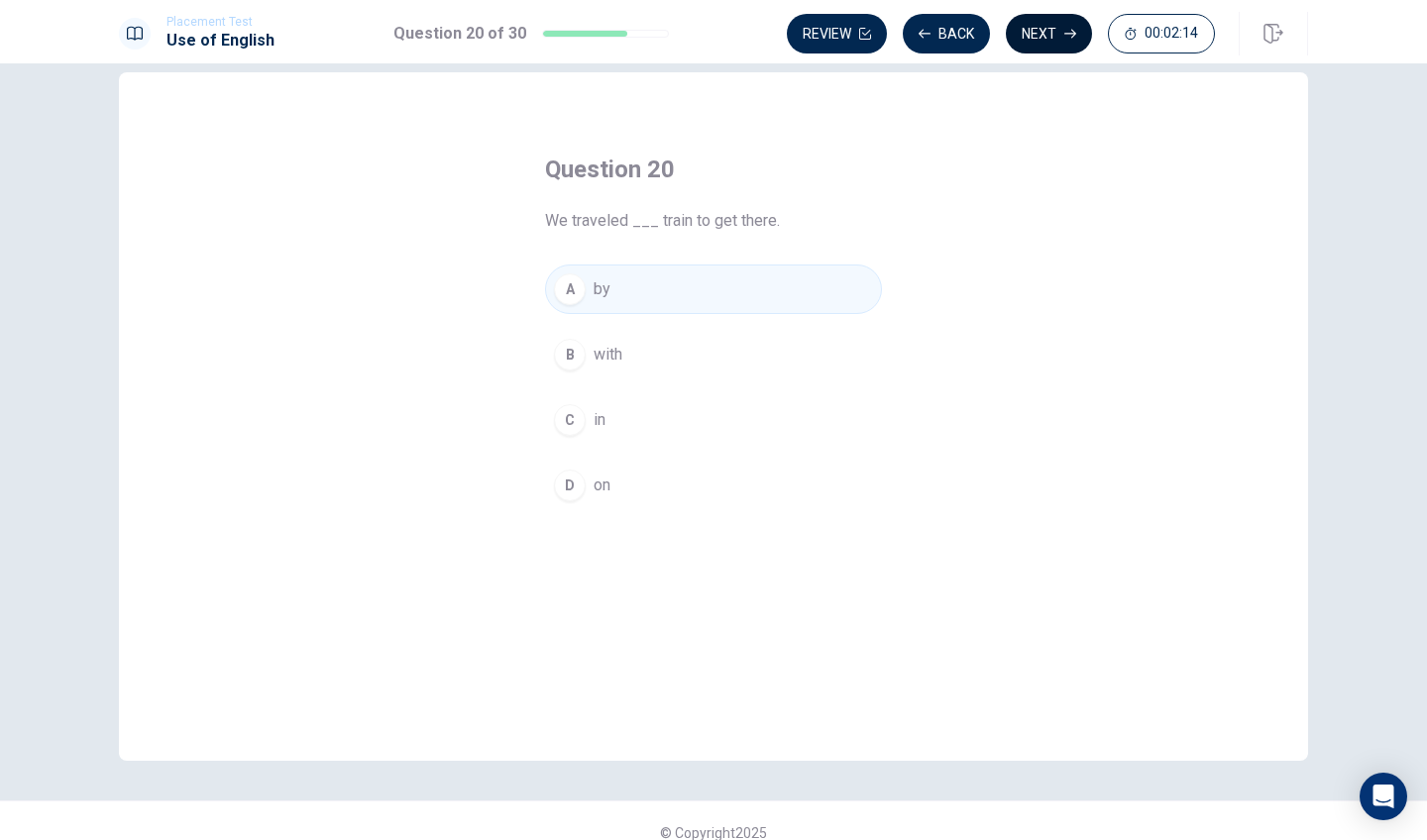 click on "Next" at bounding box center [1048, 34] 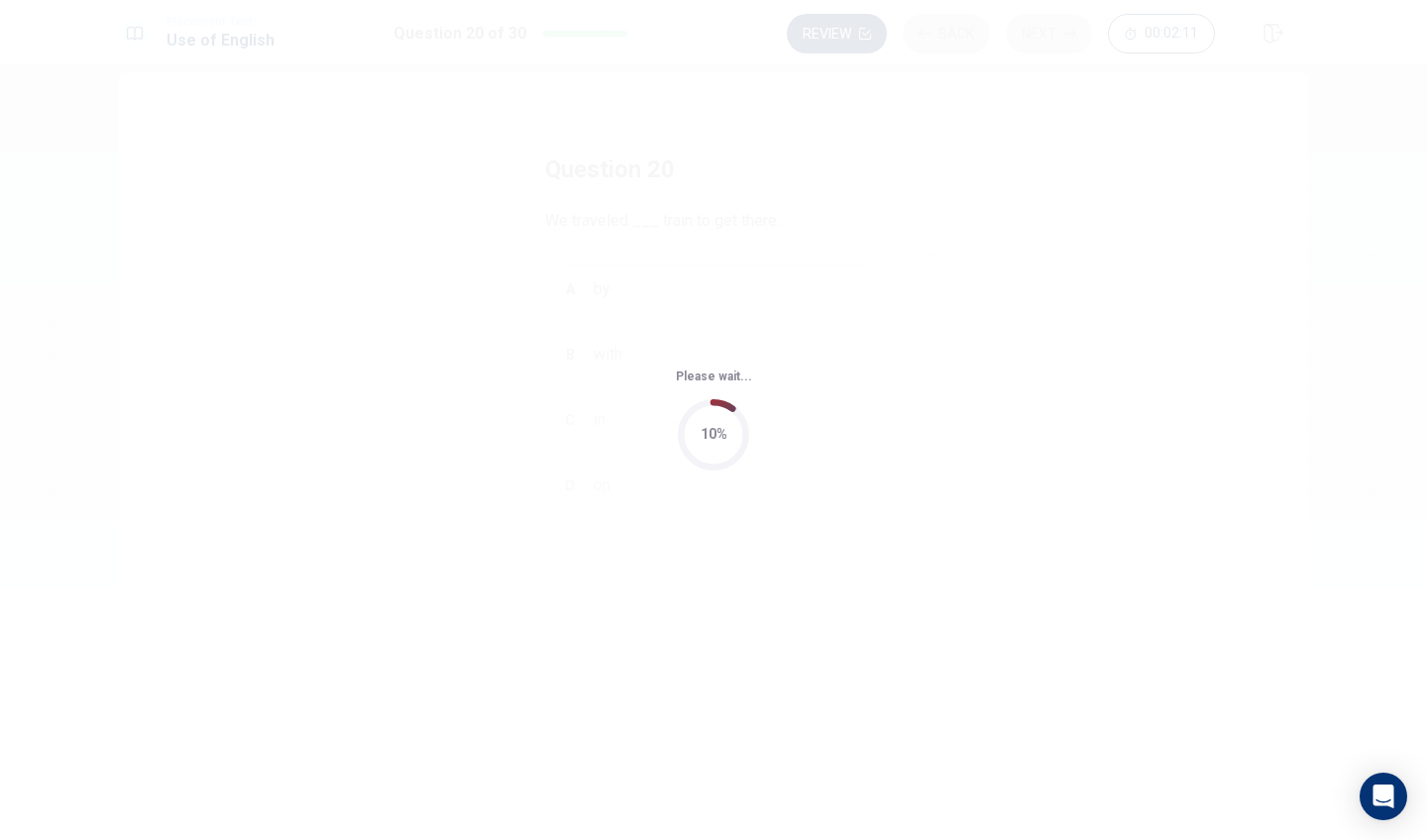 scroll, scrollTop: 0, scrollLeft: 0, axis: both 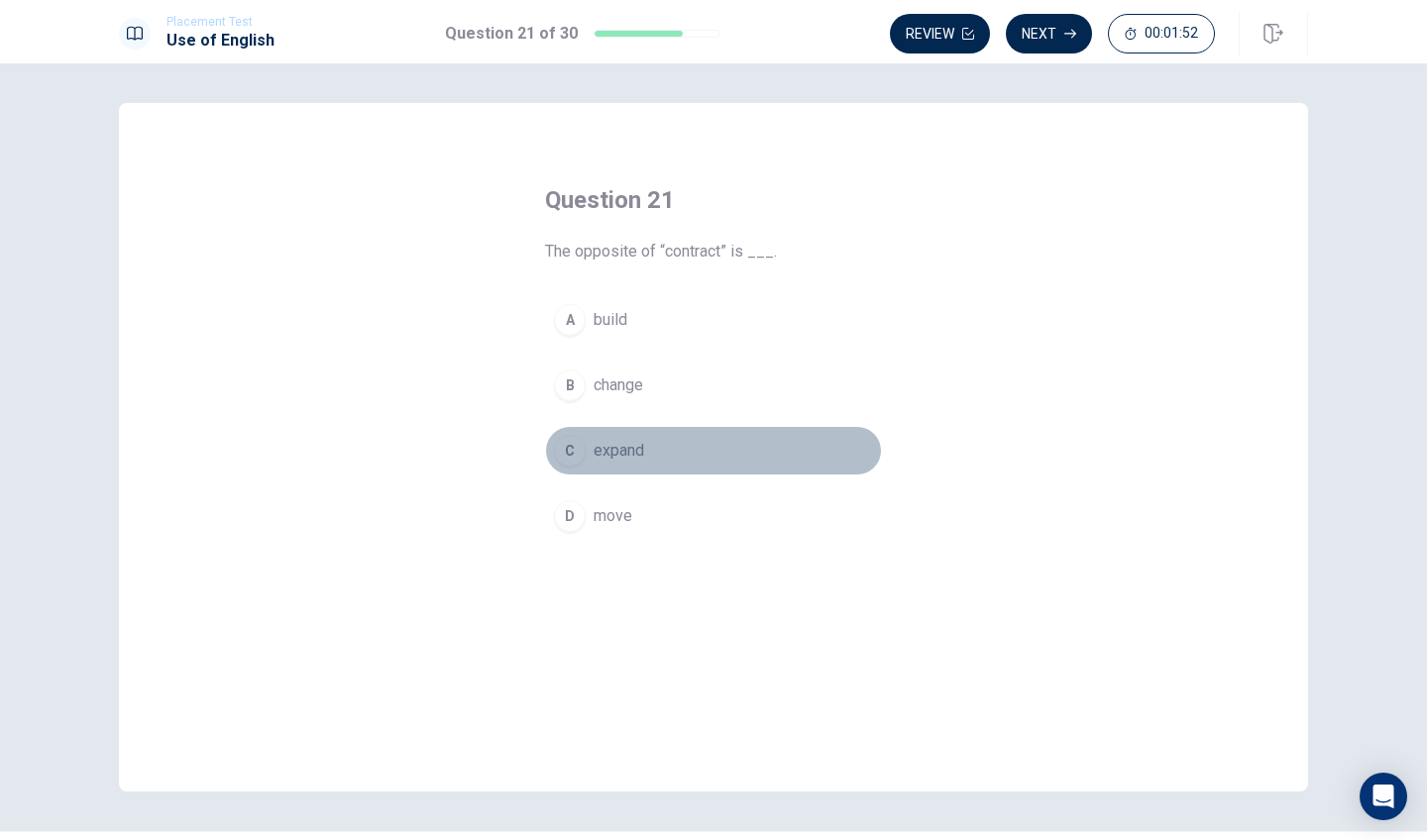 click on "C" at bounding box center (570, 451) 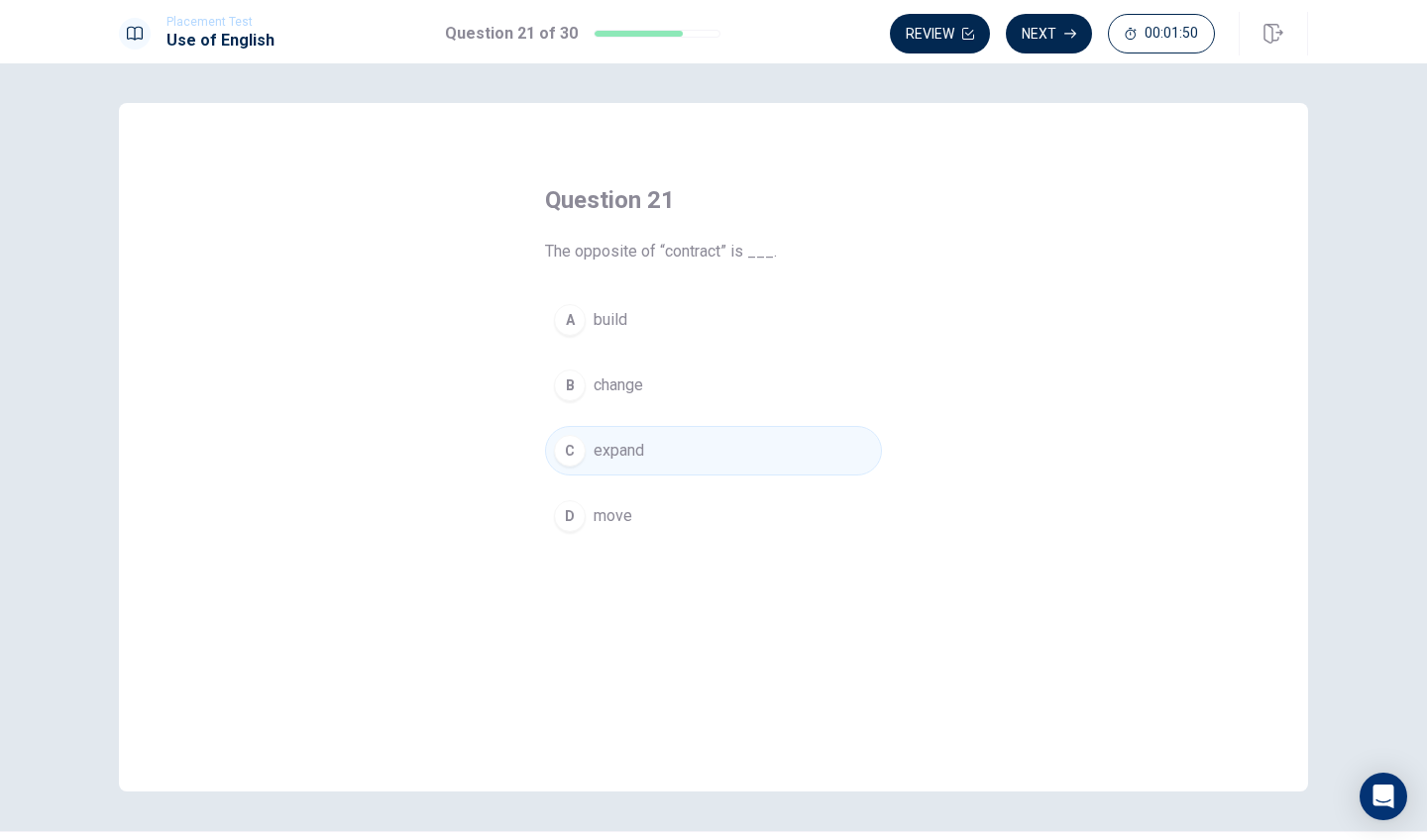 click on "D" at bounding box center (570, 516) 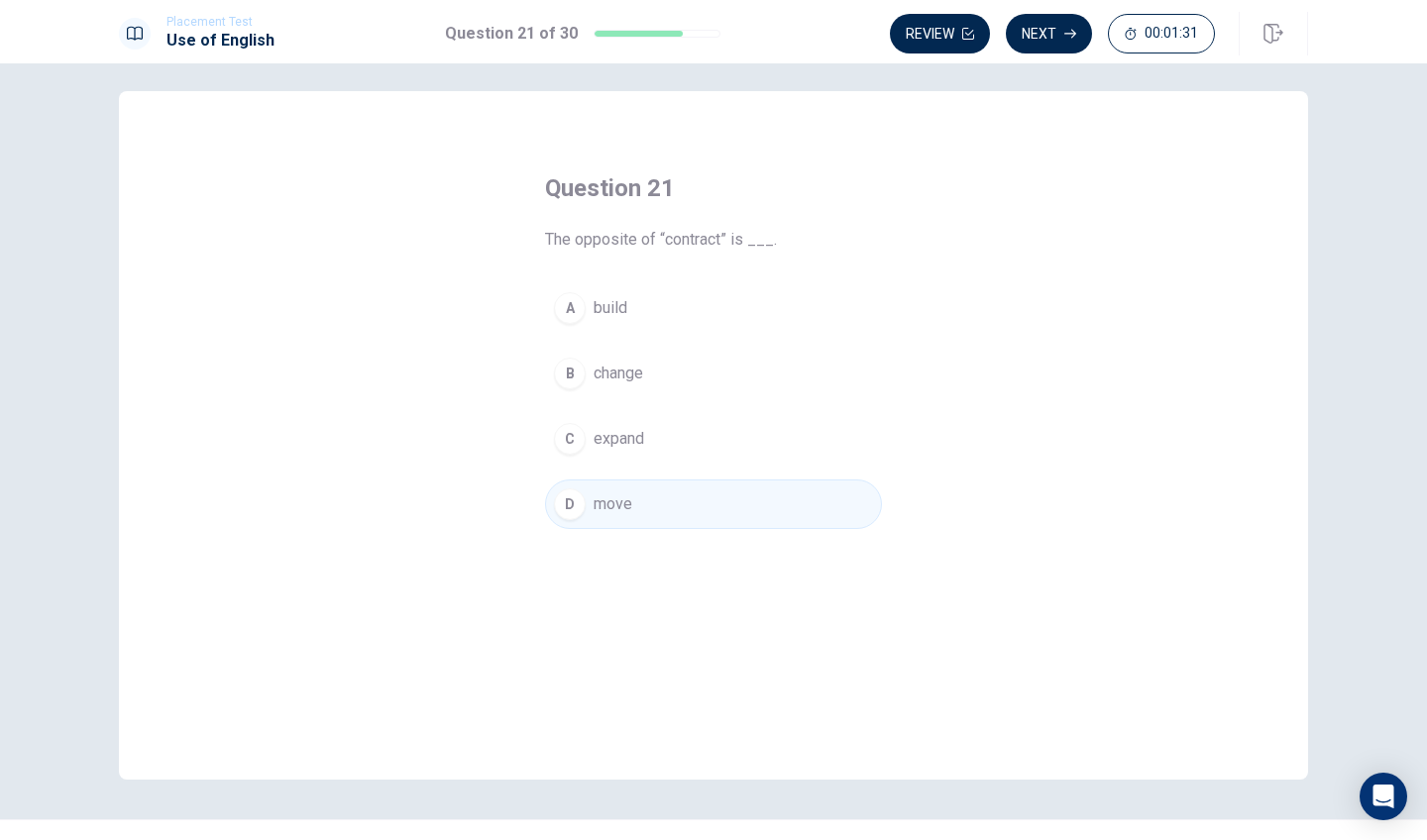 scroll, scrollTop: 15, scrollLeft: 0, axis: vertical 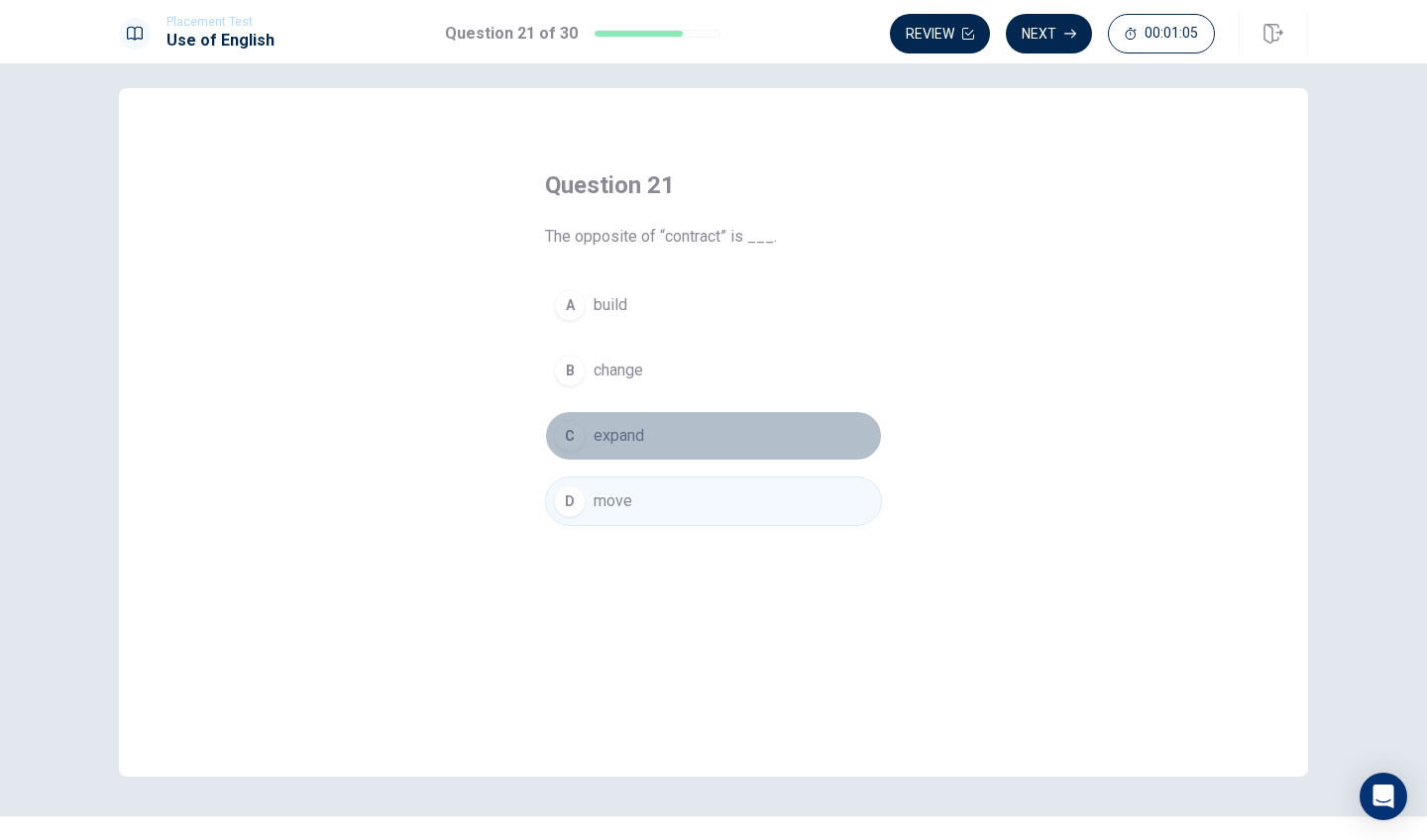 click on "C" at bounding box center (570, 436) 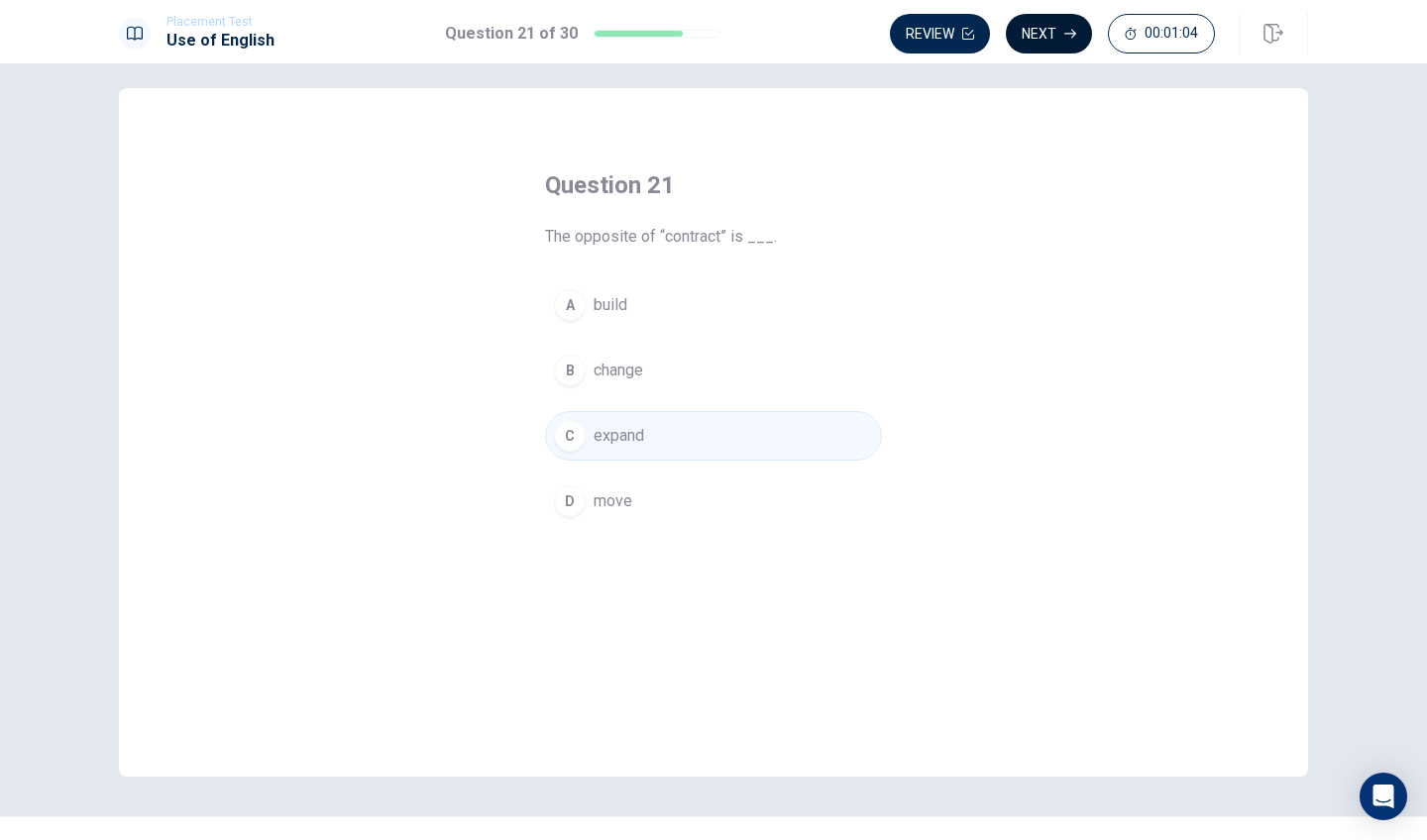 click on "Next" at bounding box center (1048, 34) 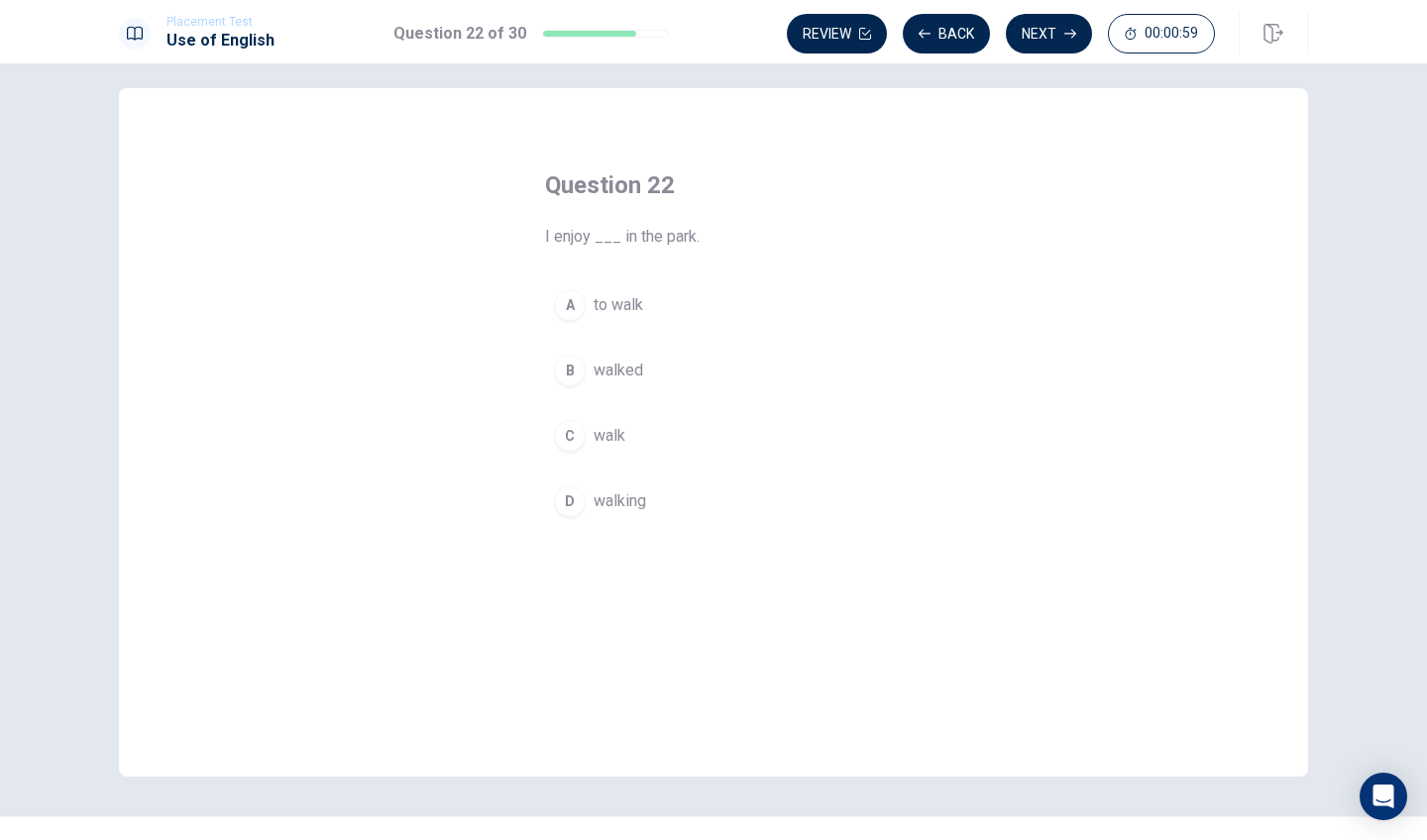 click on "D" at bounding box center (570, 501) 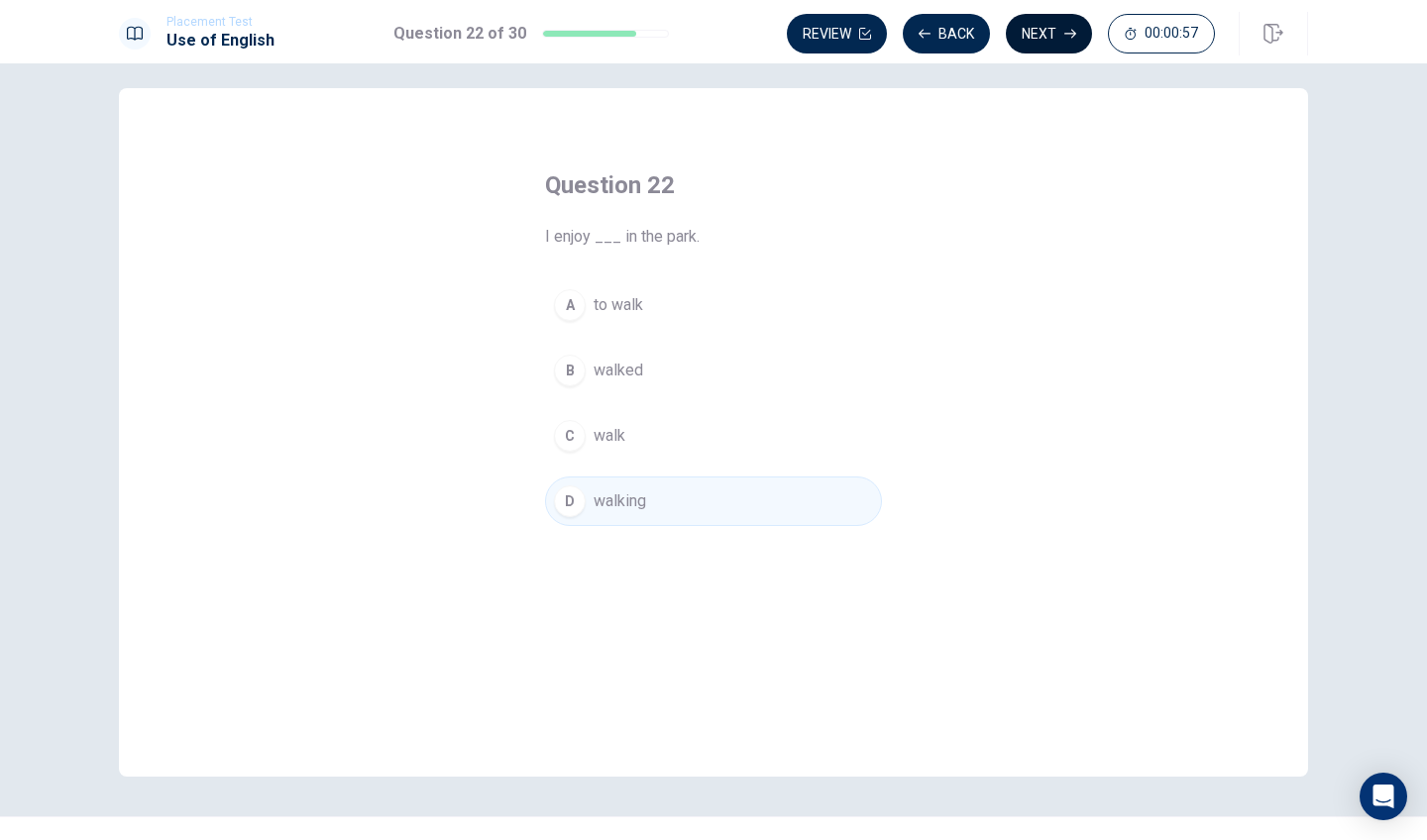 click on "Next" at bounding box center (1048, 34) 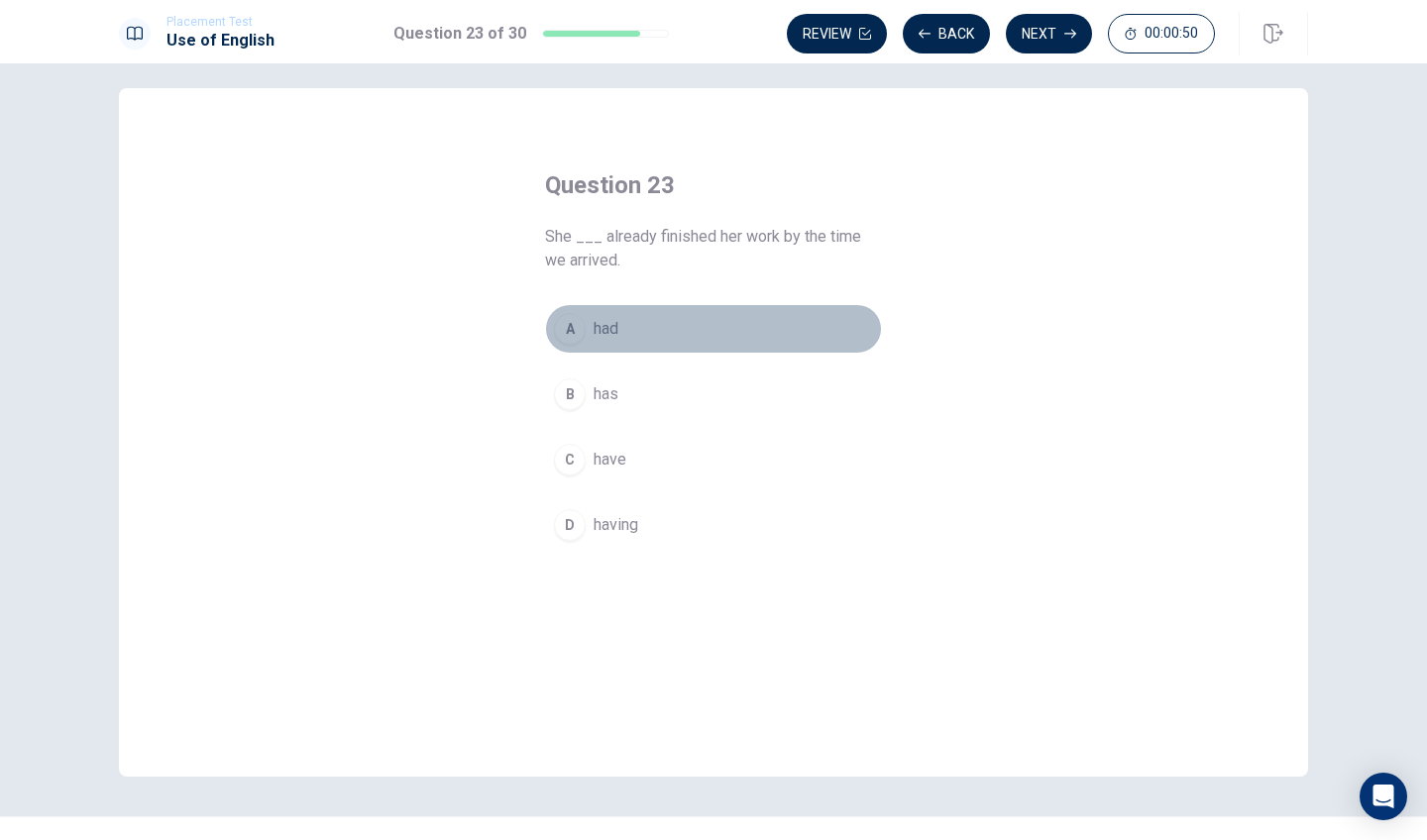 click on "A" at bounding box center (570, 329) 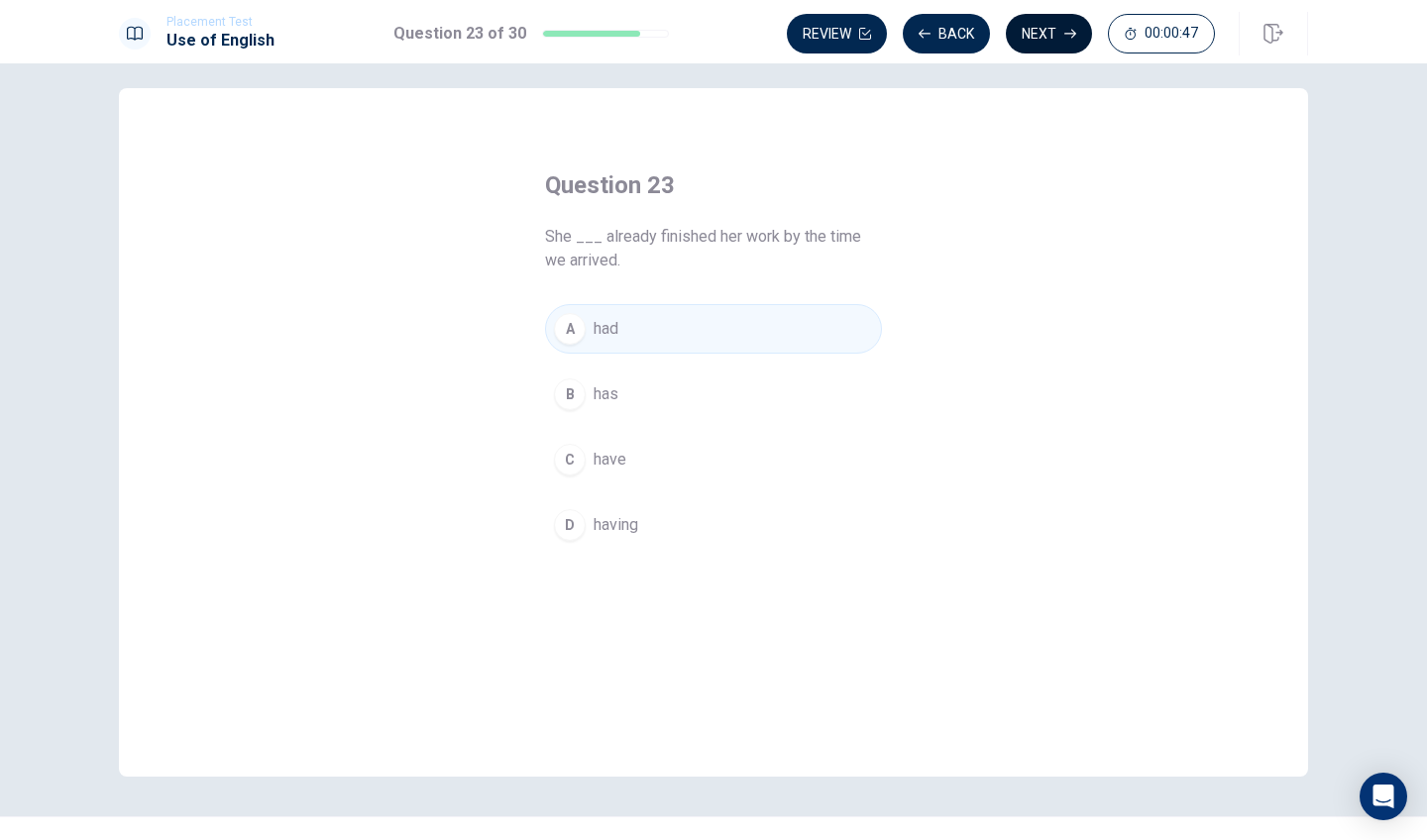 click on "Next" at bounding box center [1048, 34] 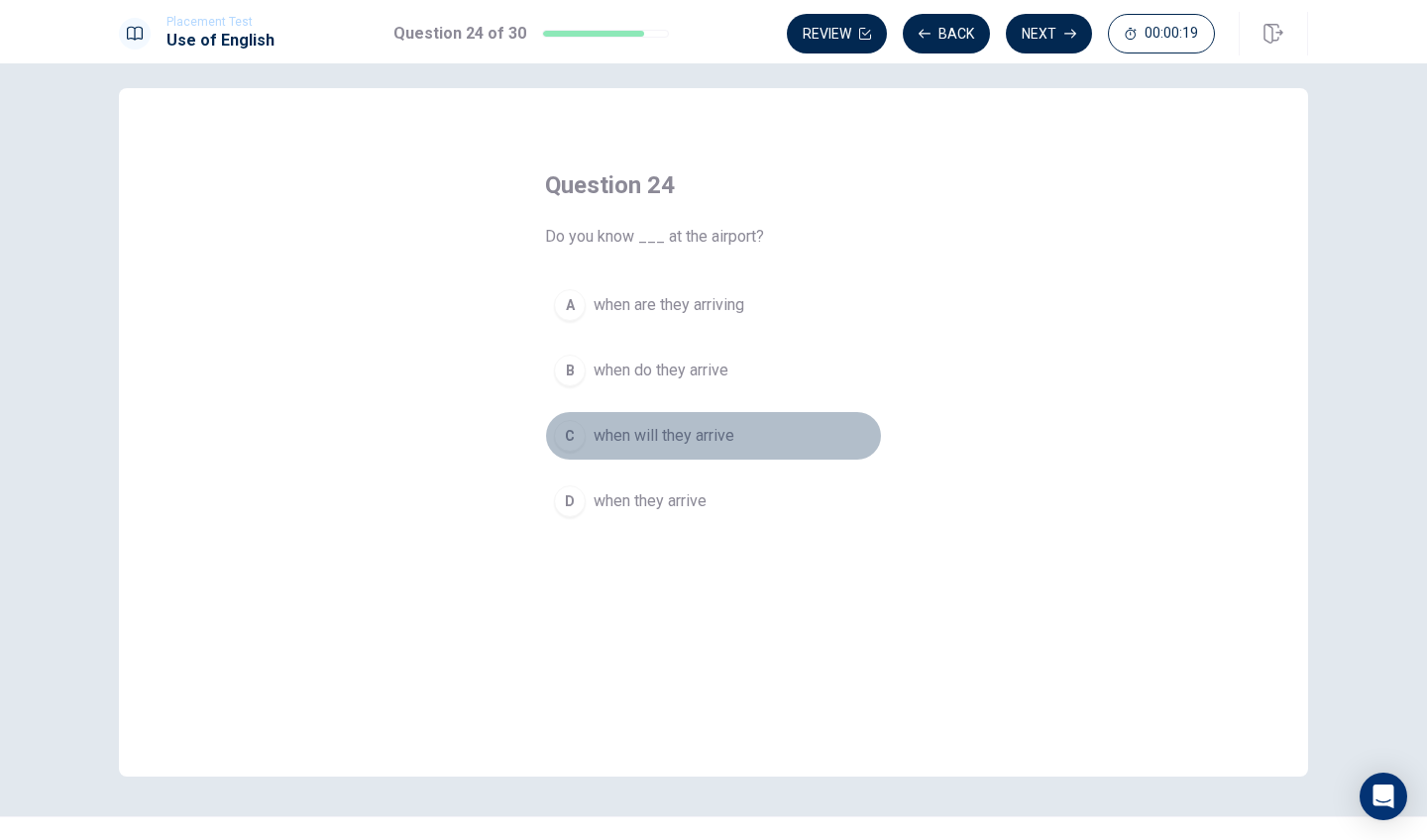 click on "C" at bounding box center (570, 436) 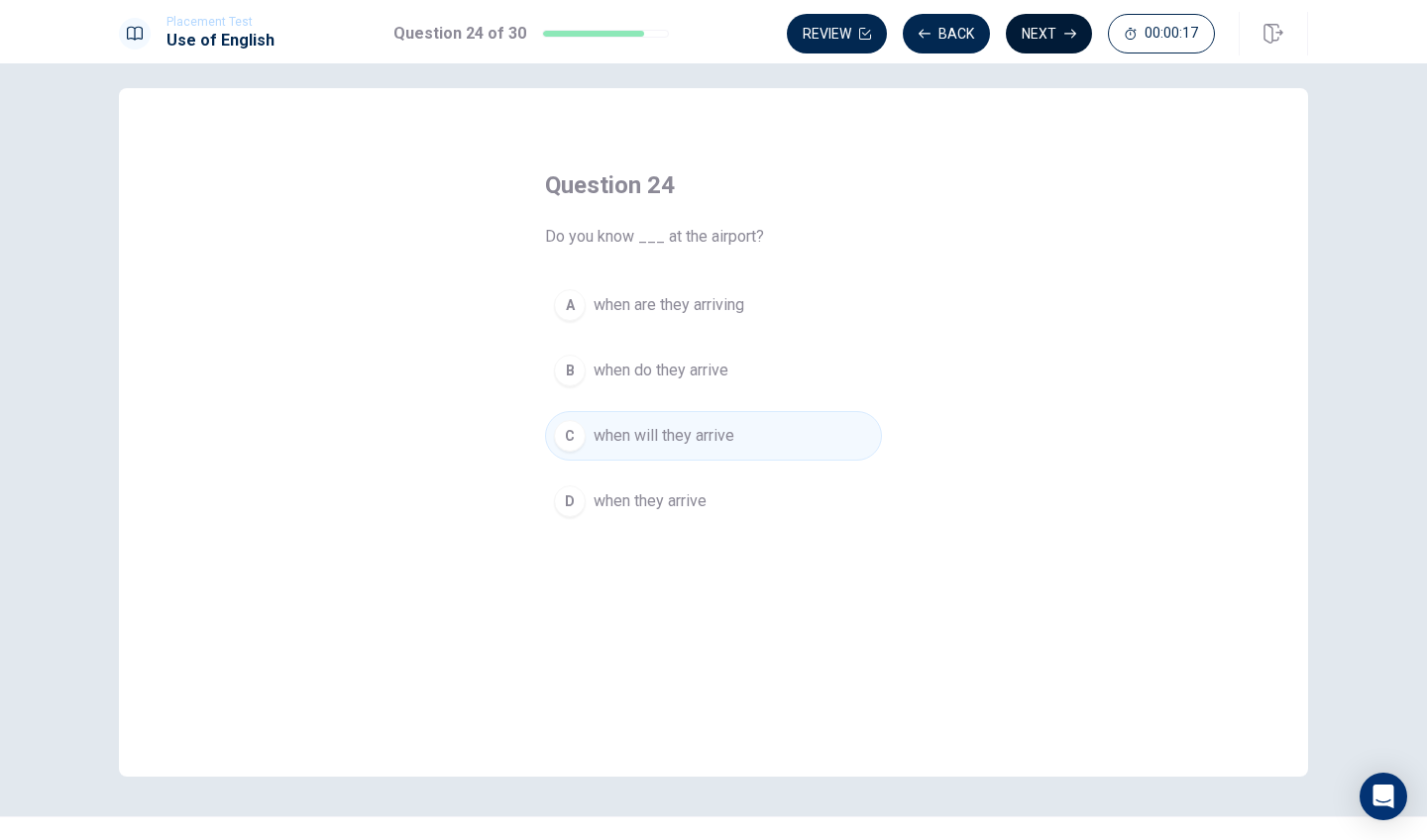 click on "Next" at bounding box center (1048, 34) 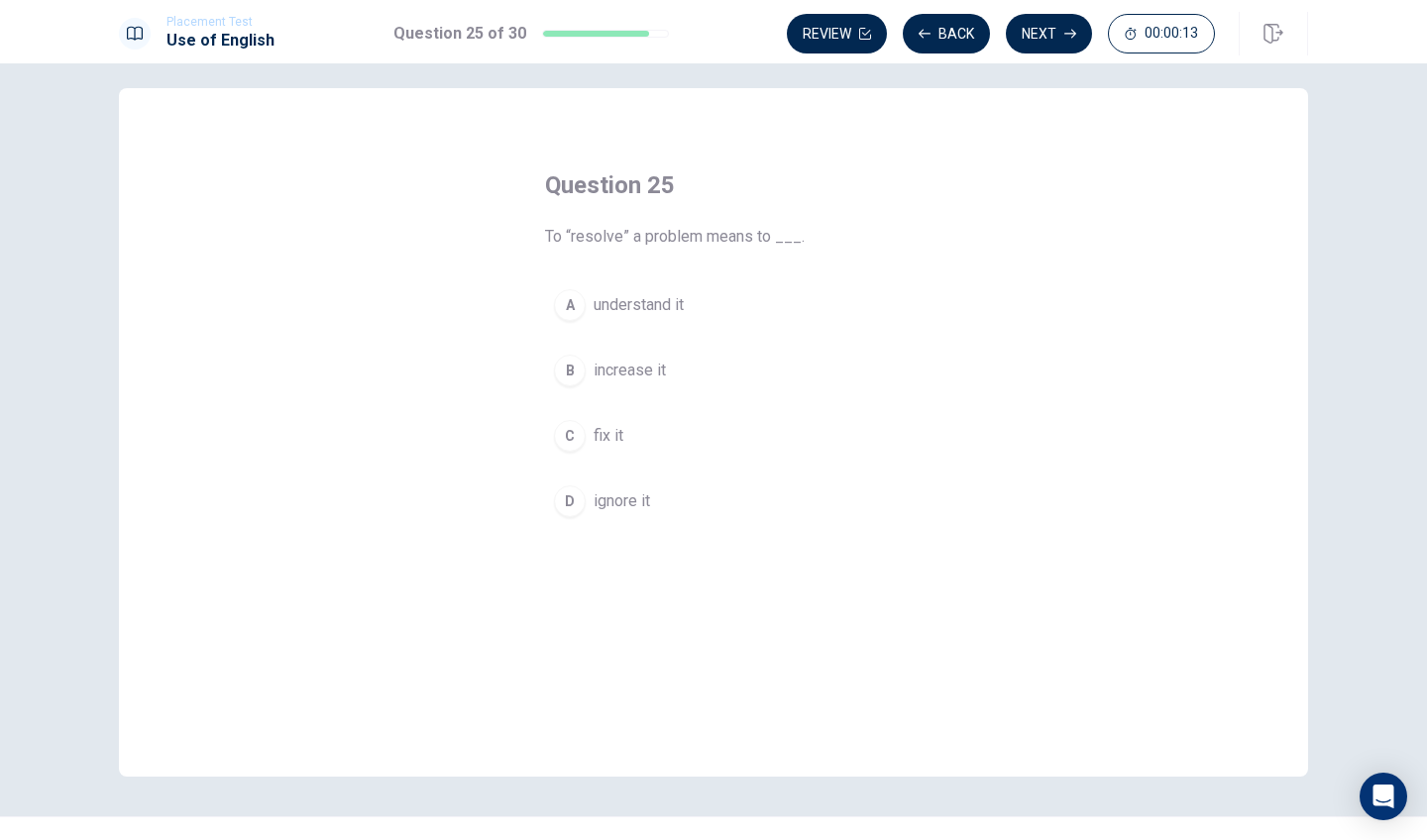click on "B" at bounding box center [570, 370] 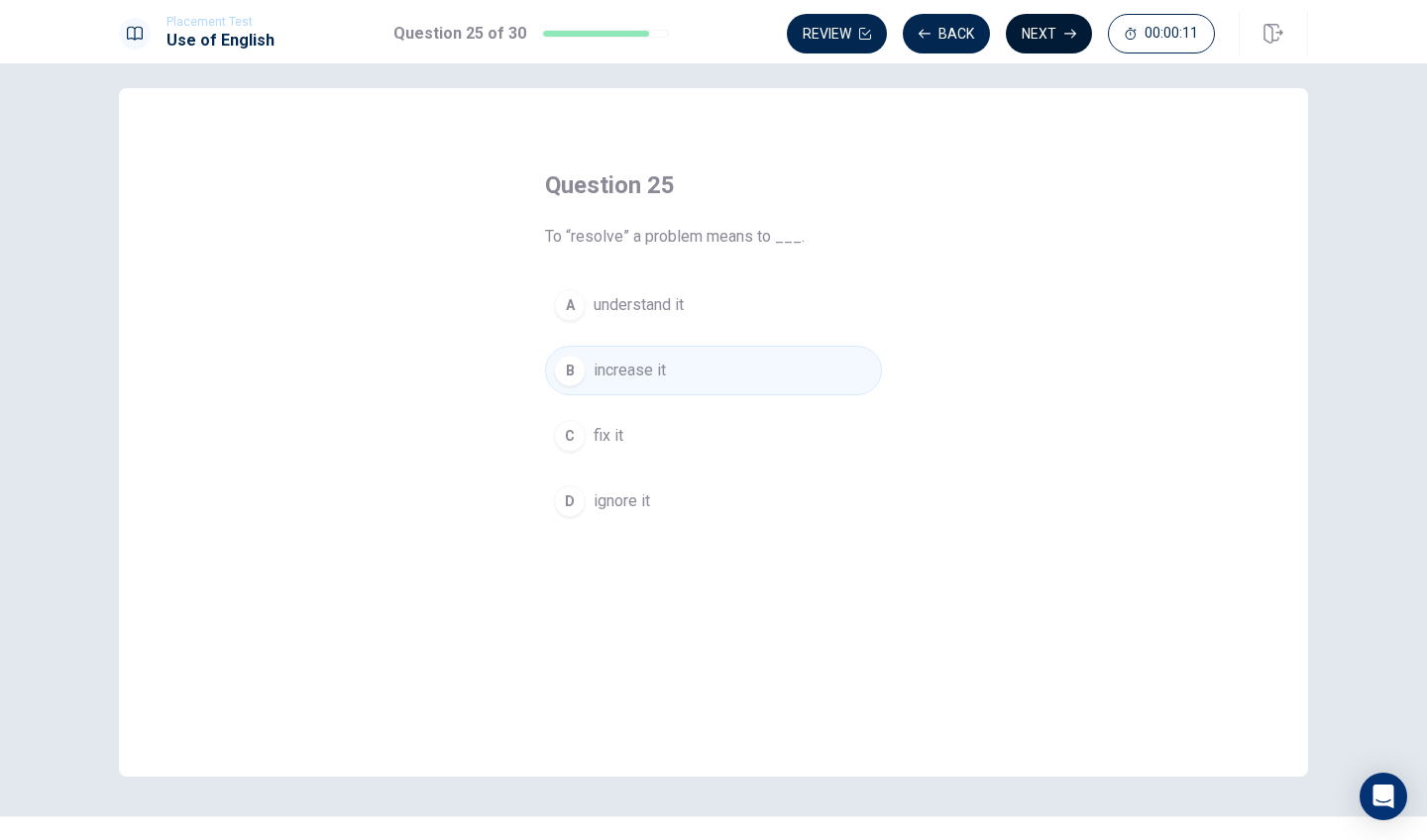 click on "Next" at bounding box center [1048, 34] 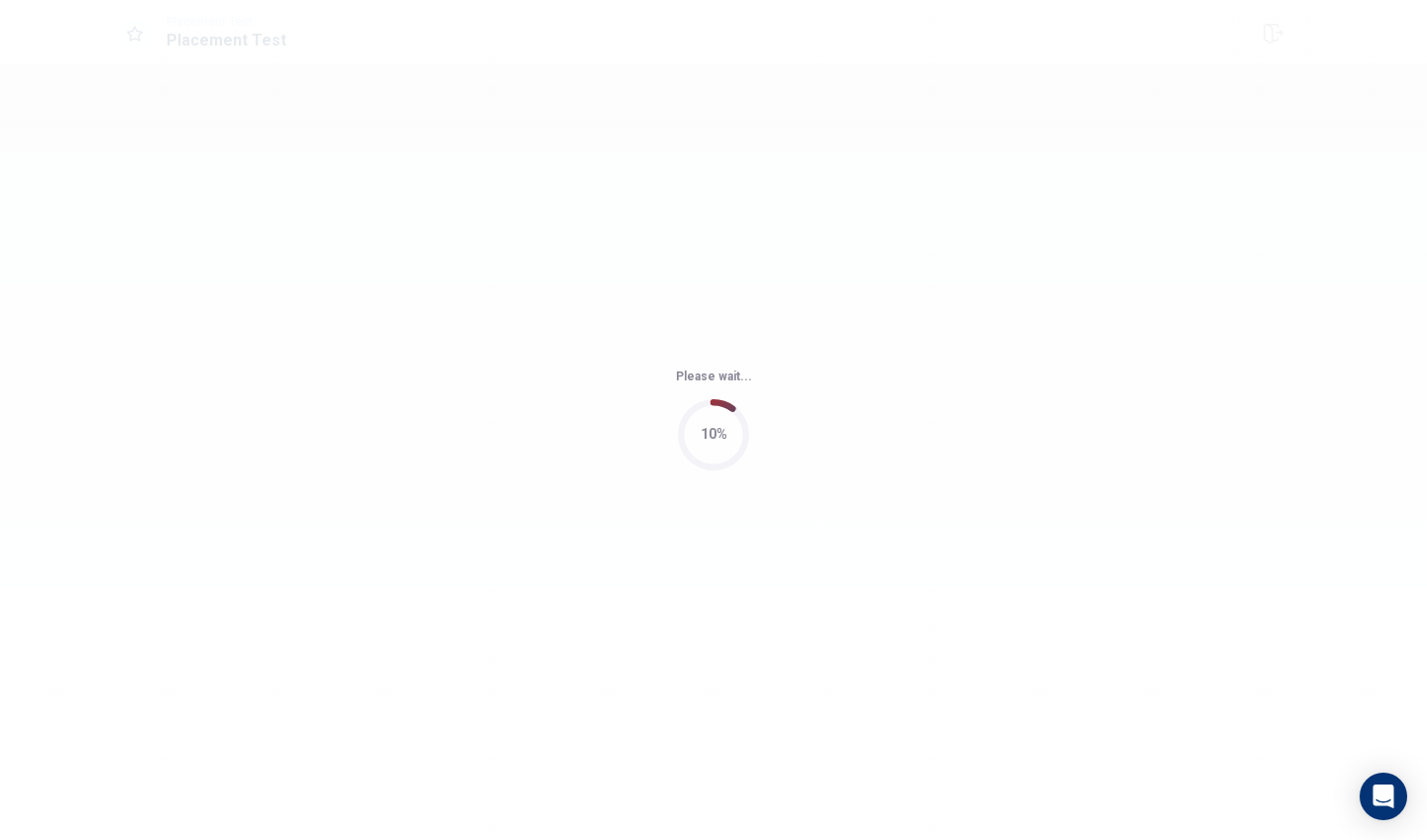 scroll, scrollTop: 0, scrollLeft: 0, axis: both 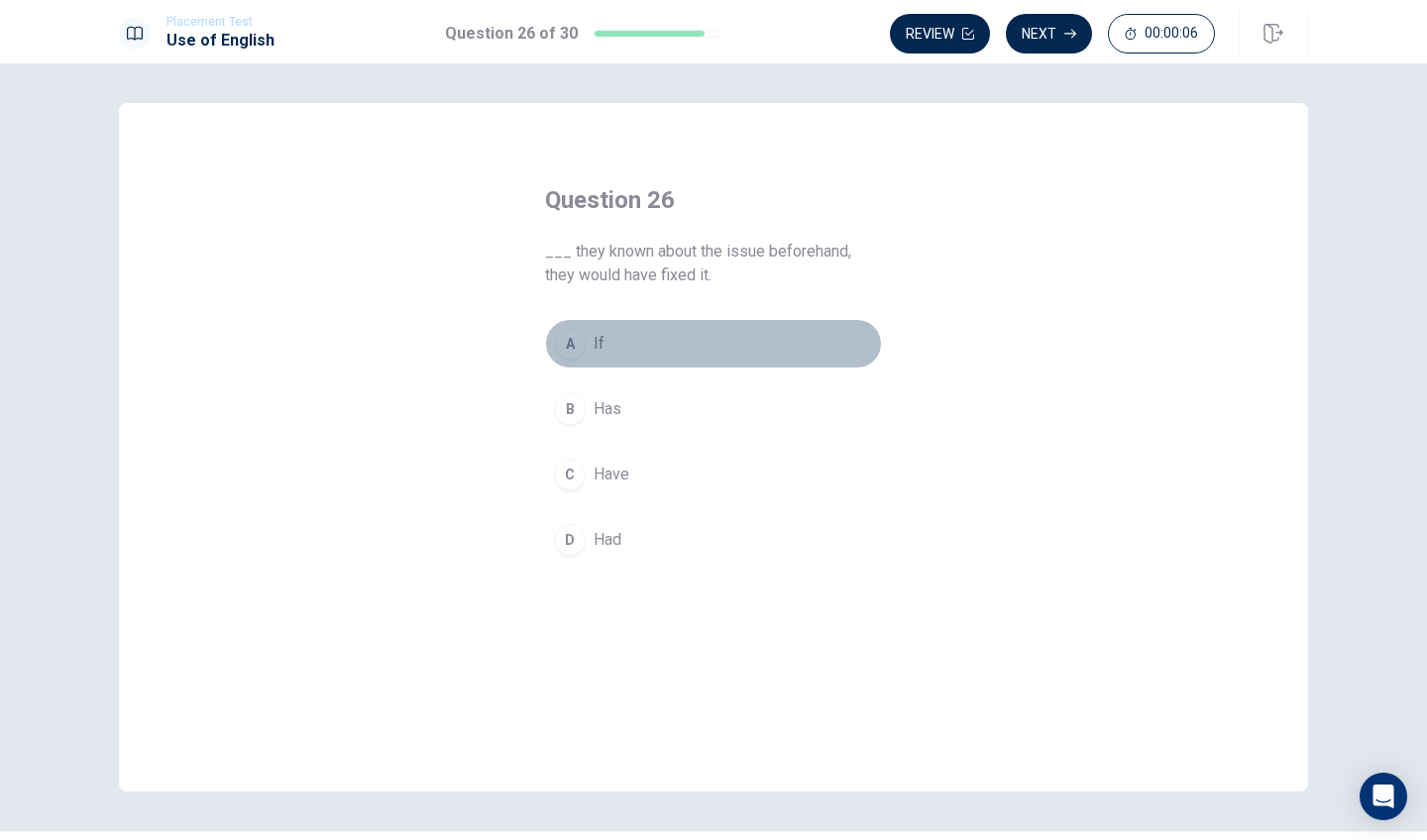 click on "A" at bounding box center (570, 344) 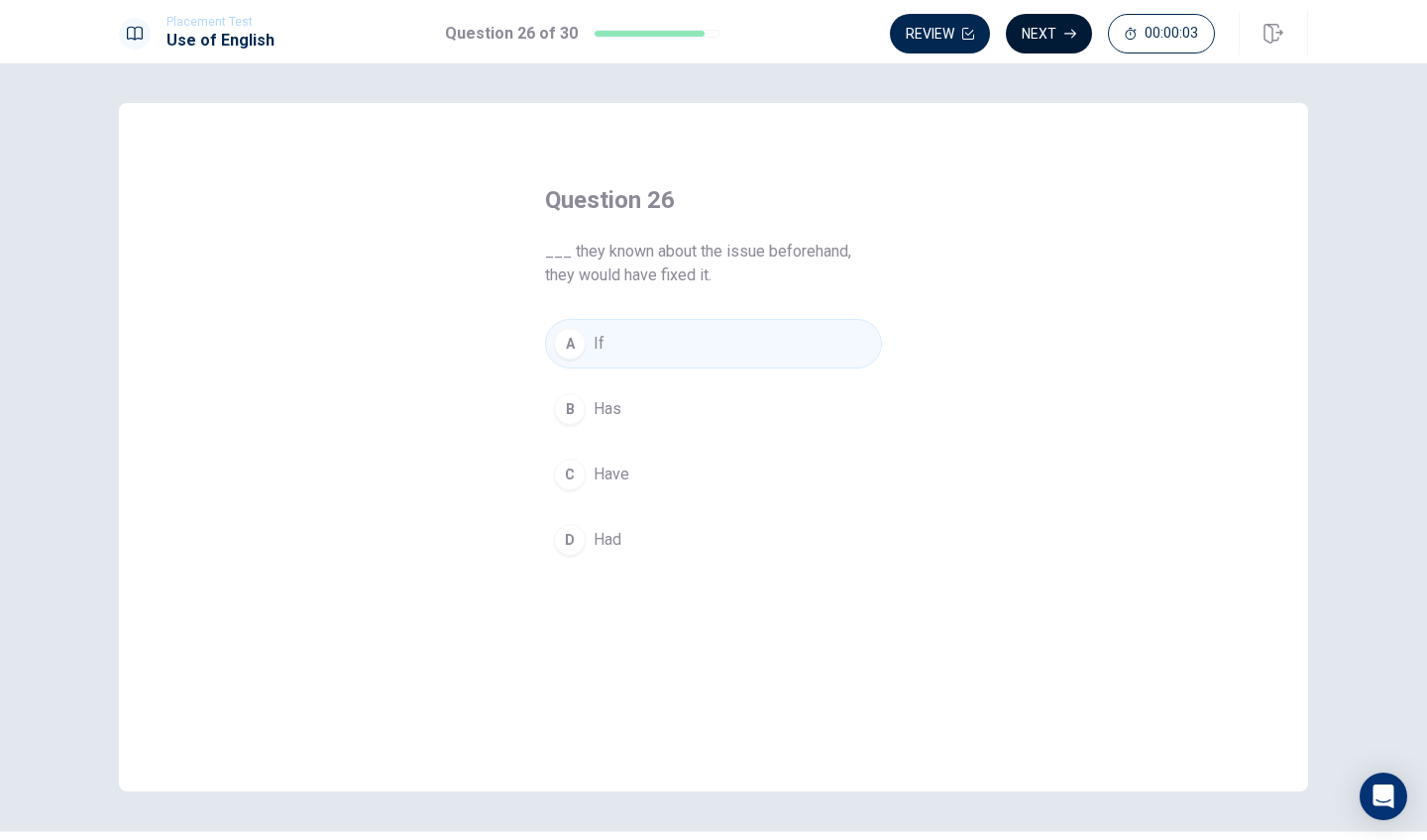 click on "Next" at bounding box center [1048, 34] 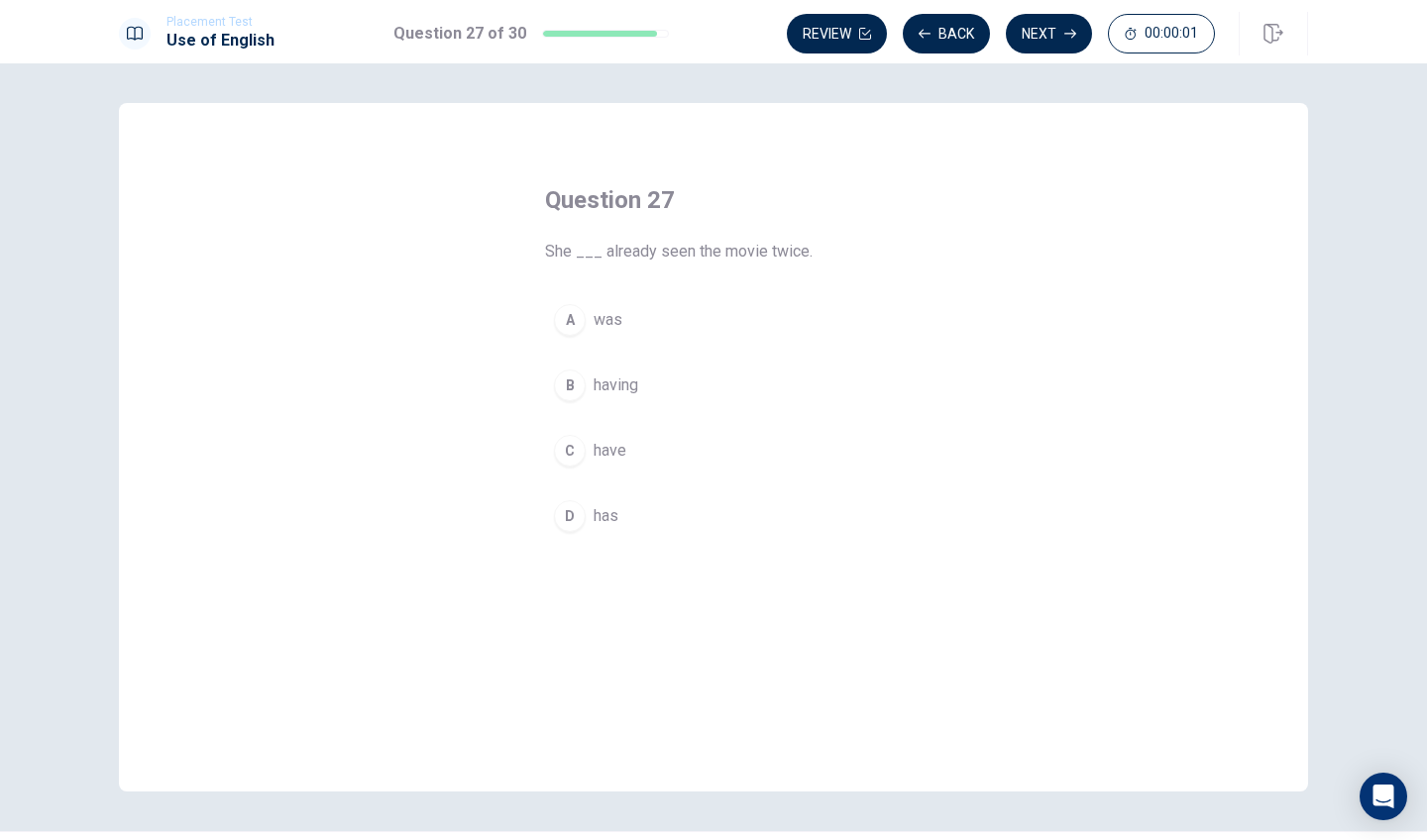 click on "A" at bounding box center [570, 320] 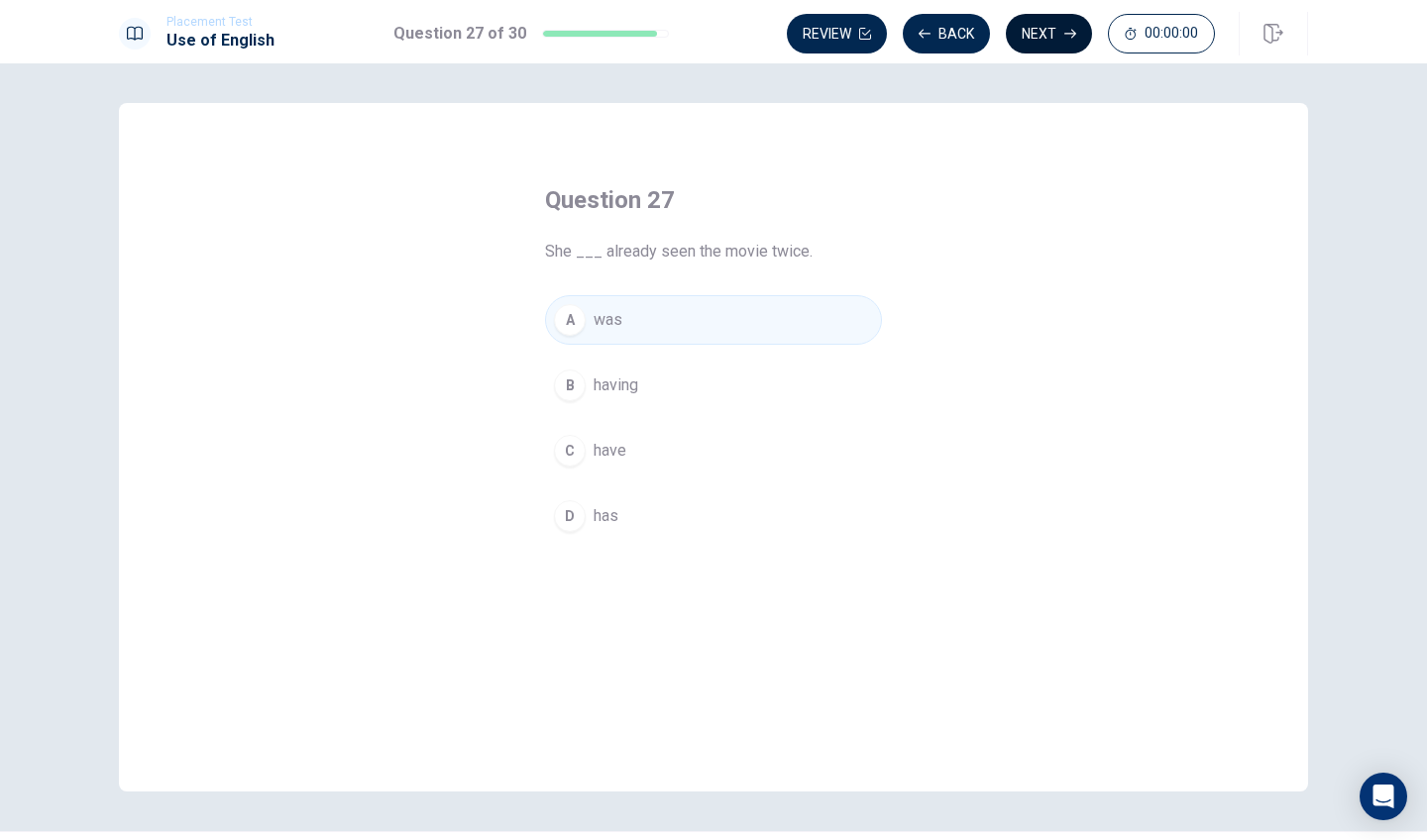 click on "Placement Test   Use of English Question 27 of 30 Review Back Next 00:00:00 Question 27 of 30 00:00:00 Review Back Next Question 27 She ___ already seen the movie twice. A was B having C have D has © Copyright  2025 Going somewhere? You are not allowed to open other tabs/pages or switch windows during a test. Doing this will be reported as cheating to the Administrators. Are you sure you want to leave this page? Please continue until you finish your test. It looks like there is a problem with your internet connection. You have 10 minutes to reconnect. 00:00 Click to reconnect WARNING:  If you lose connection for more than 10 minute(s), you will need to contact us for another exam. You’ve run out of time. Your time is up. This is end of the Use of English section. Click on Continue to go on Continue" at bounding box center [714, 420] 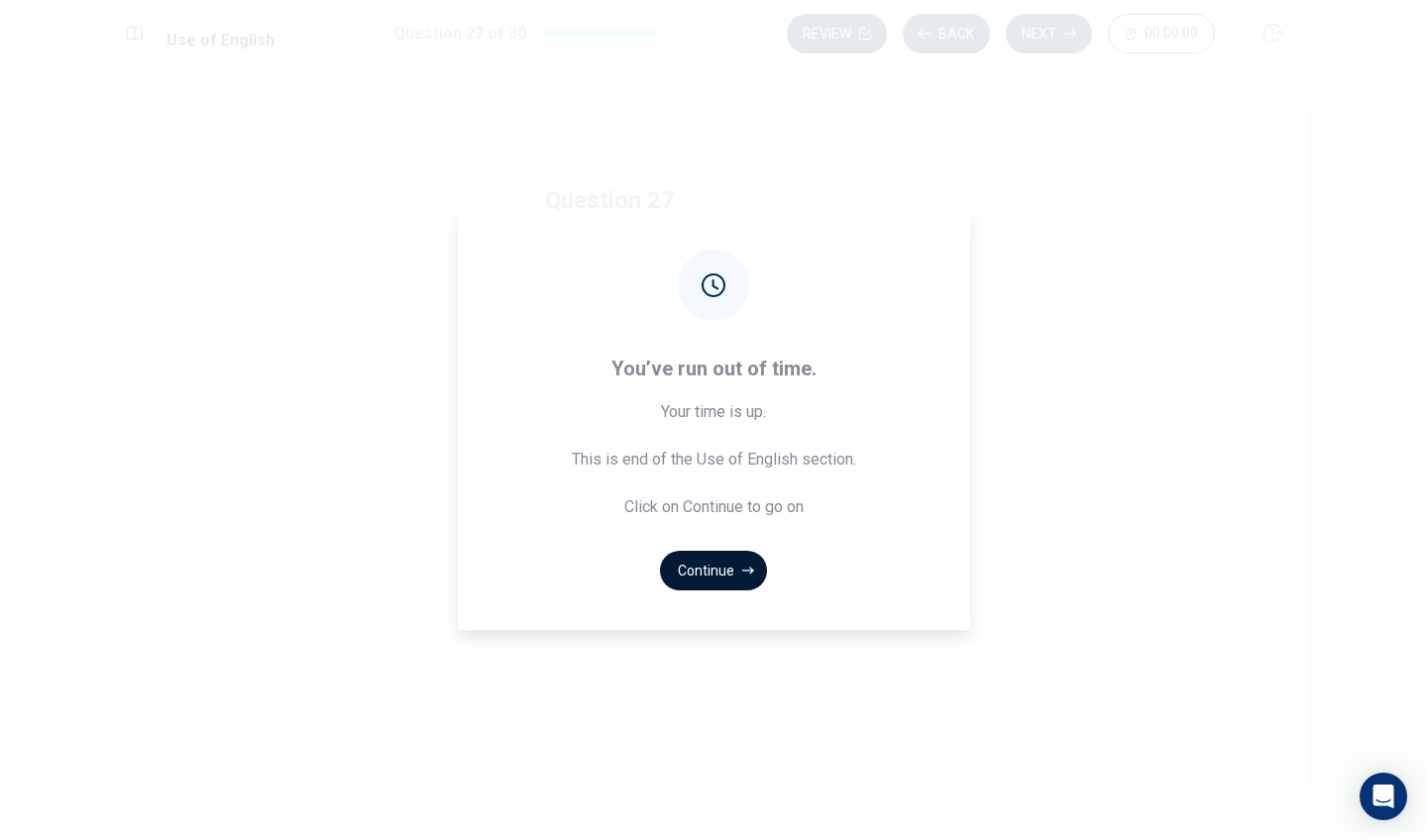 click on "Continue" at bounding box center (714, 571) 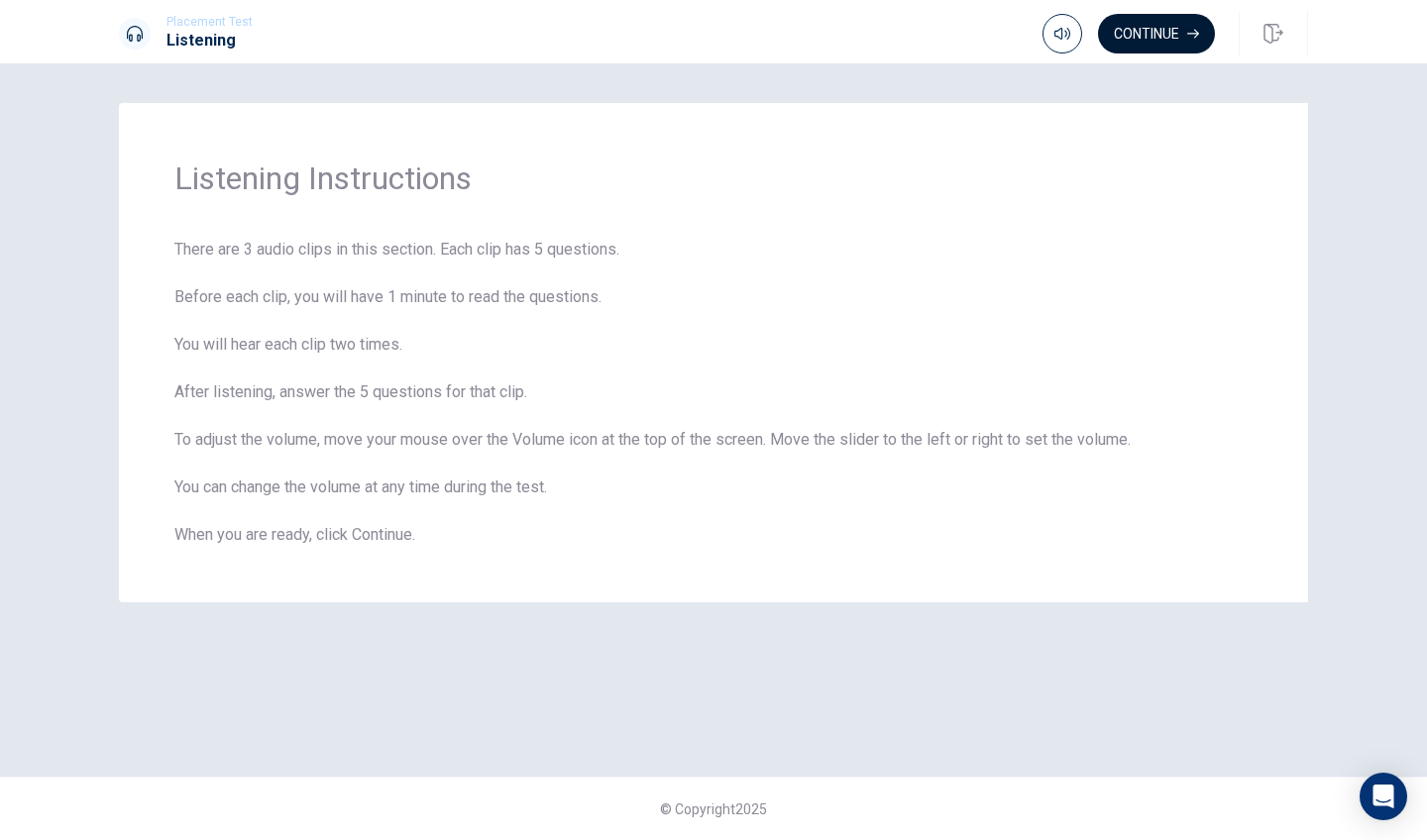 click on "Continue" at bounding box center (1156, 34) 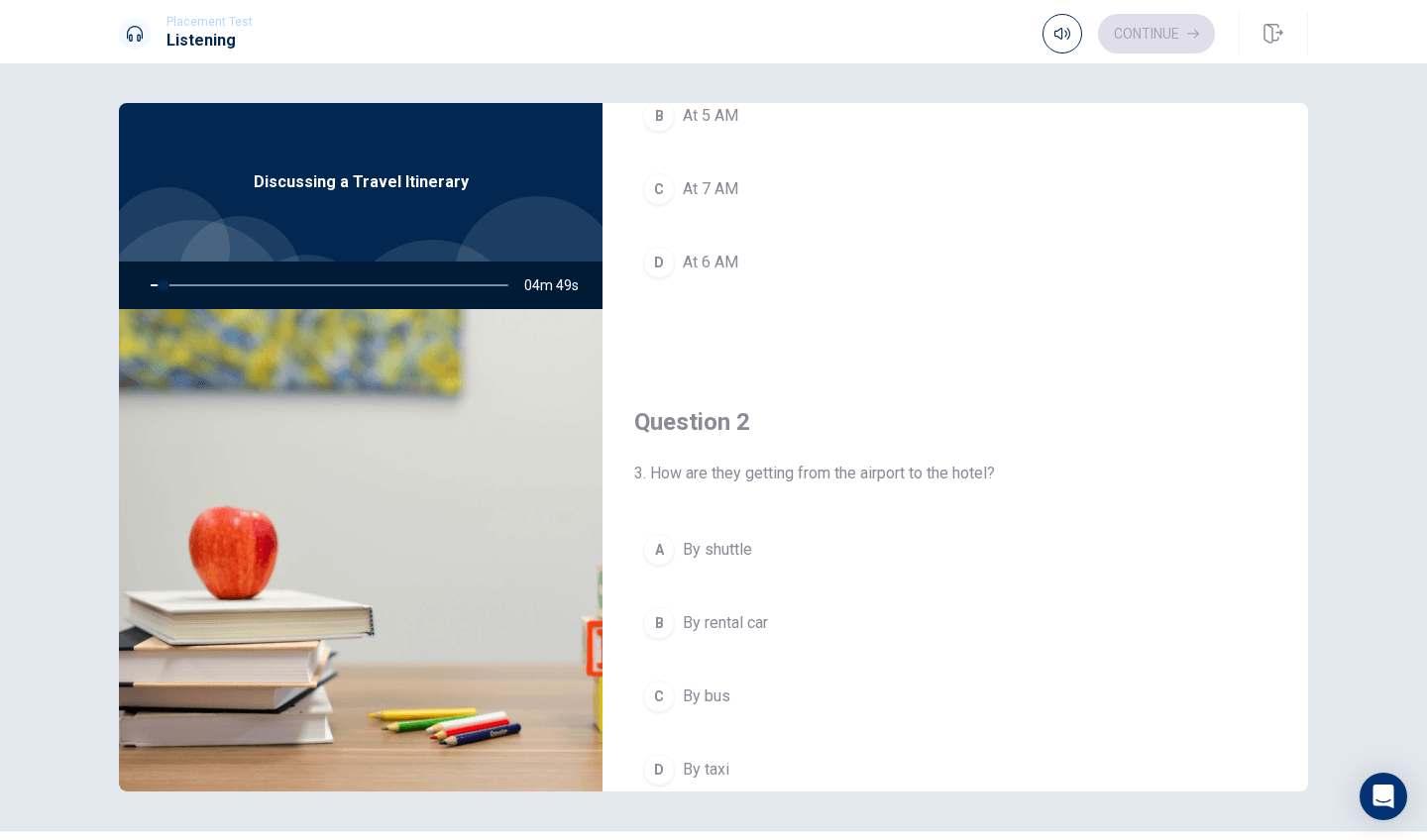 scroll, scrollTop: 498, scrollLeft: 0, axis: vertical 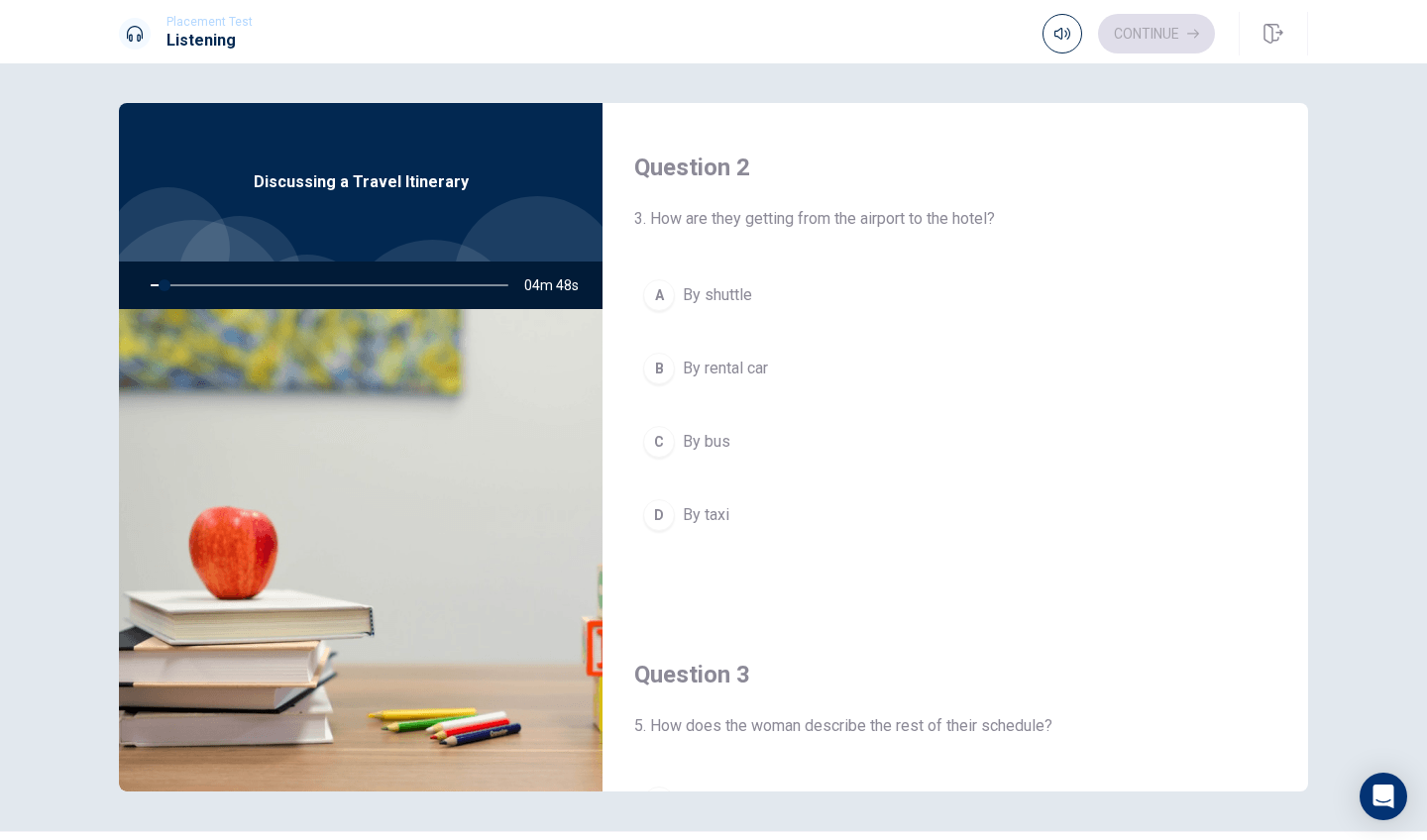 click on "A By shuttle" at bounding box center (955, 295) 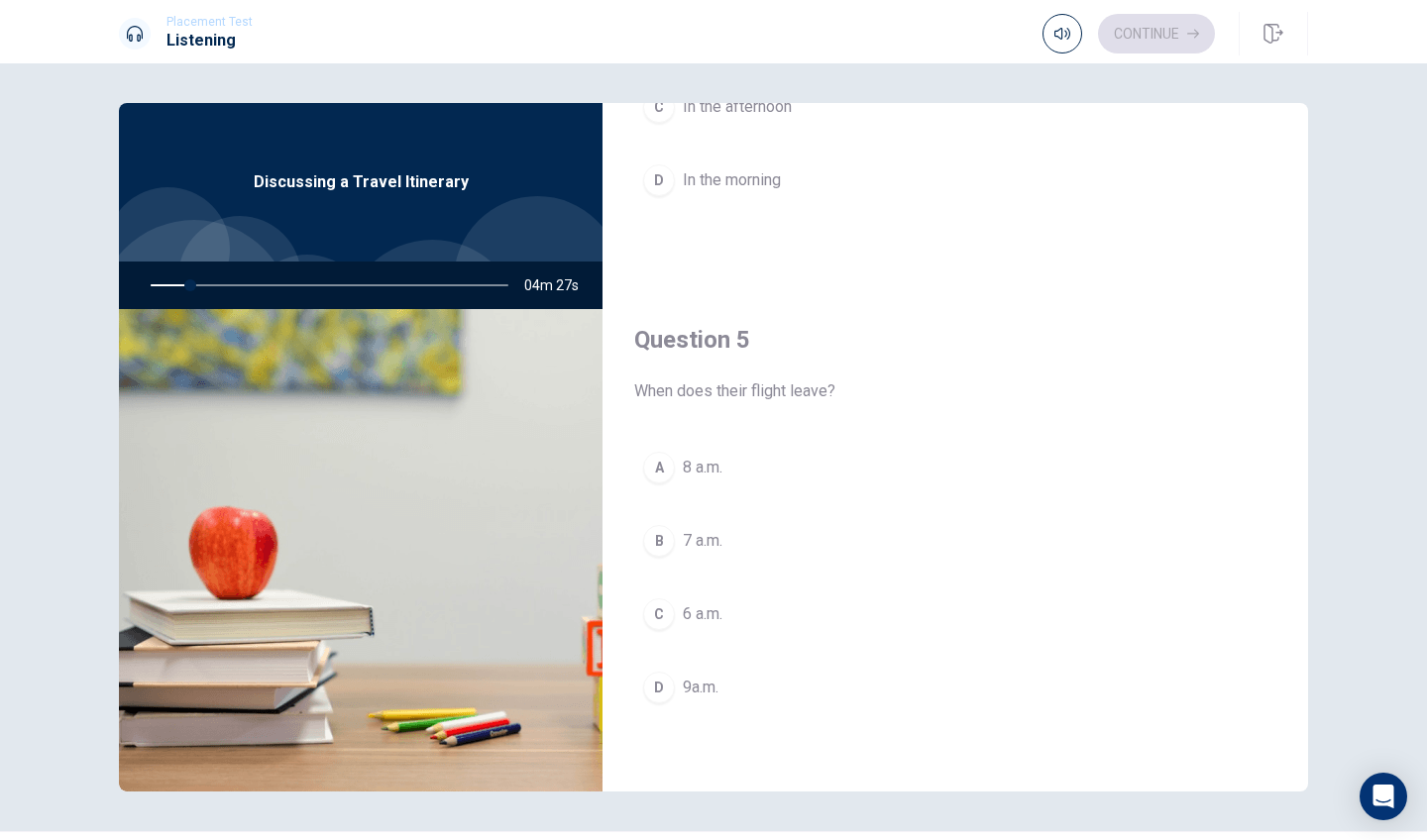 scroll, scrollTop: 1847, scrollLeft: 0, axis: vertical 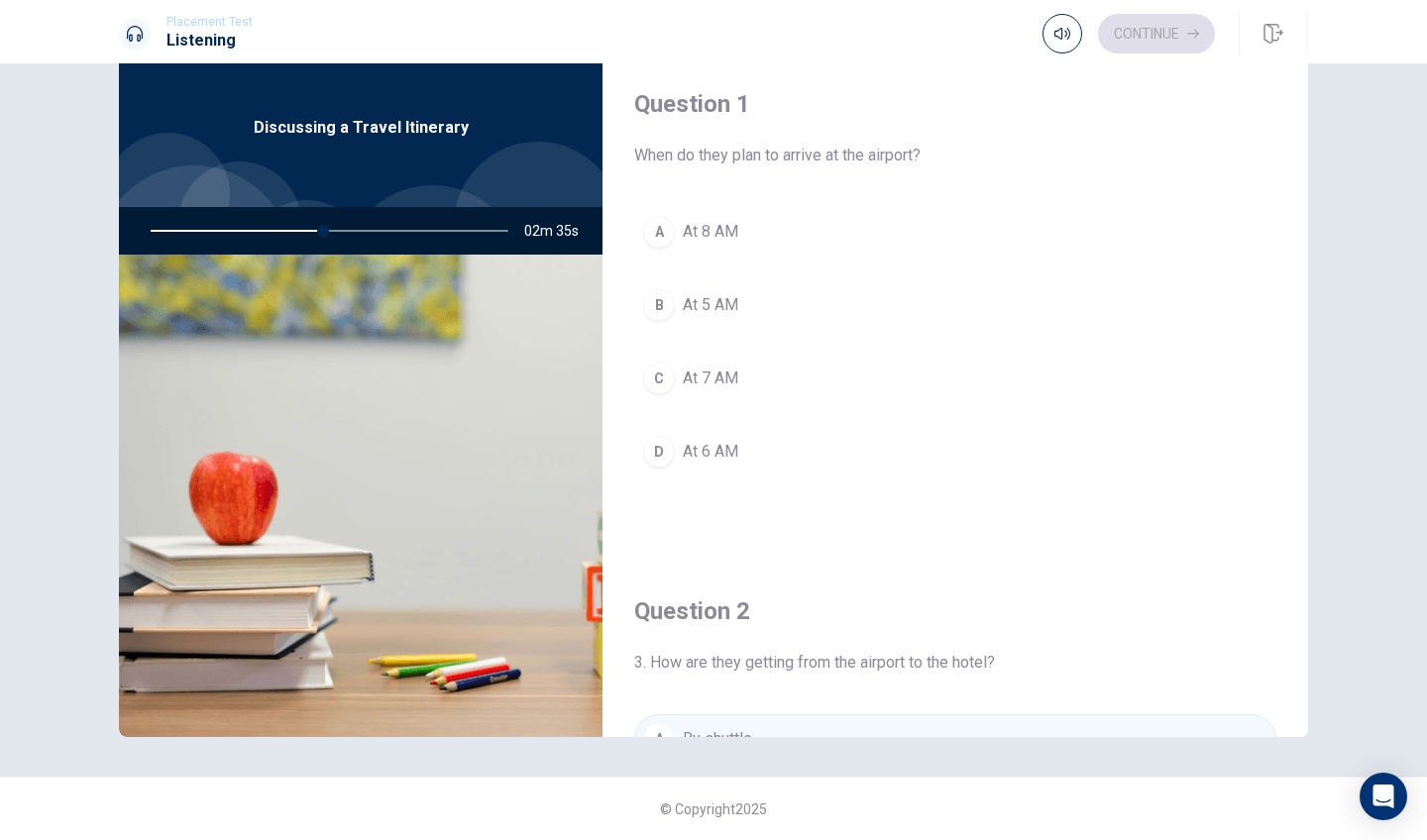 click on "D" at bounding box center [659, 452] 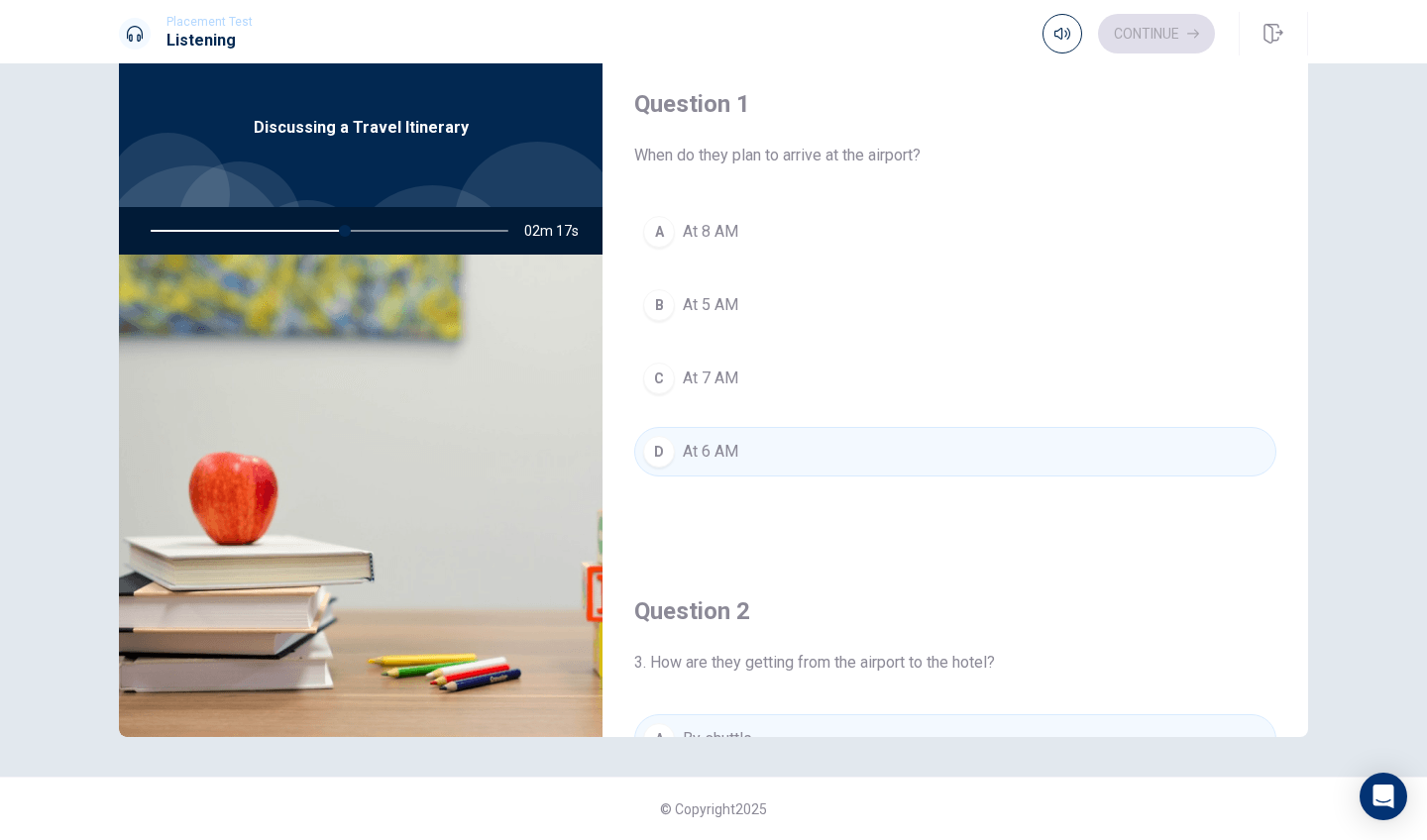 scroll, scrollTop: 0, scrollLeft: 0, axis: both 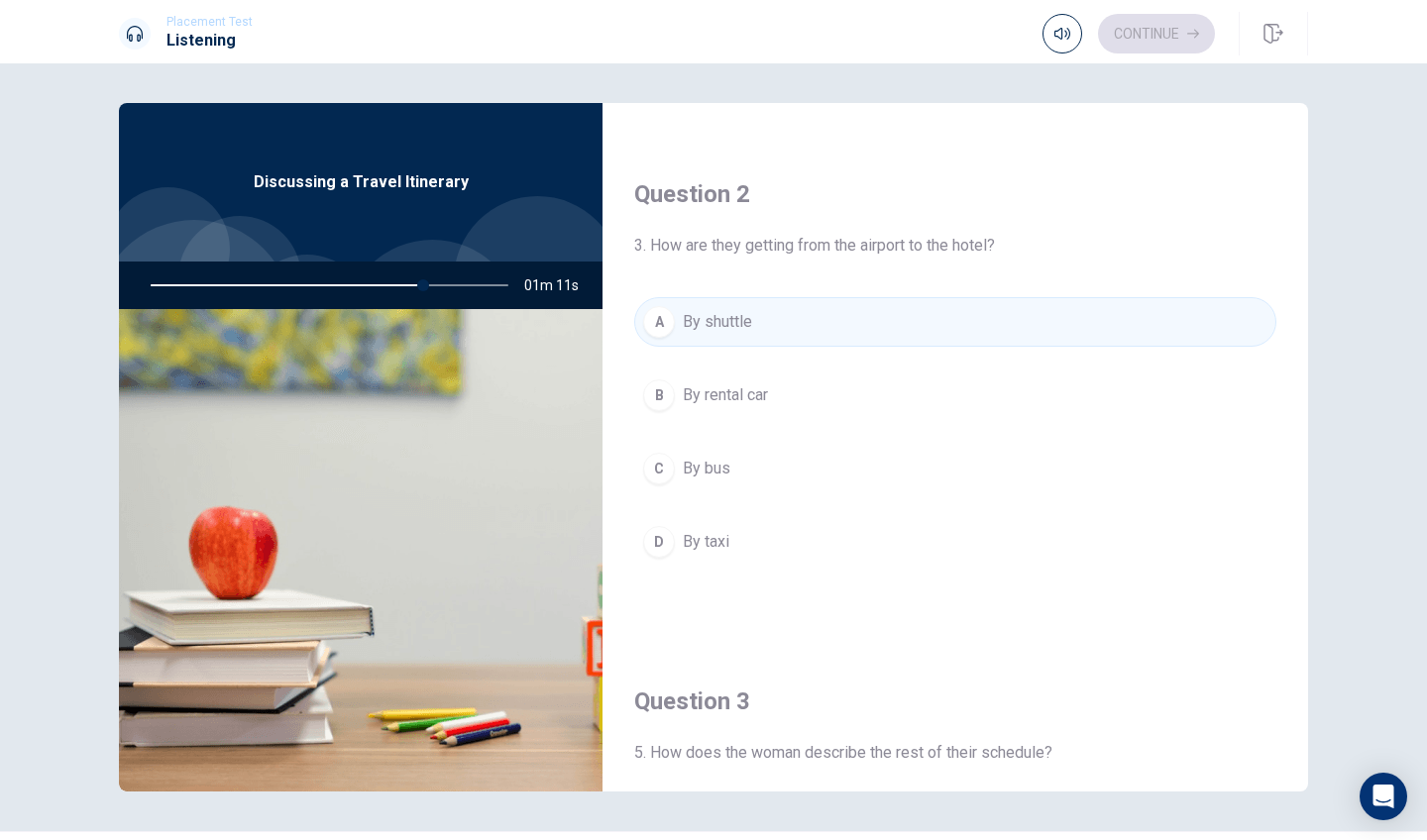 click on "B" at bounding box center (659, 395) 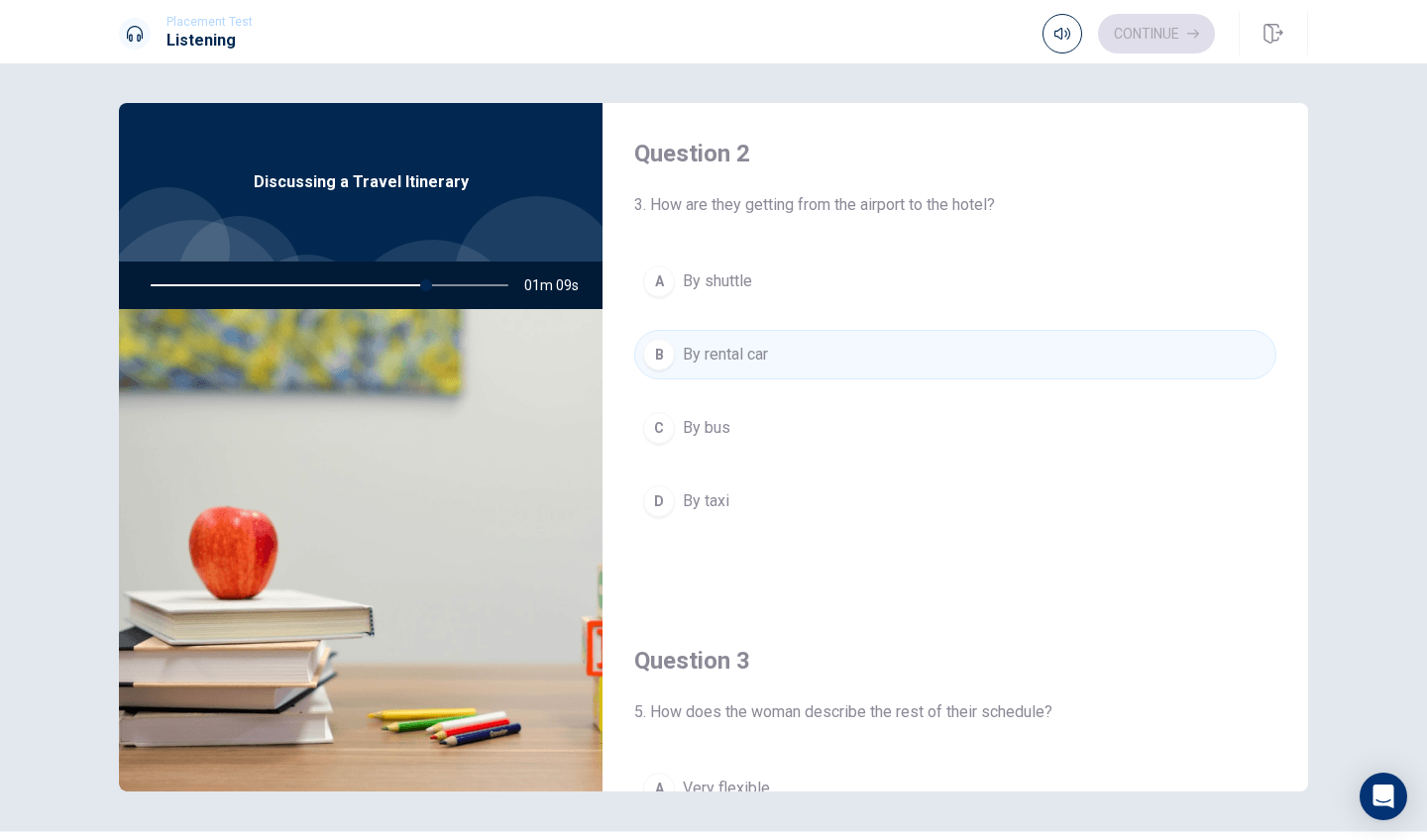 scroll, scrollTop: 515, scrollLeft: 0, axis: vertical 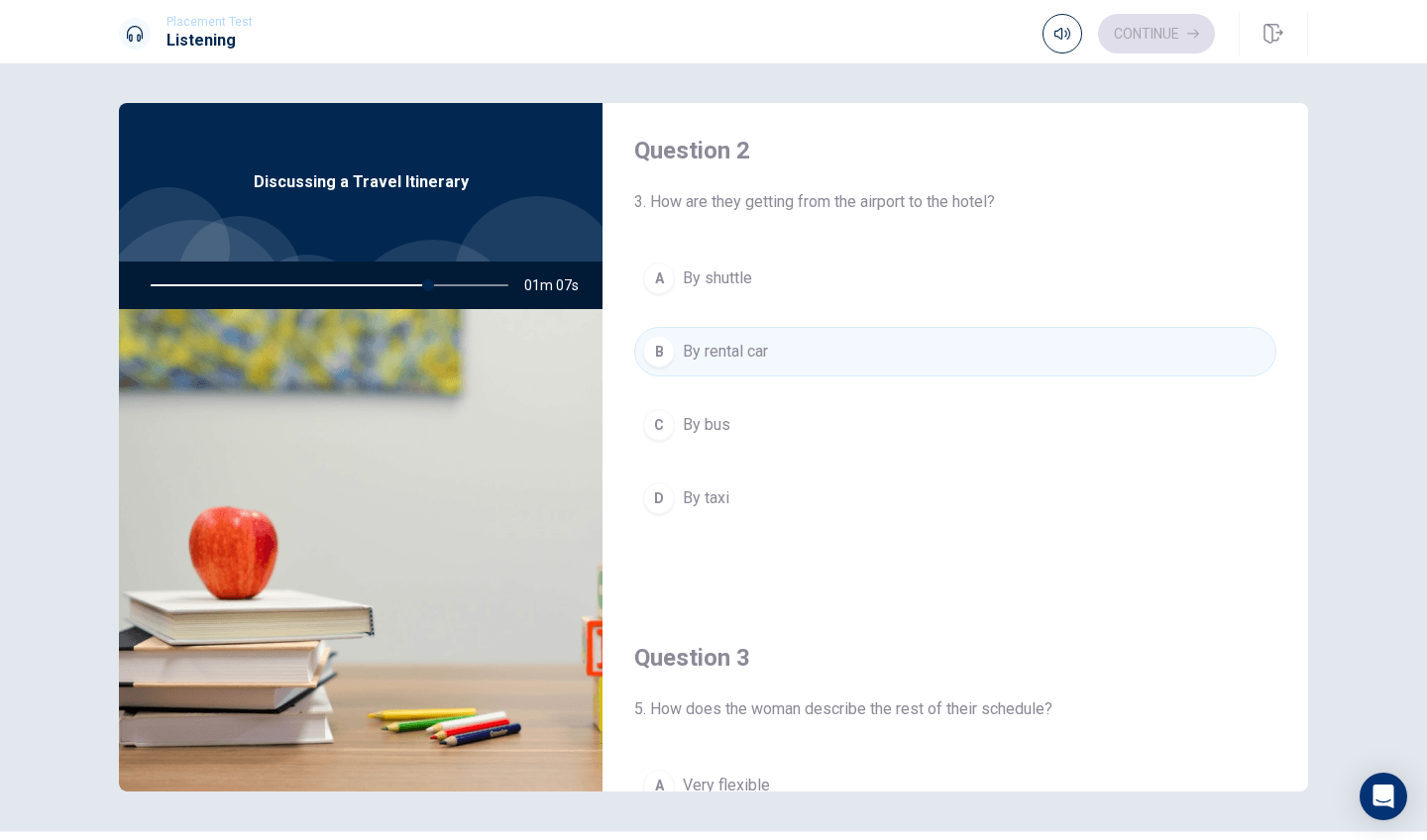 click on "C" at bounding box center [659, 425] 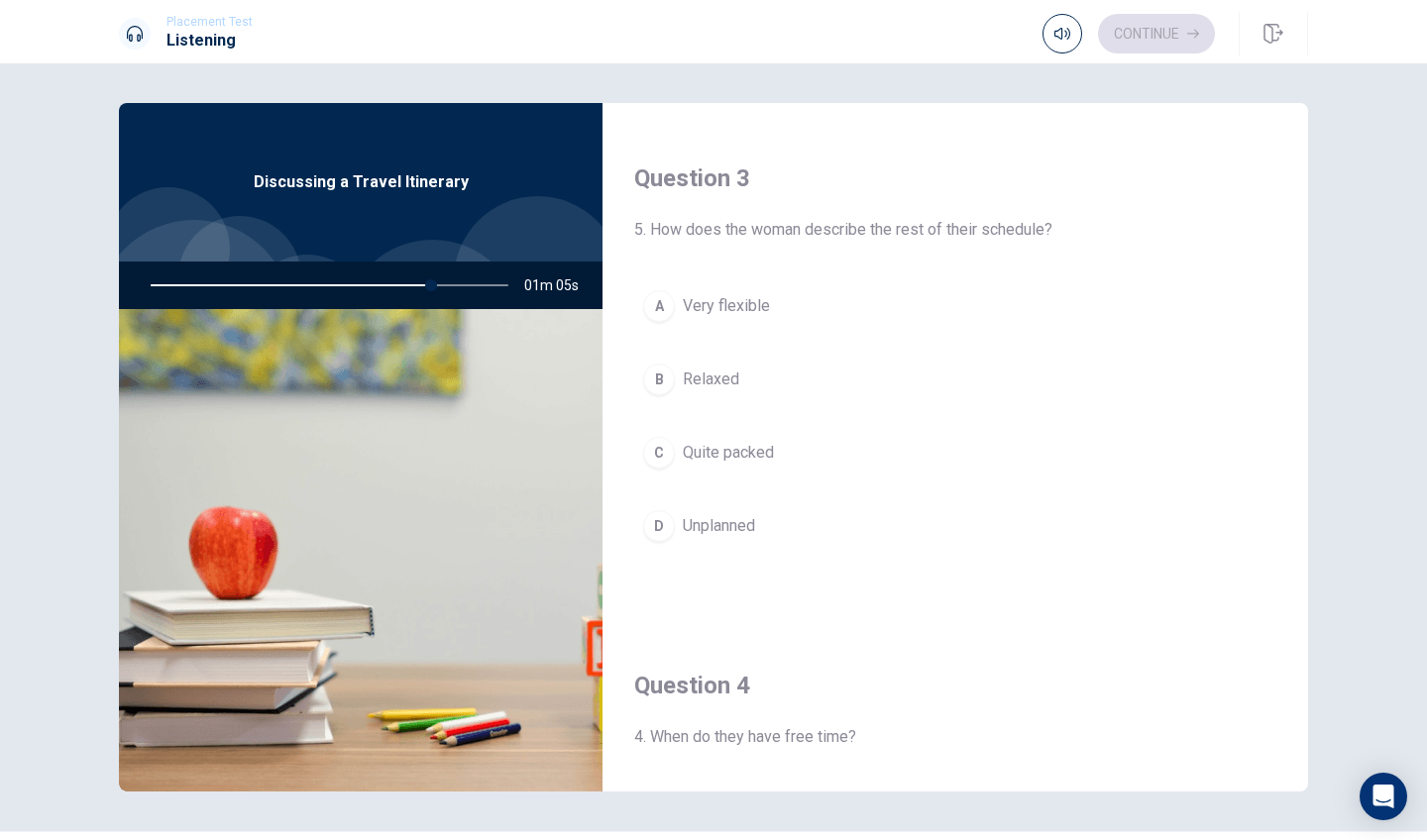 scroll, scrollTop: 990, scrollLeft: 0, axis: vertical 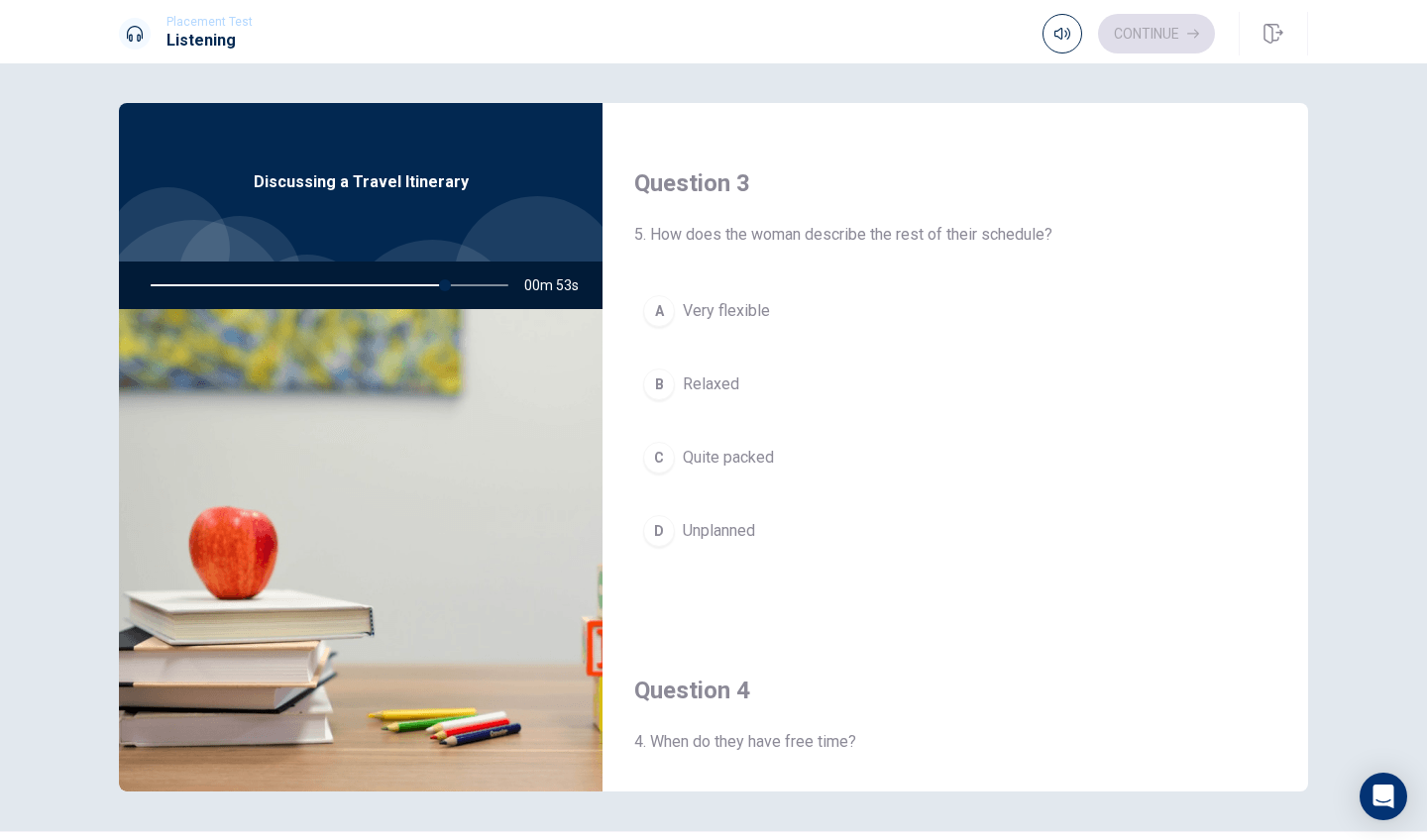 click on "C" at bounding box center (659, 458) 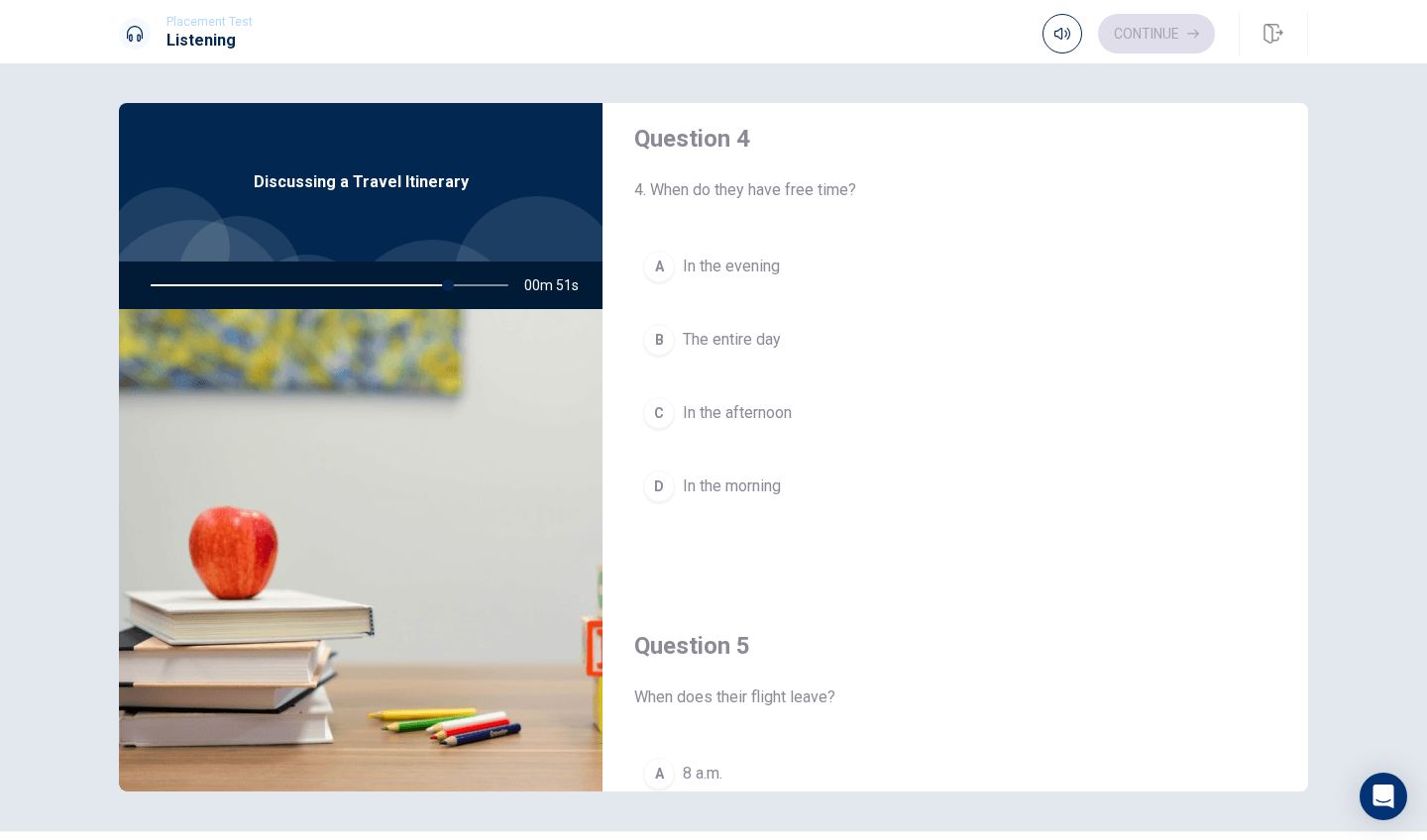 scroll, scrollTop: 1528, scrollLeft: 0, axis: vertical 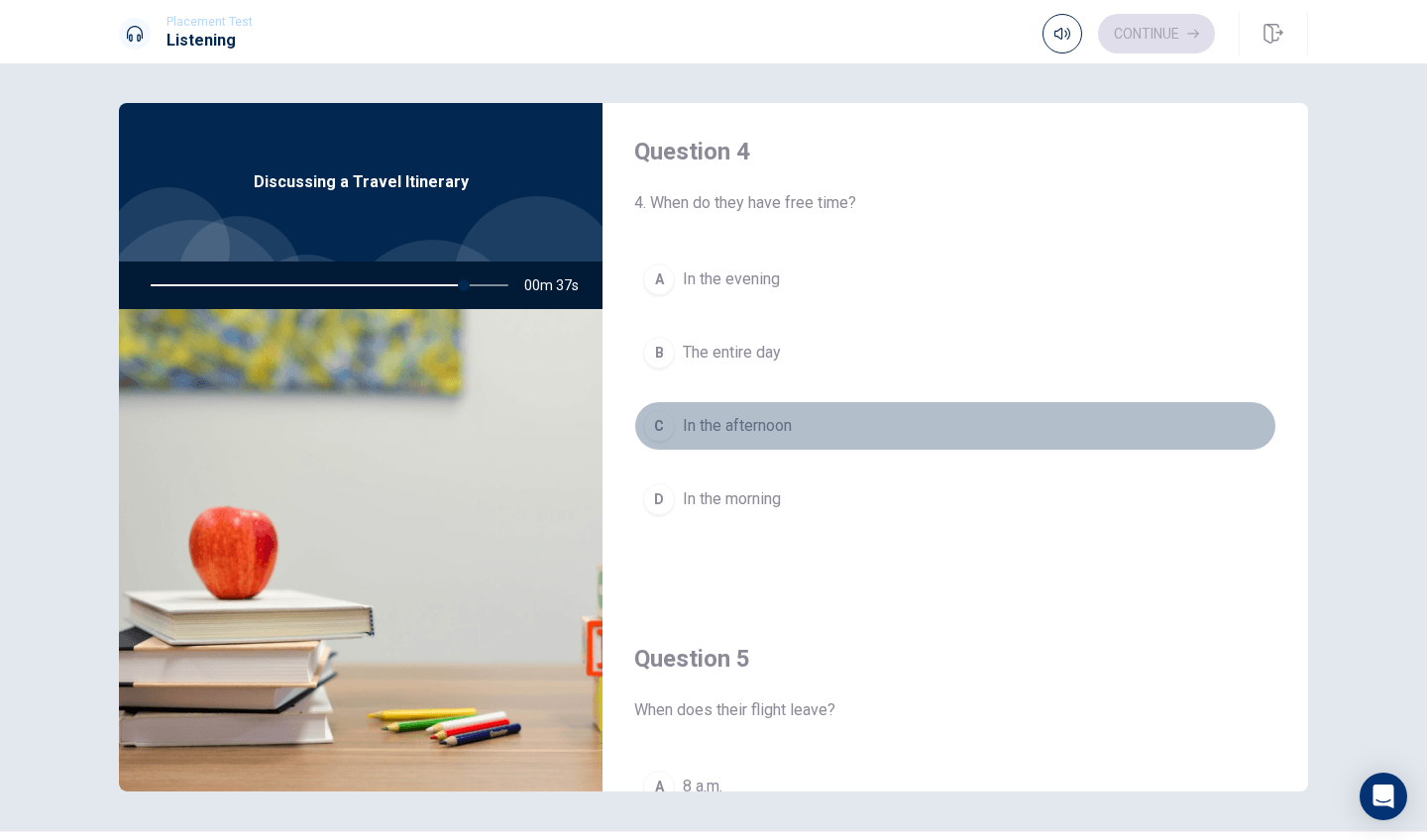 click on "C" at bounding box center (659, 426) 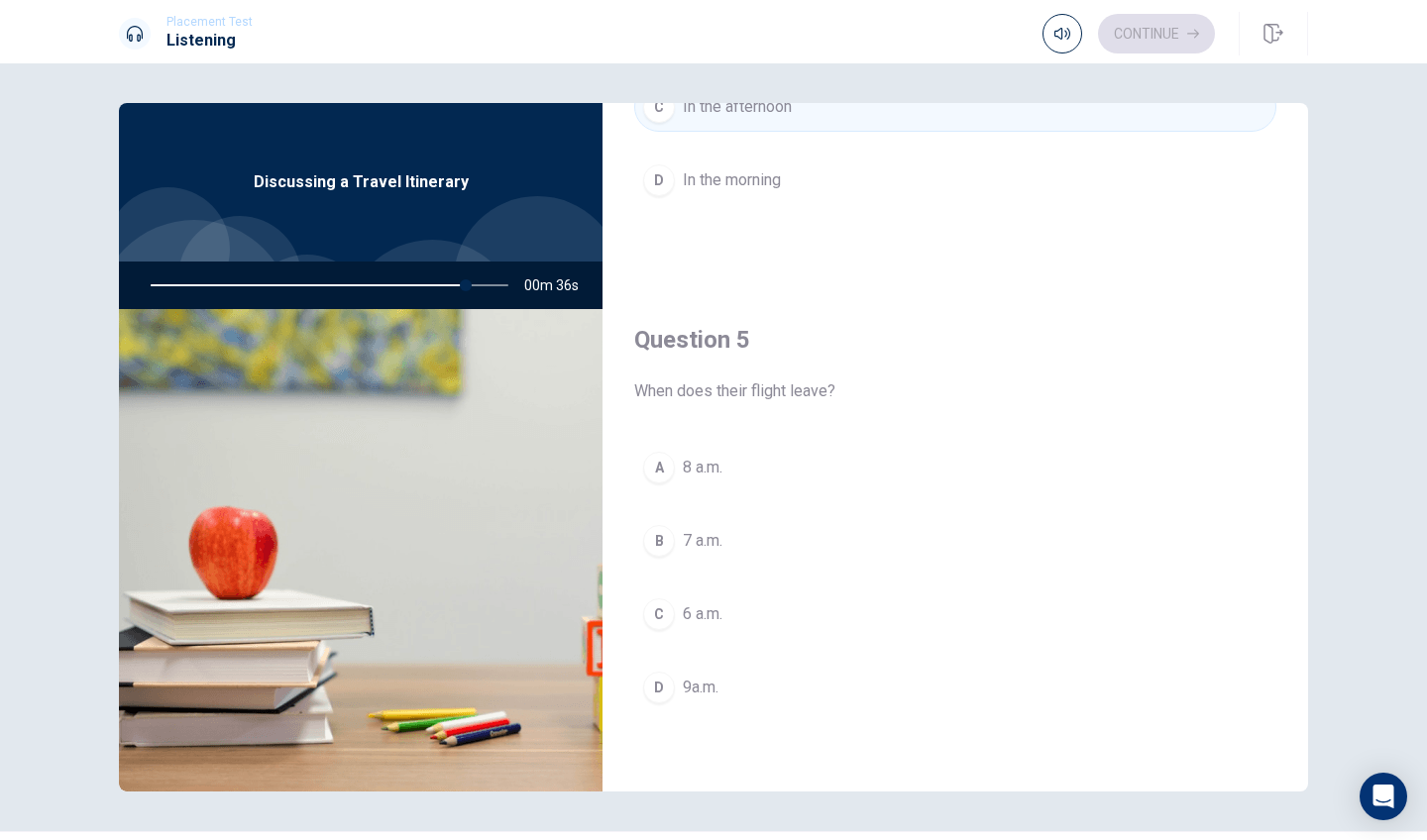 scroll, scrollTop: 1847, scrollLeft: 0, axis: vertical 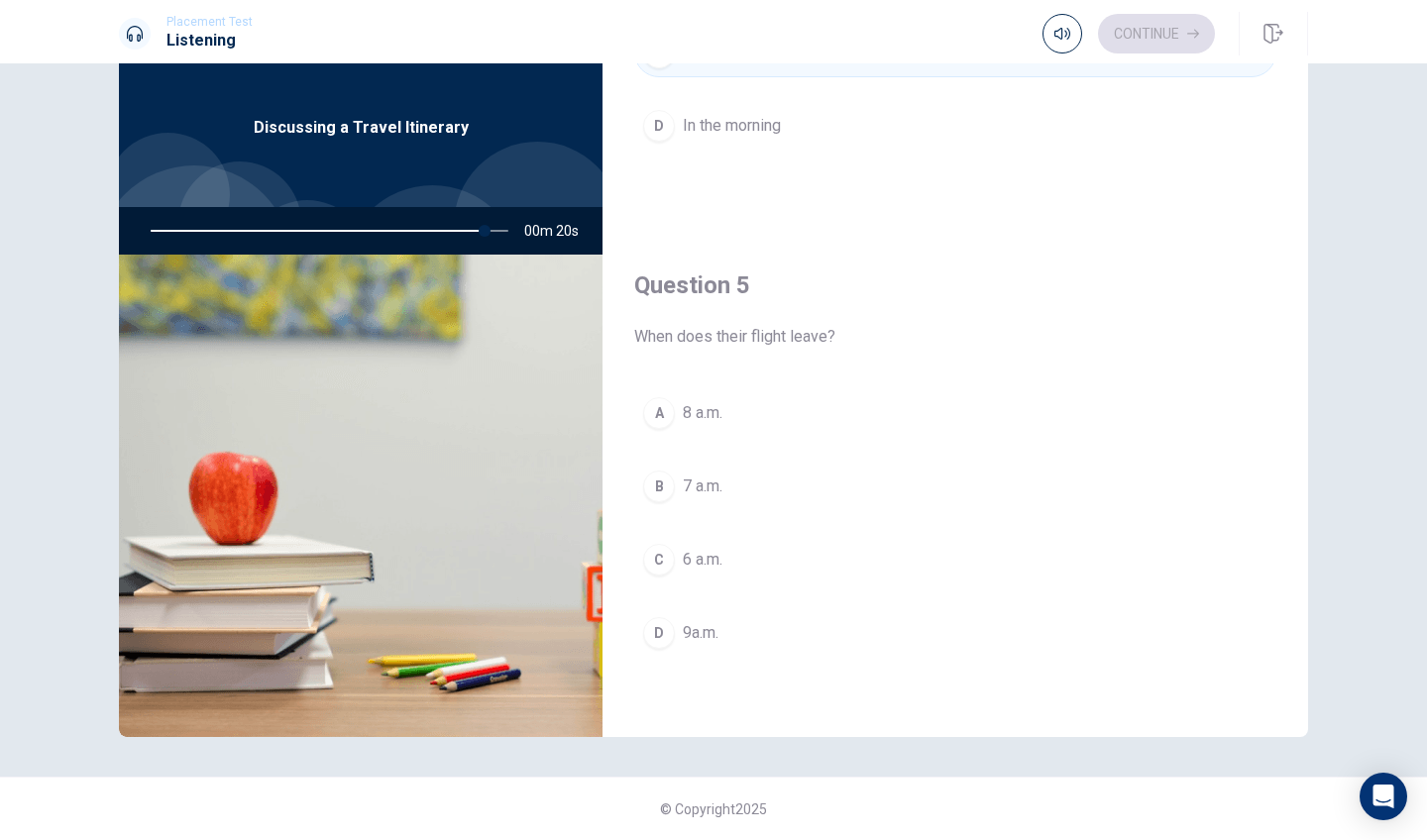 click on "B" at bounding box center [659, 486] 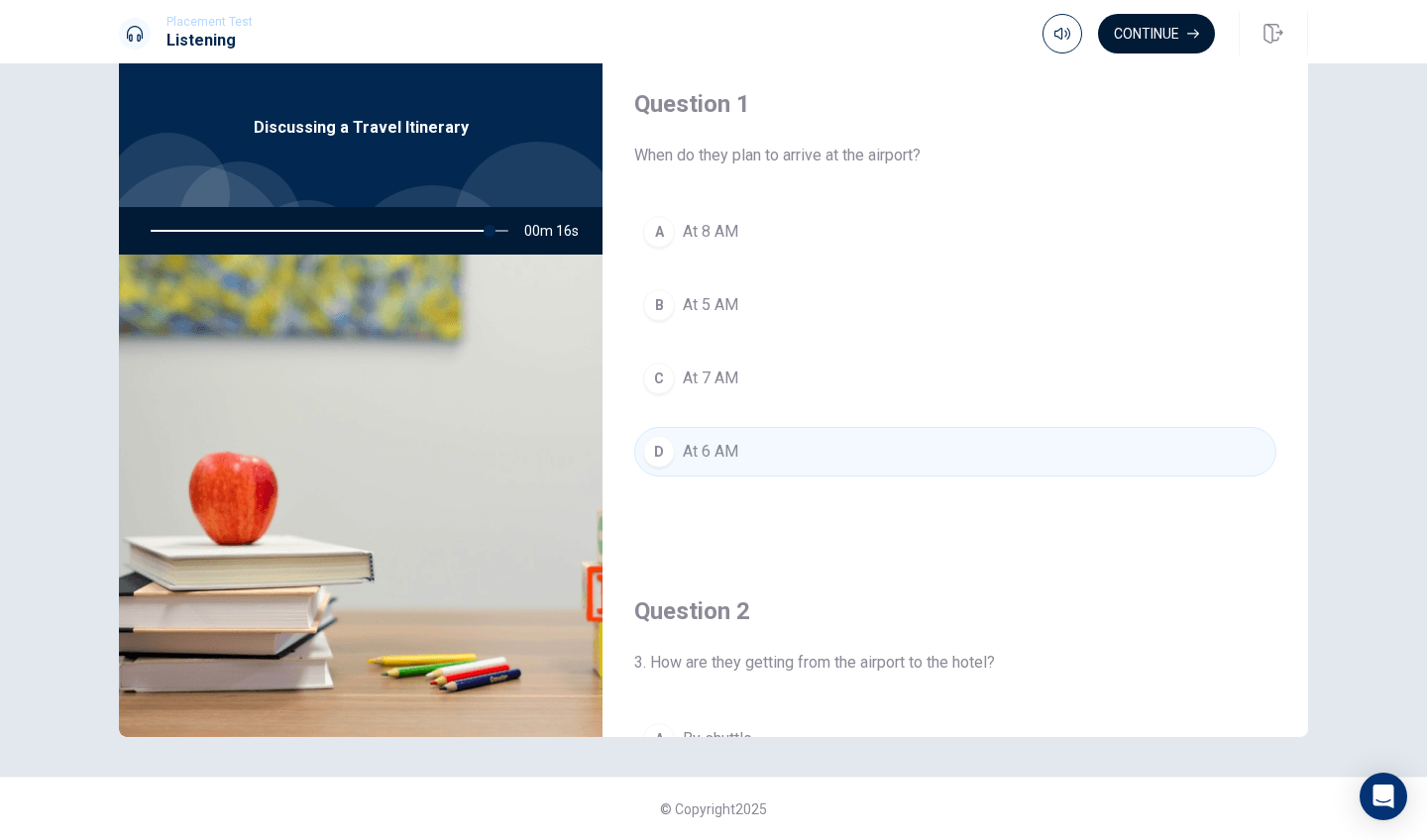 scroll, scrollTop: 0, scrollLeft: 0, axis: both 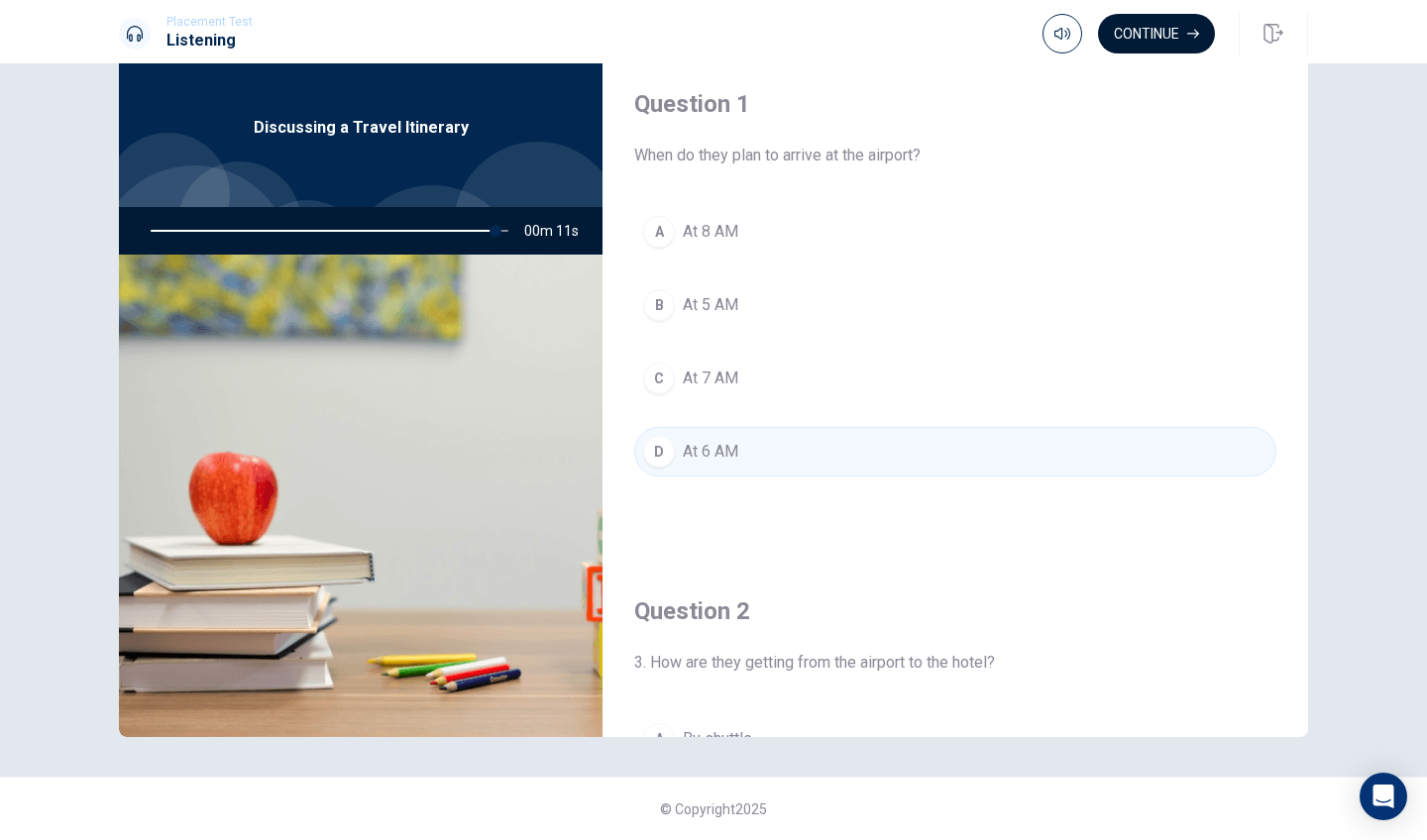 click on "Continue" at bounding box center [1156, 34] 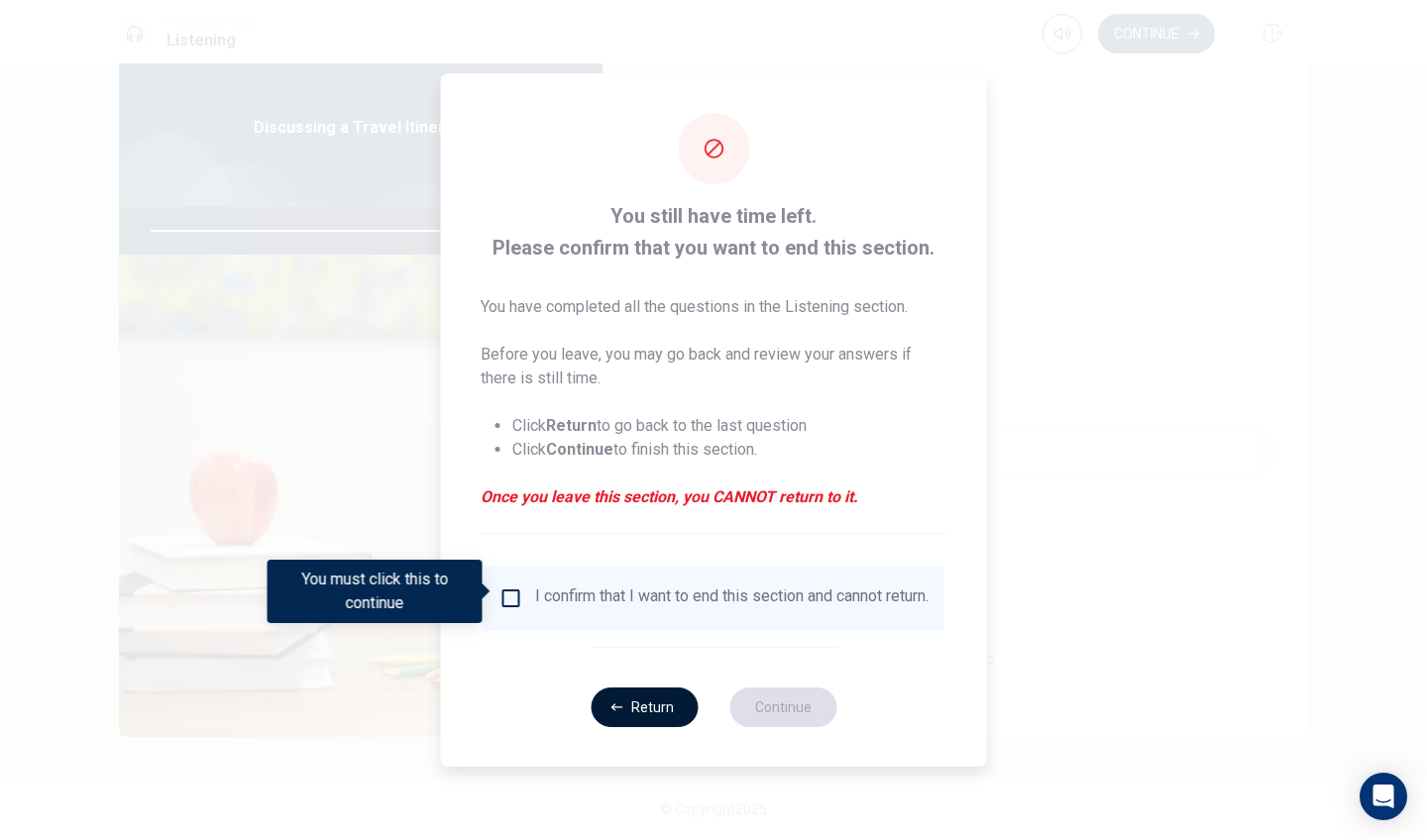 click on "Return" at bounding box center [644, 707] 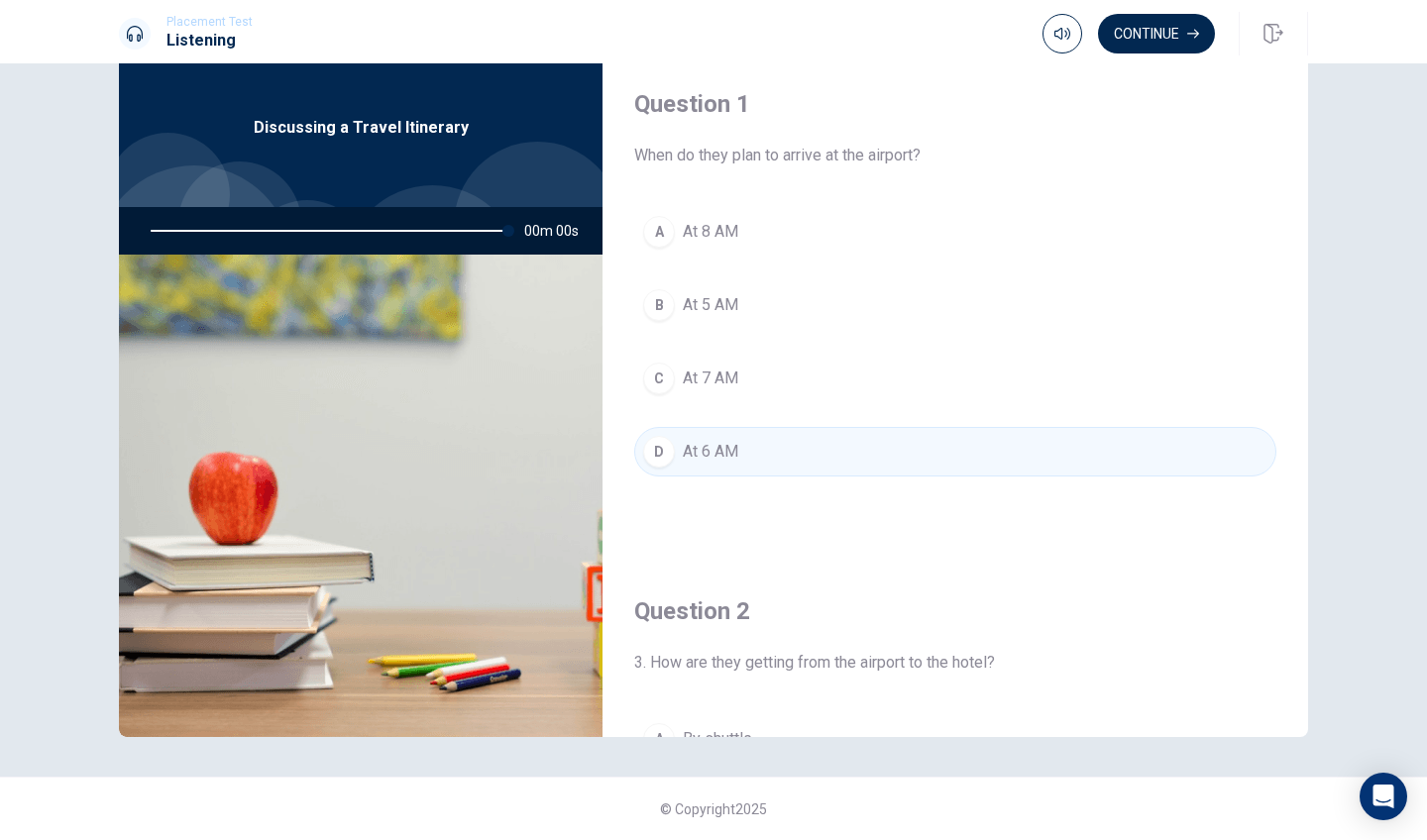 type on "0" 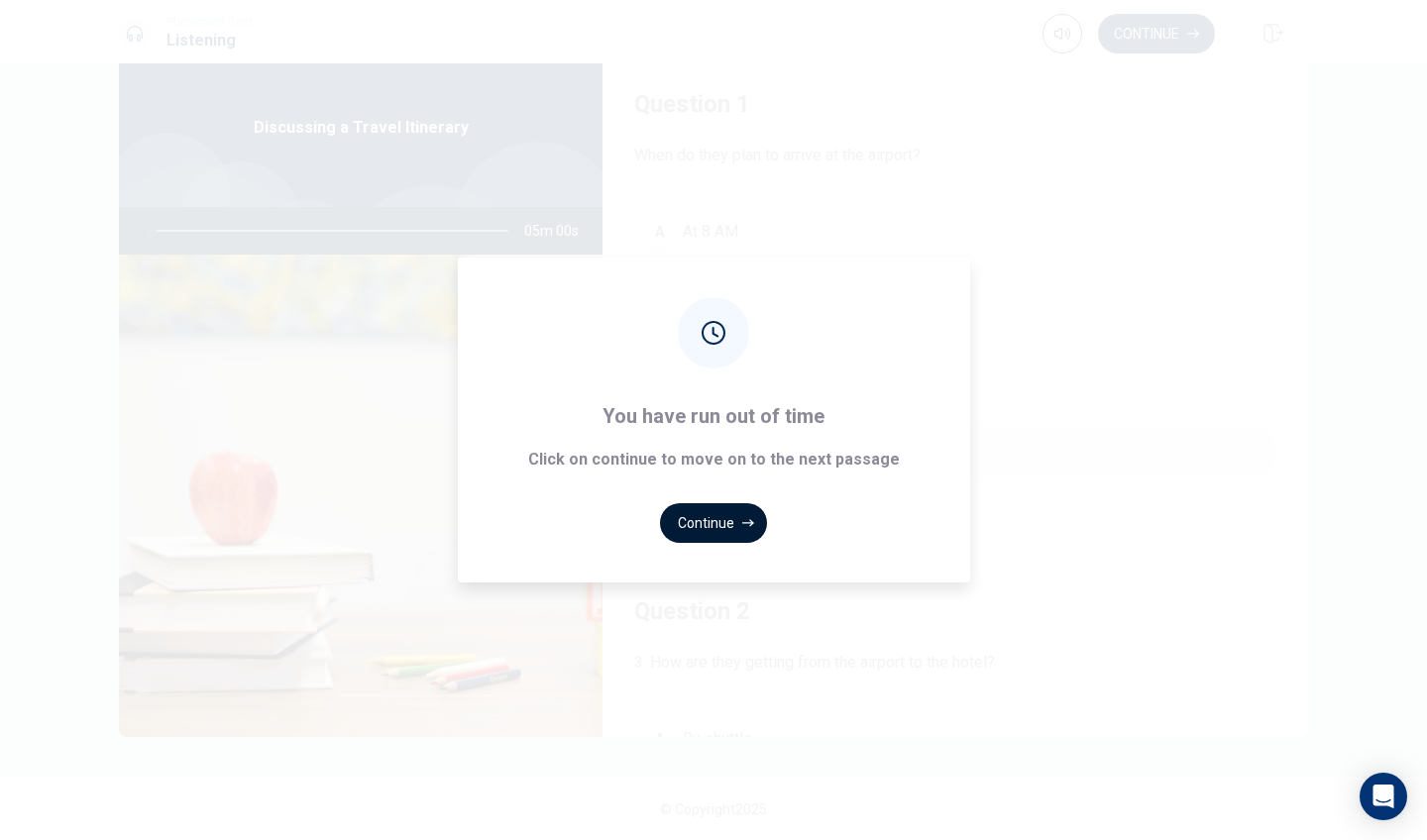 click on "Continue" at bounding box center [714, 523] 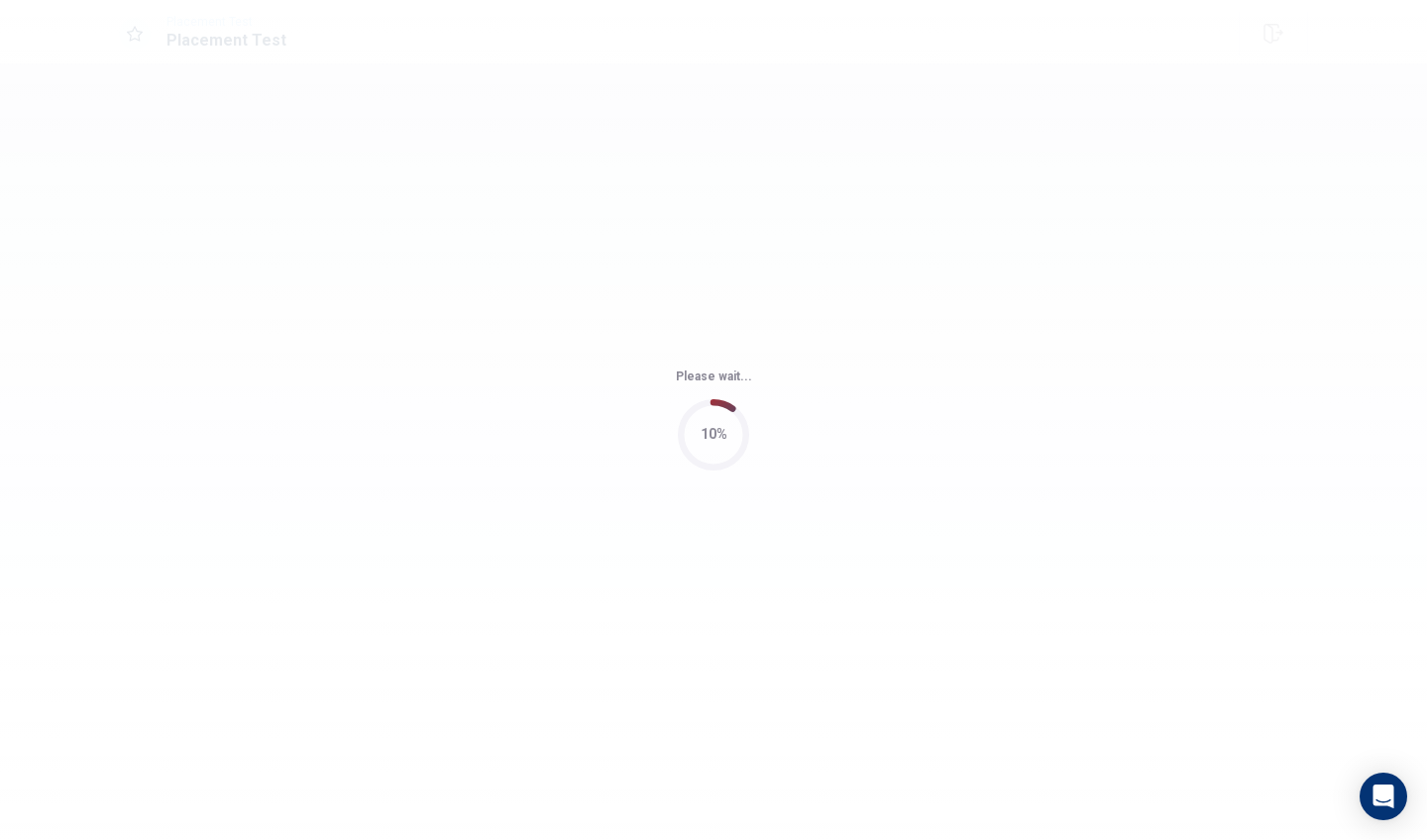 scroll, scrollTop: 0, scrollLeft: 0, axis: both 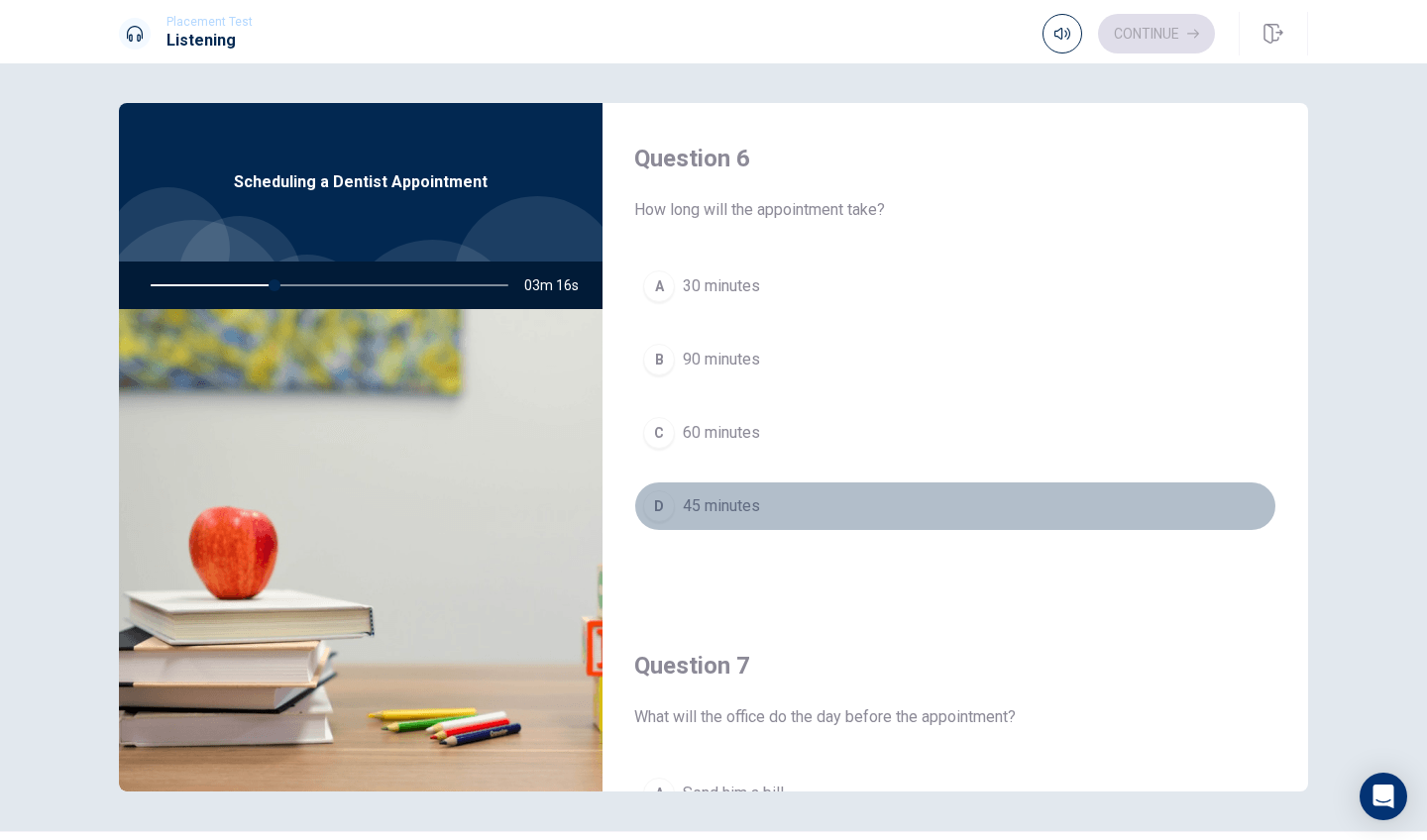 click on "D" at bounding box center [659, 506] 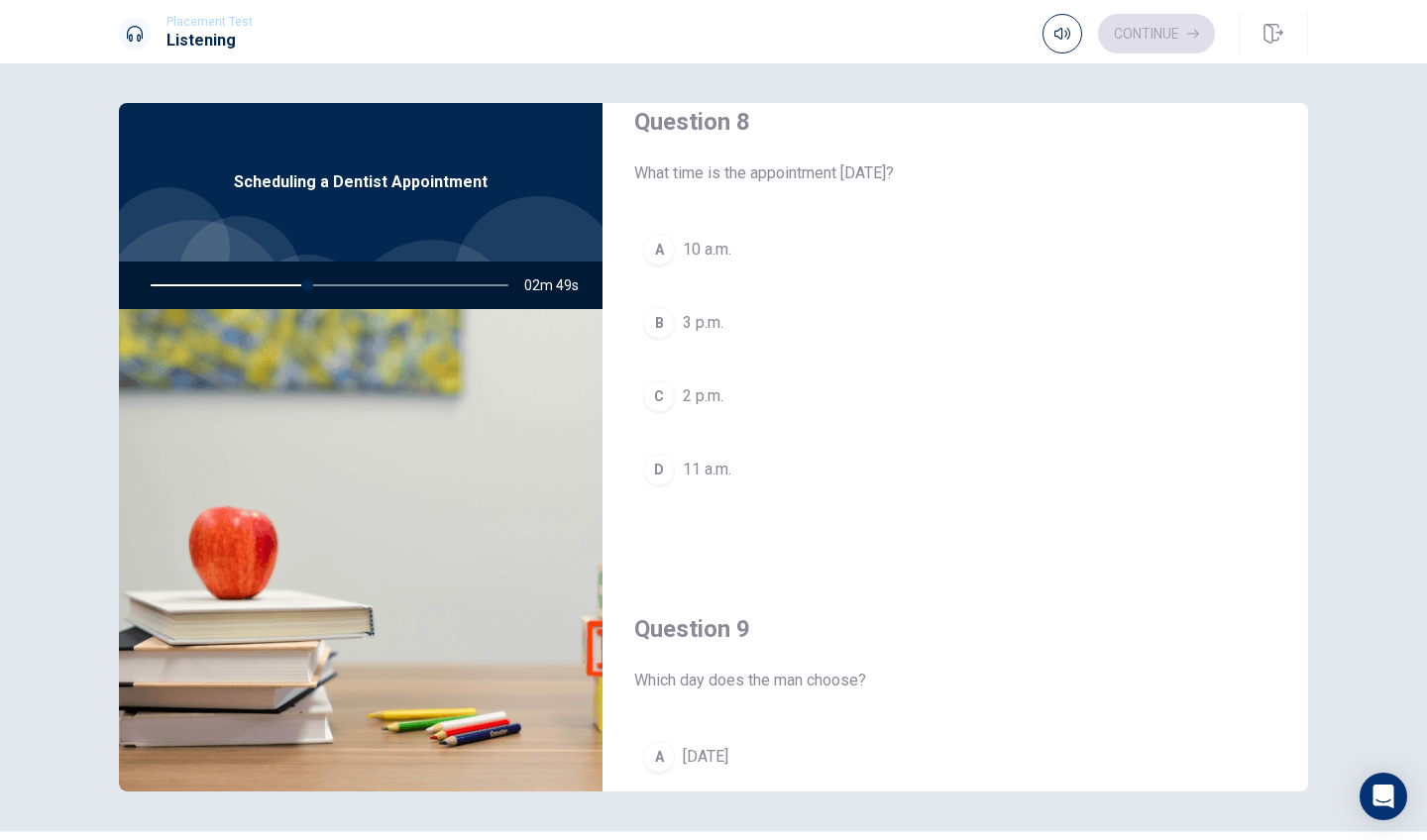 scroll, scrollTop: 1052, scrollLeft: 0, axis: vertical 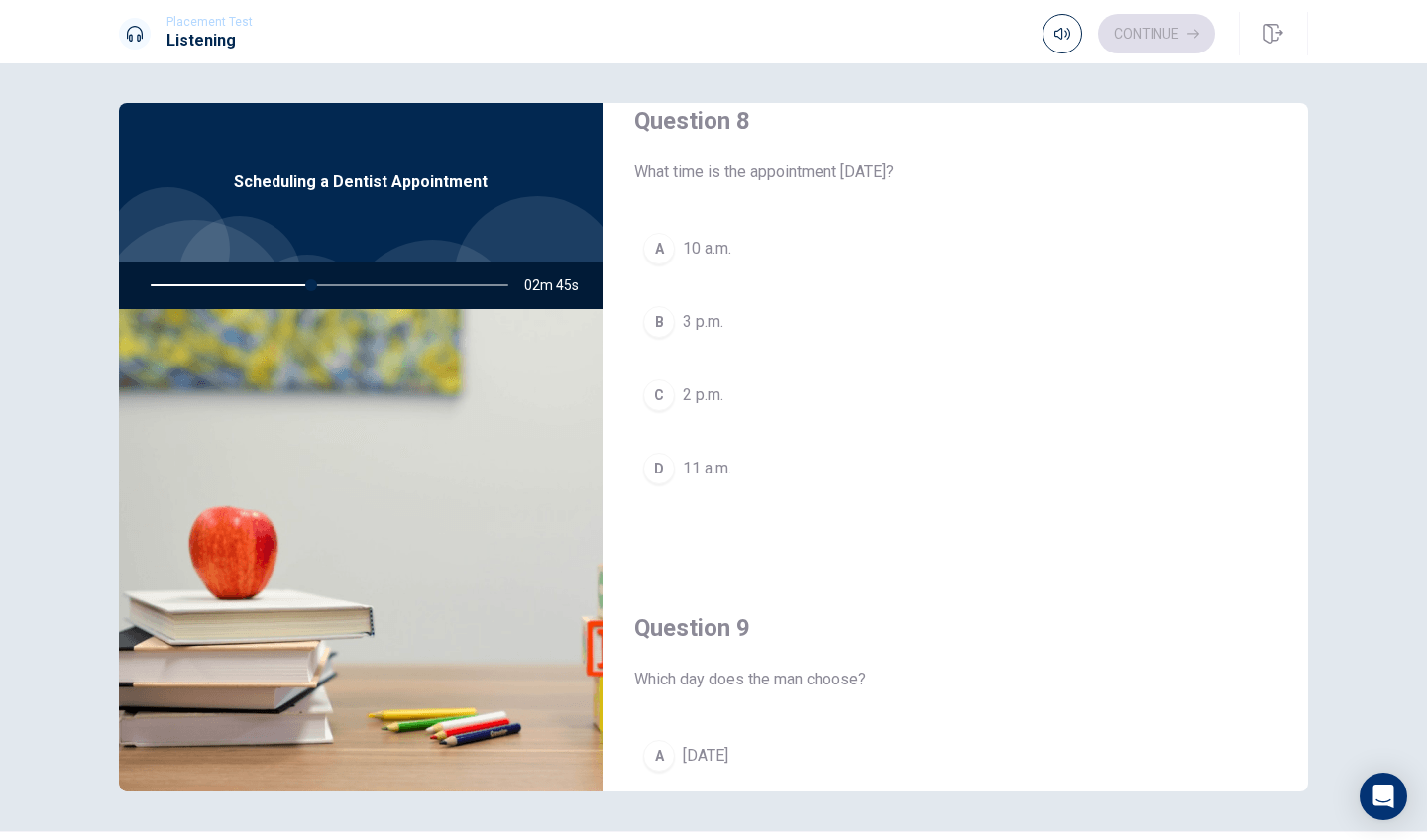 click on "B" at bounding box center [659, 322] 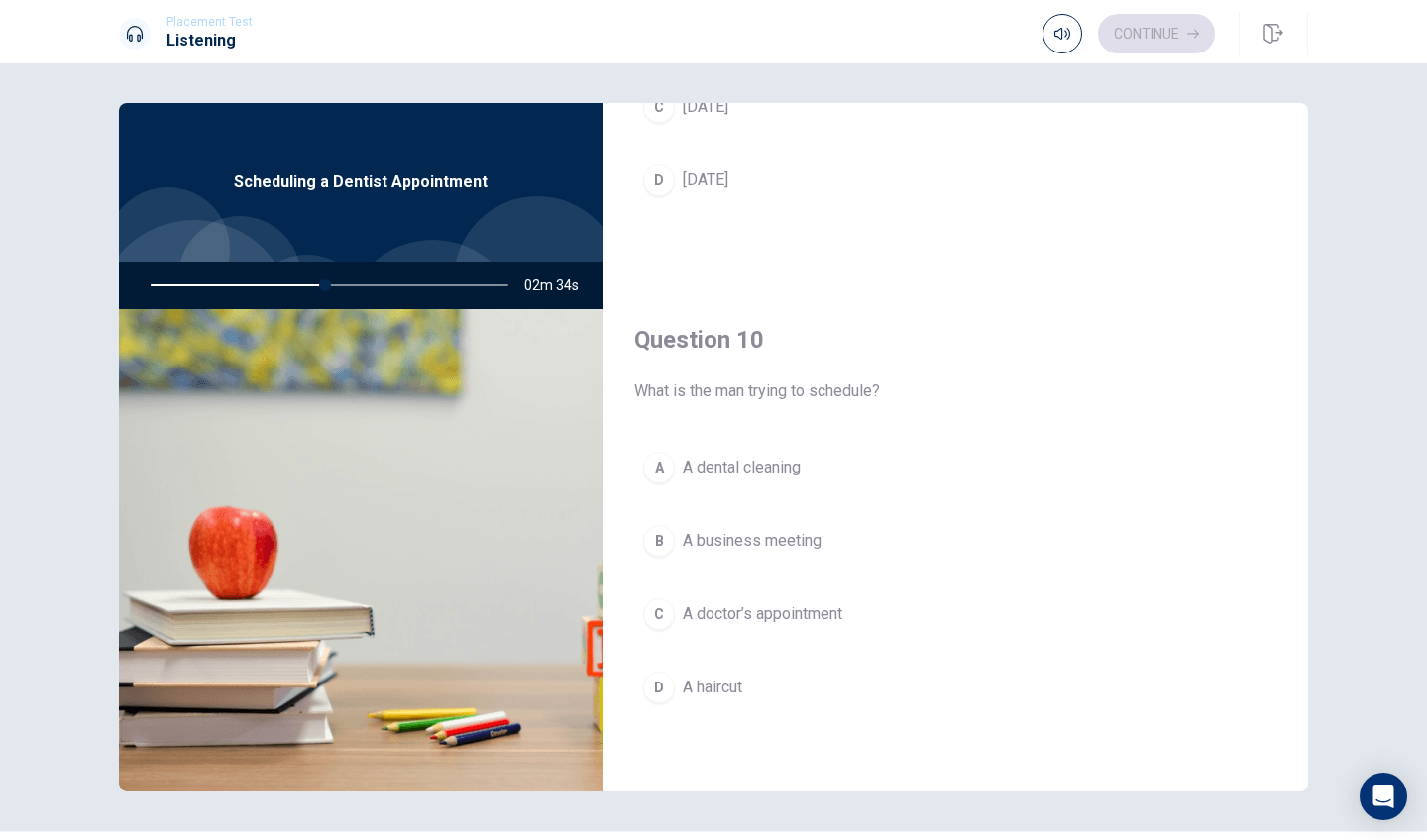 scroll, scrollTop: 1847, scrollLeft: 0, axis: vertical 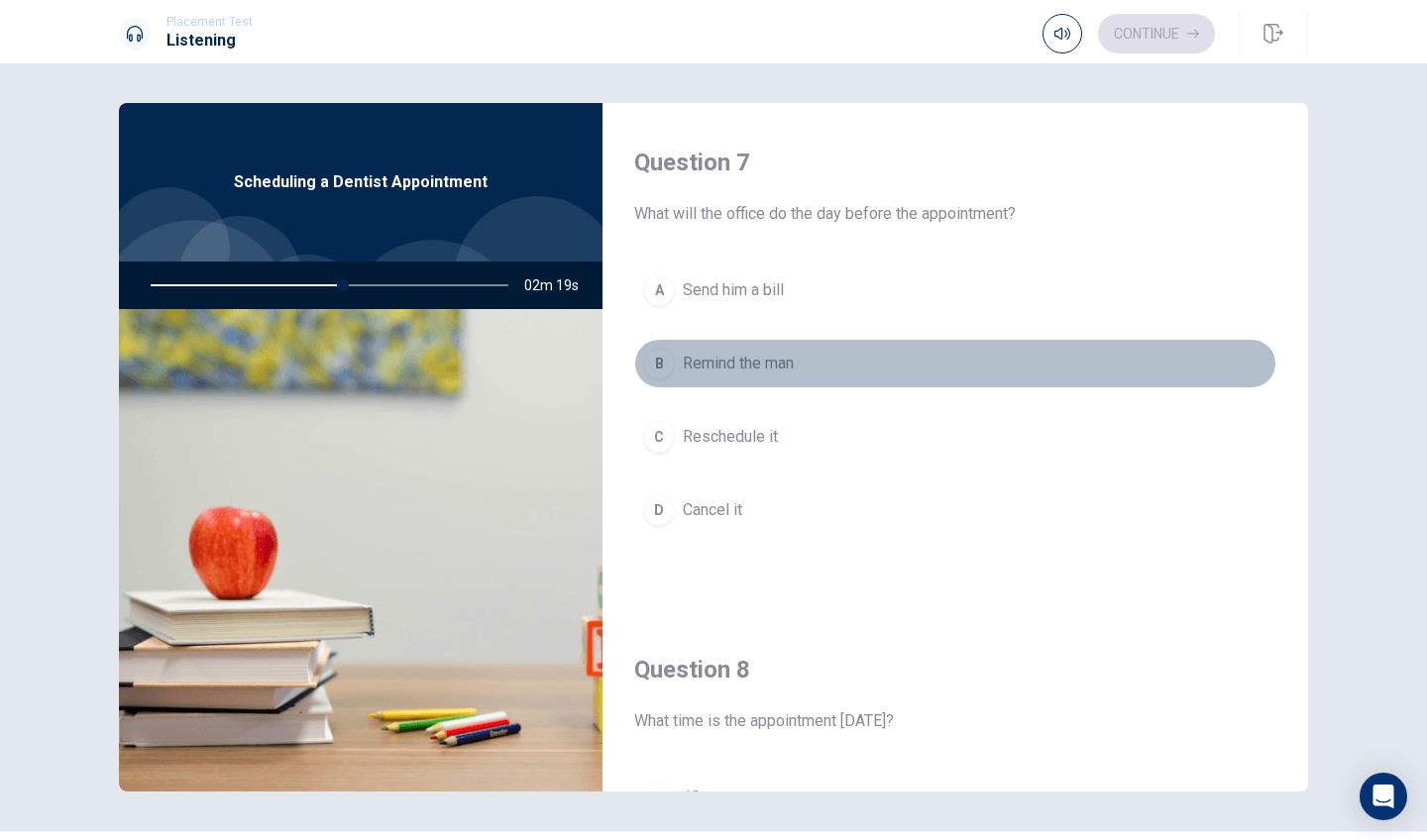 click on "Remind the man" at bounding box center (738, 364) 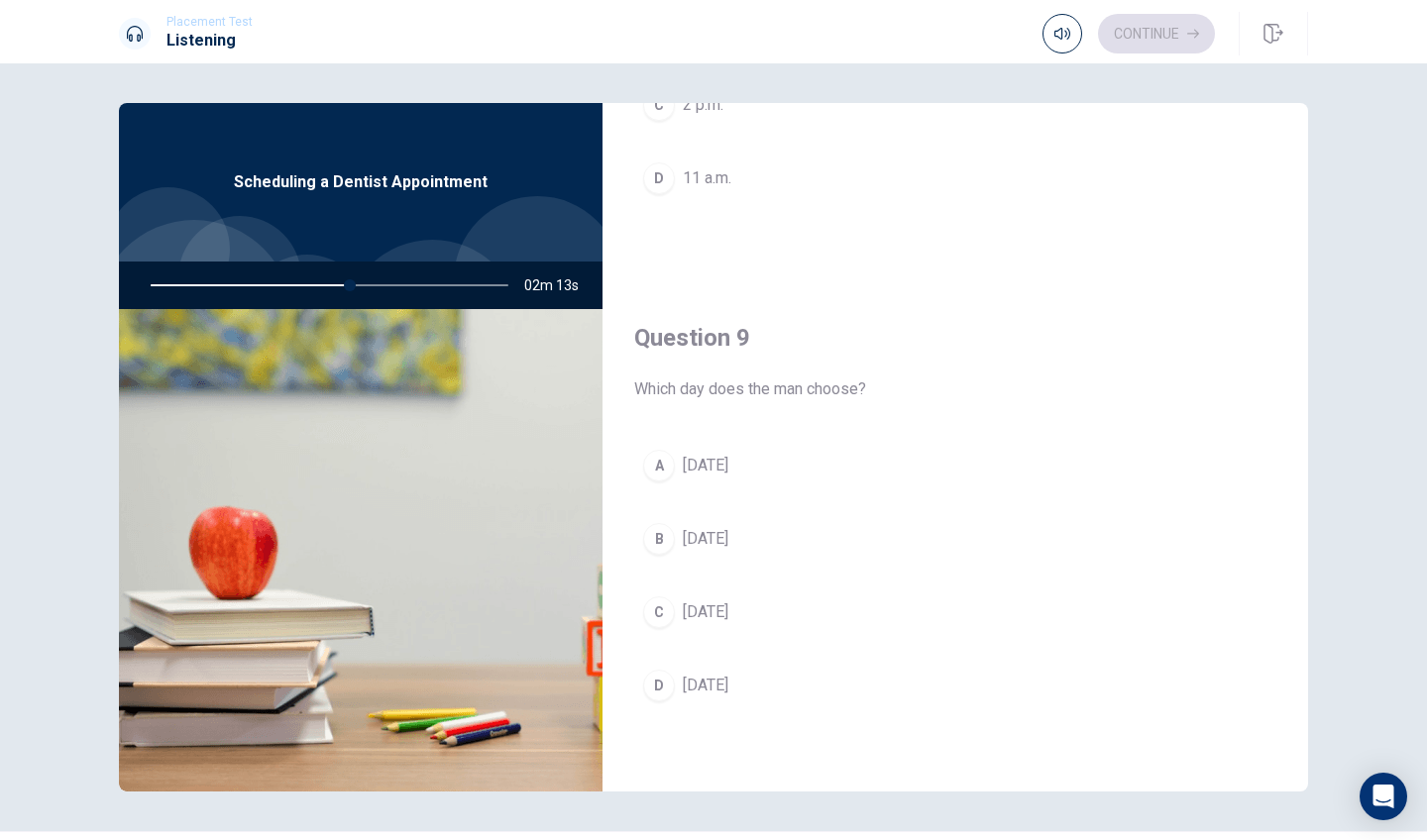scroll, scrollTop: 1502, scrollLeft: 0, axis: vertical 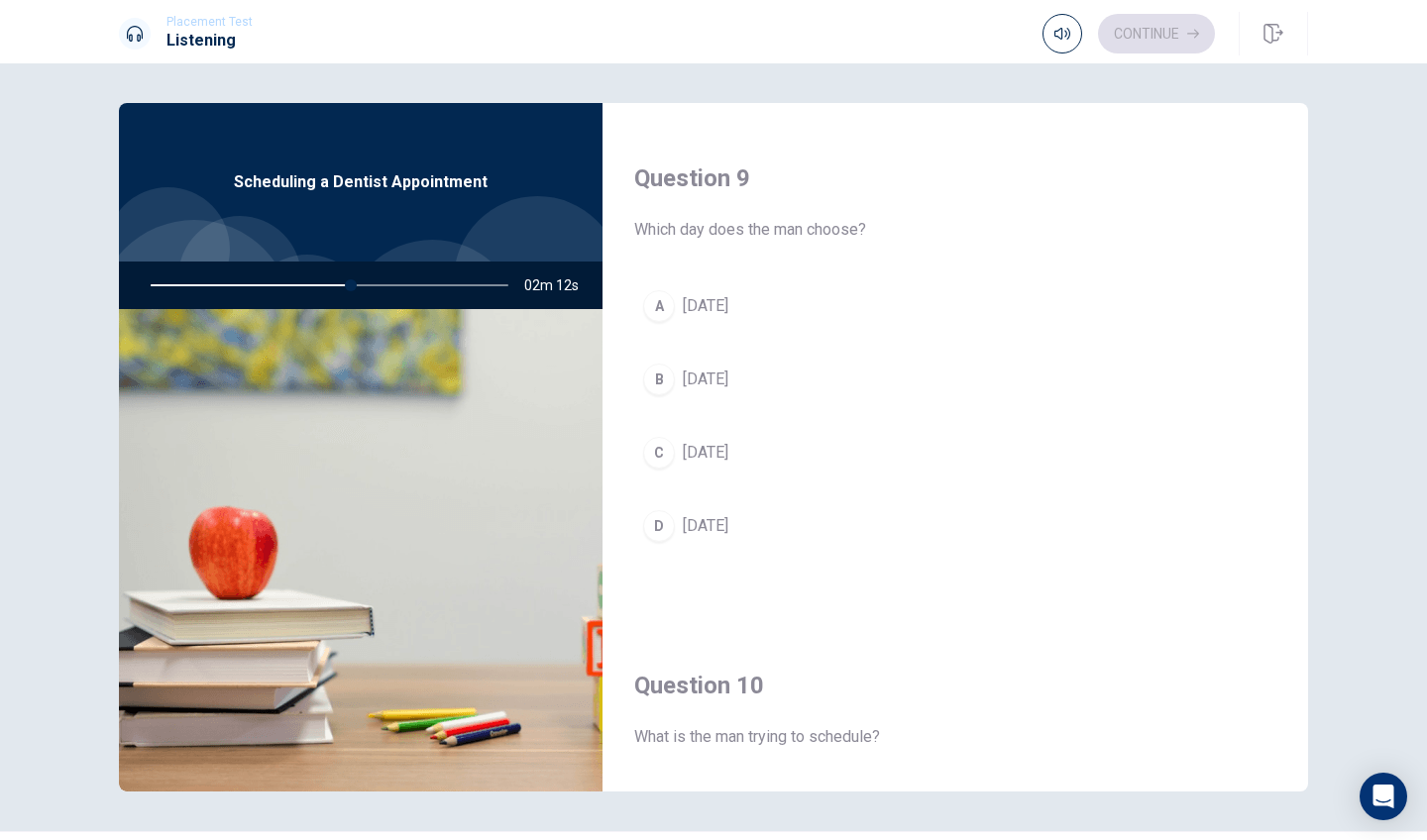click on "D" at bounding box center (659, 526) 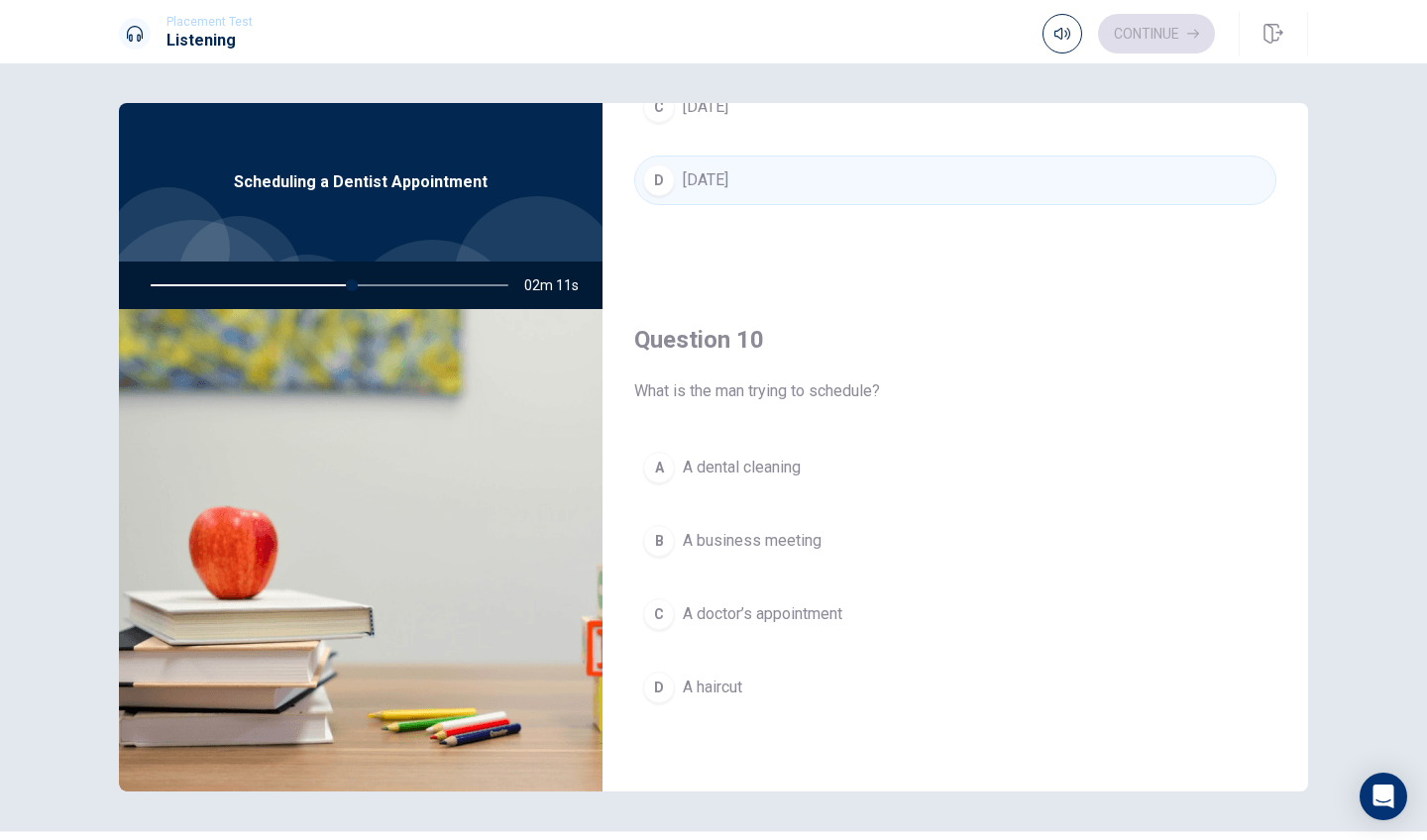 scroll, scrollTop: 1847, scrollLeft: 0, axis: vertical 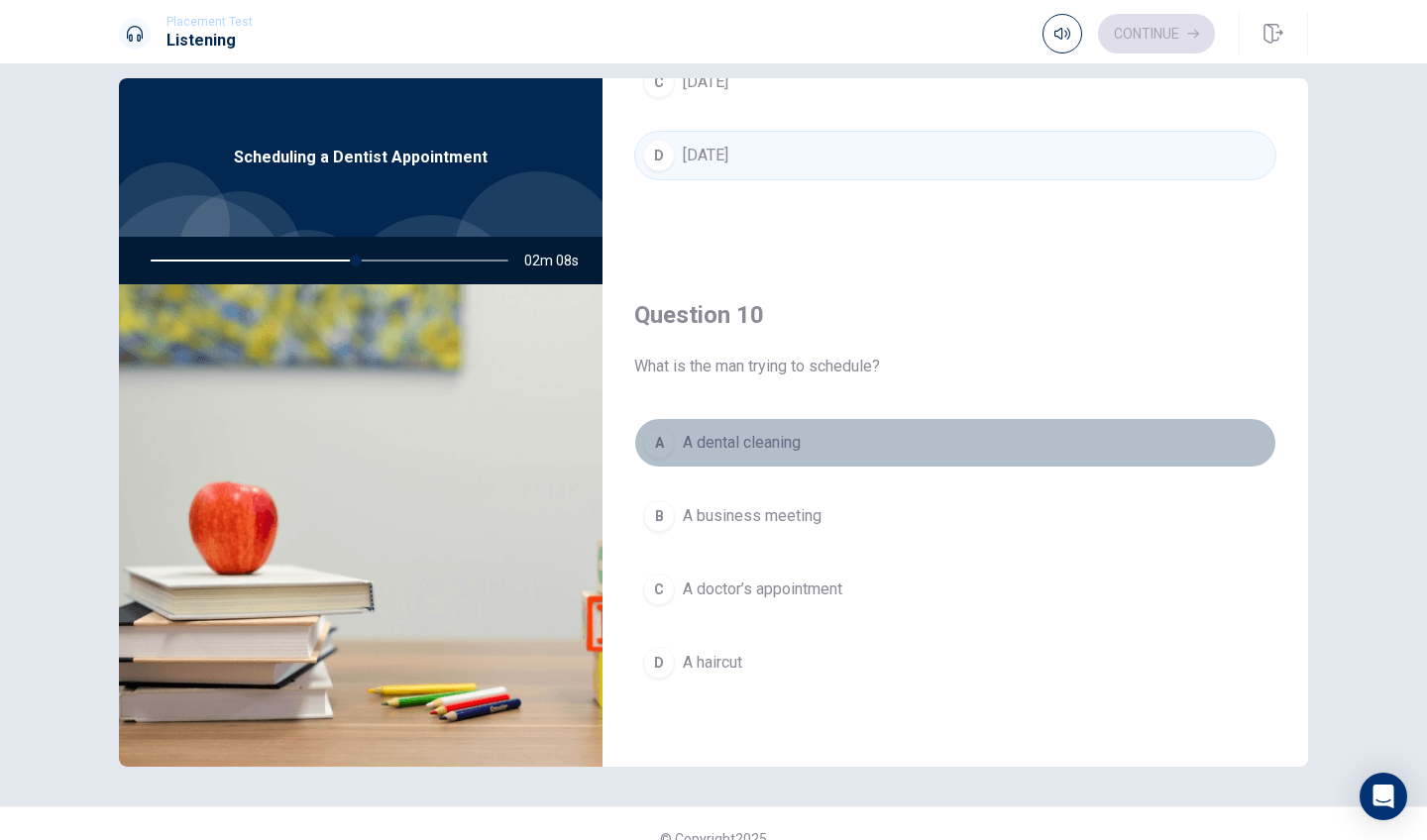 click on "A" at bounding box center [659, 443] 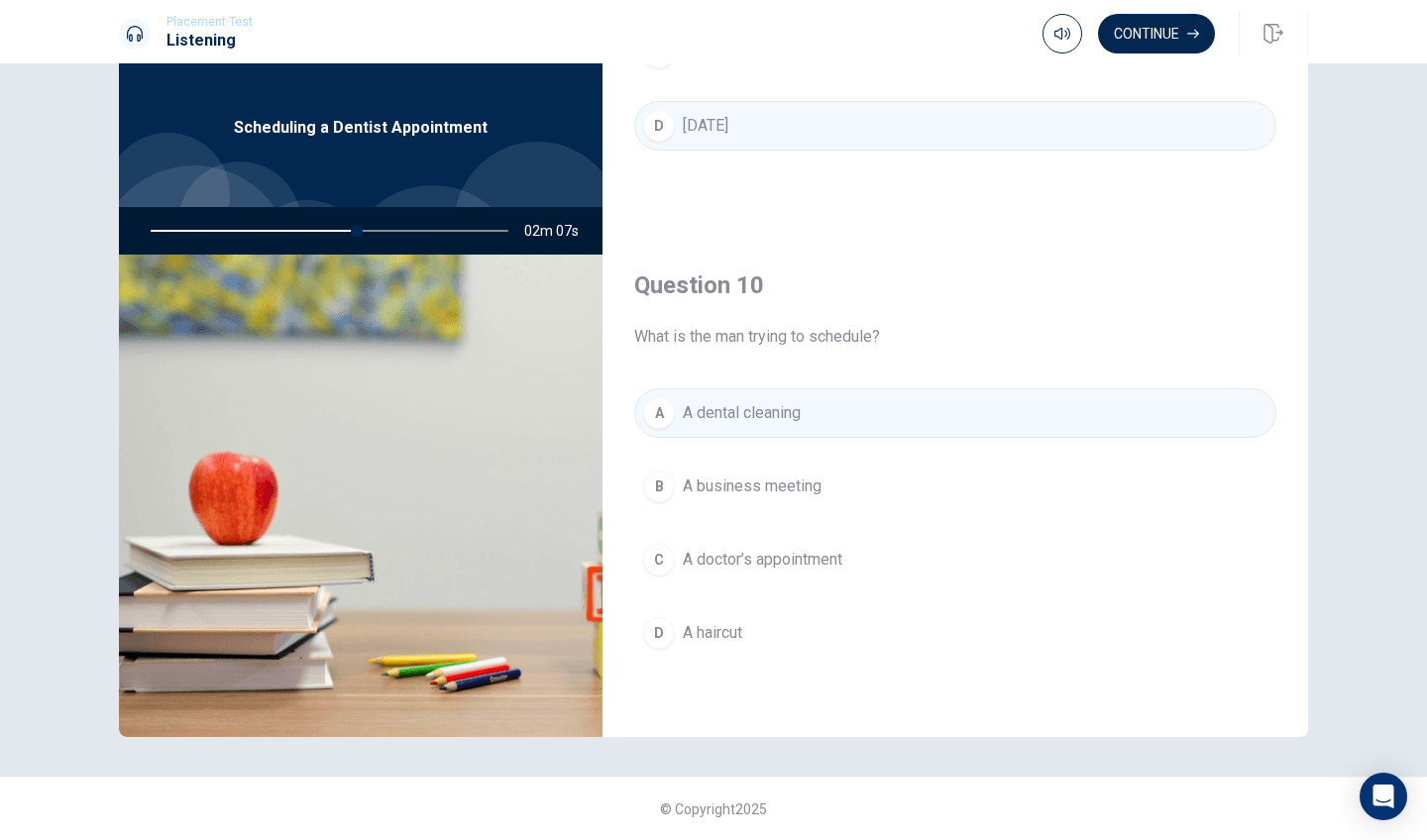 scroll, scrollTop: 54, scrollLeft: 0, axis: vertical 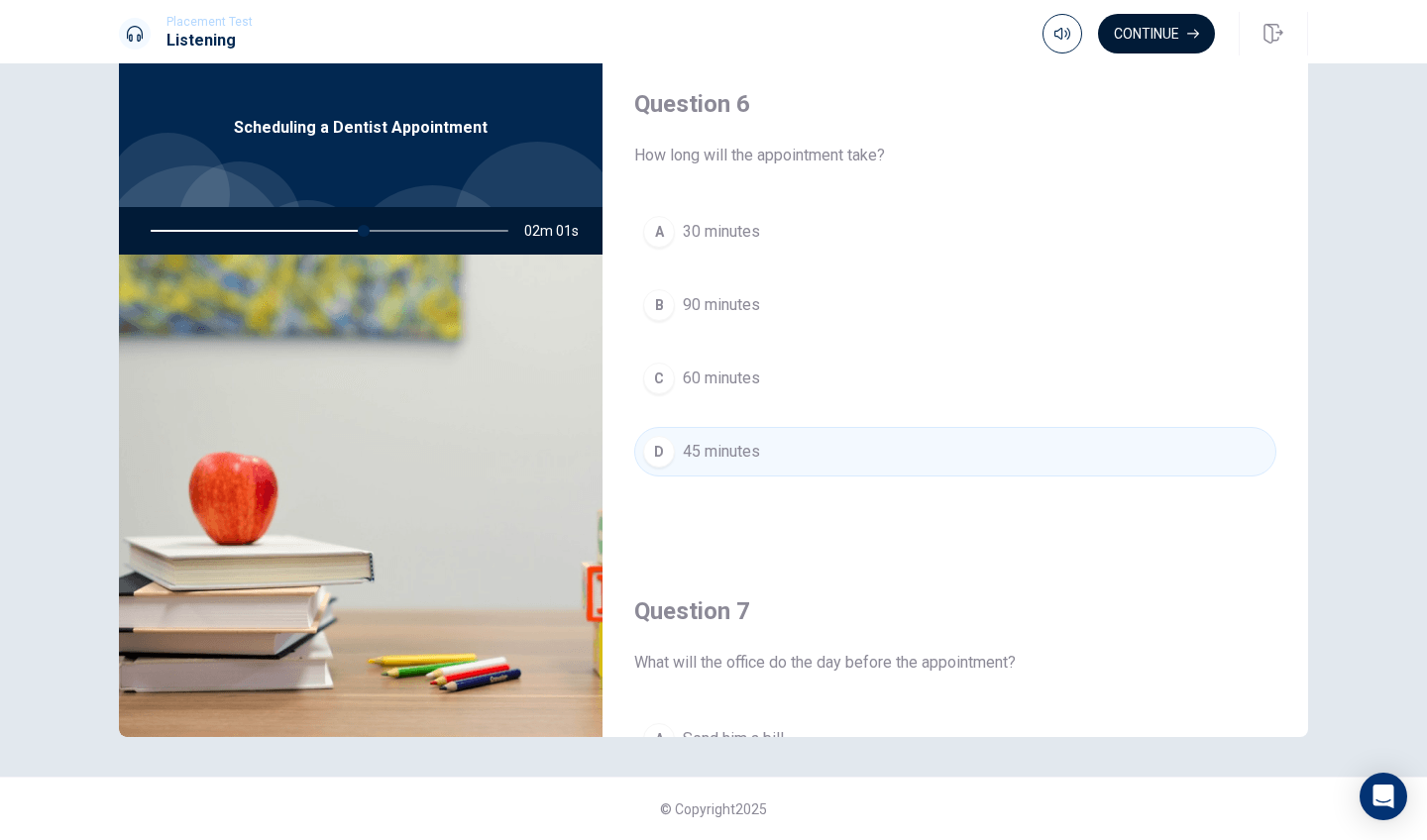click on "Continue" at bounding box center (1156, 34) 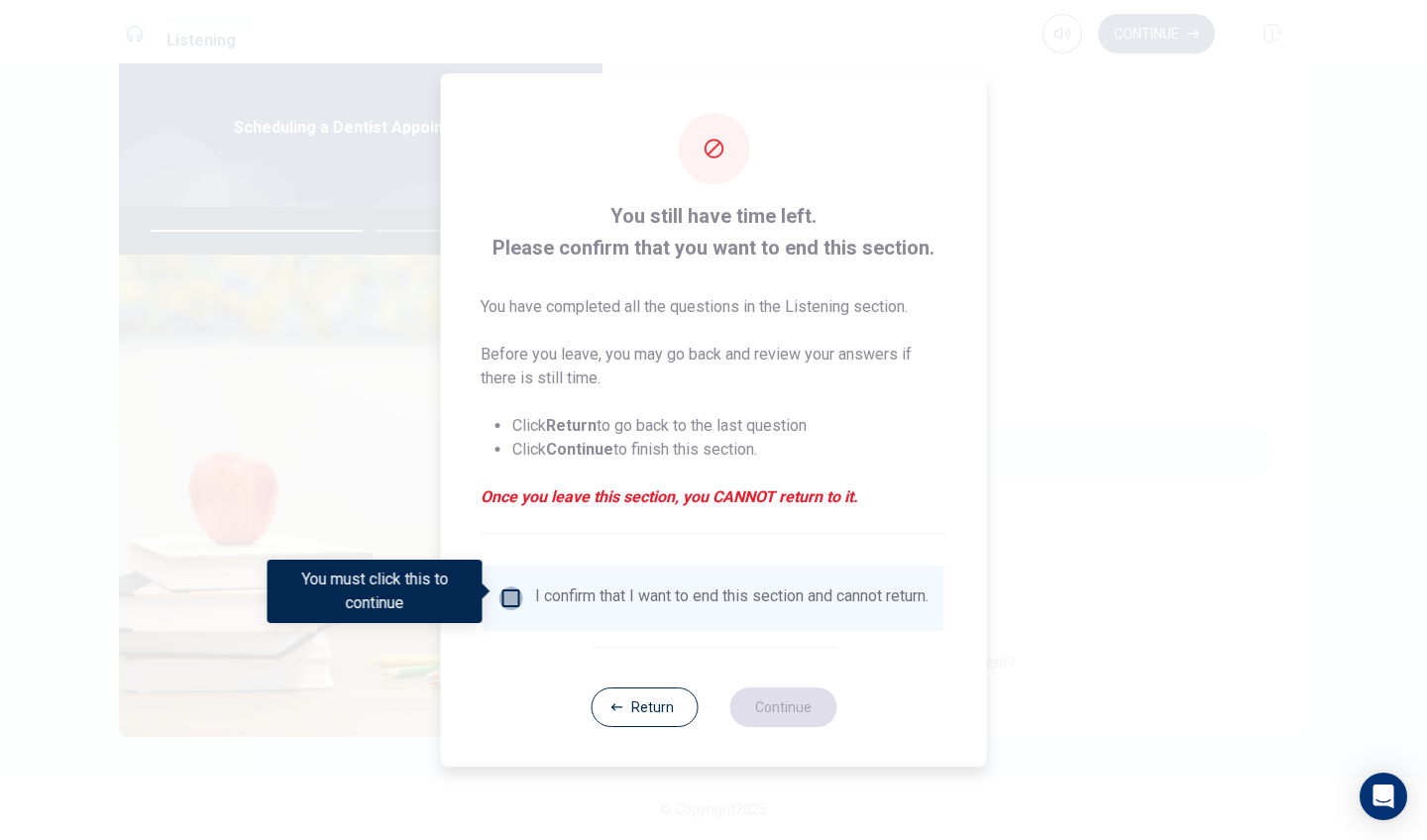 click at bounding box center [511, 598] 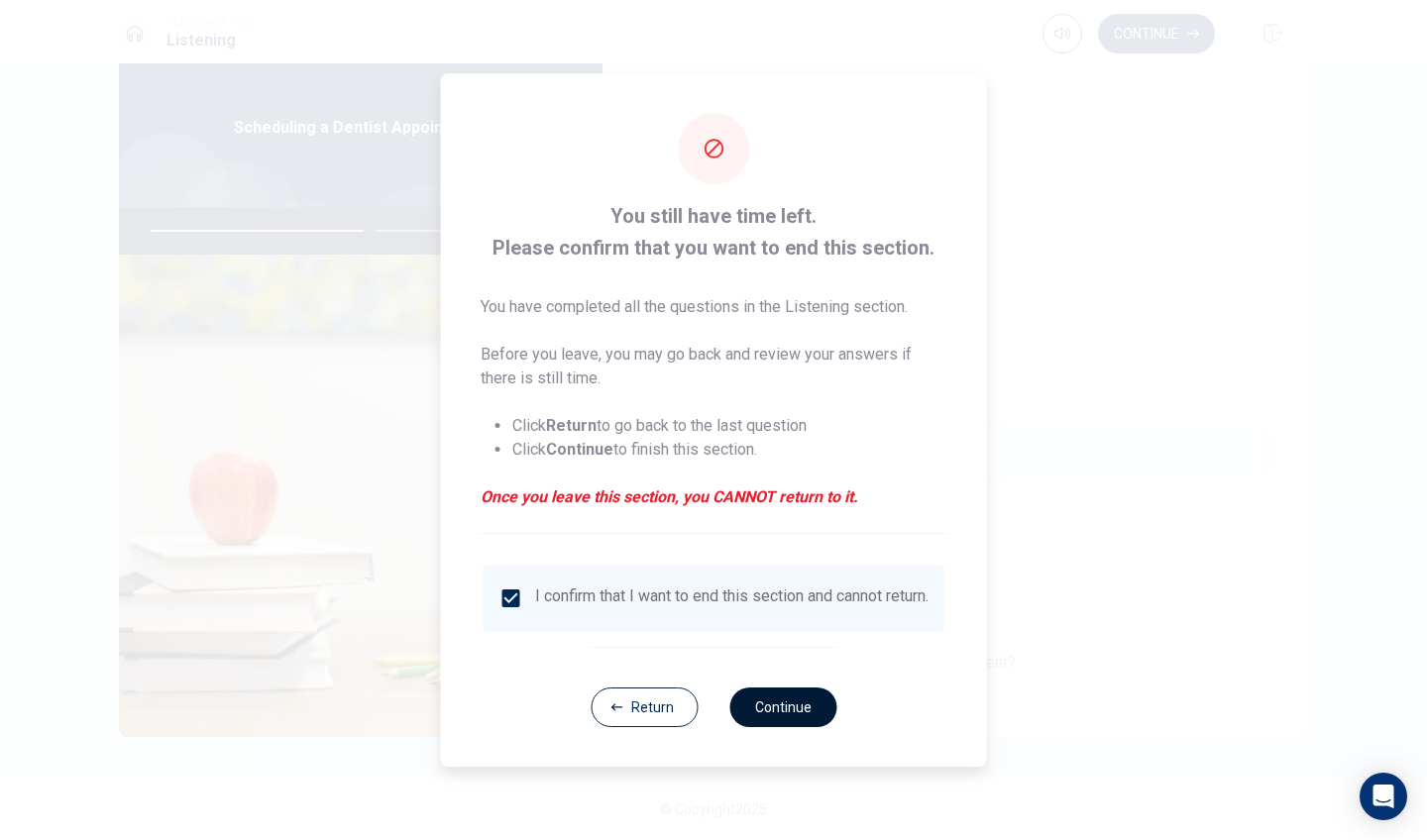 click on "Continue" at bounding box center (783, 707) 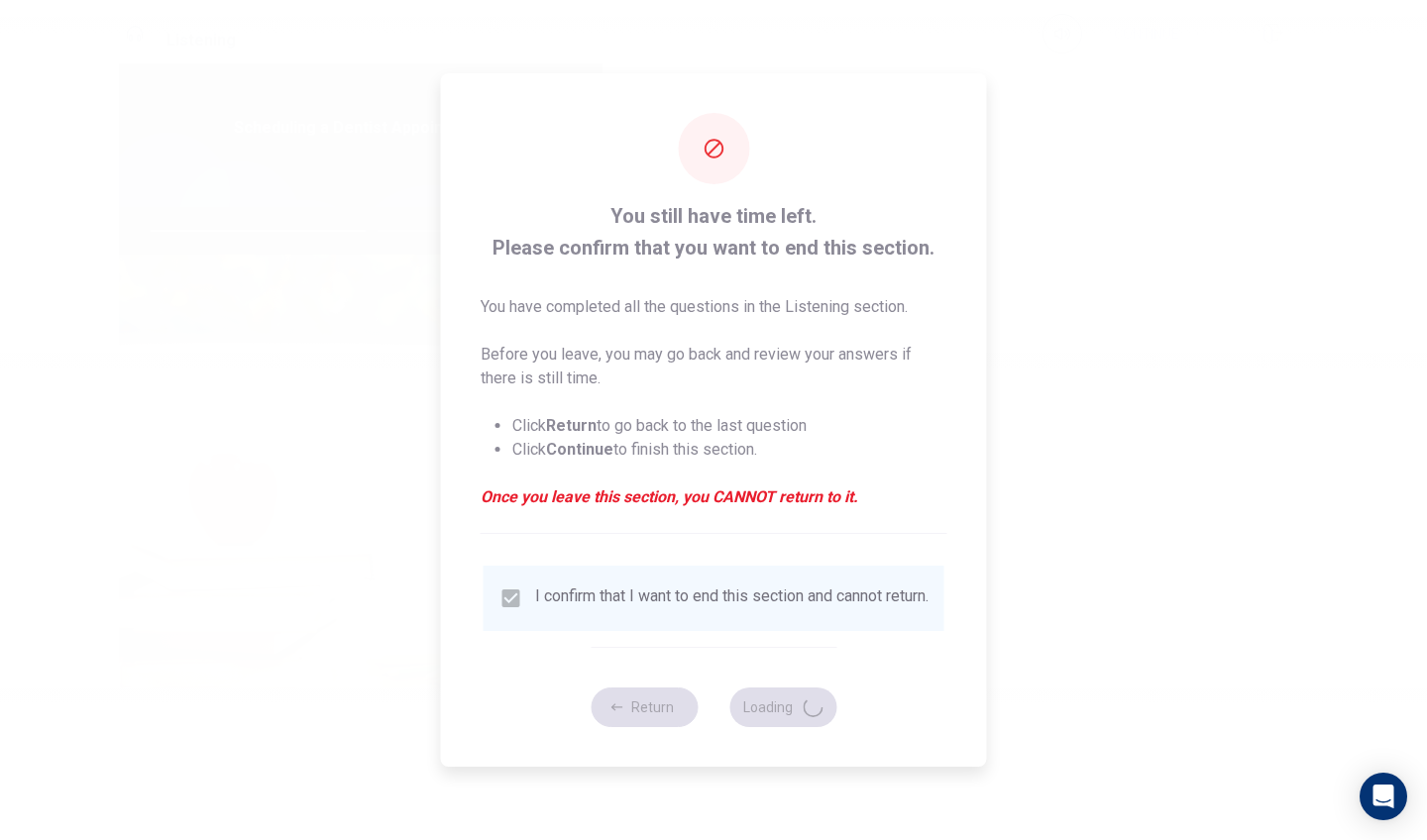 type on "62" 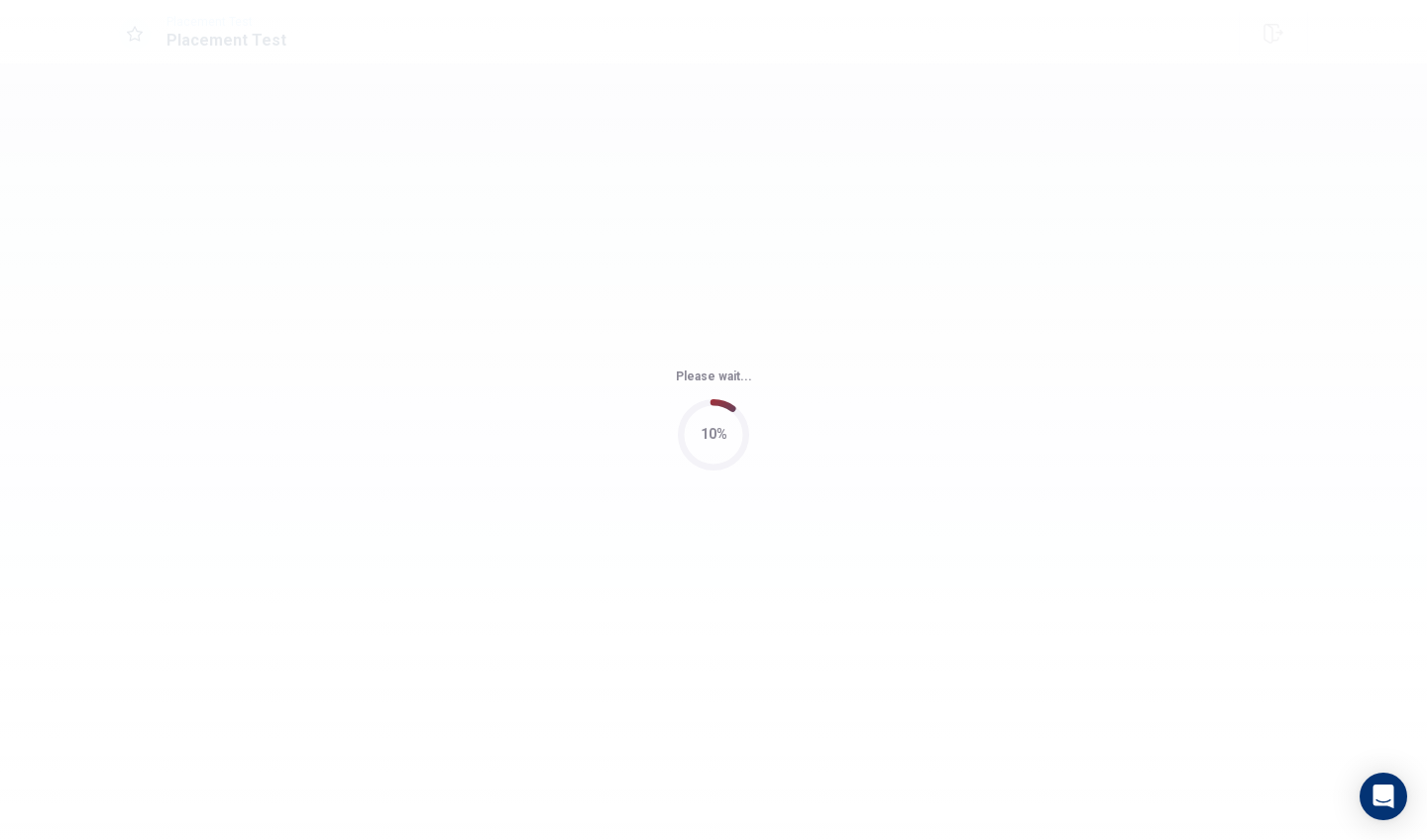 scroll, scrollTop: 0, scrollLeft: 0, axis: both 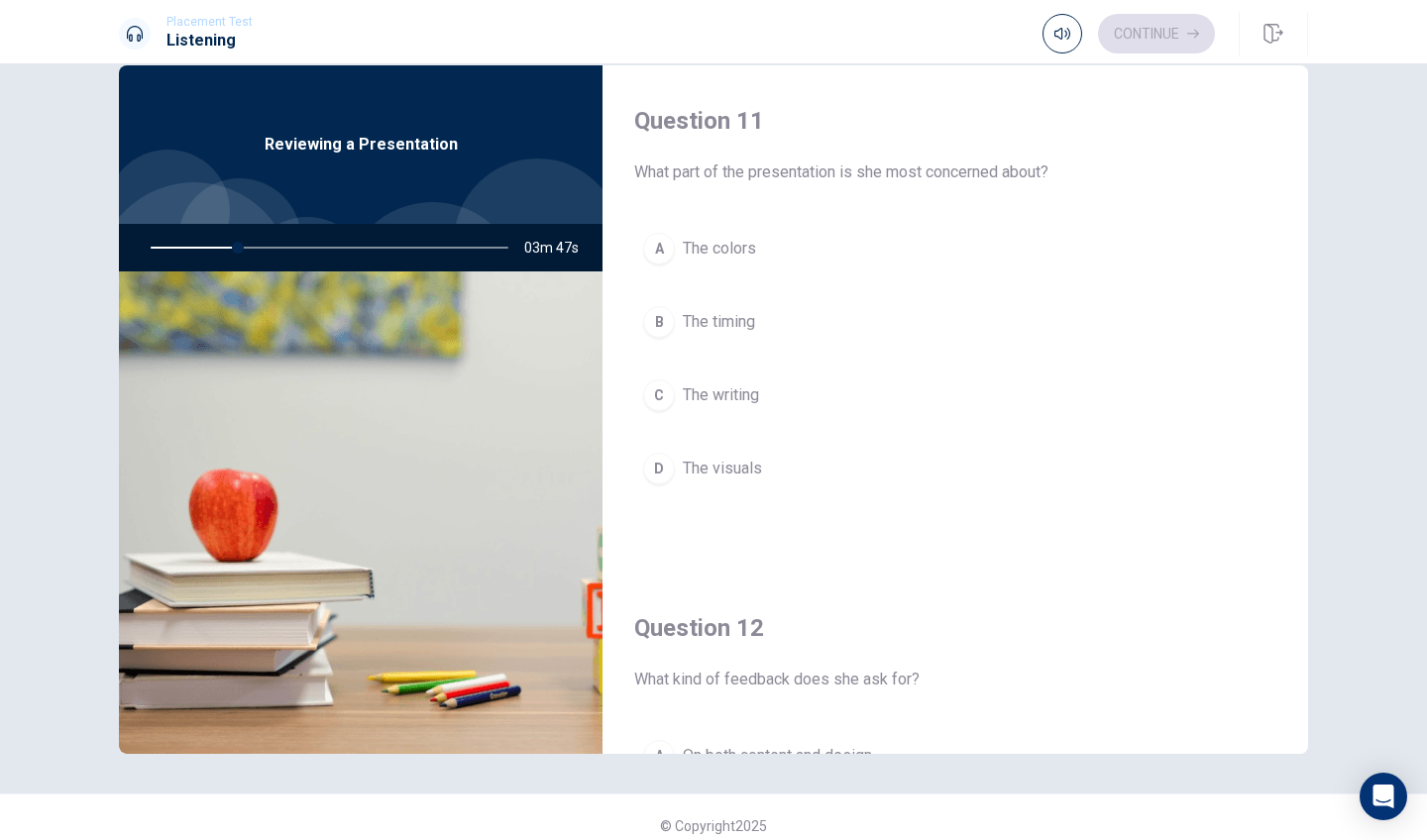 click on "C The writing" at bounding box center (955, 395) 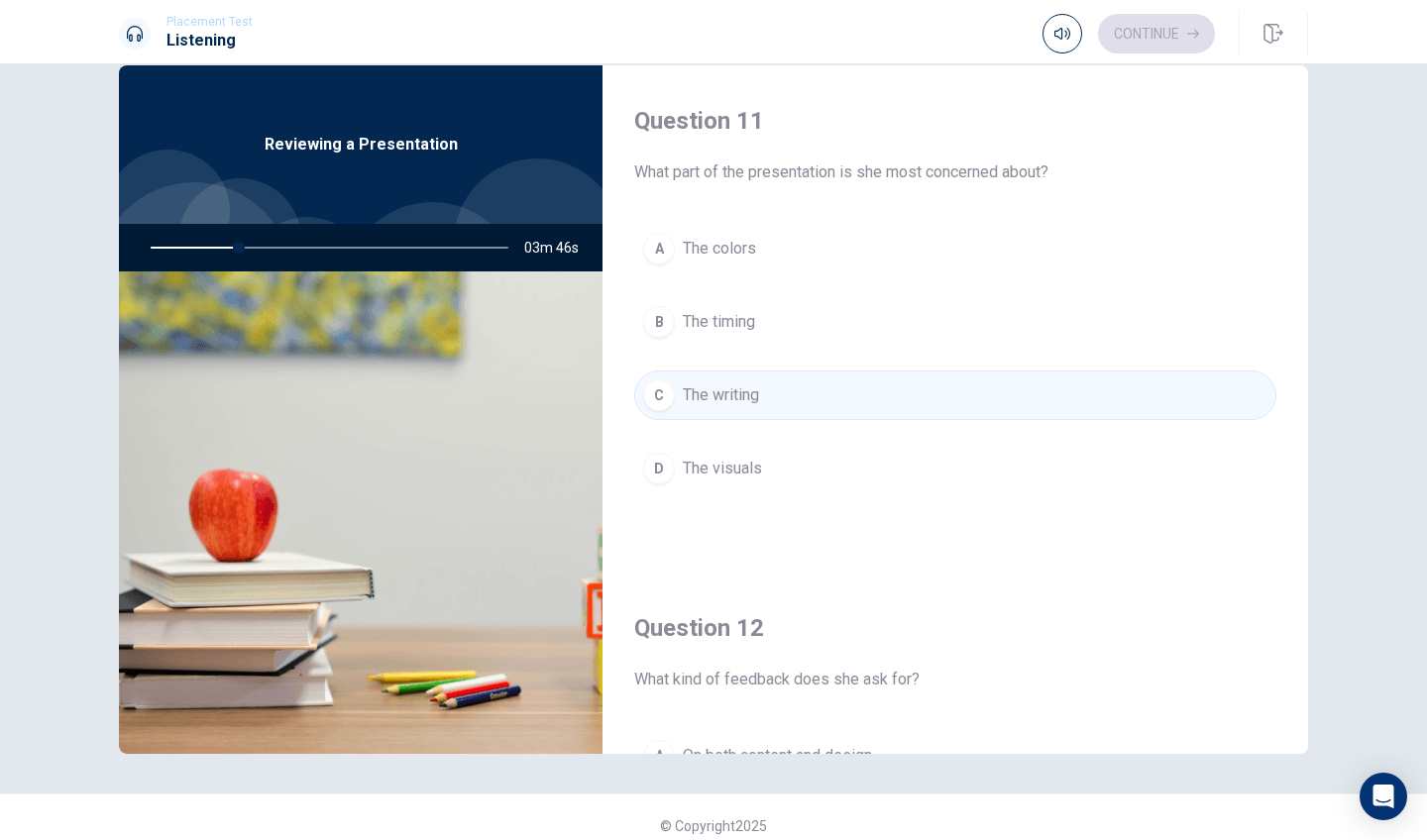 click on "C The writing" at bounding box center (955, 395) 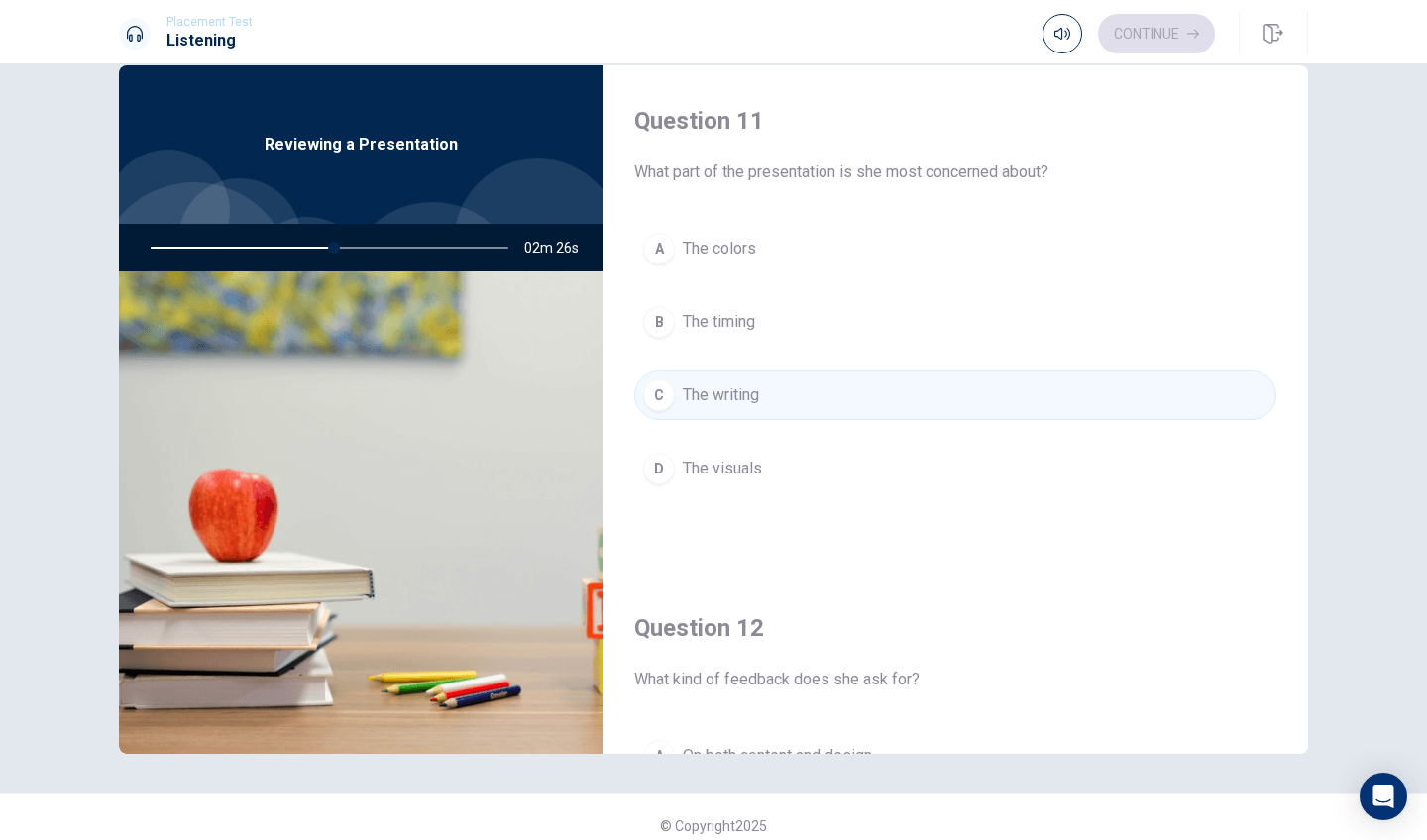 scroll, scrollTop: 0, scrollLeft: 0, axis: both 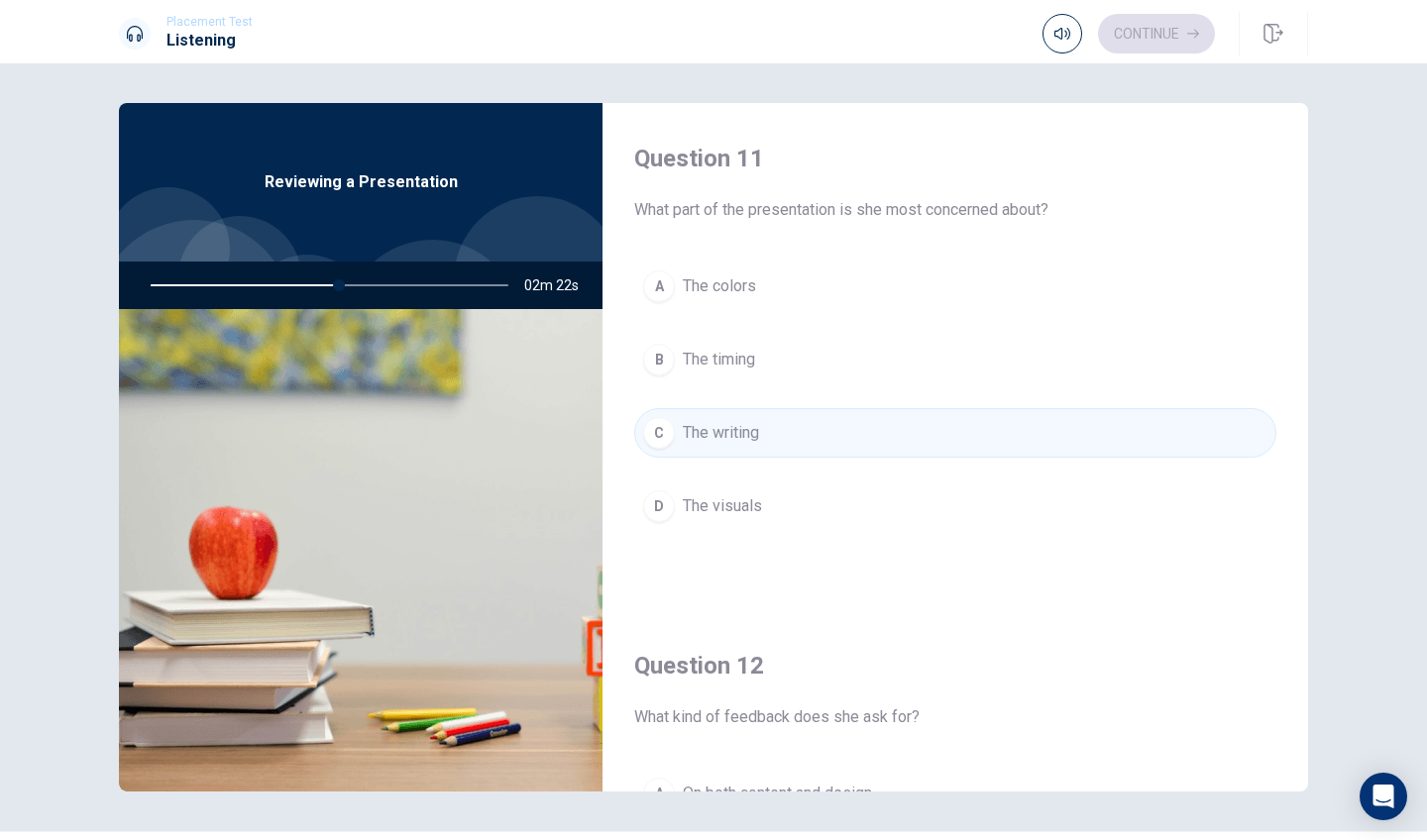 click on "D" at bounding box center (659, 506) 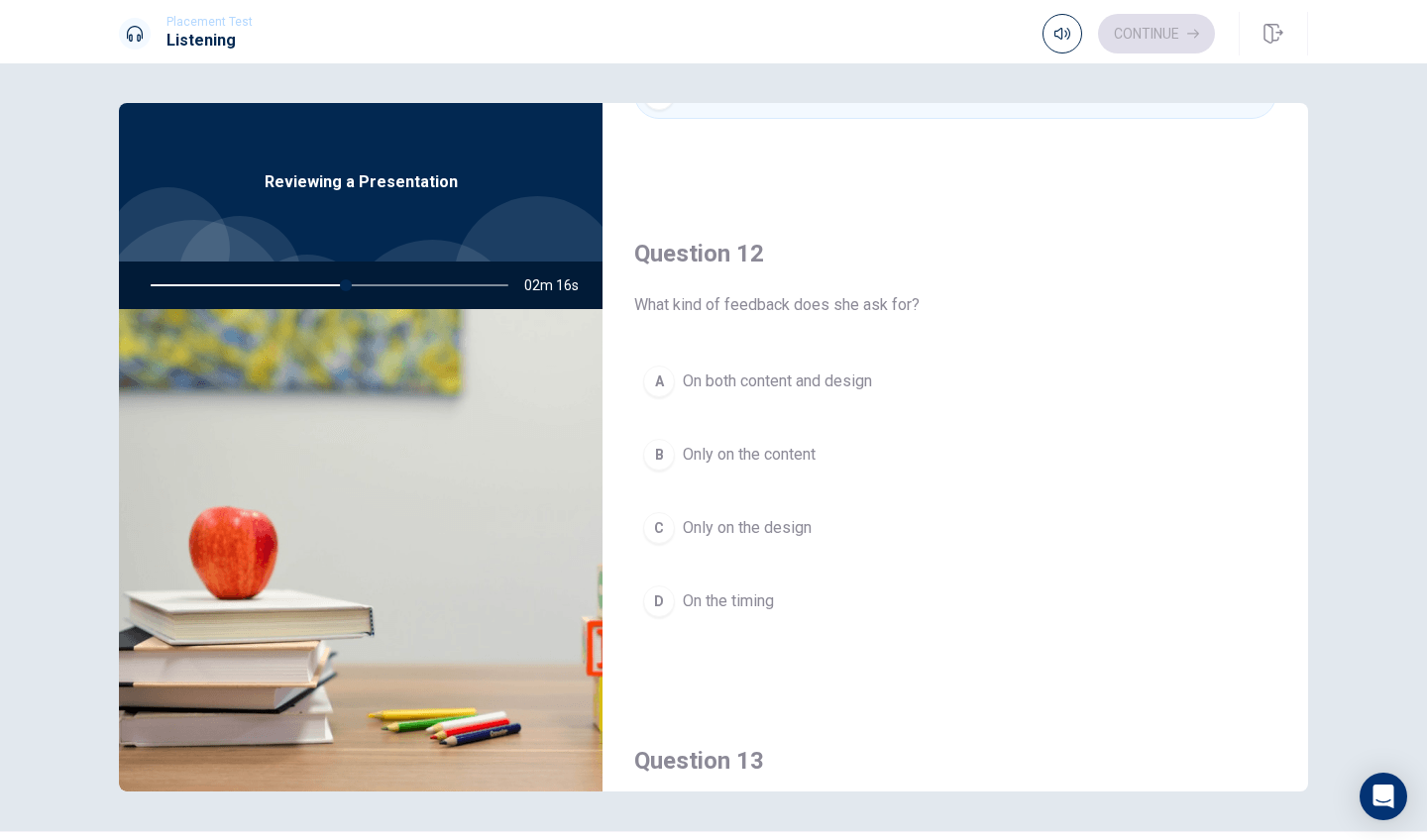 scroll, scrollTop: 419, scrollLeft: 0, axis: vertical 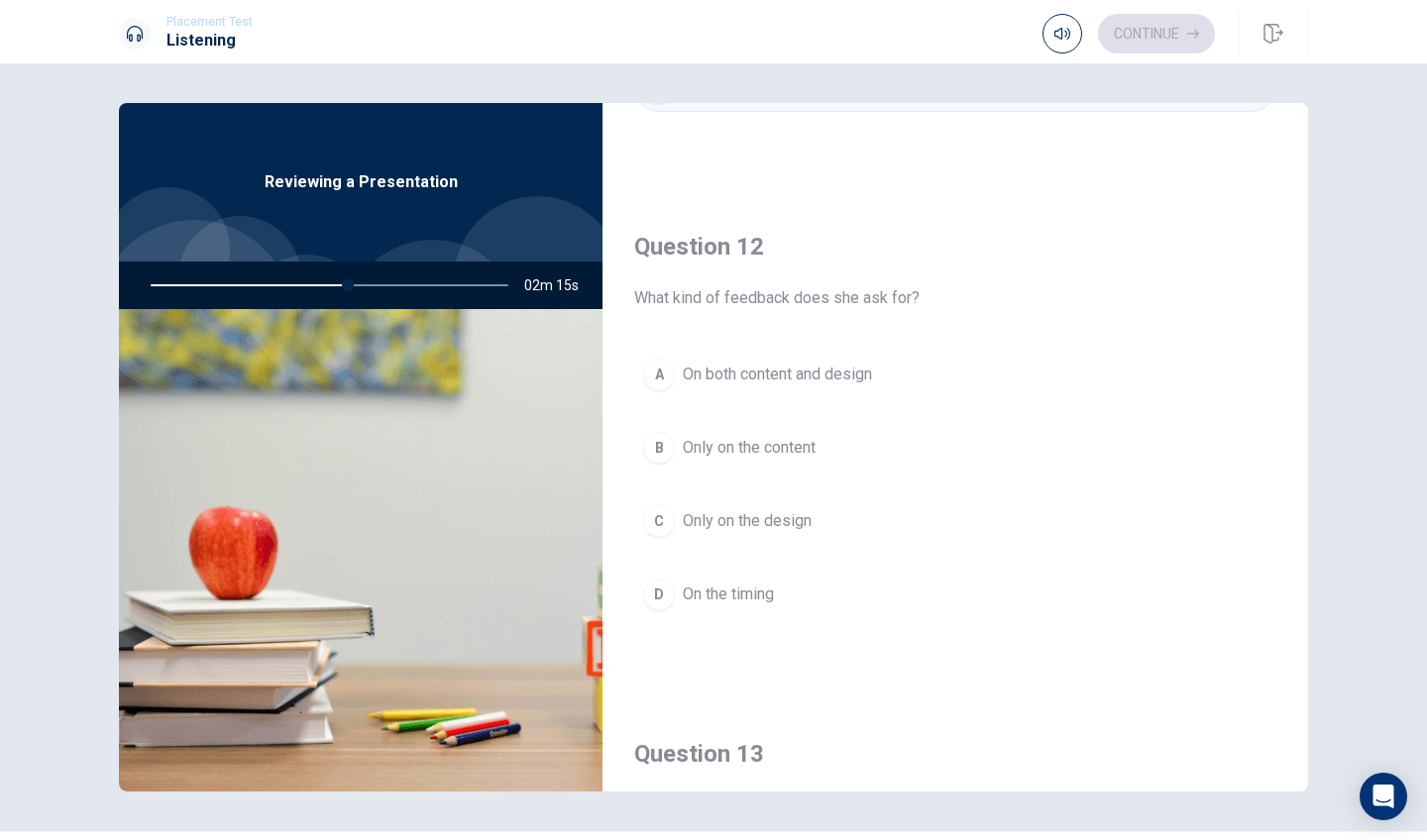 click on "A" at bounding box center (659, 374) 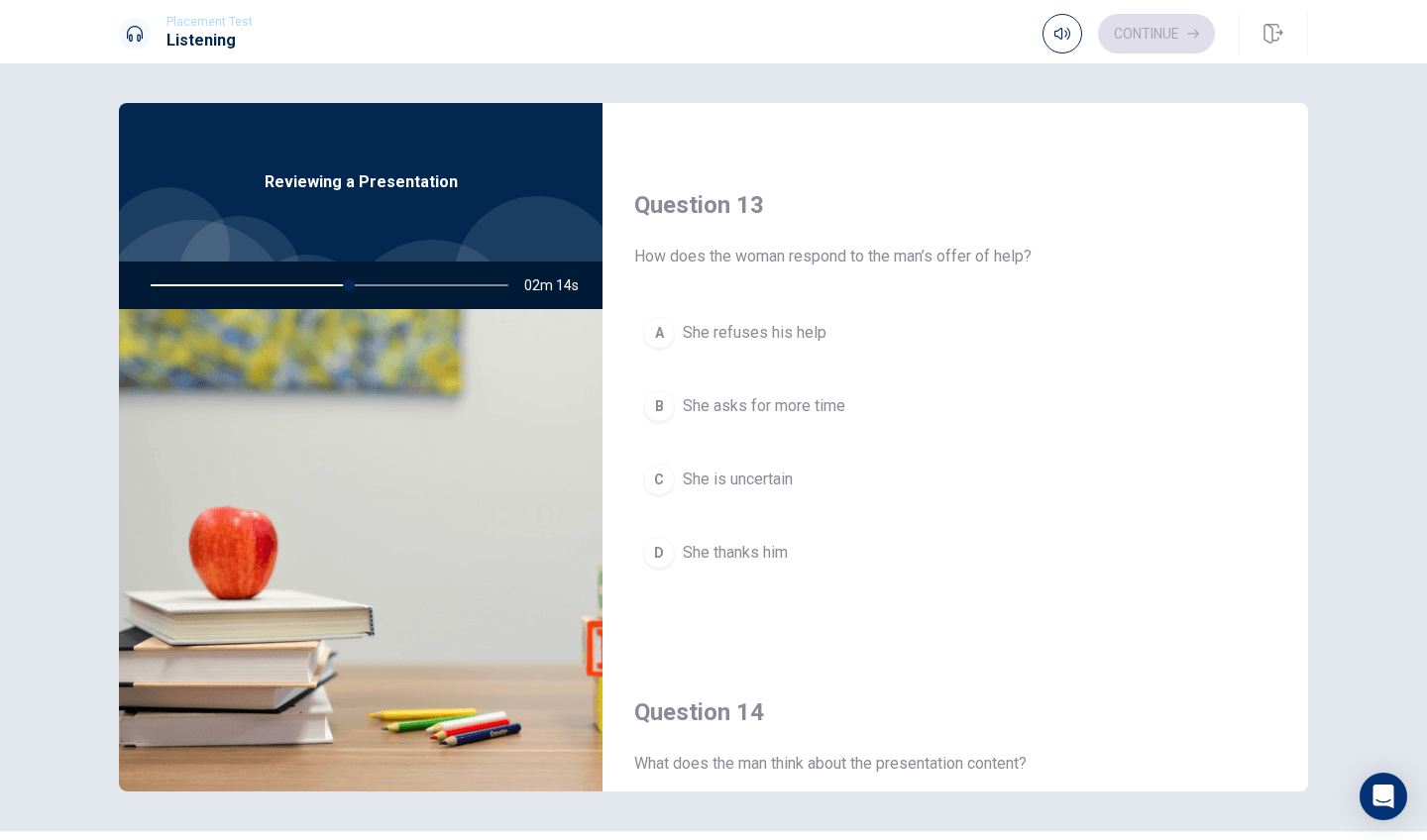 scroll, scrollTop: 980, scrollLeft: 0, axis: vertical 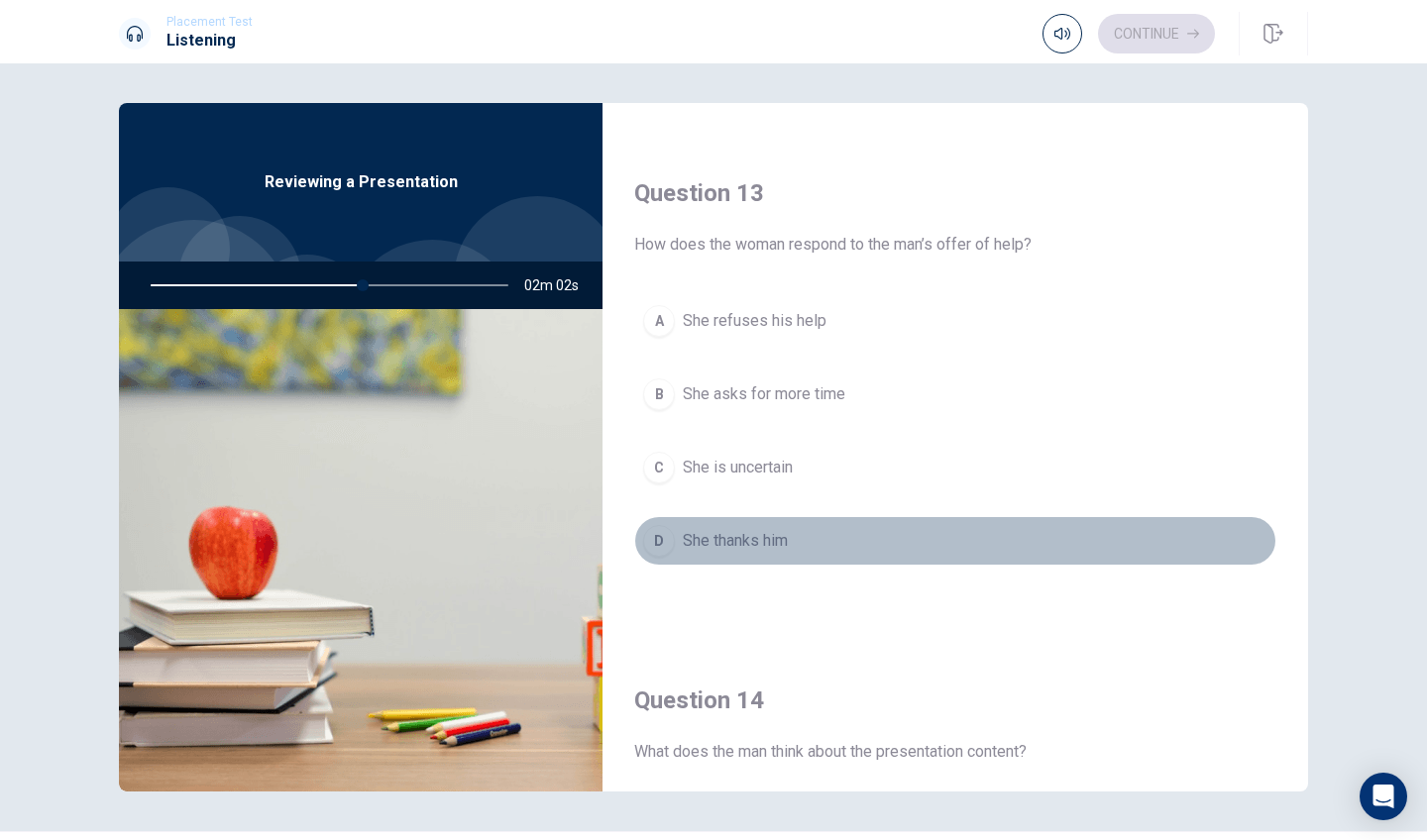 click on "D" at bounding box center (659, 541) 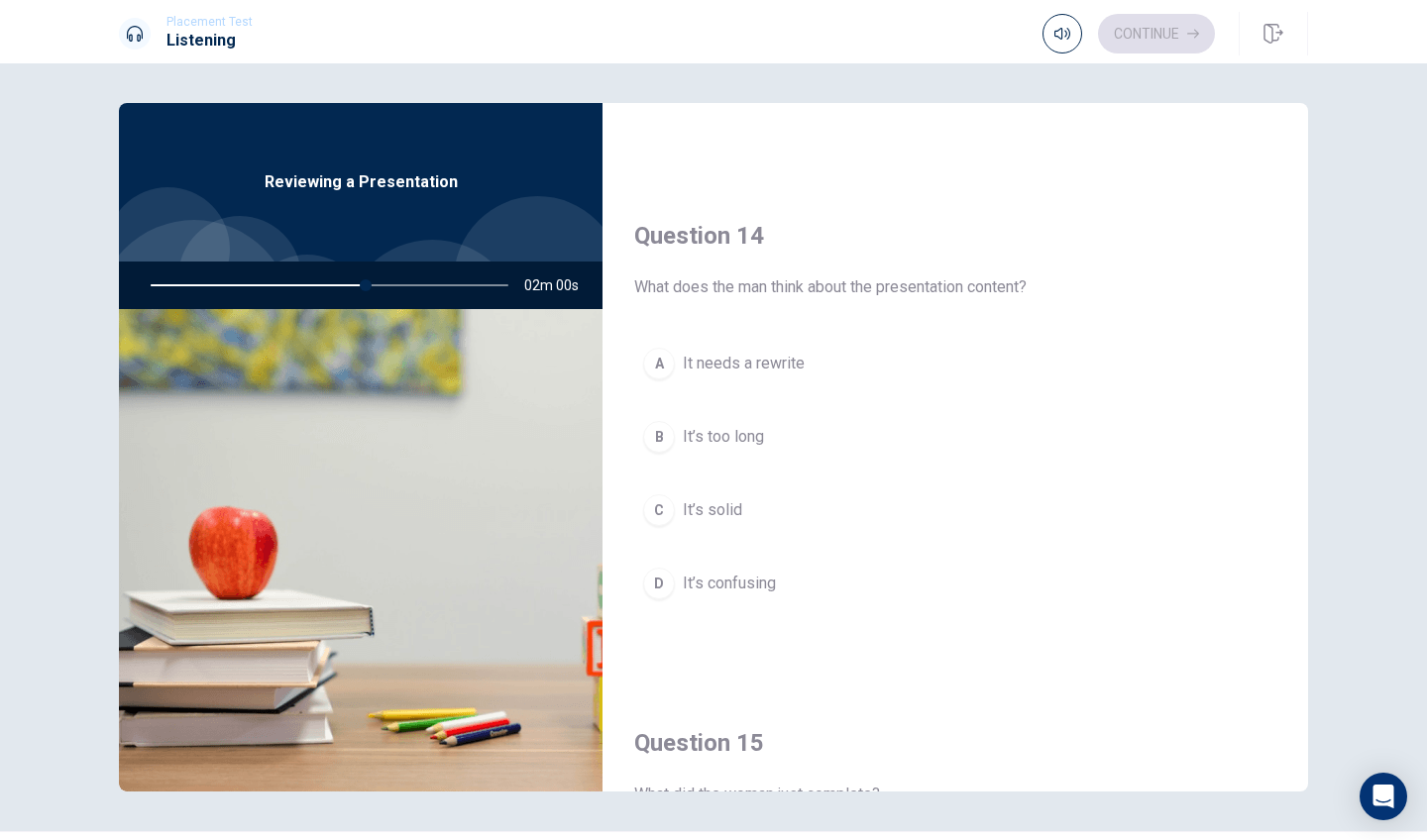 scroll, scrollTop: 1416, scrollLeft: 0, axis: vertical 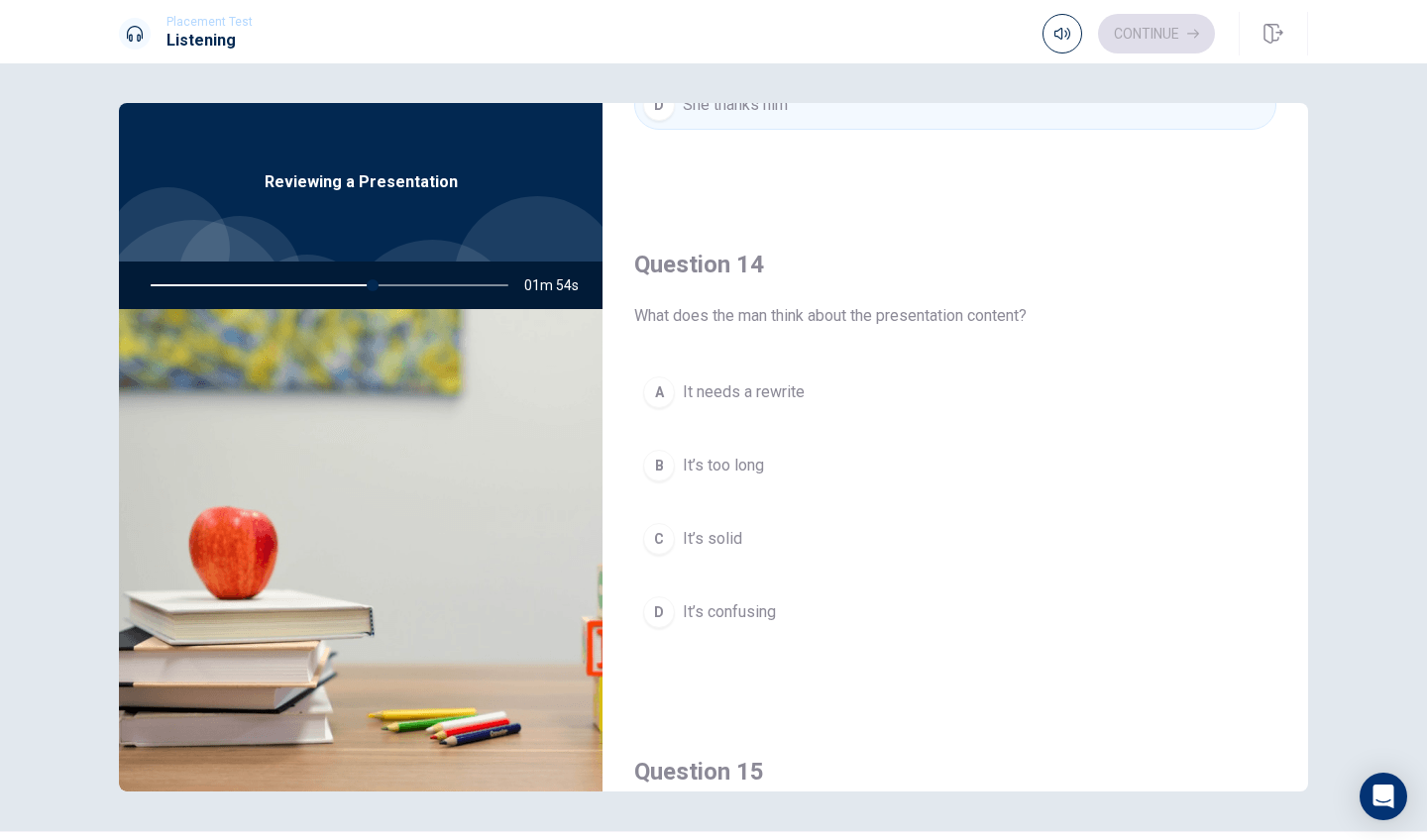click on "D" at bounding box center (659, 612) 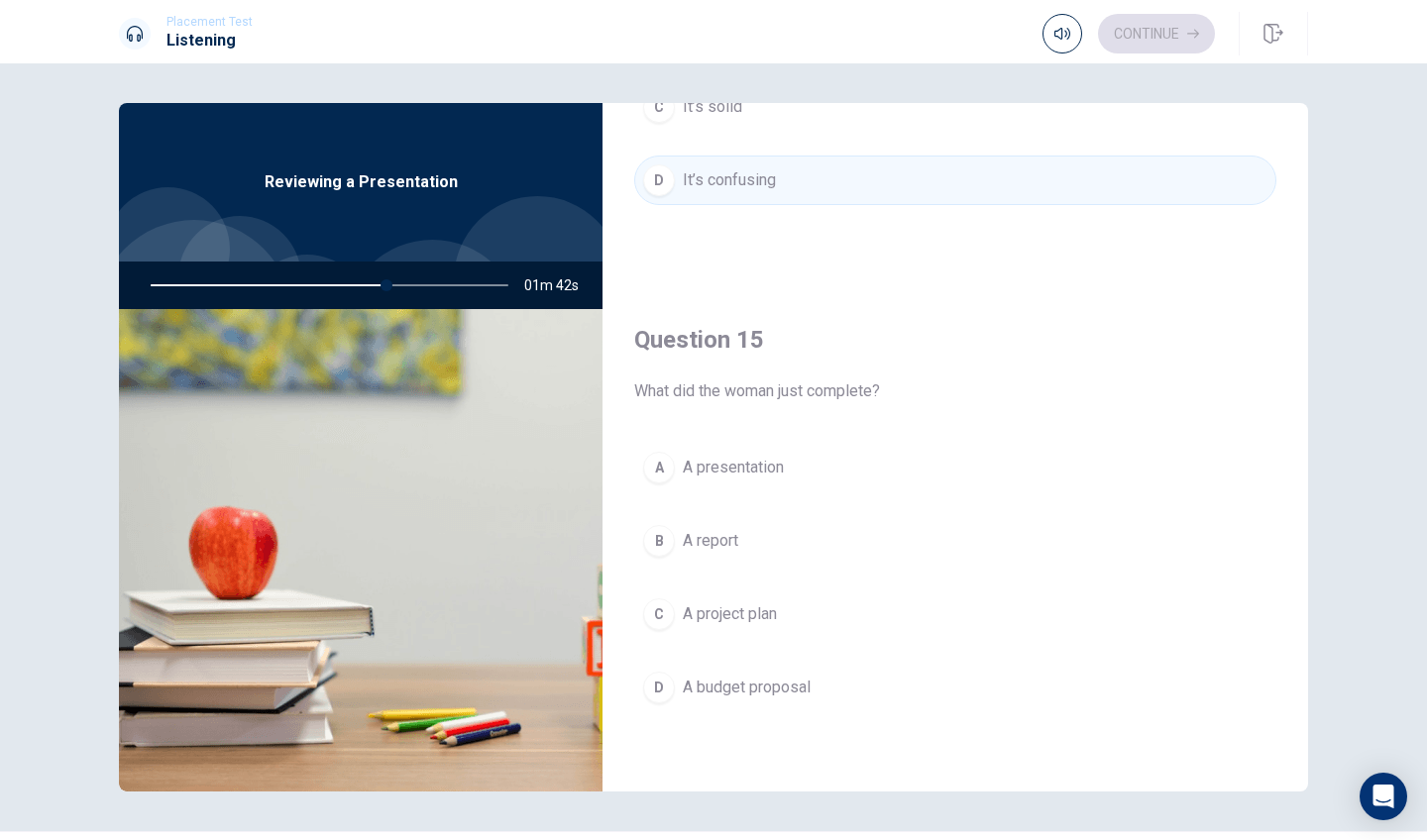 scroll, scrollTop: 1847, scrollLeft: 0, axis: vertical 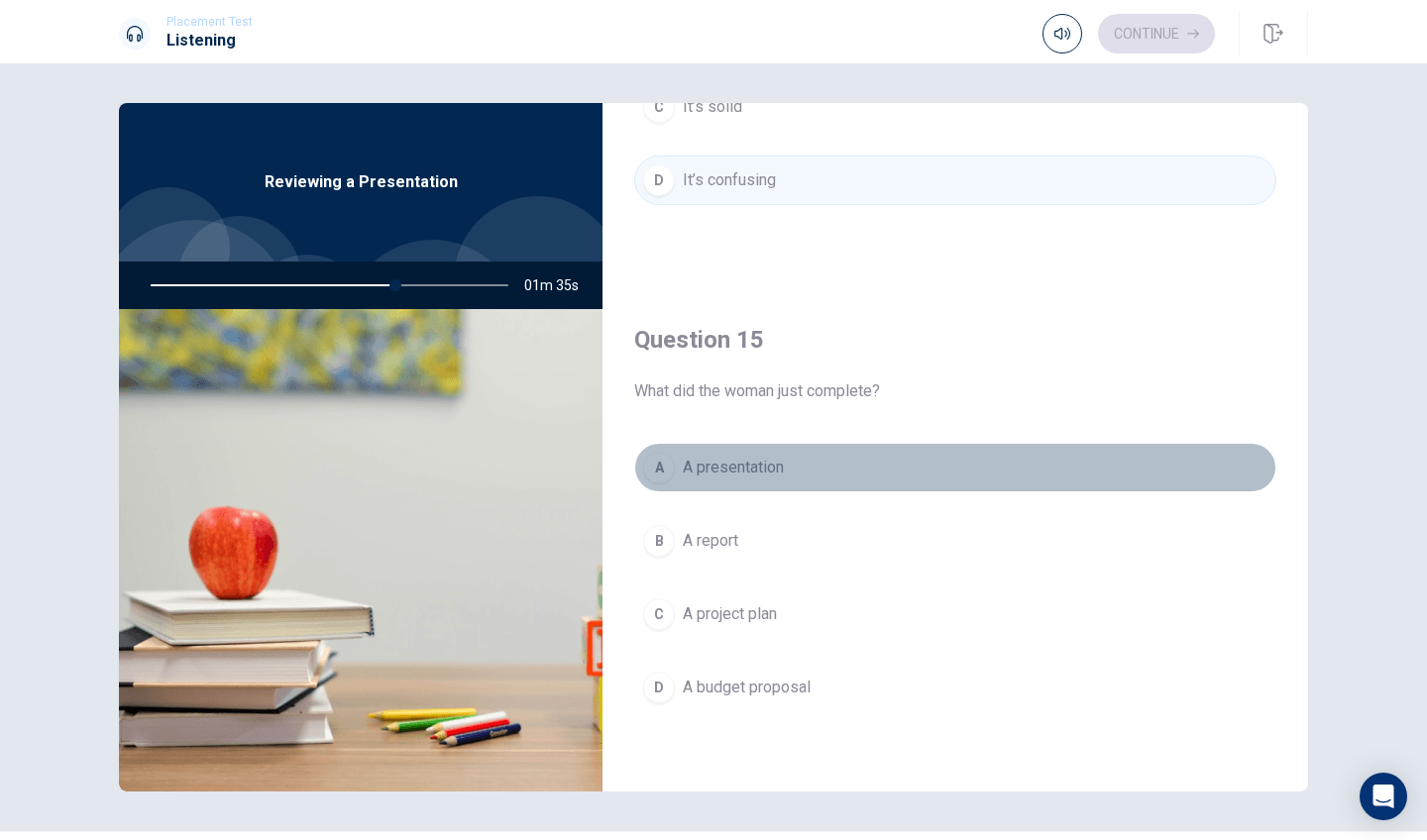 click on "A" at bounding box center [659, 468] 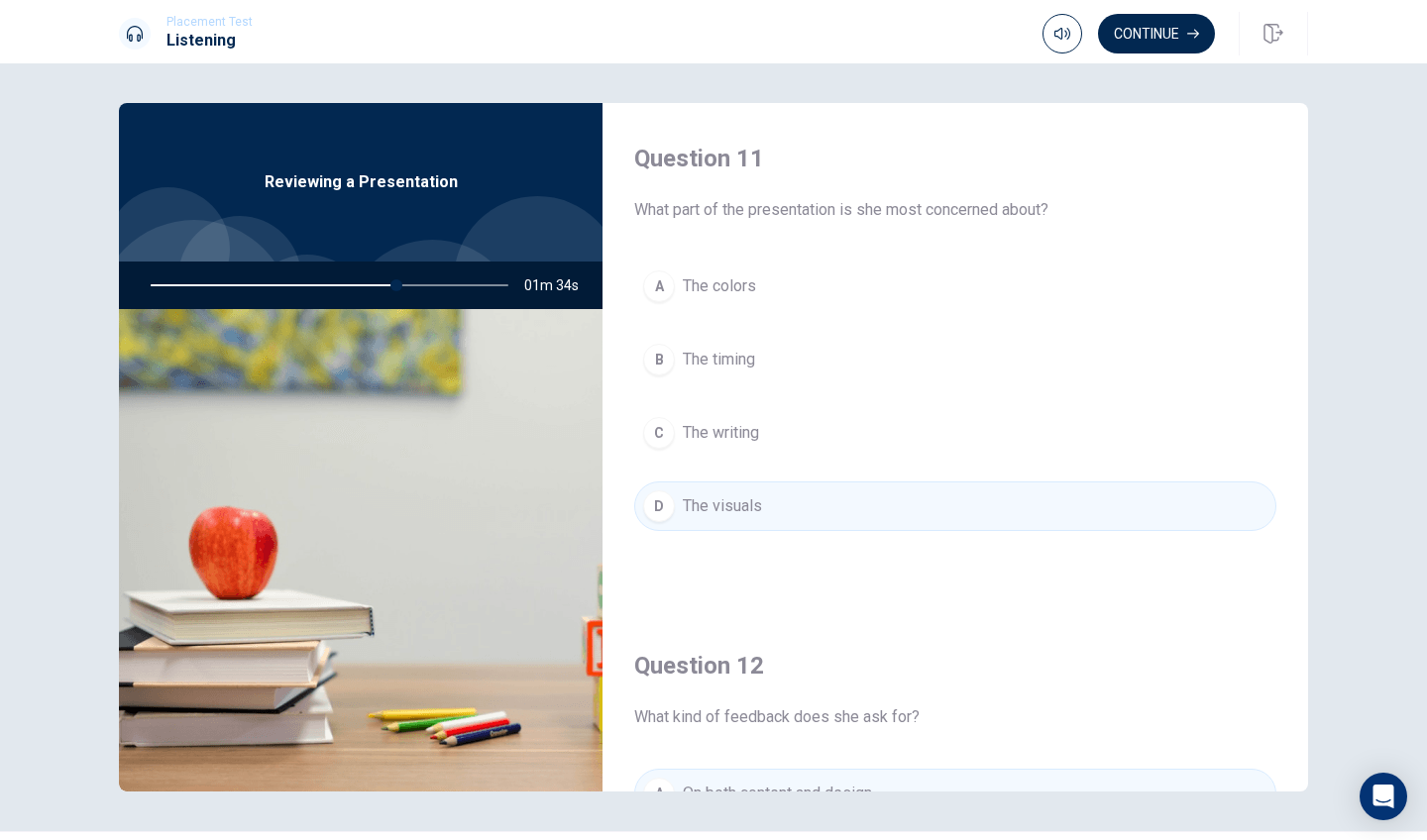 scroll, scrollTop: 0, scrollLeft: 0, axis: both 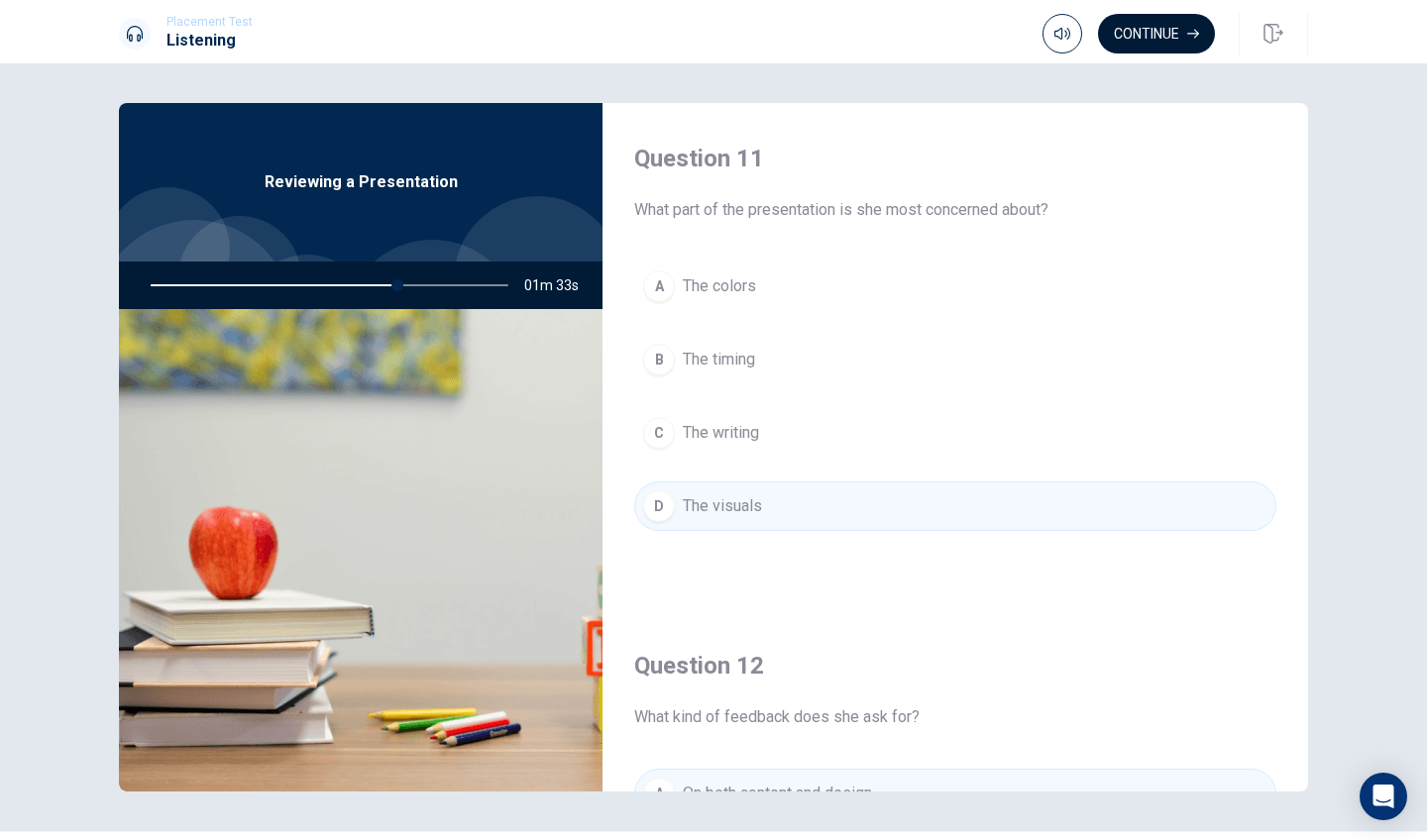 click on "Continue" at bounding box center (1156, 34) 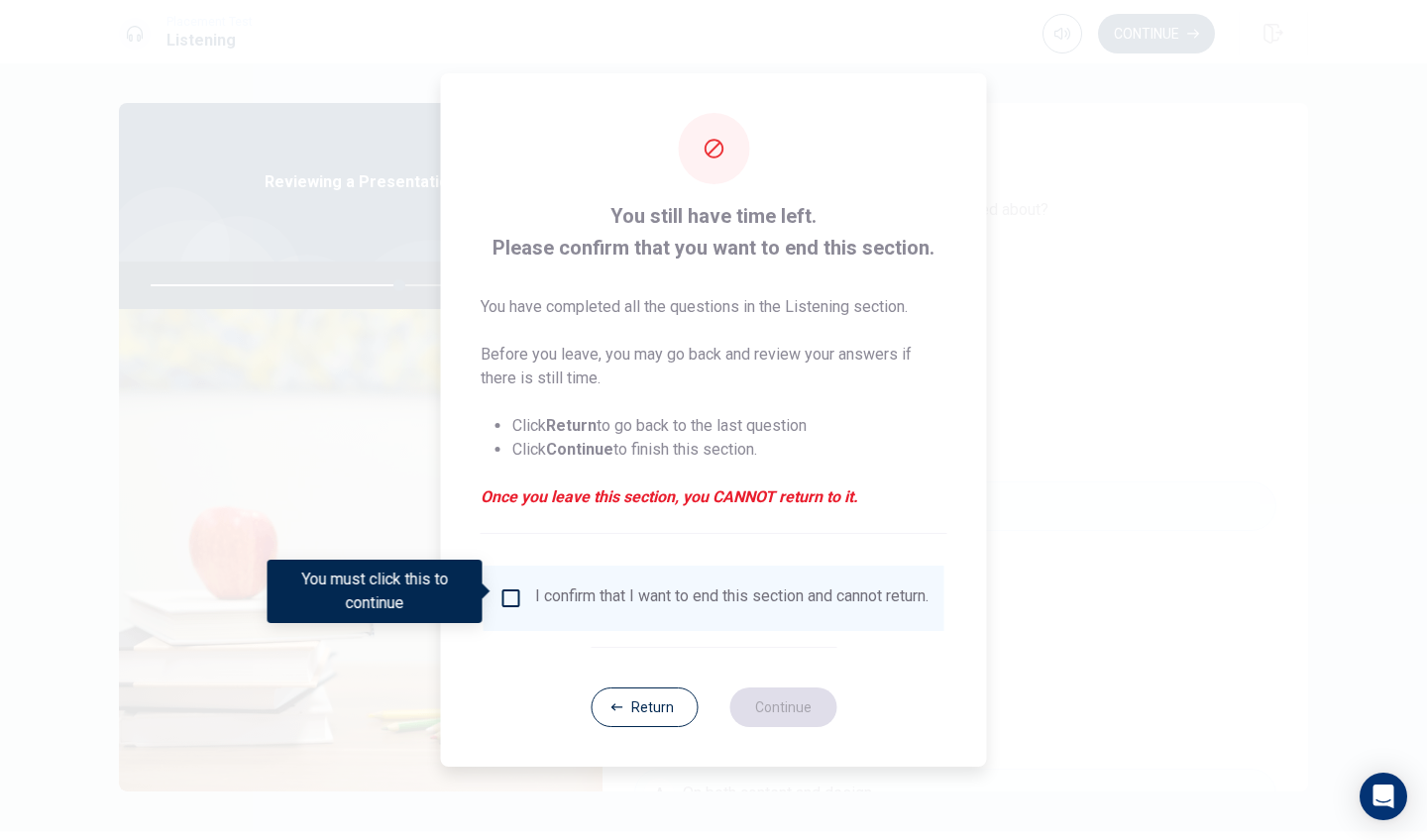 click at bounding box center [511, 598] 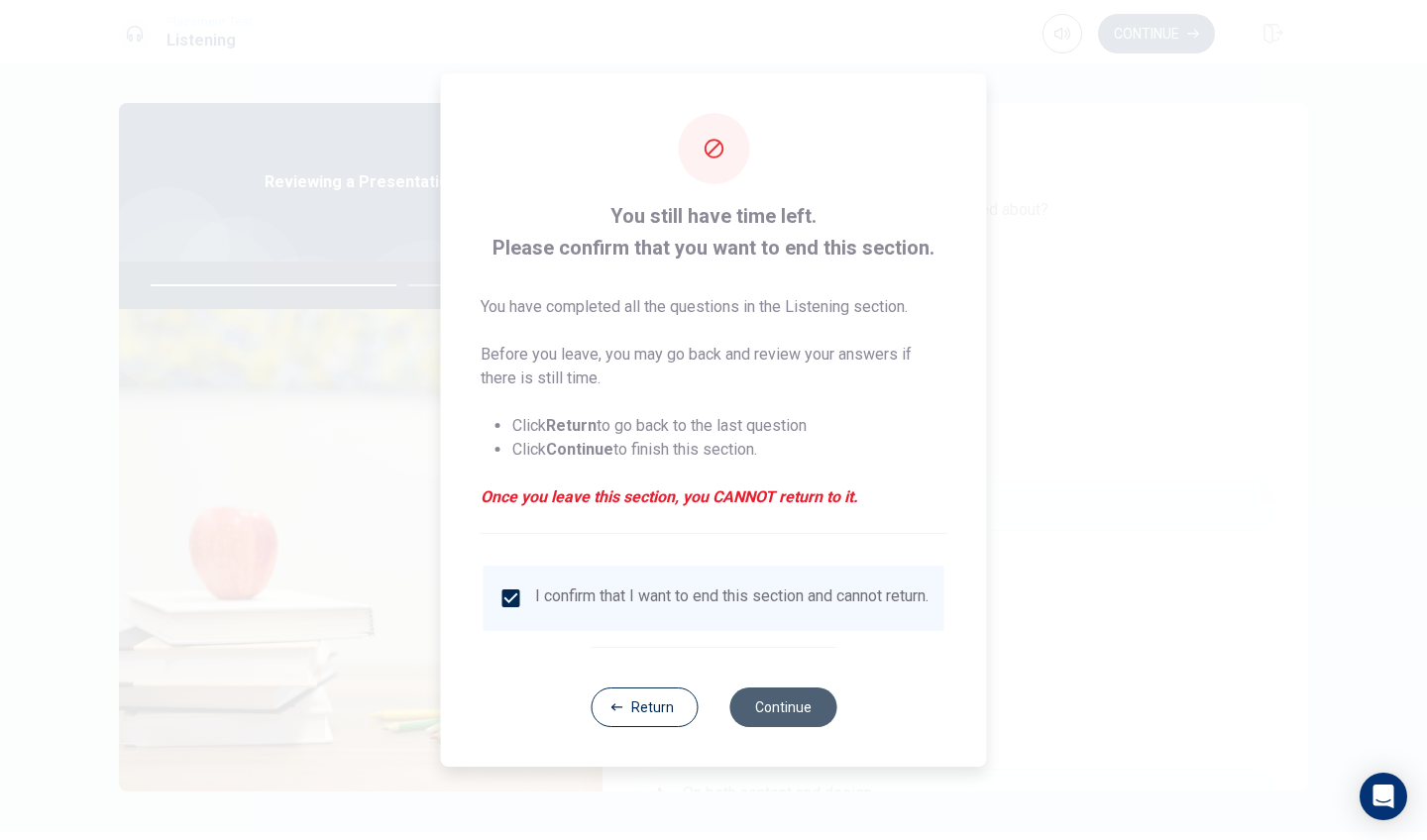 click on "Continue" at bounding box center (783, 707) 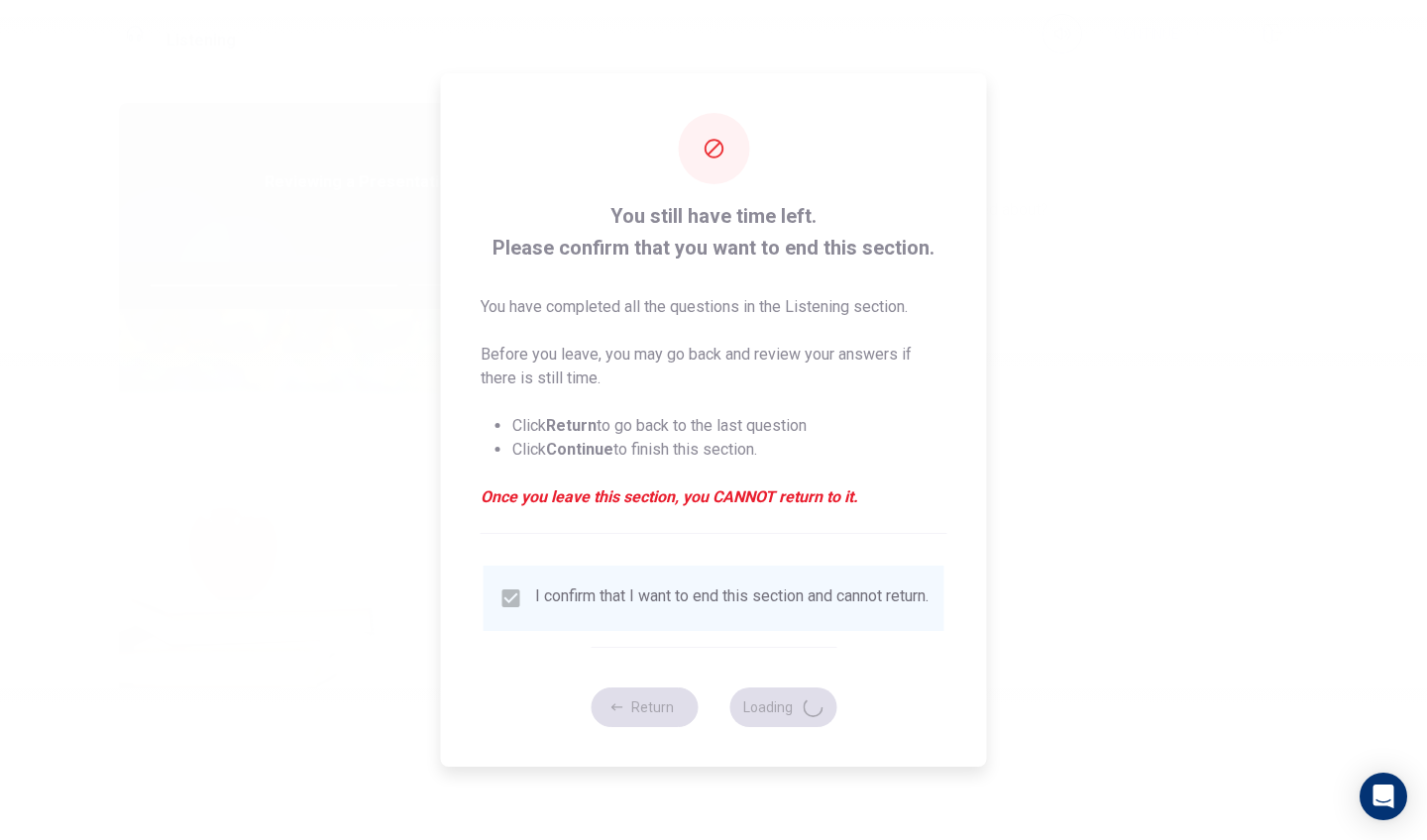 type on "71" 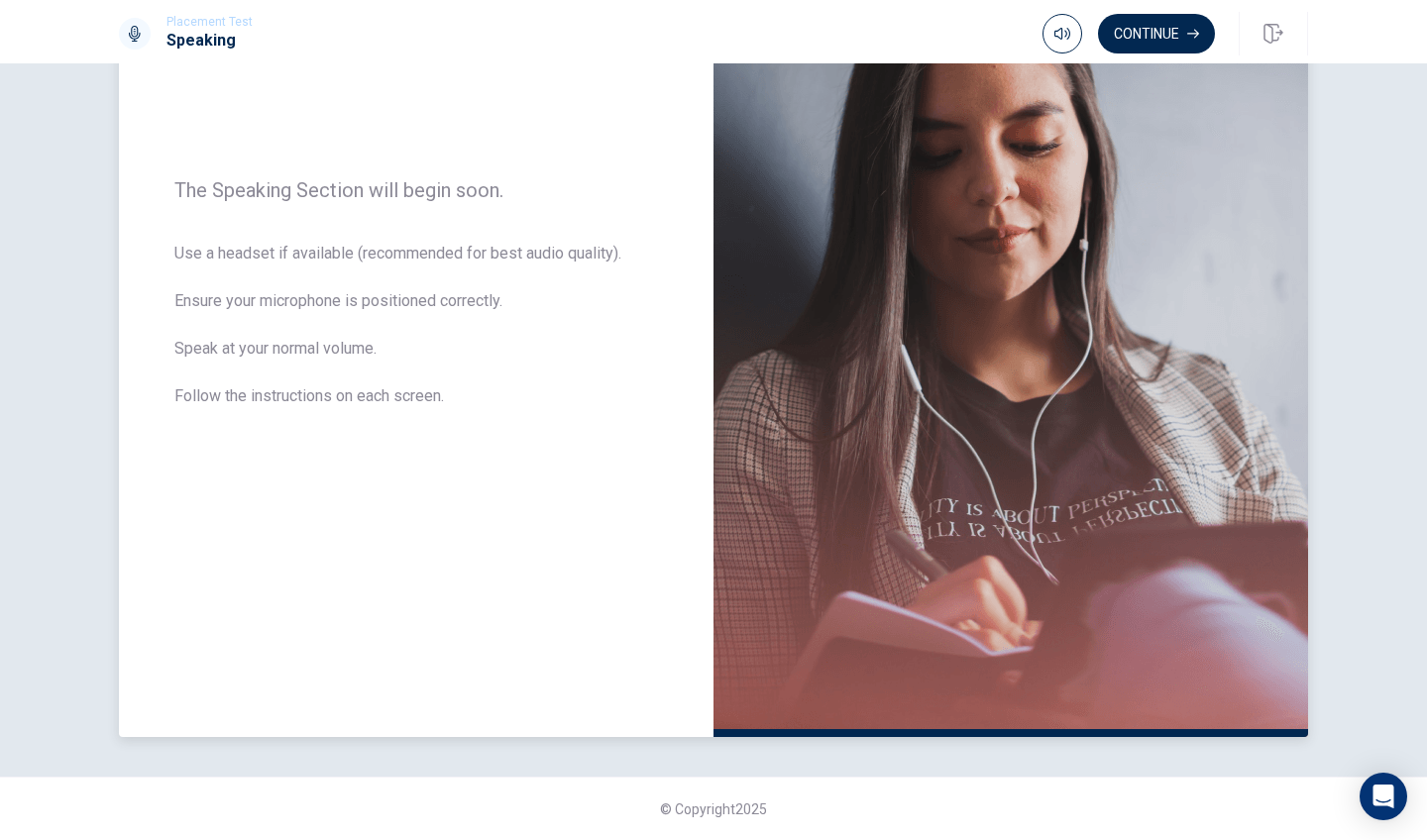 scroll, scrollTop: 238, scrollLeft: 0, axis: vertical 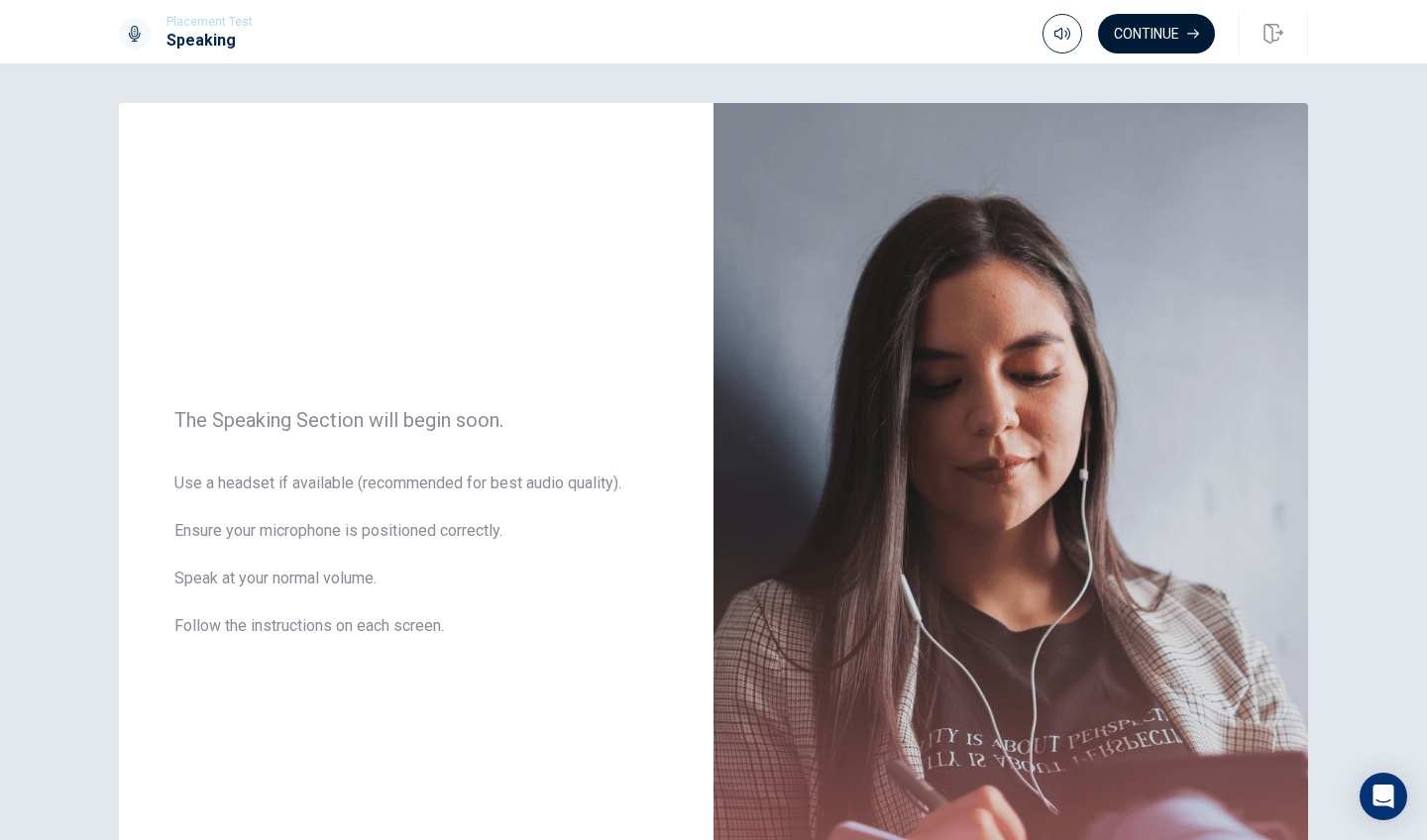 click on "Continue" at bounding box center [1156, 34] 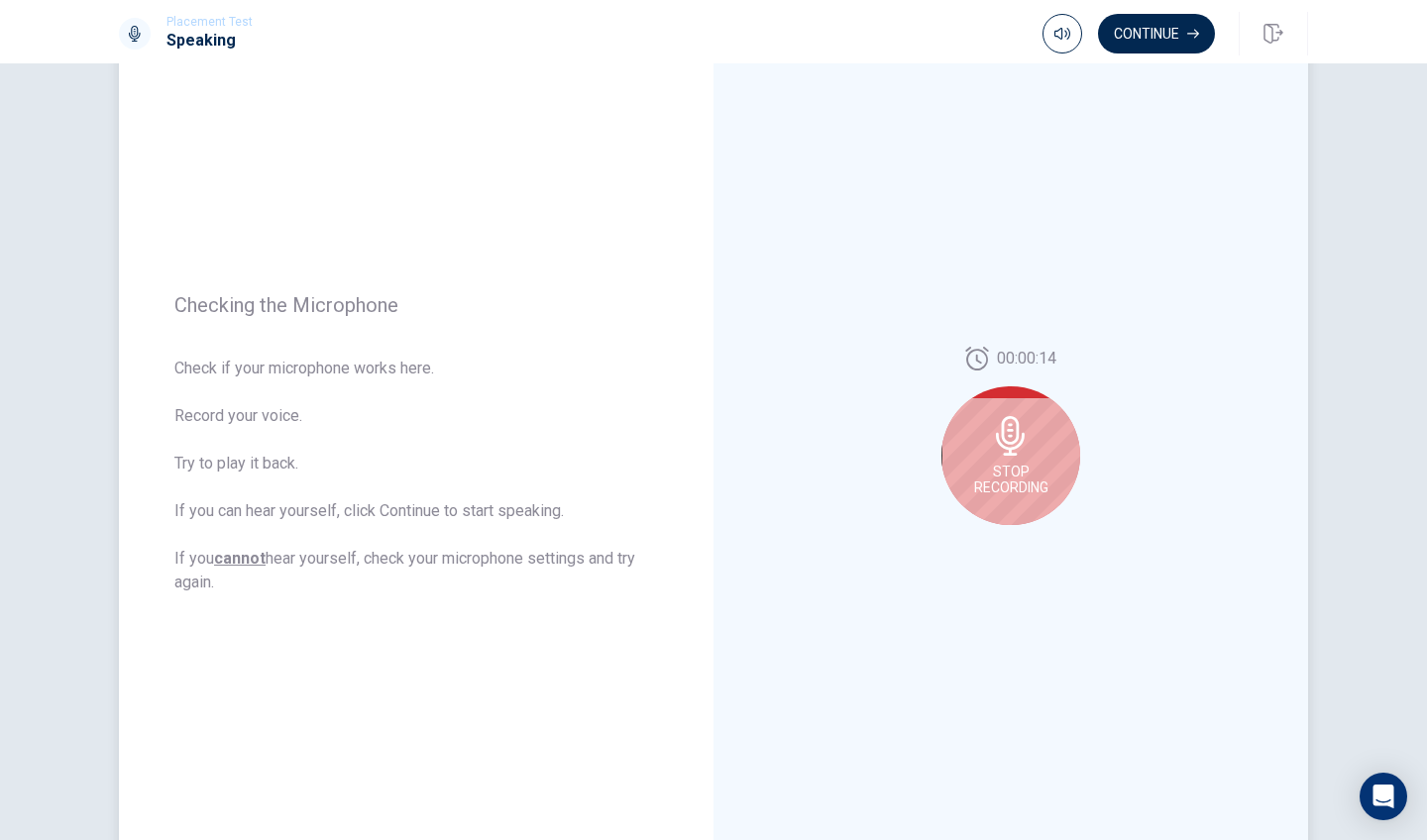 scroll, scrollTop: 88, scrollLeft: 0, axis: vertical 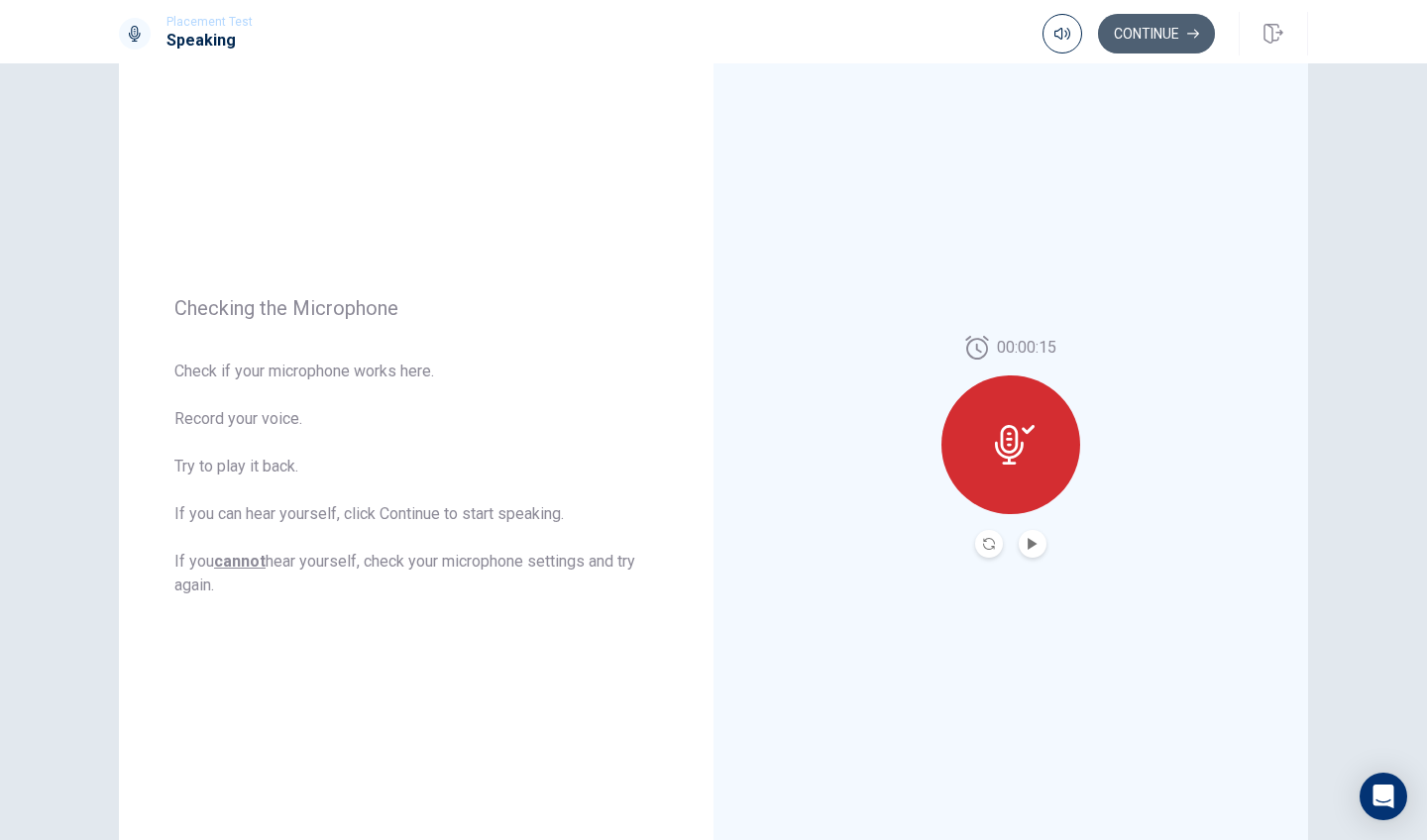 click on "Continue" at bounding box center [1156, 34] 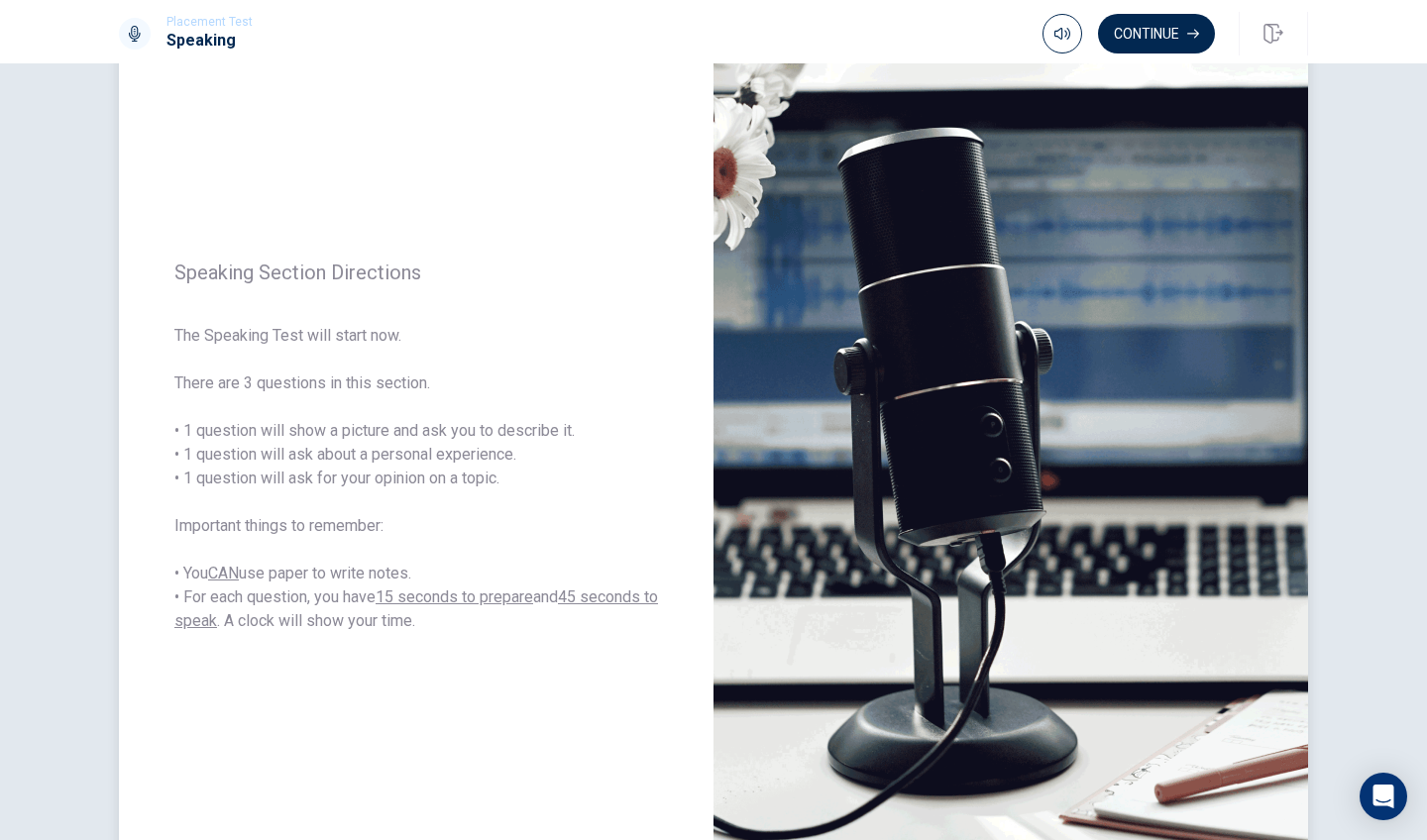 scroll, scrollTop: 101, scrollLeft: 0, axis: vertical 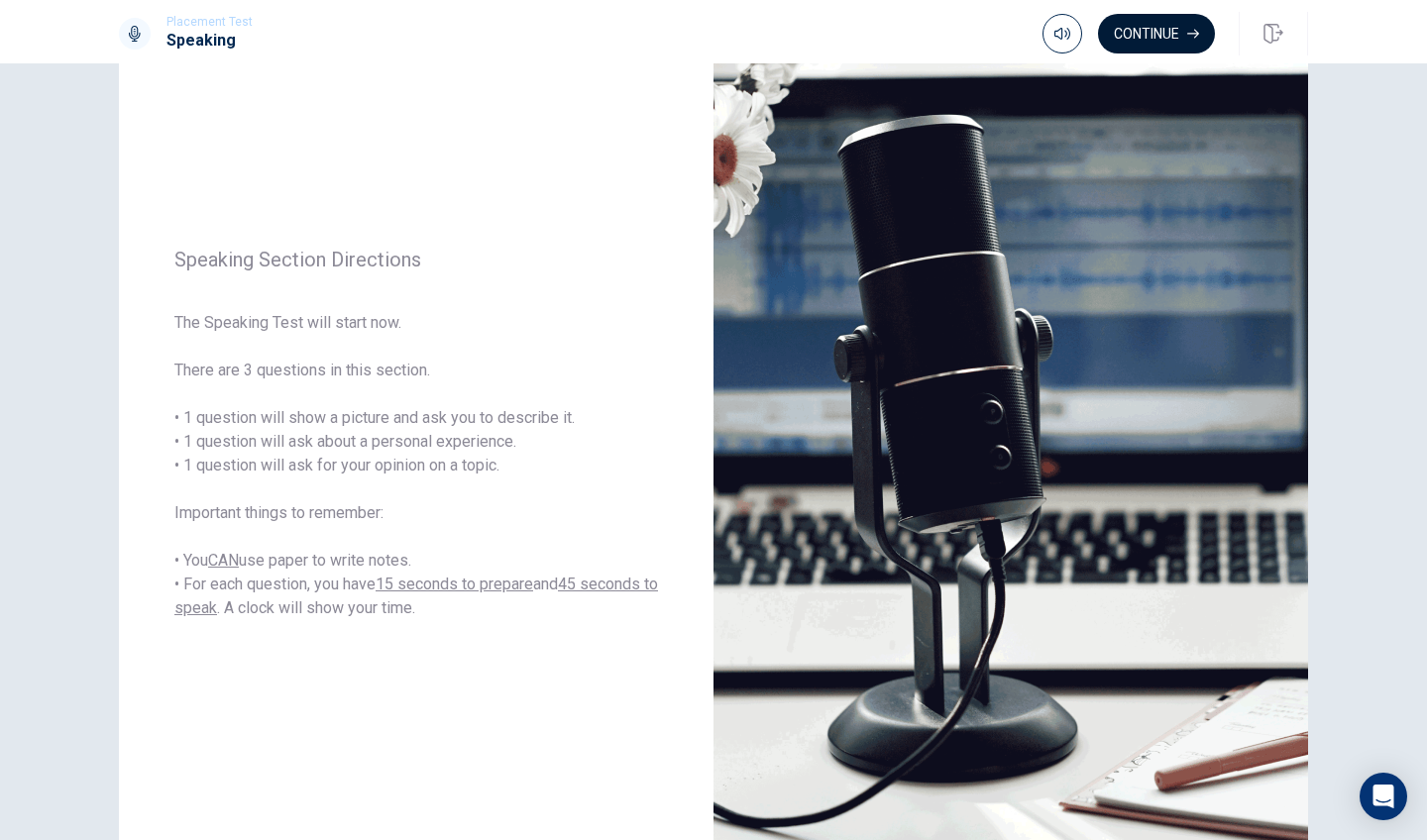 click on "Continue" at bounding box center [1156, 34] 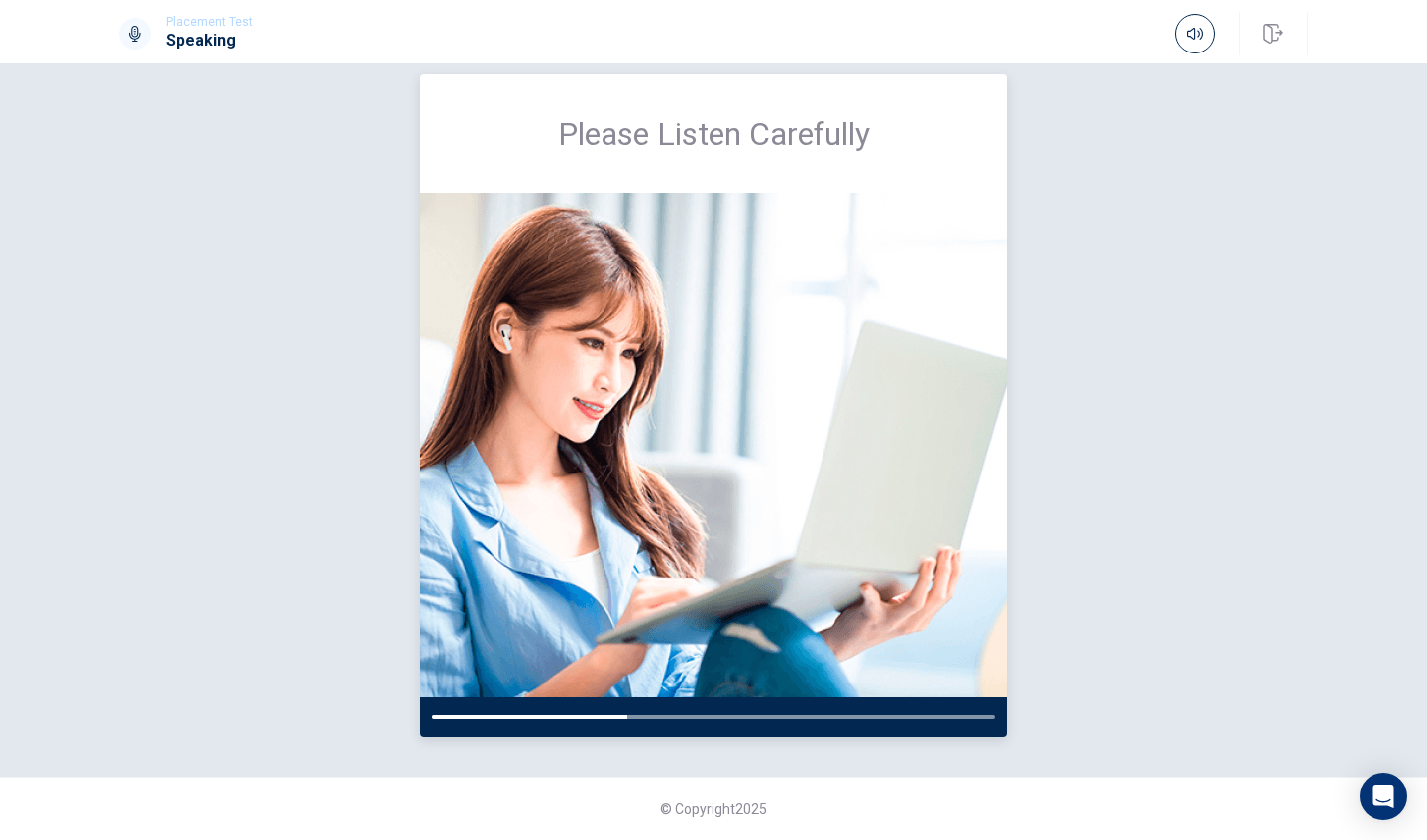 scroll, scrollTop: 0, scrollLeft: 0, axis: both 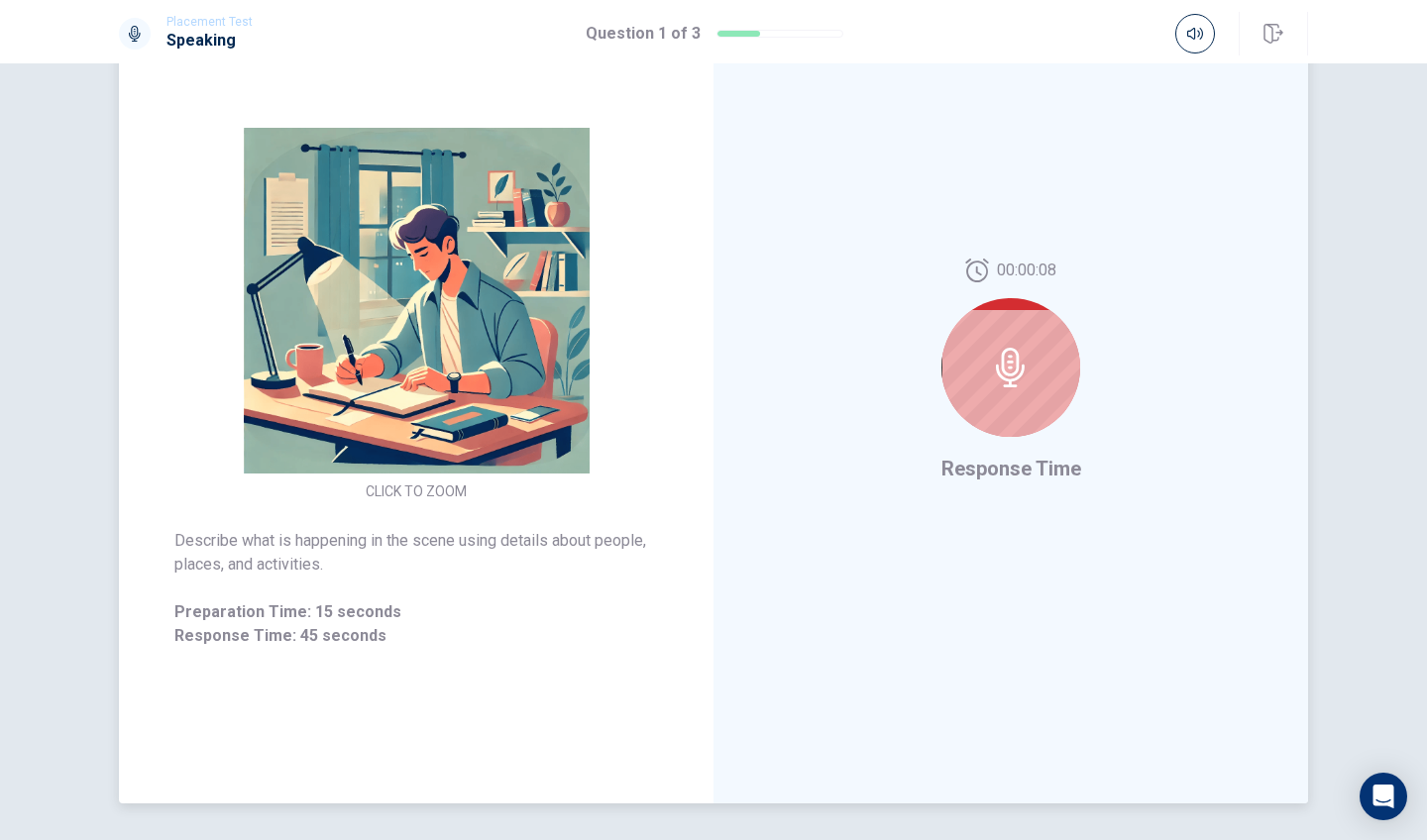 click 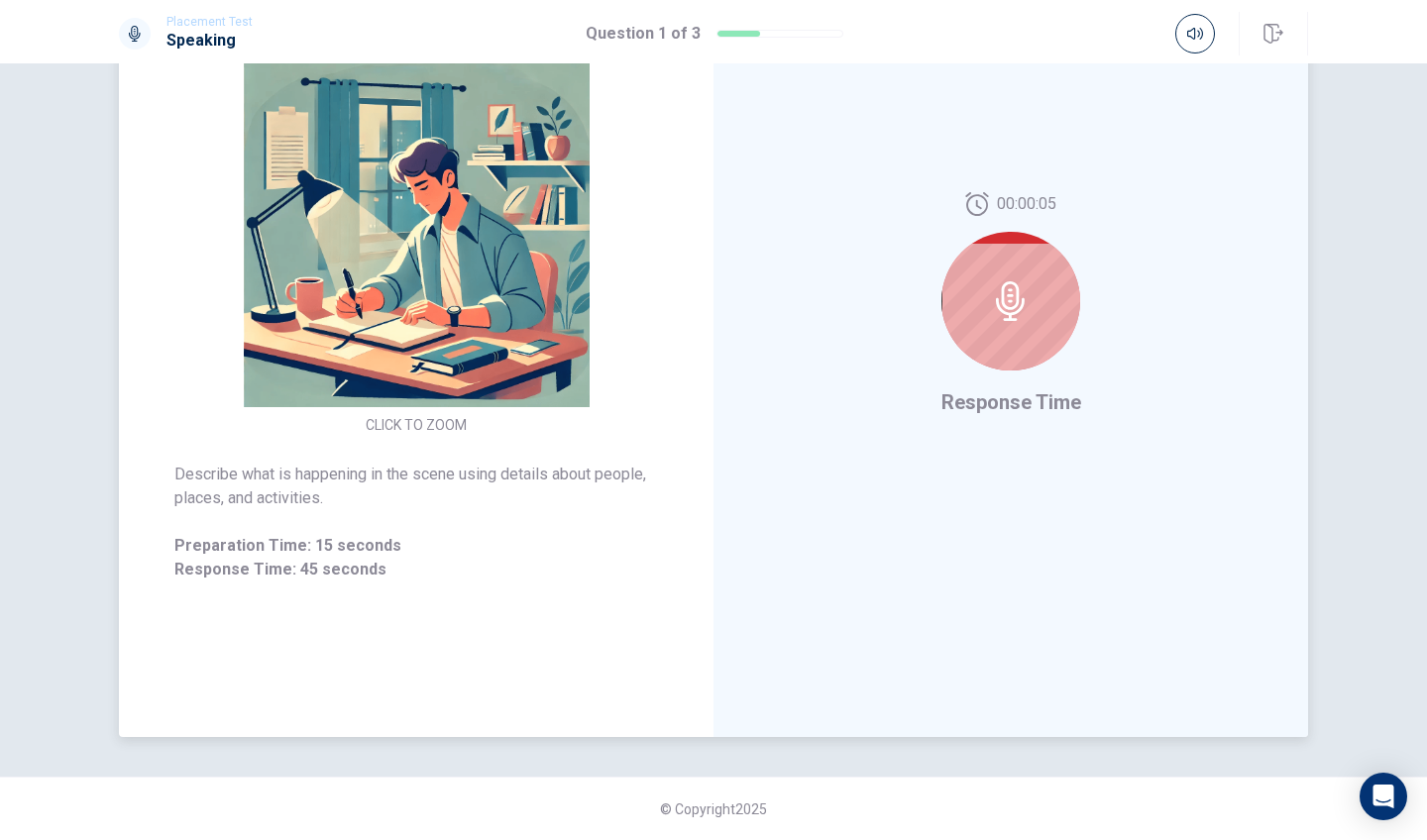 scroll, scrollTop: 230, scrollLeft: 0, axis: vertical 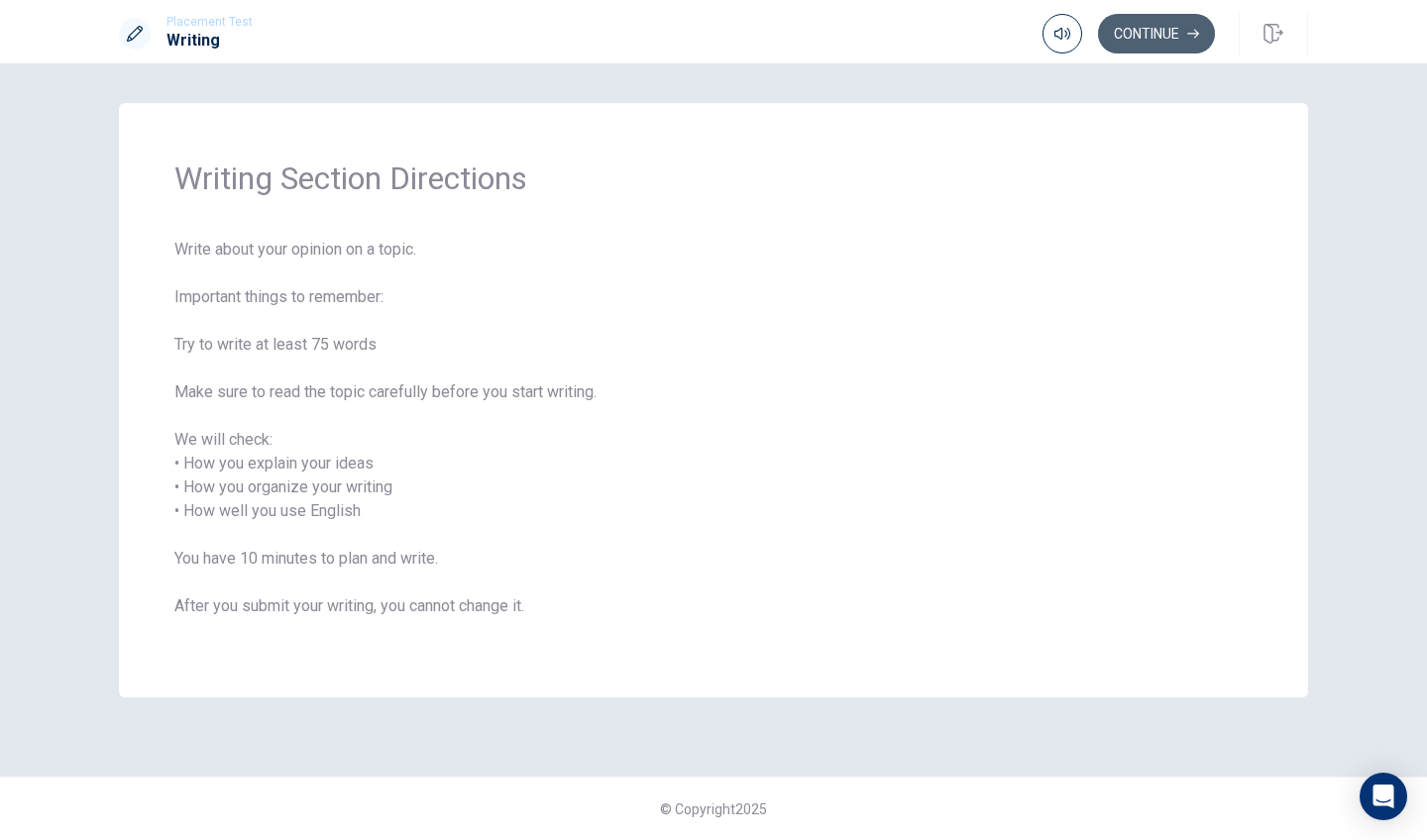 click on "Continue" at bounding box center [1156, 34] 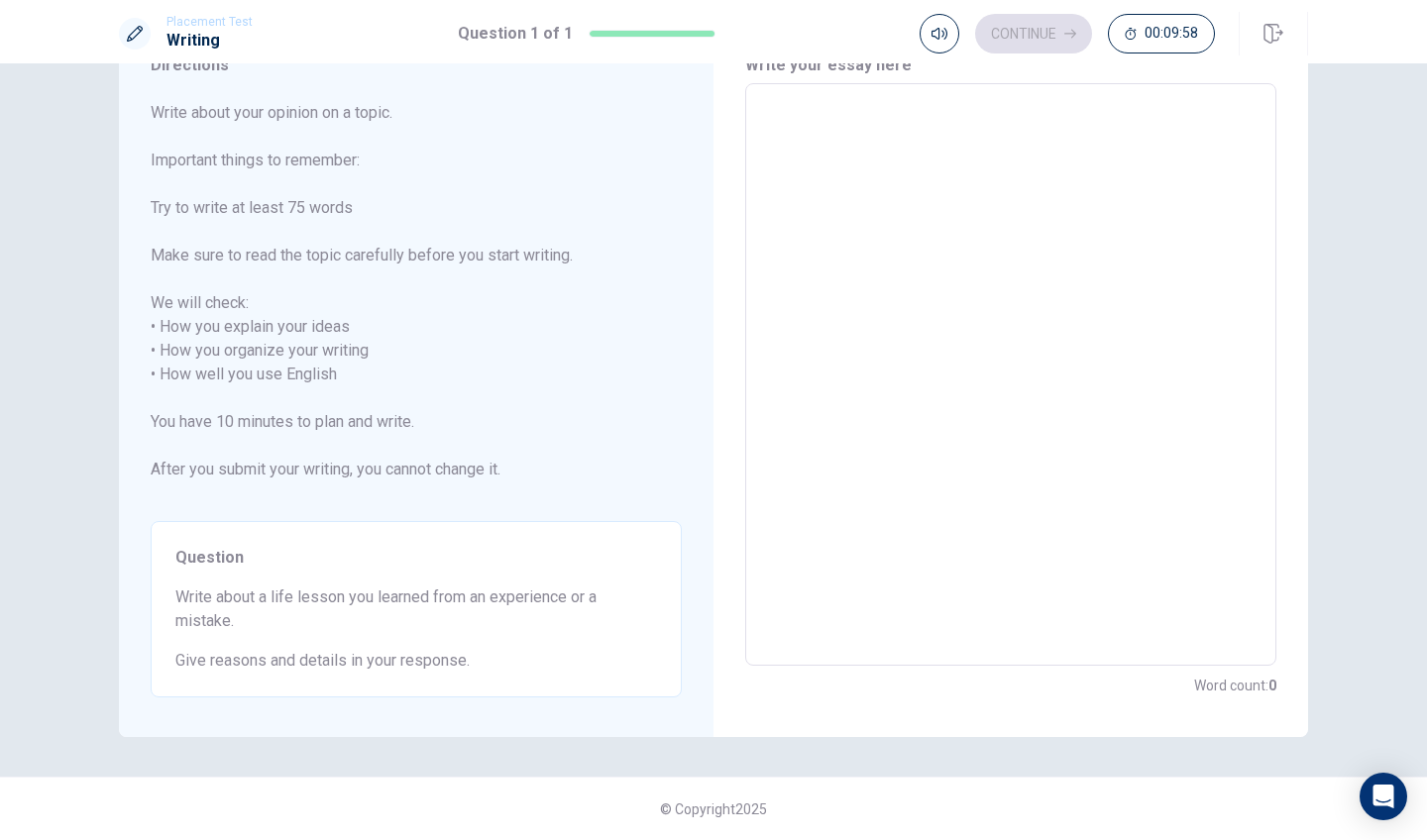 scroll, scrollTop: 89, scrollLeft: 0, axis: vertical 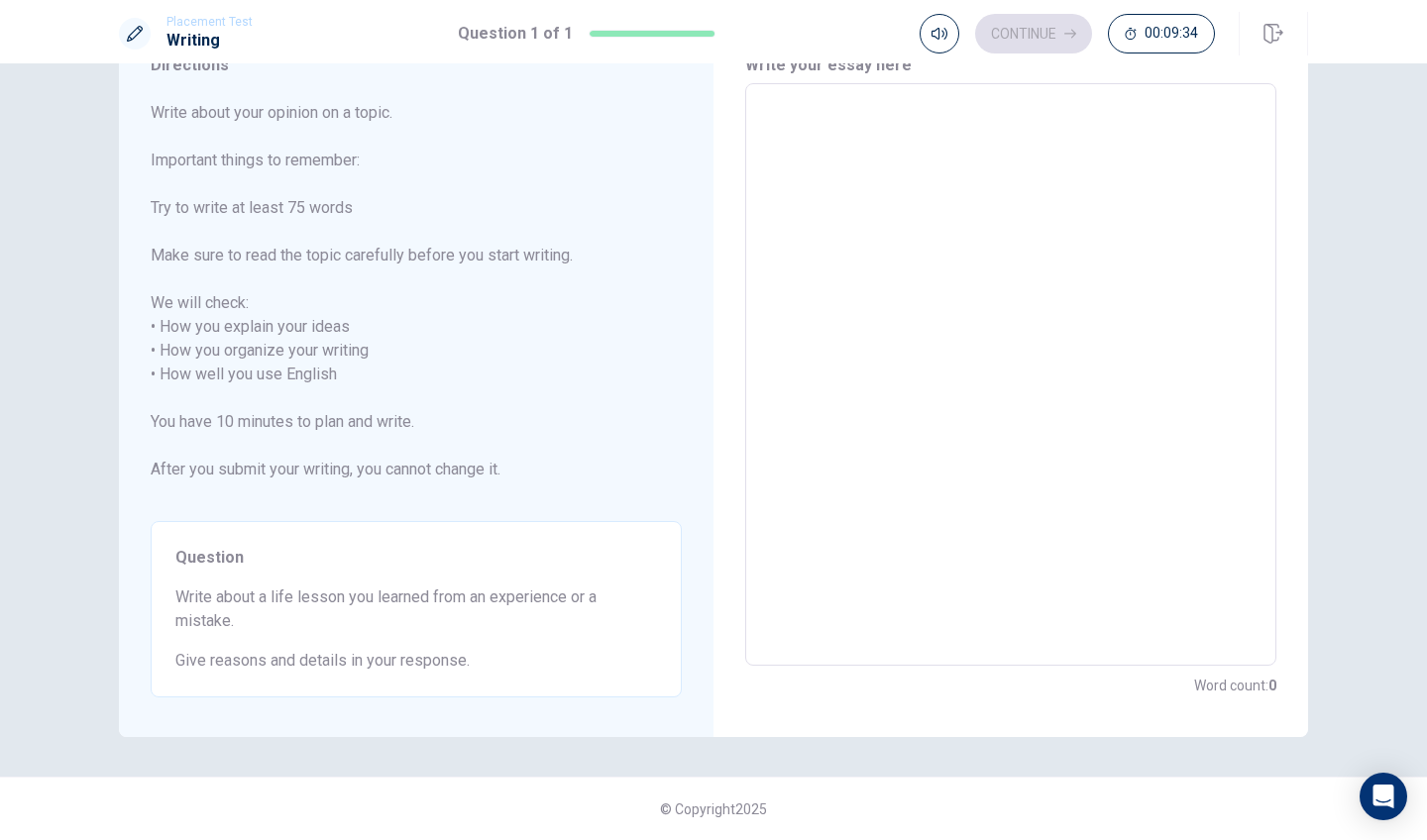 click at bounding box center [1011, 374] 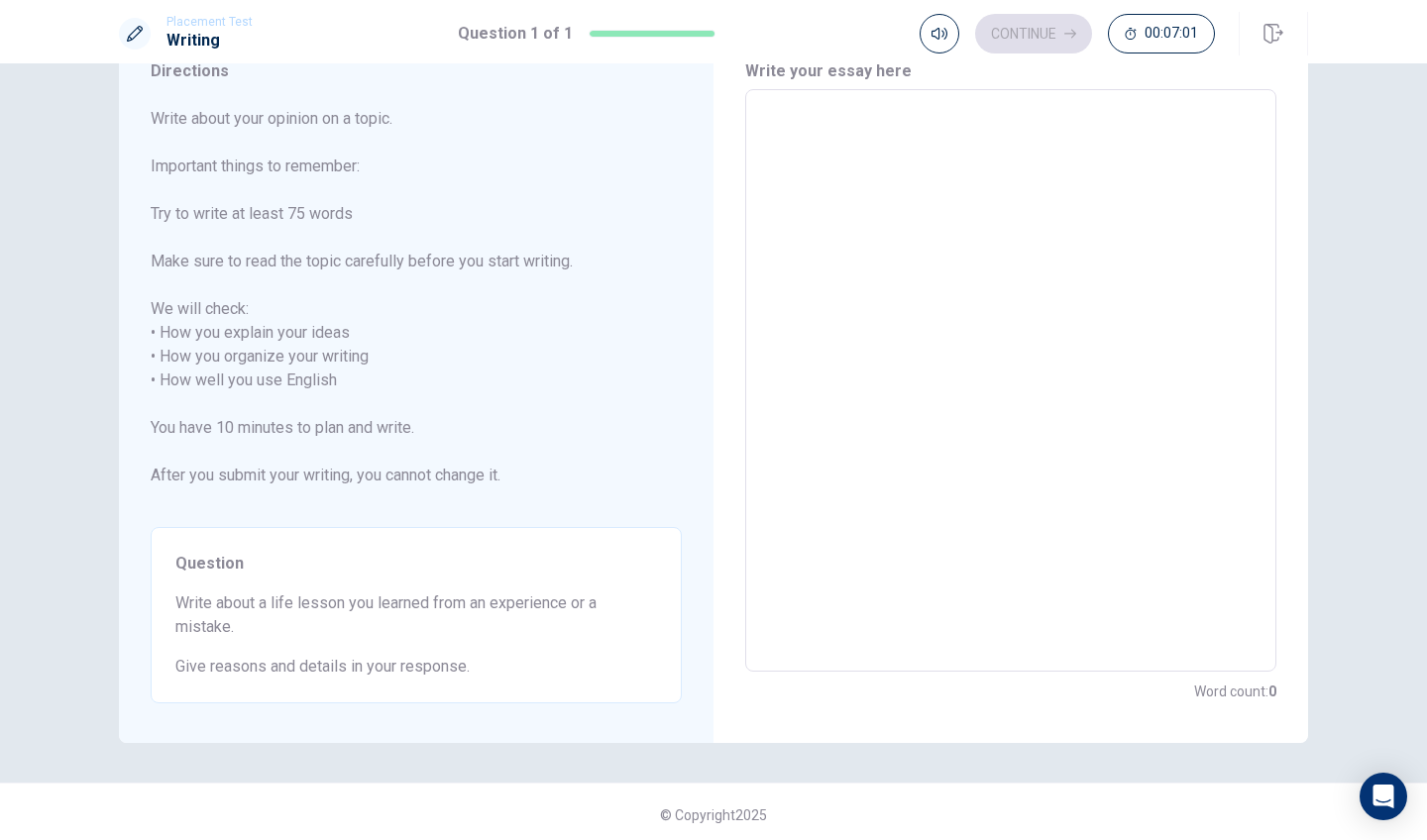 scroll, scrollTop: 82, scrollLeft: 0, axis: vertical 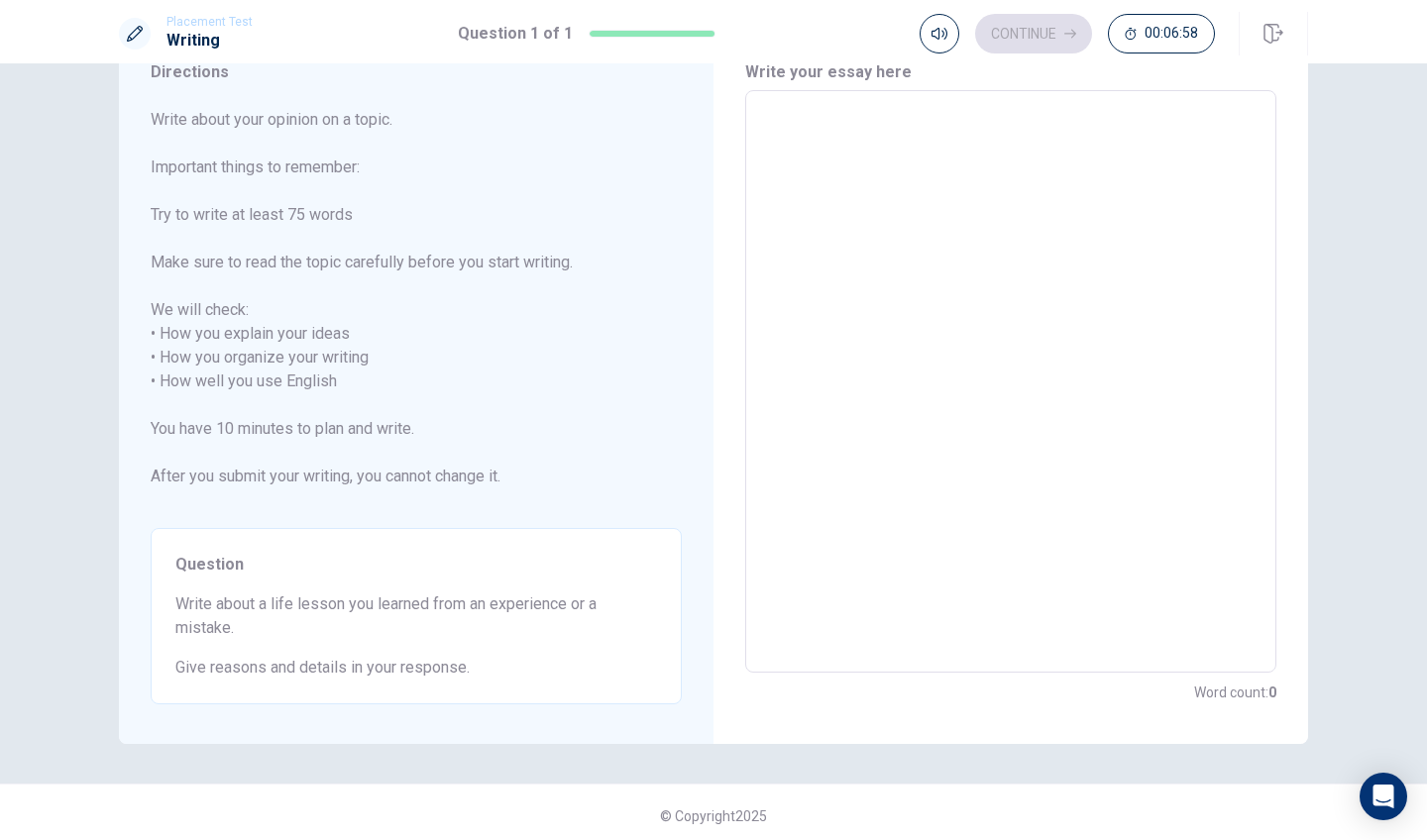 type on "o" 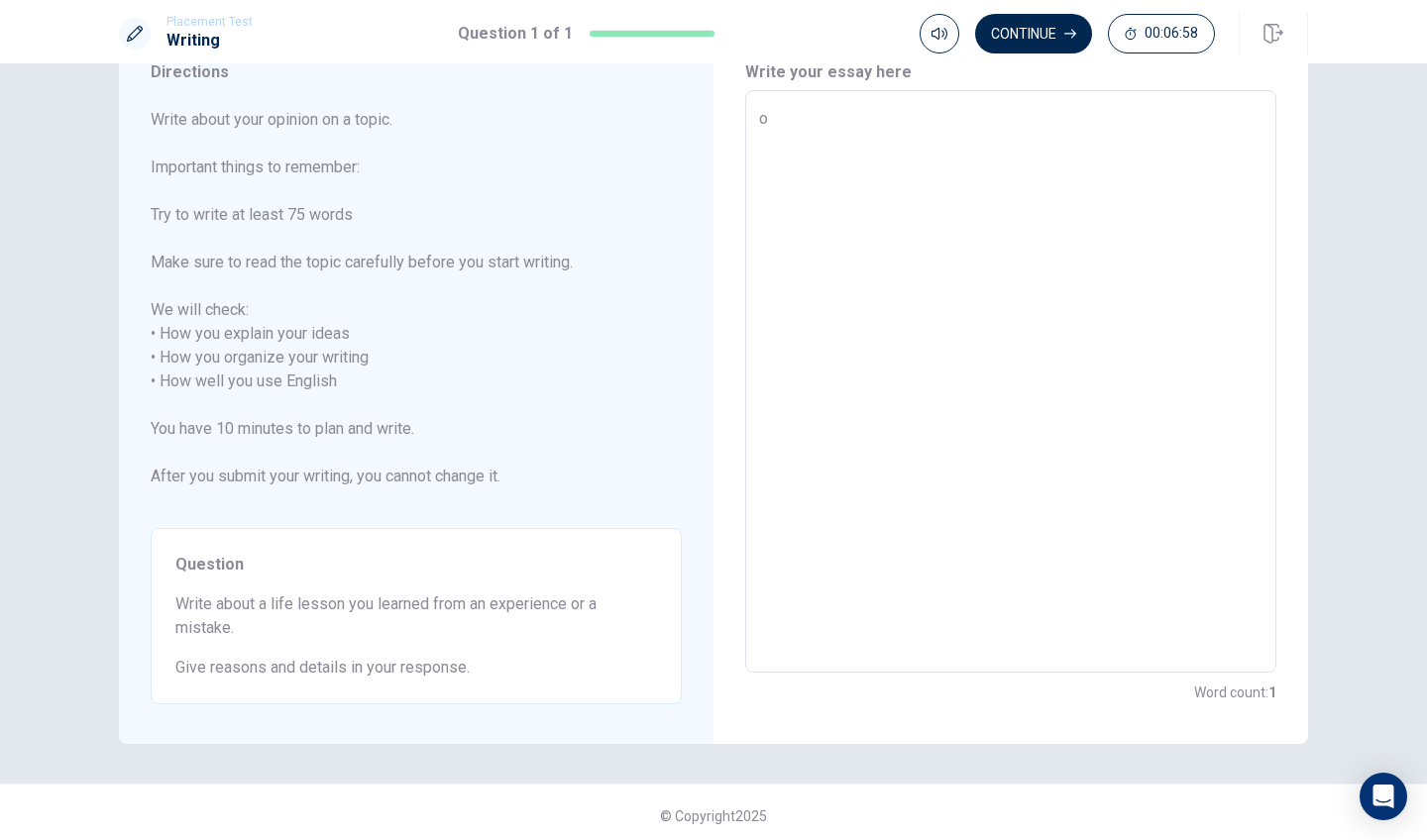 type on "x" 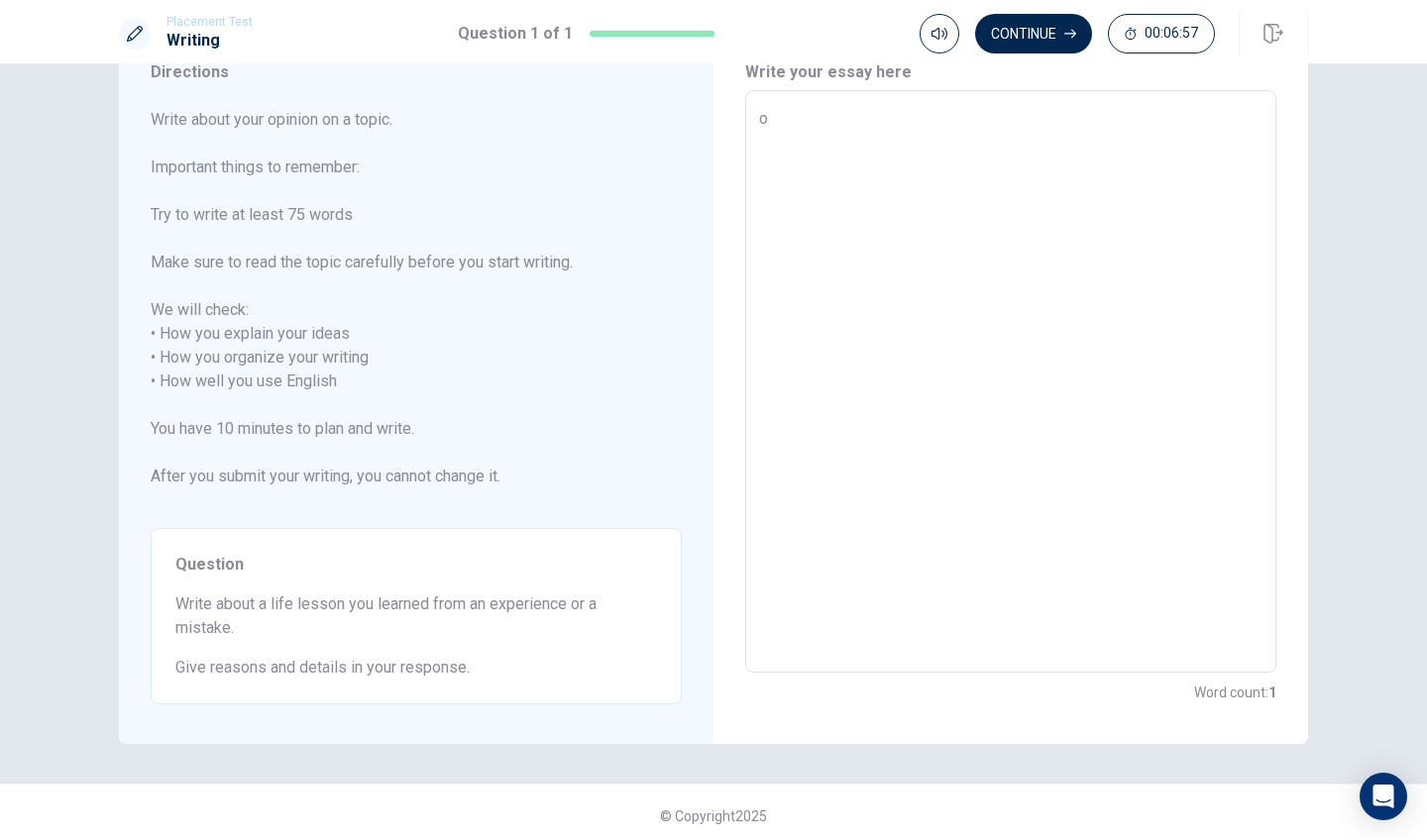 type on "on" 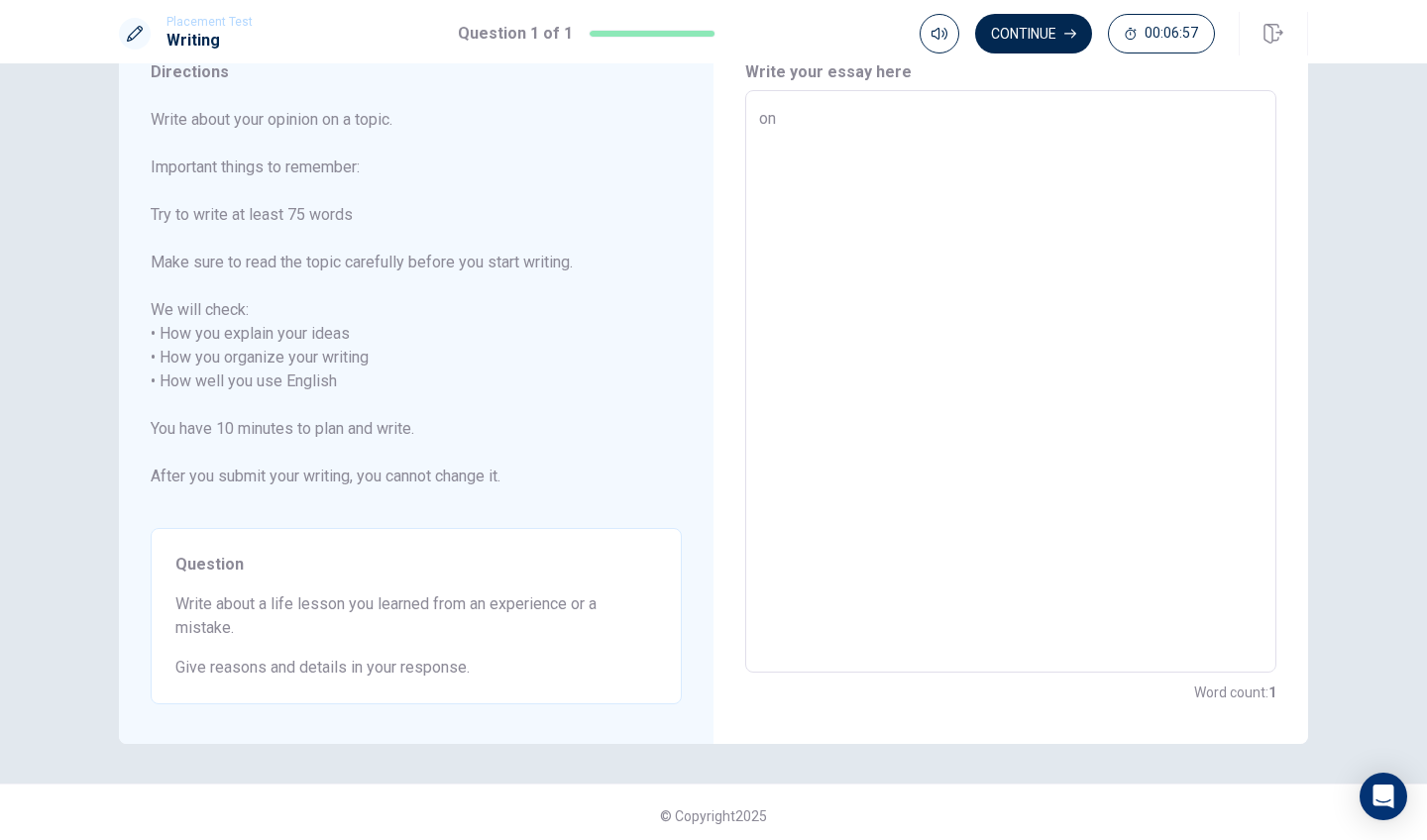 type on "x" 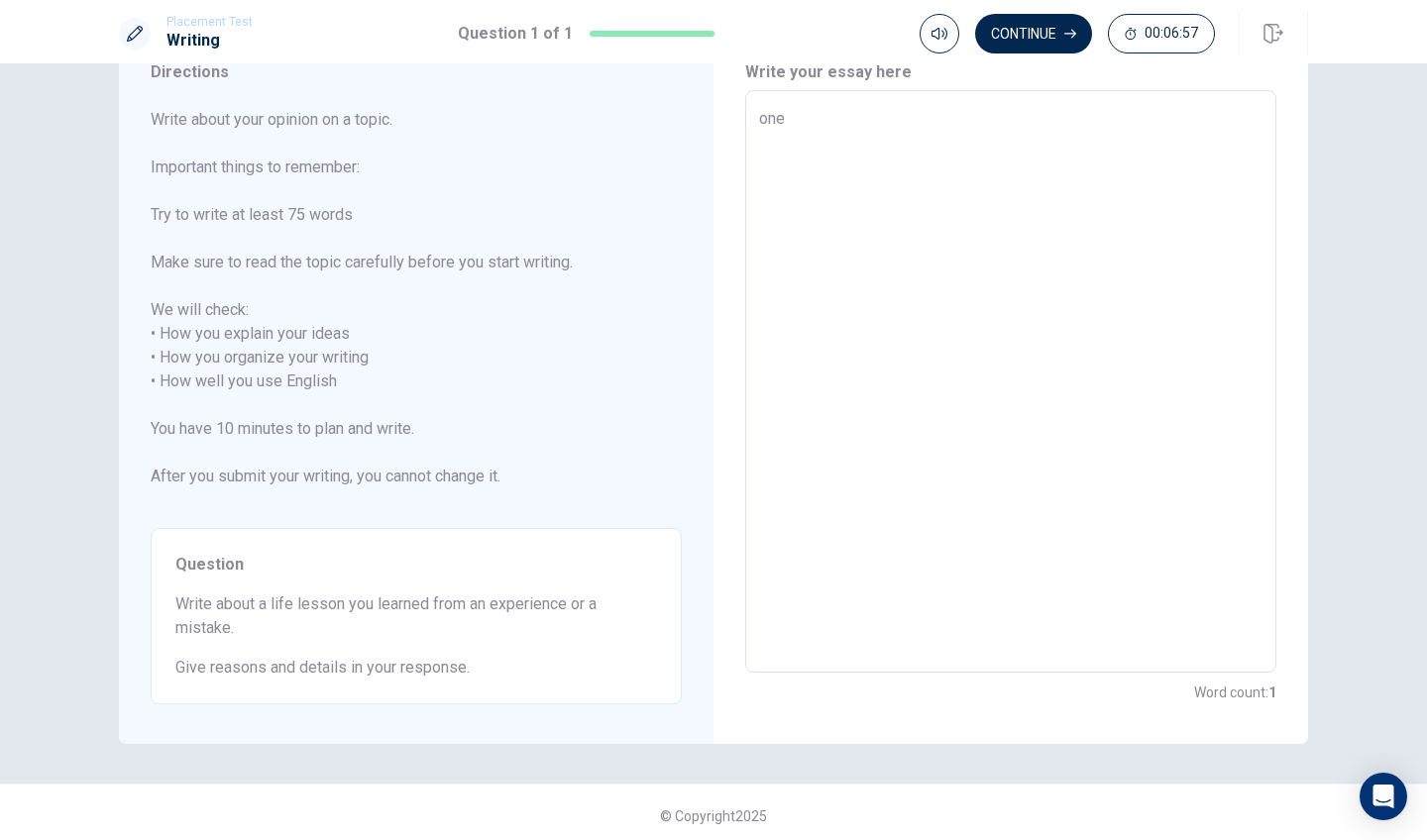 type on "x" 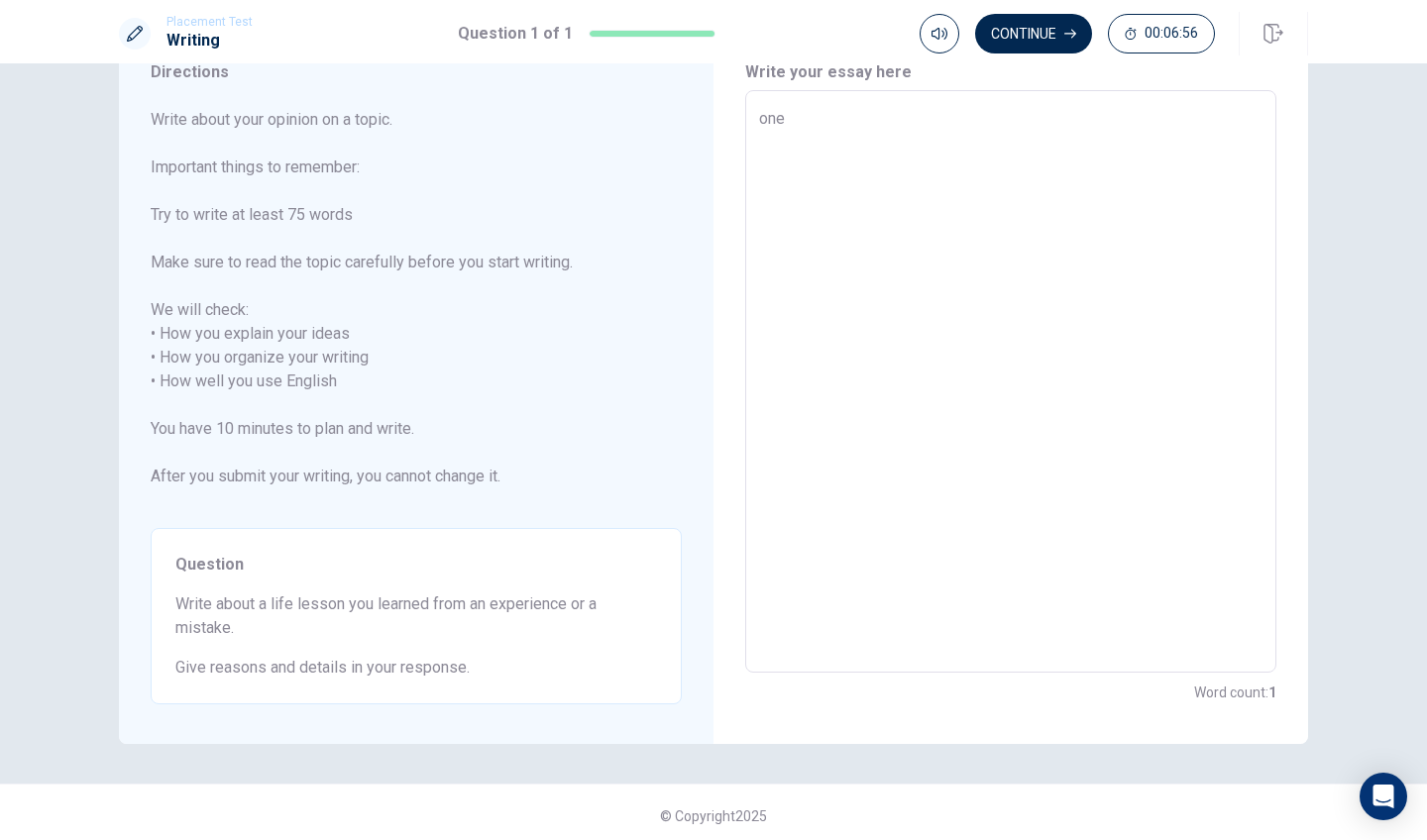 type on "one" 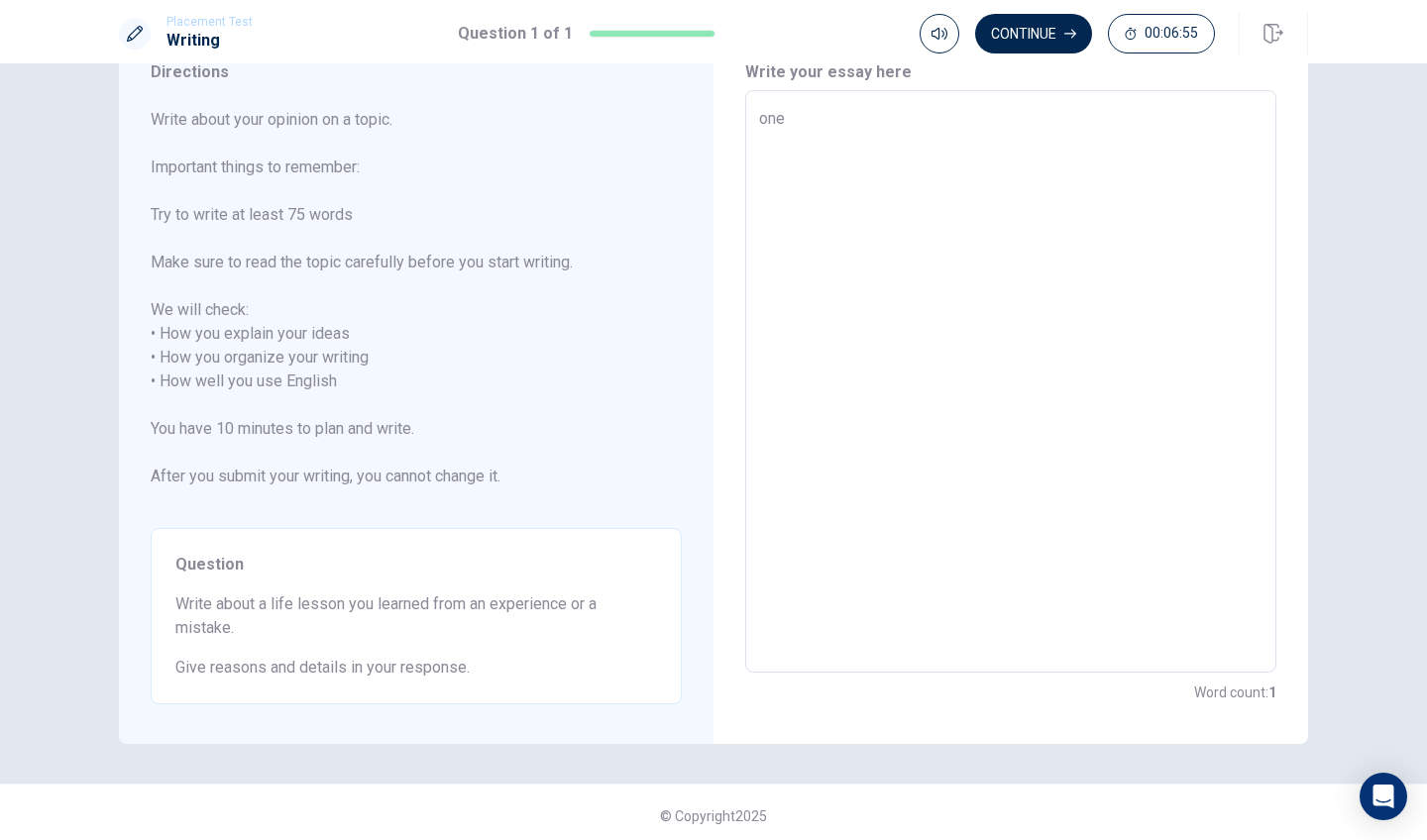 type on "x" 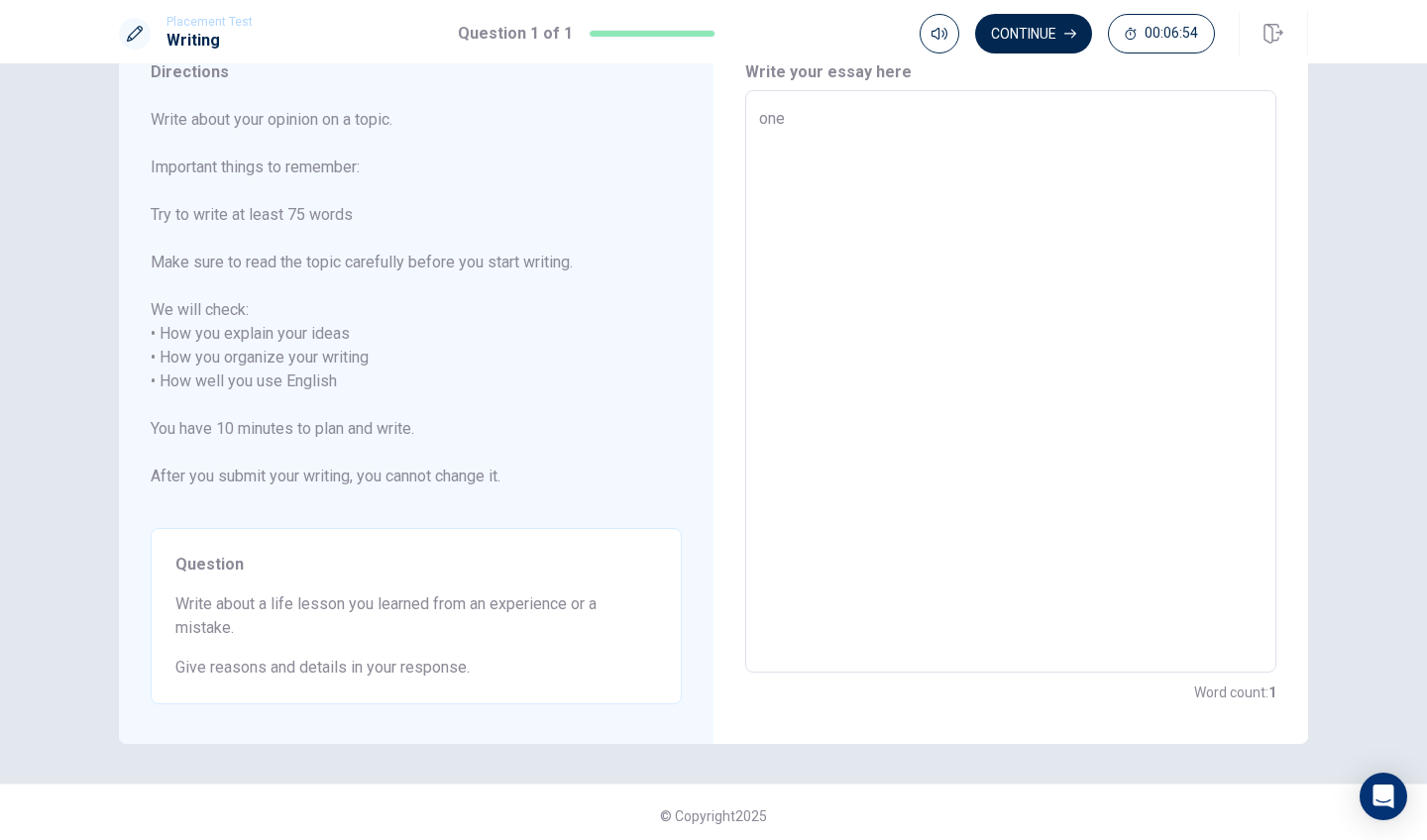 type on "one" 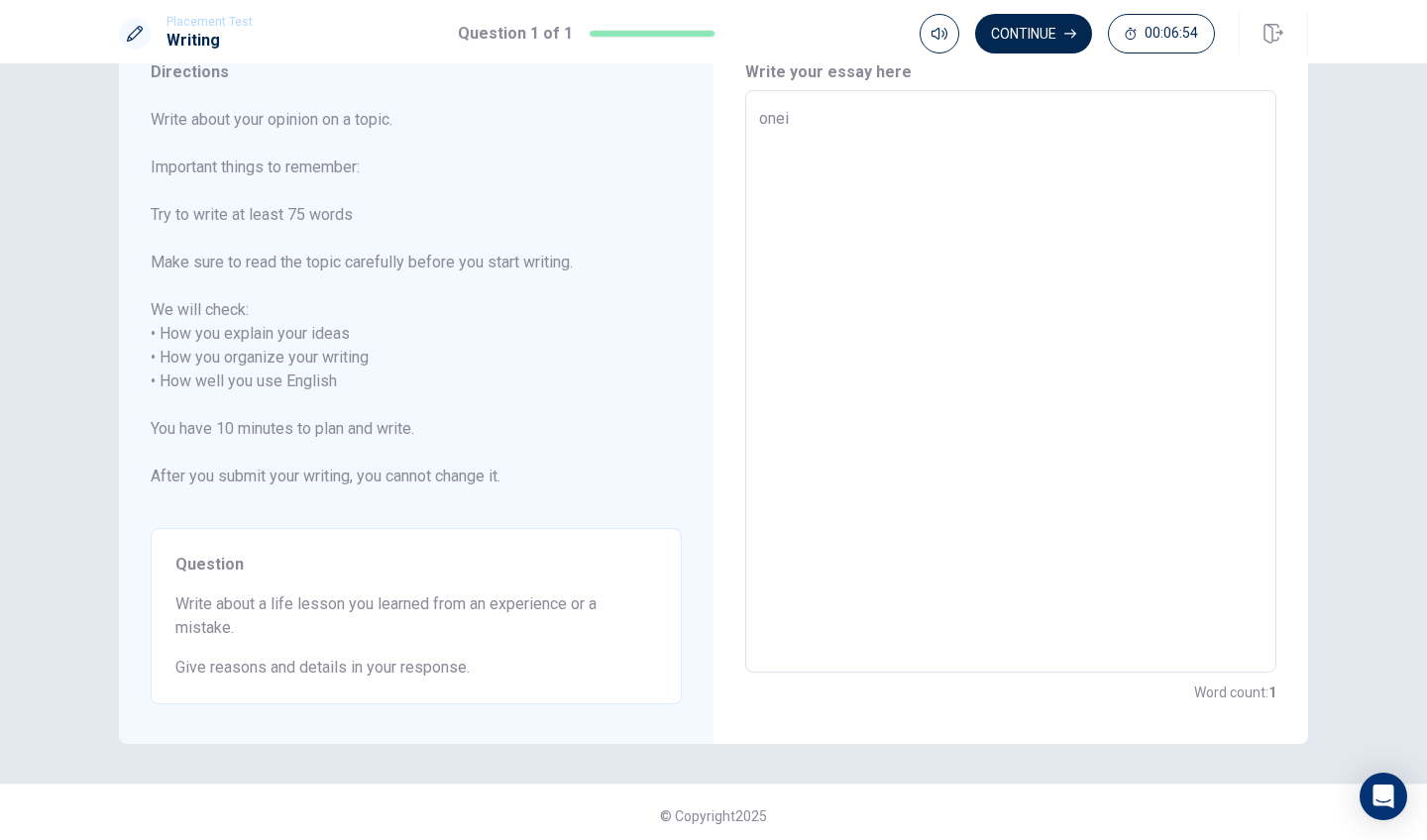 type on "x" 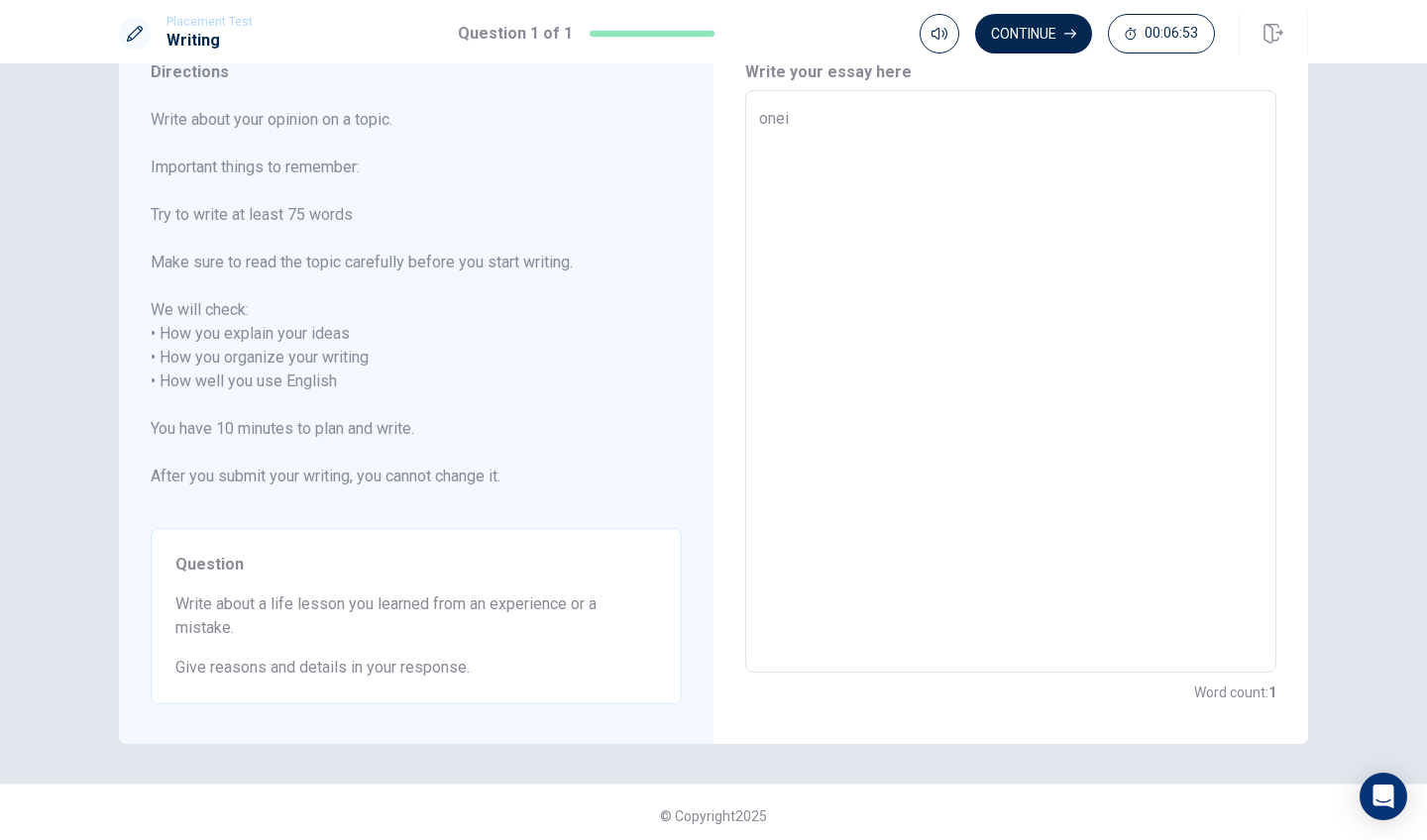 type on "one" 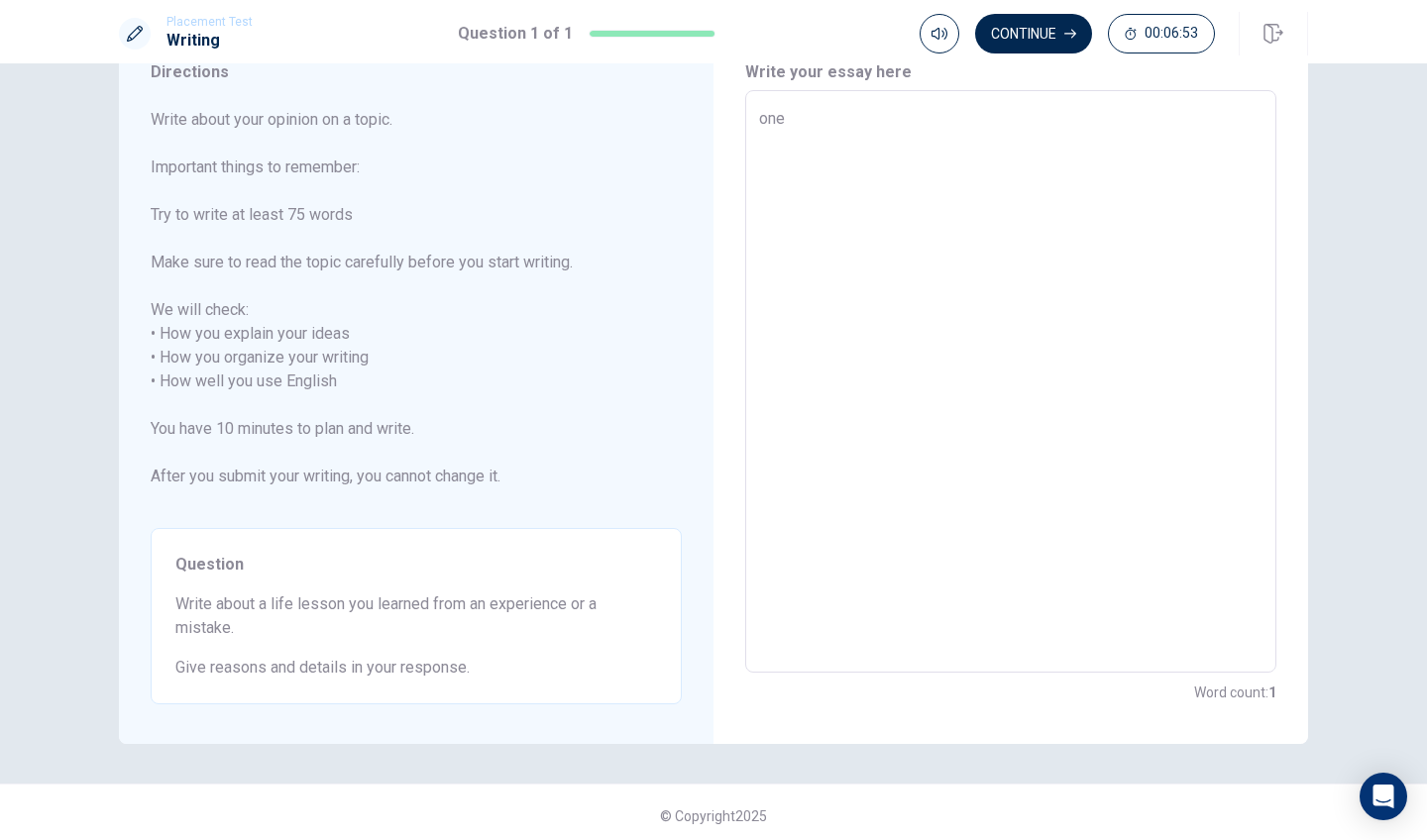 type on "x" 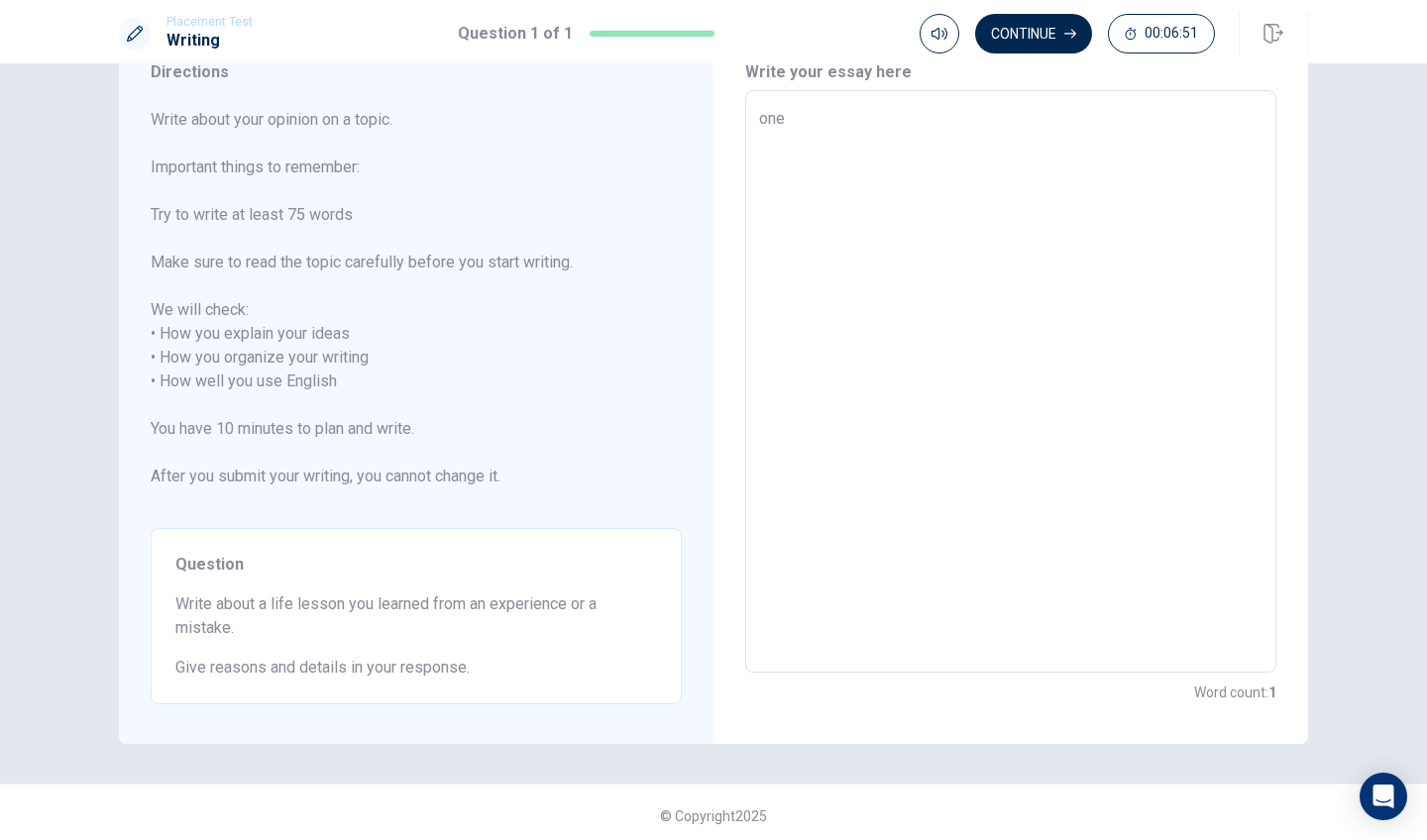 type on "x" 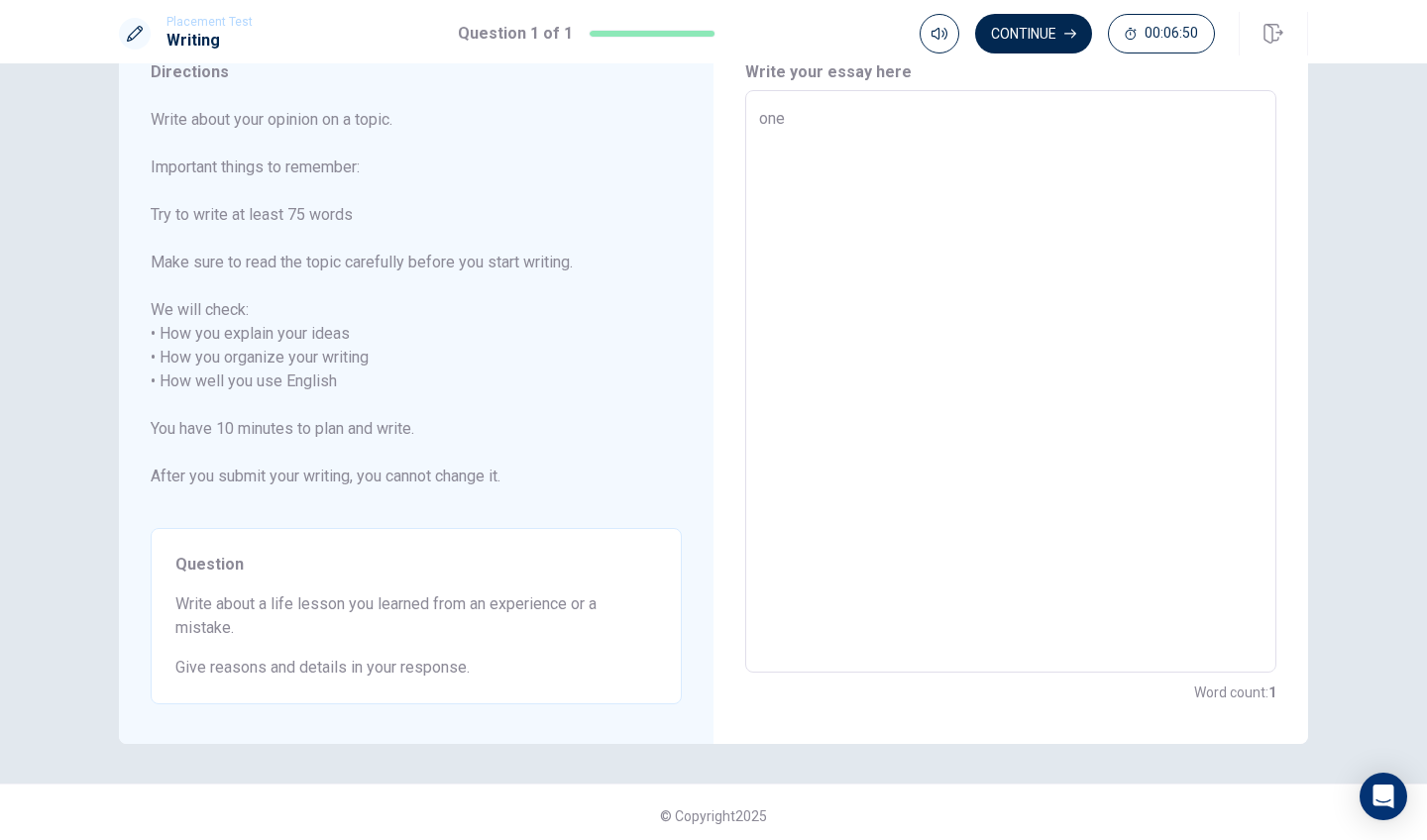 type on "one" 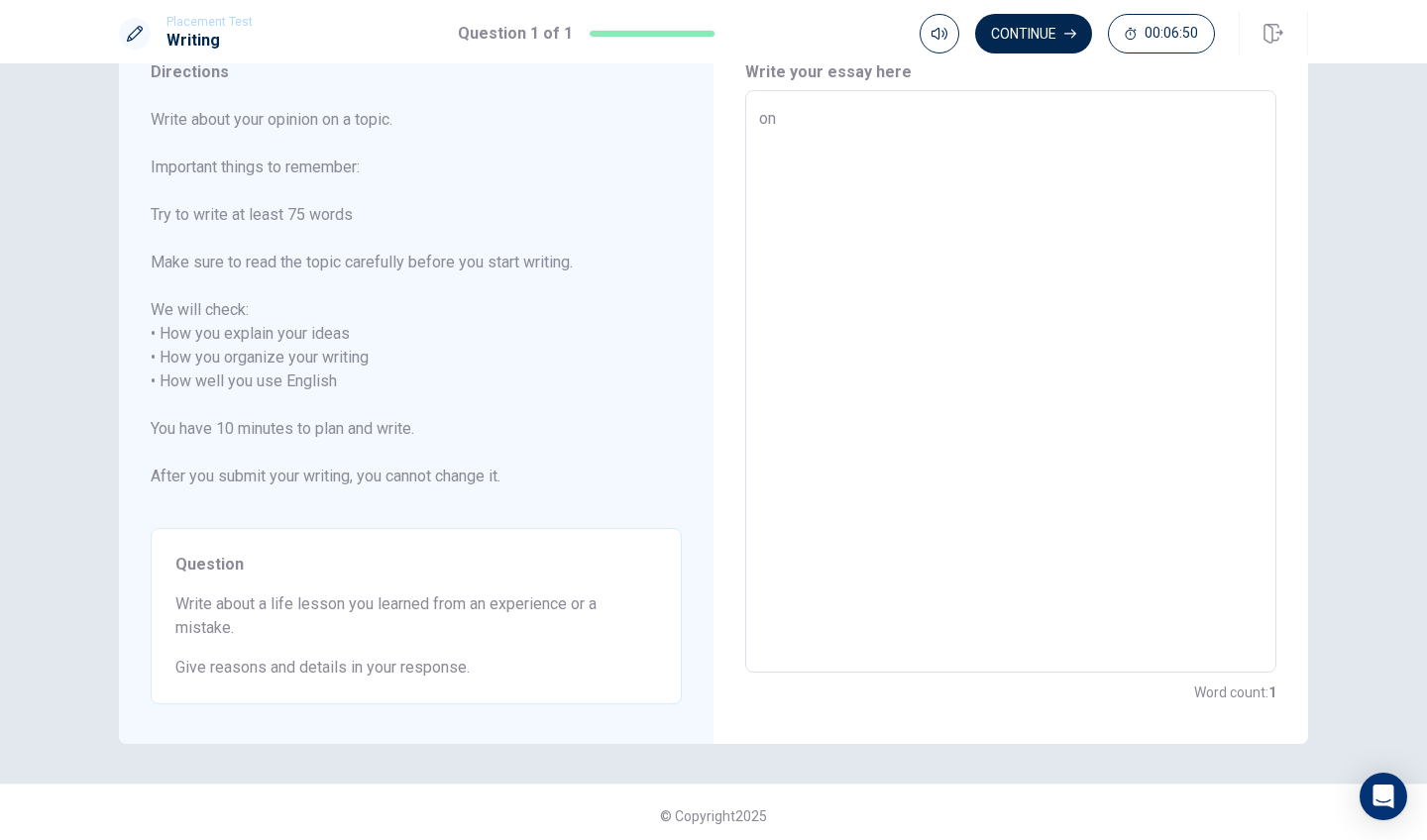 type on "x" 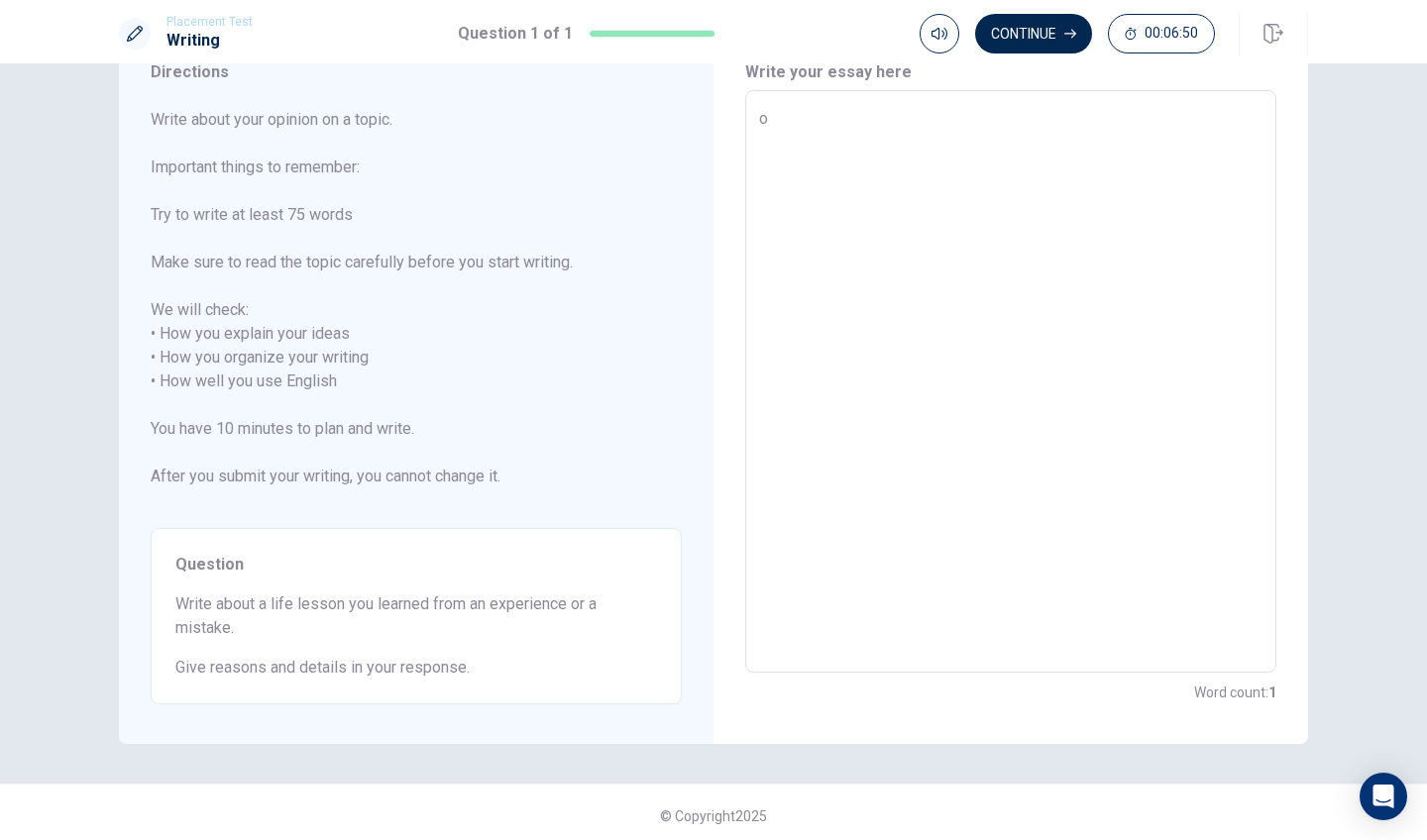 type on "x" 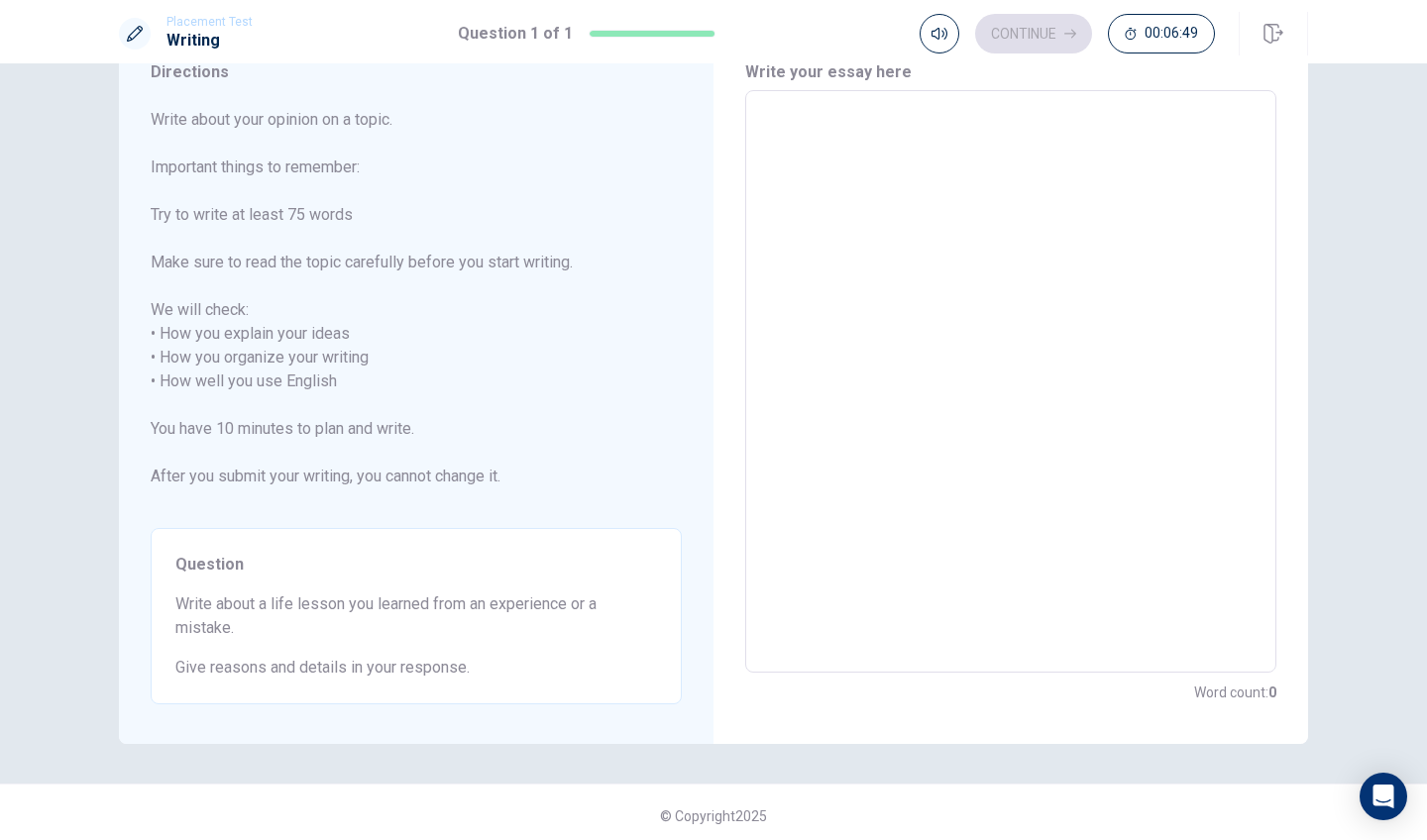 type on "O" 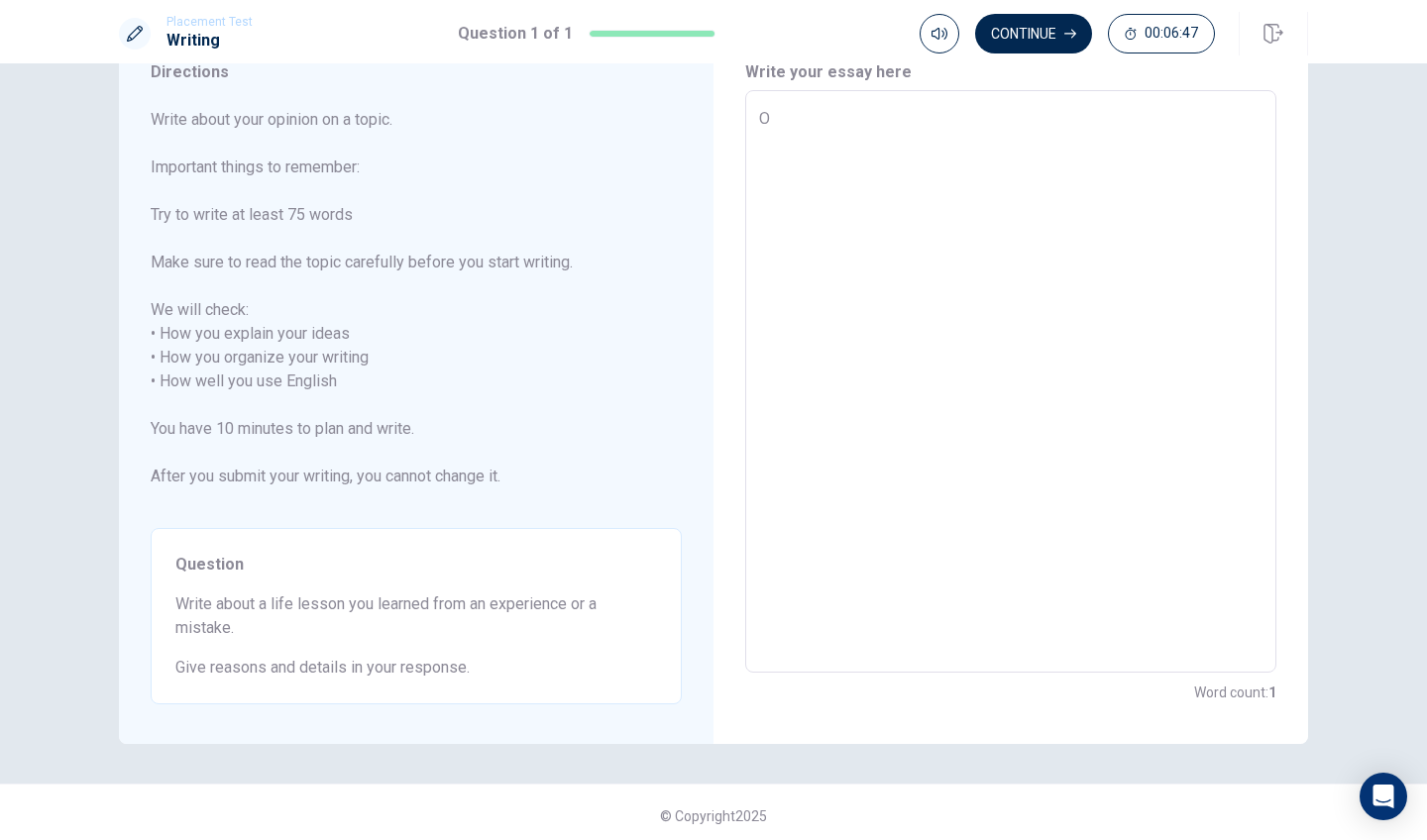 type on "x" 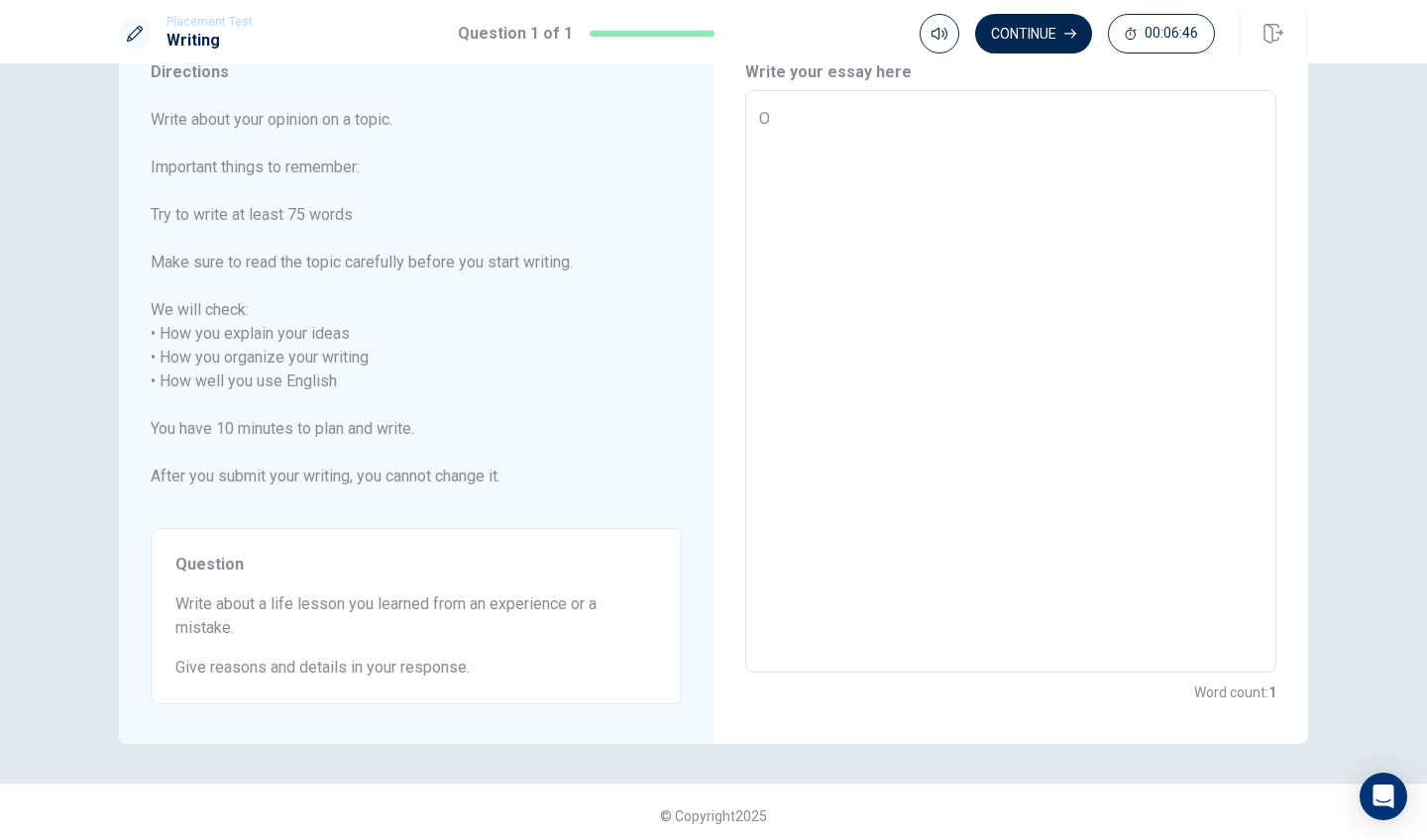type on "On" 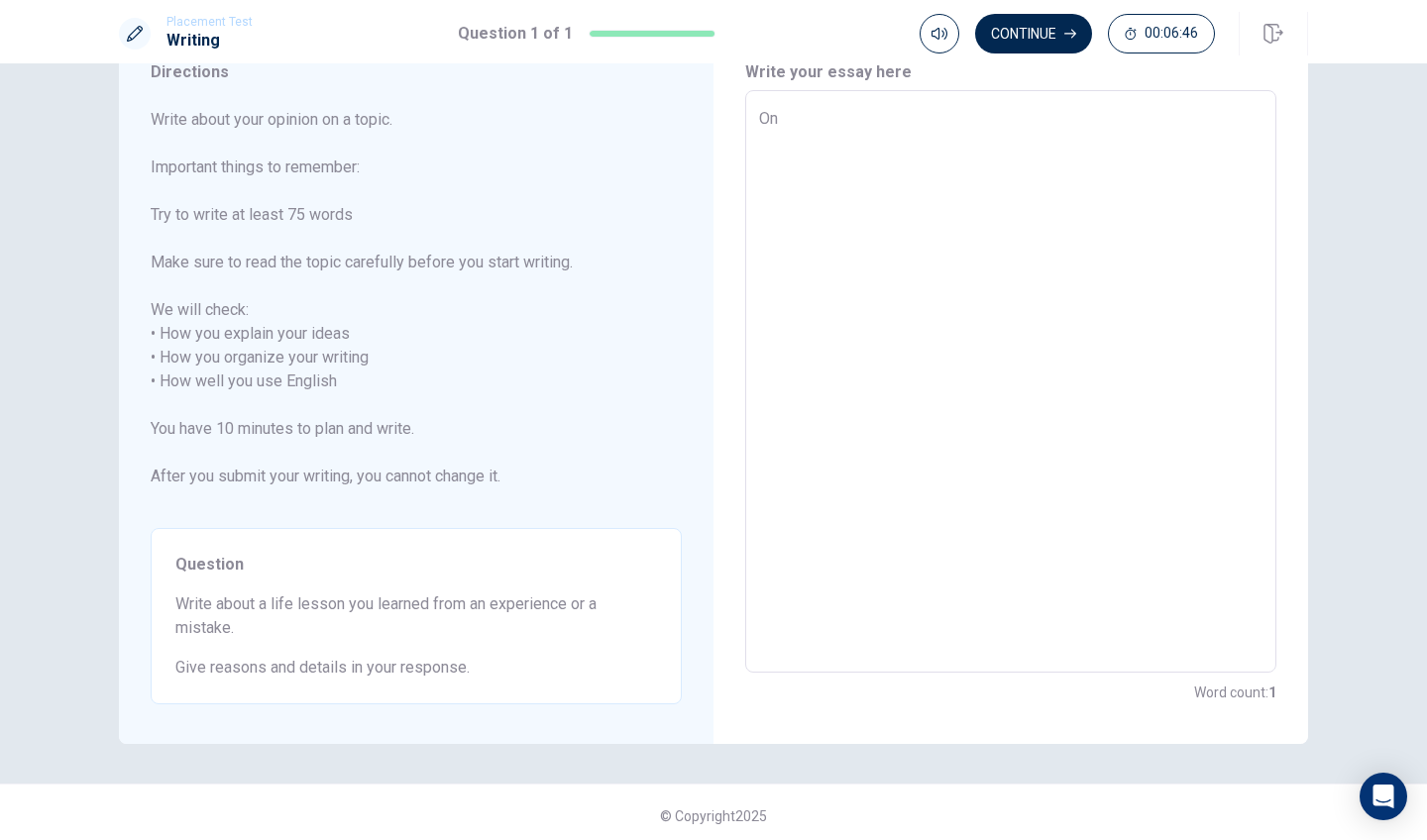 type on "x" 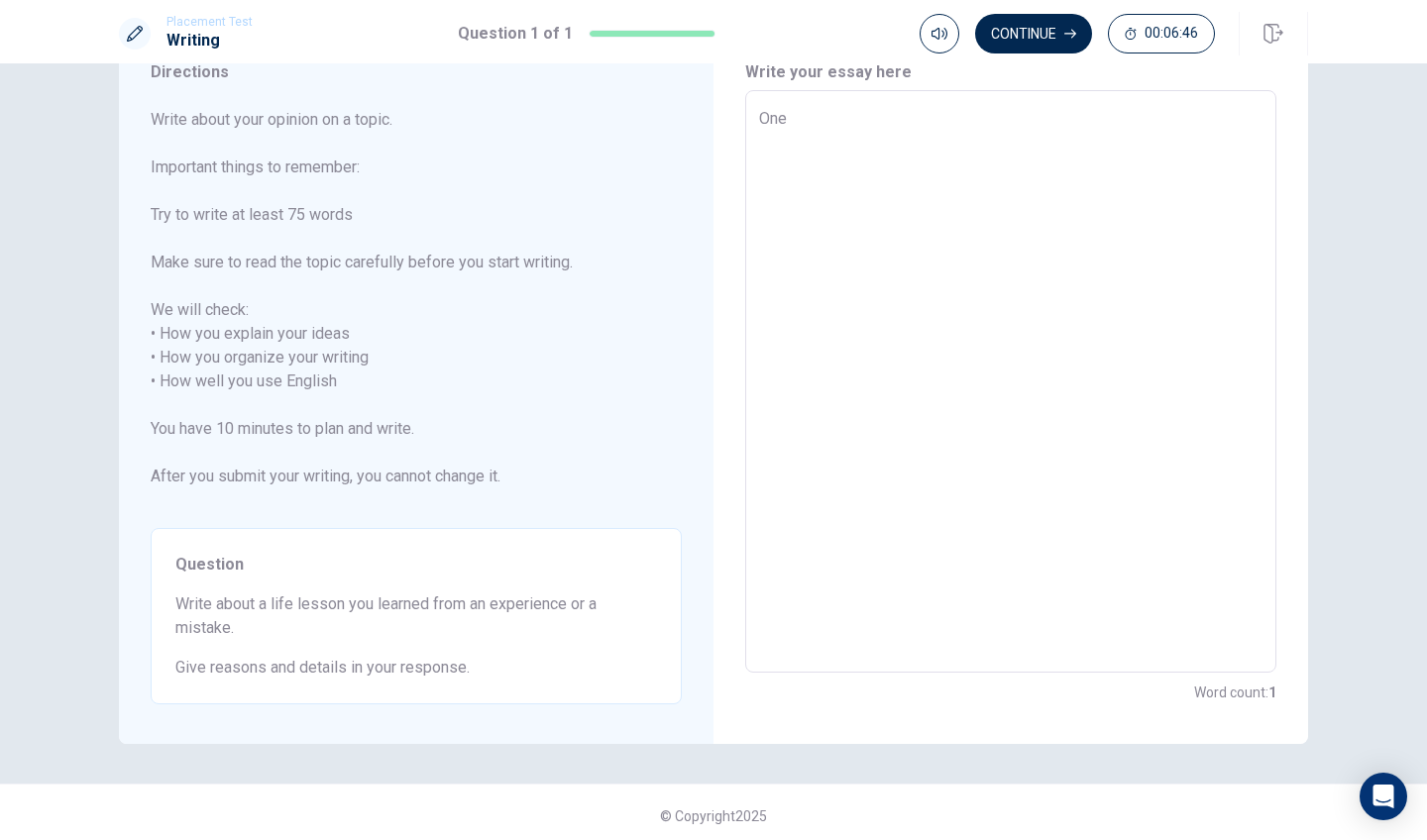 type on "x" 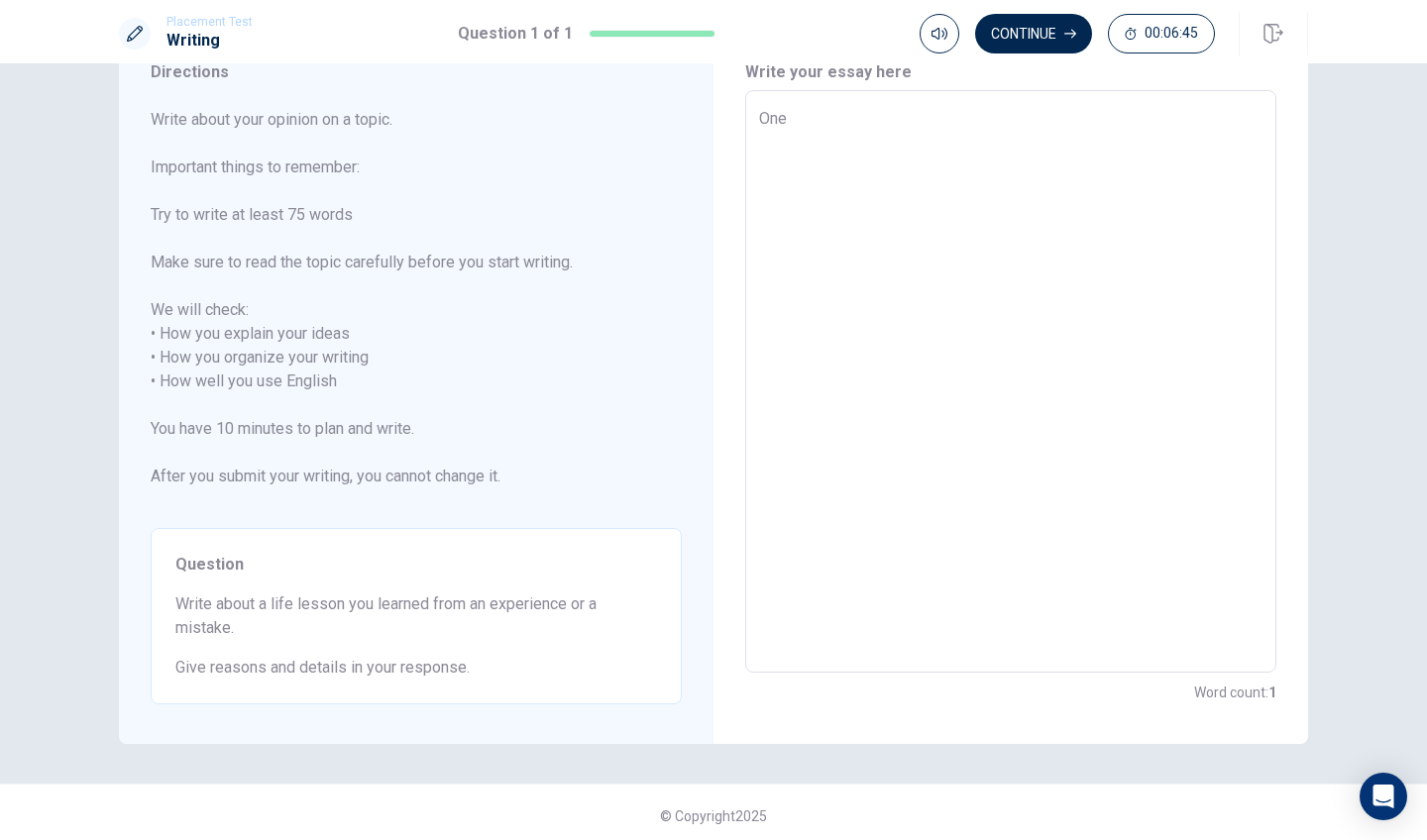 type on "One" 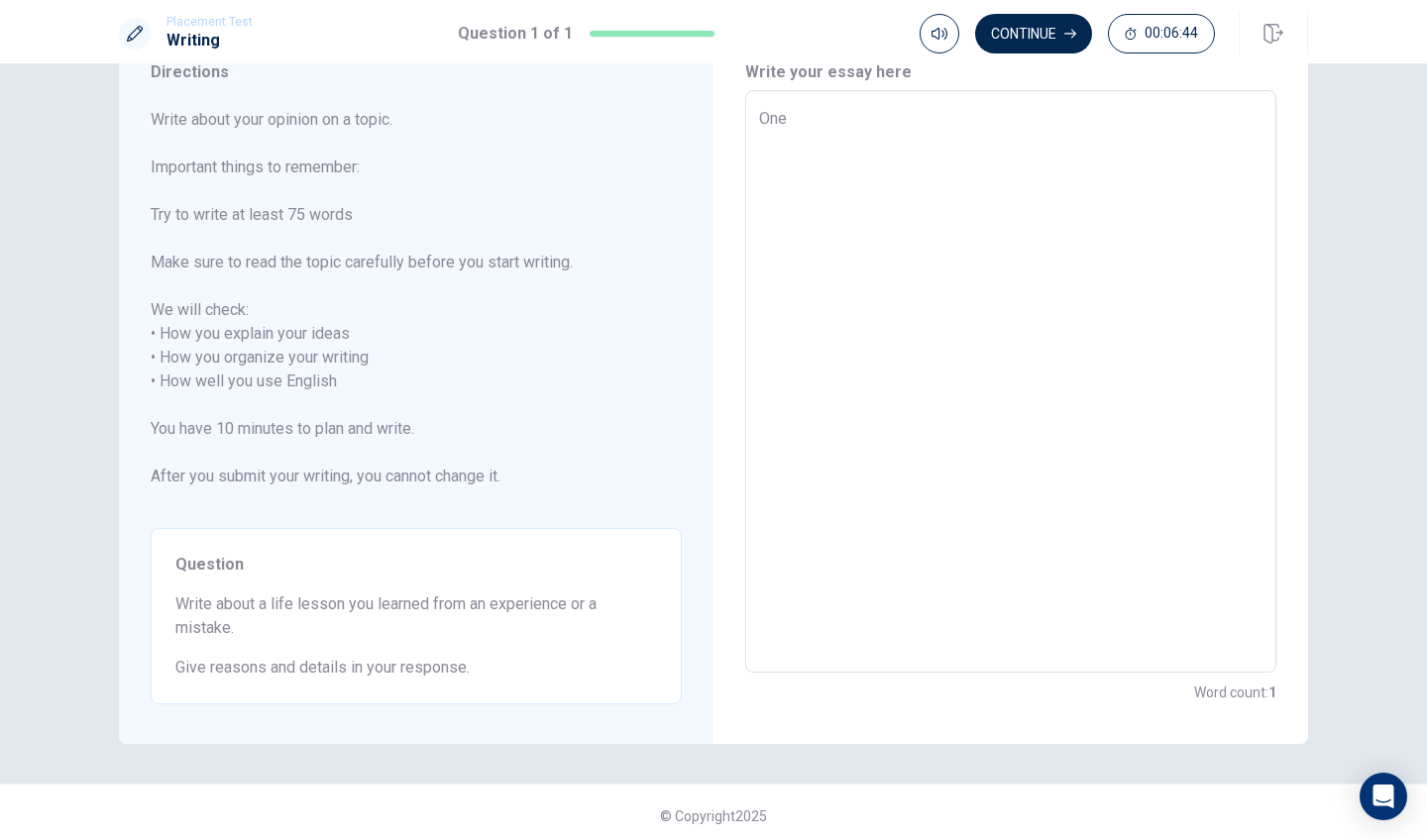 type on "One i" 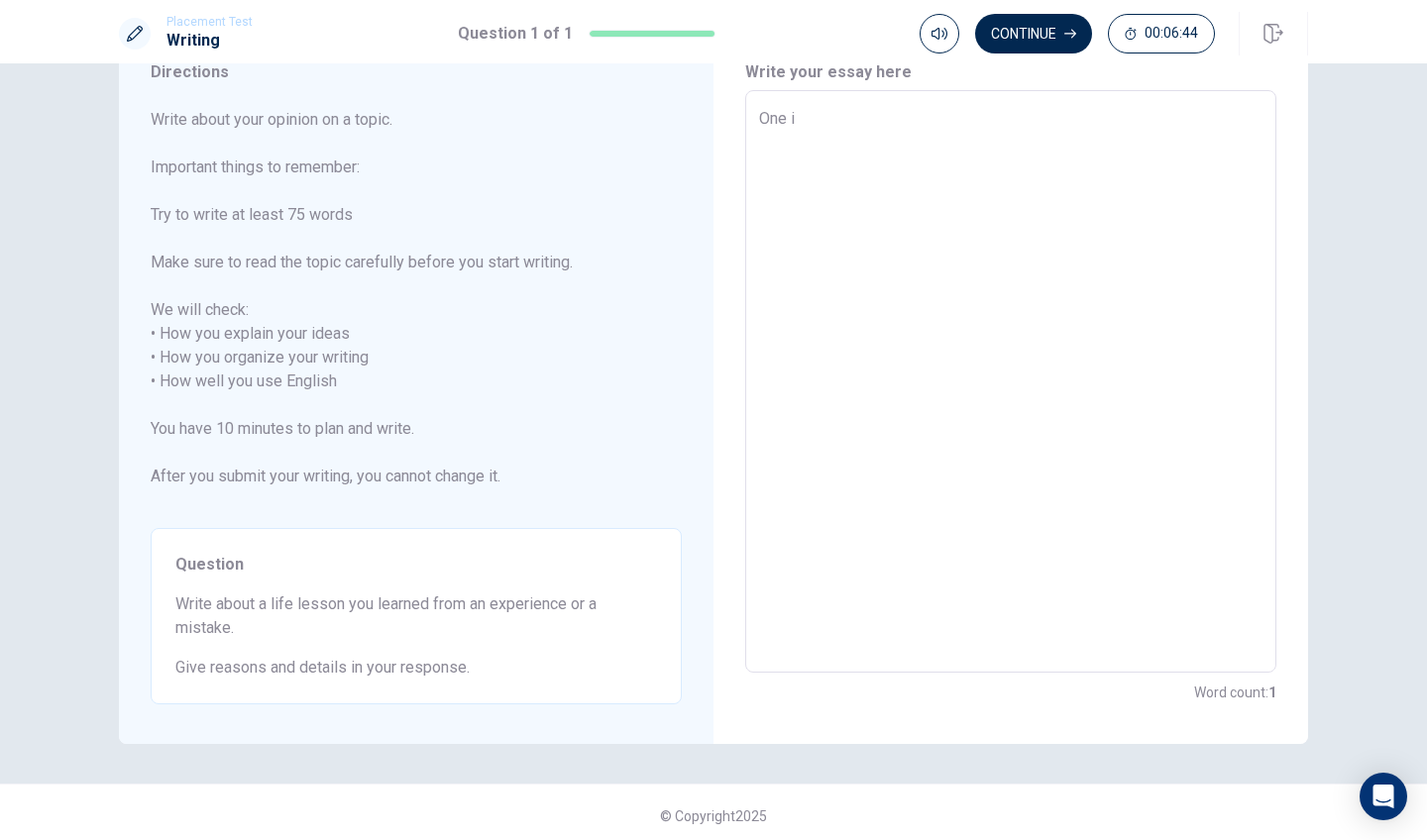 type on "x" 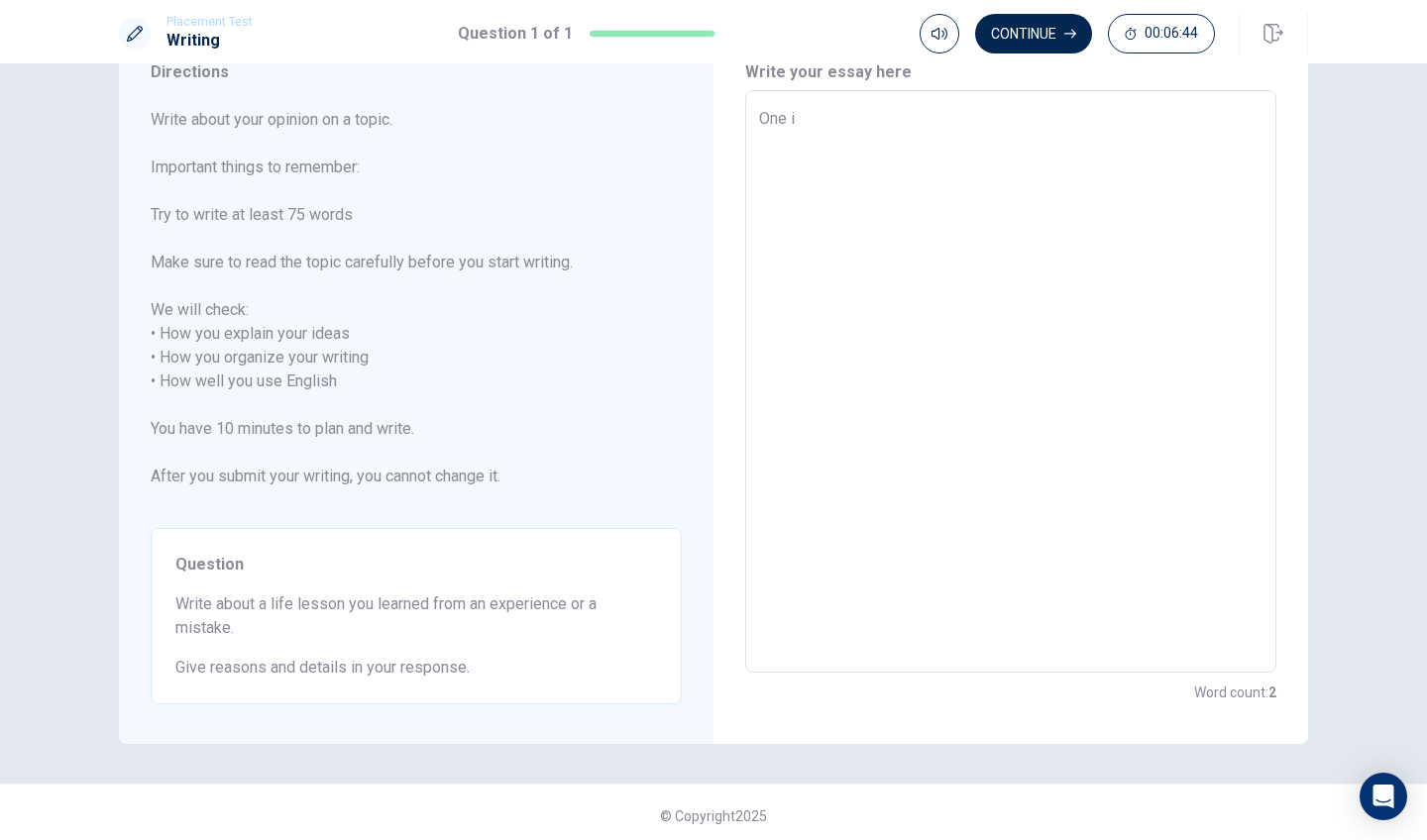type on "One im" 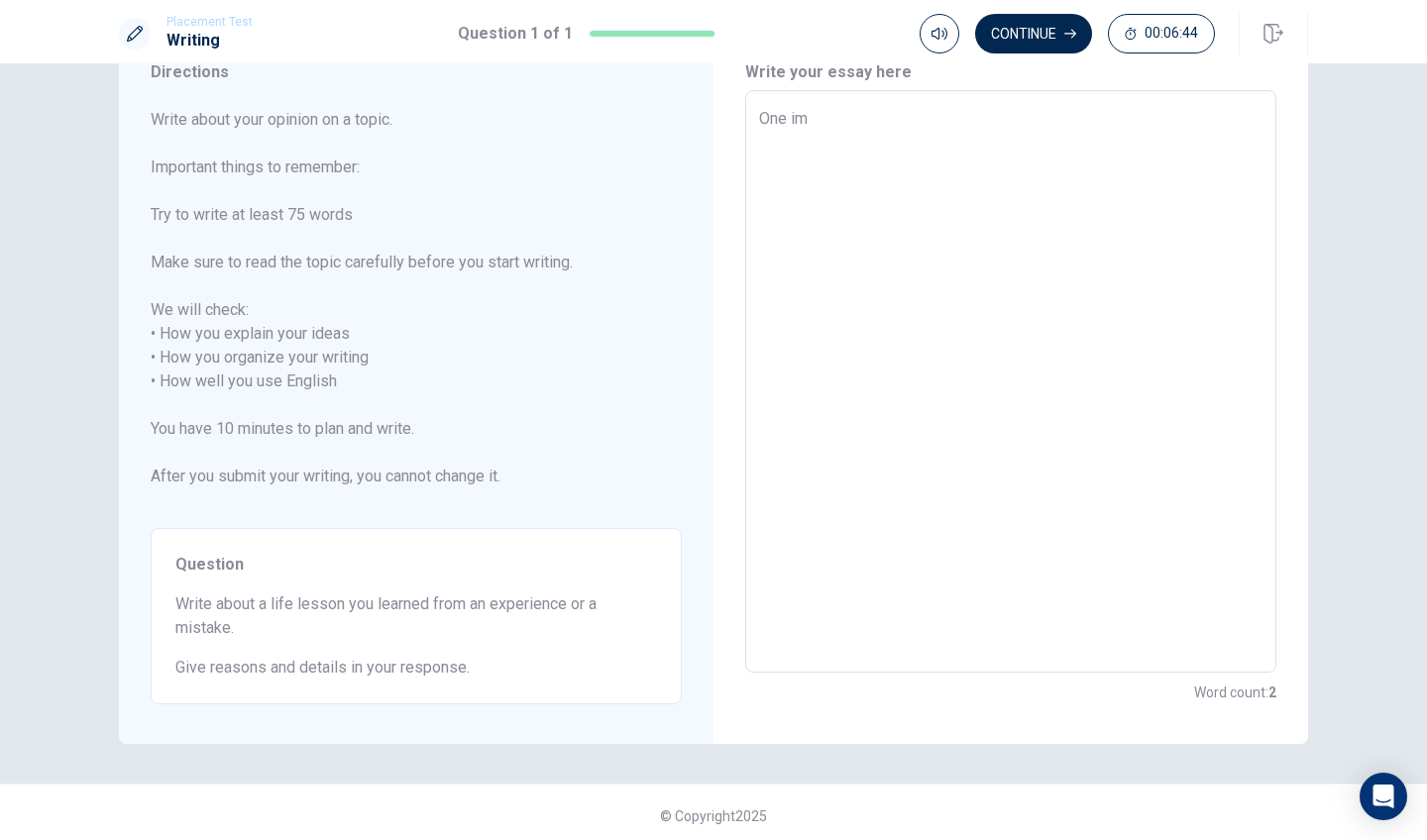 type on "x" 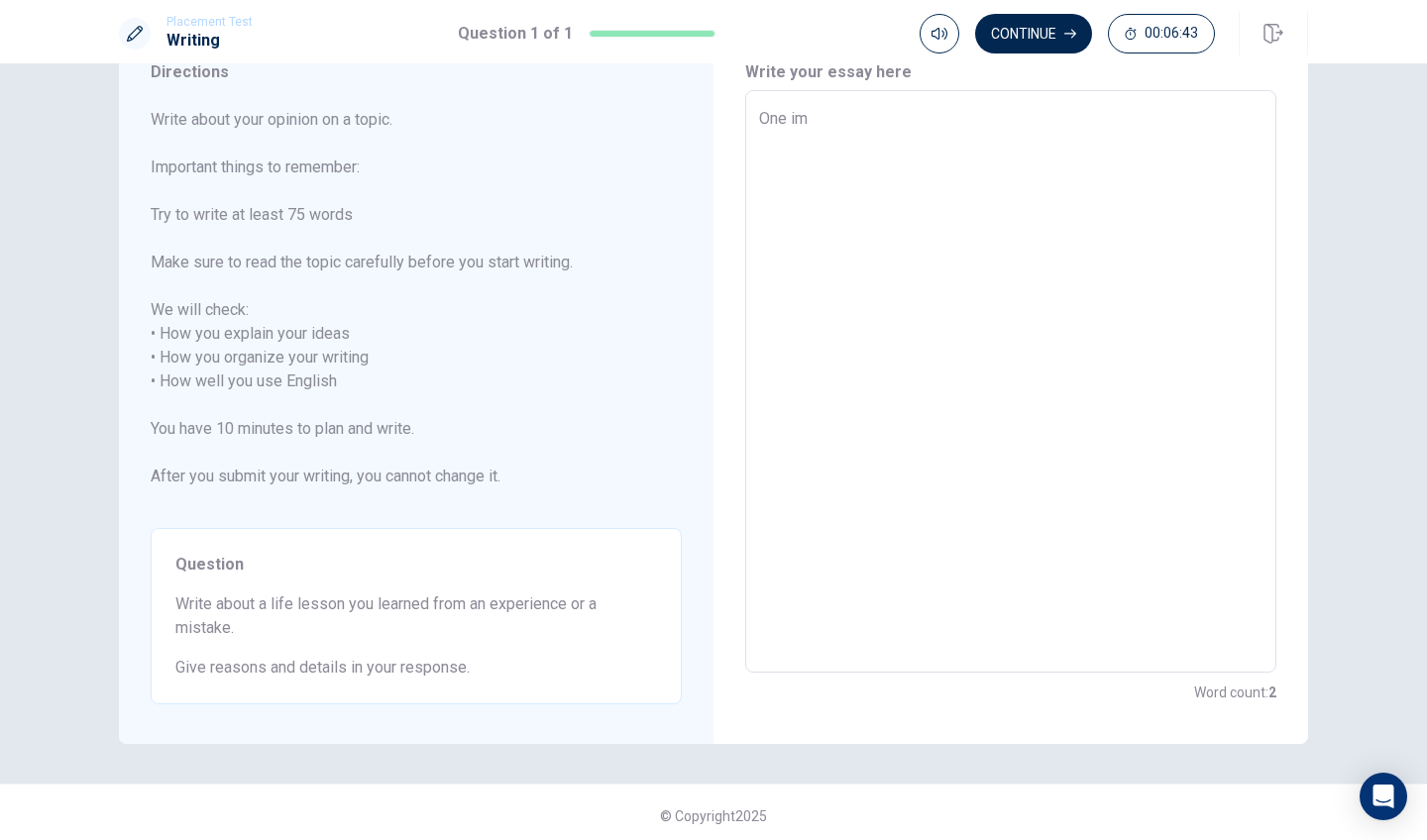 type on "One imp" 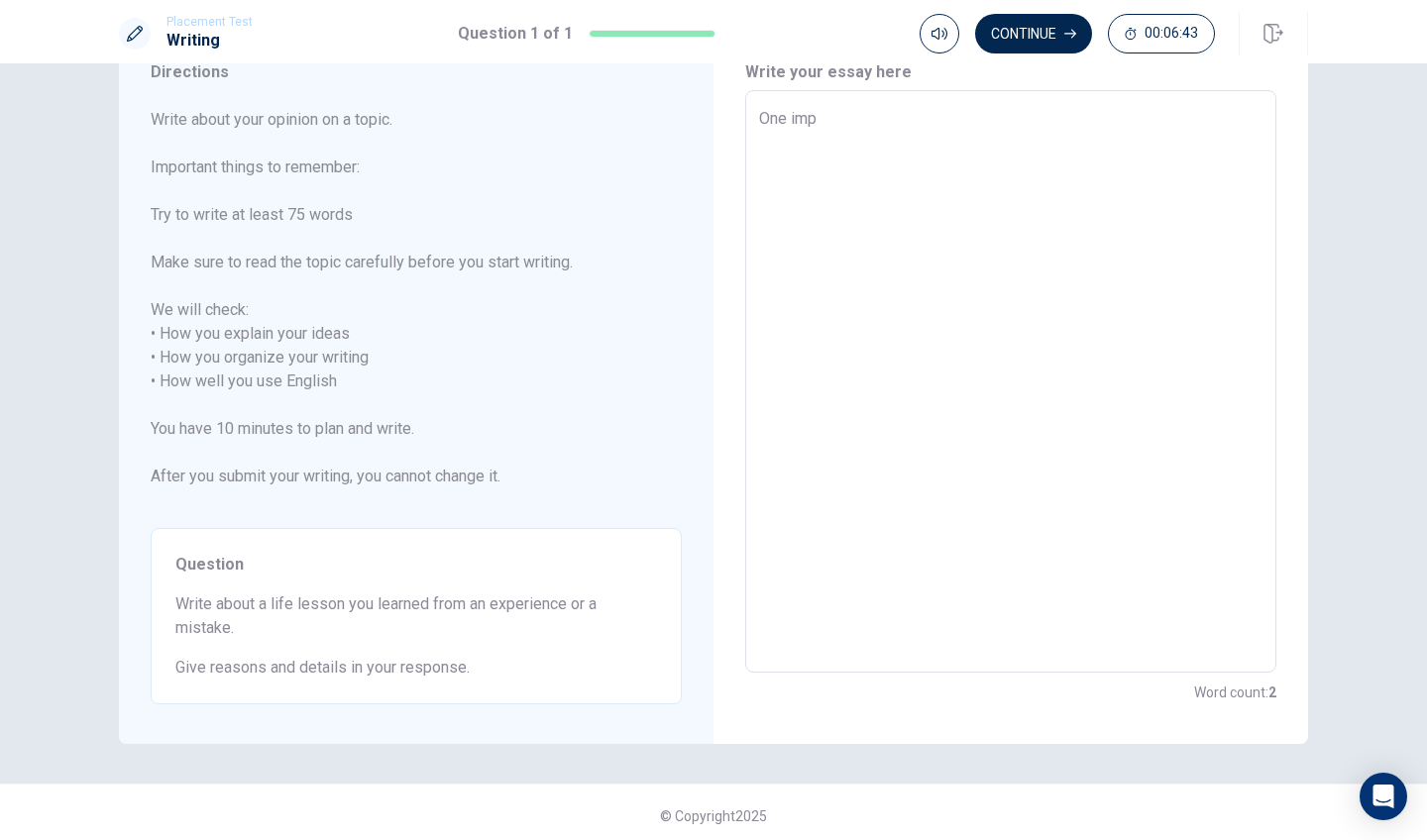 type on "x" 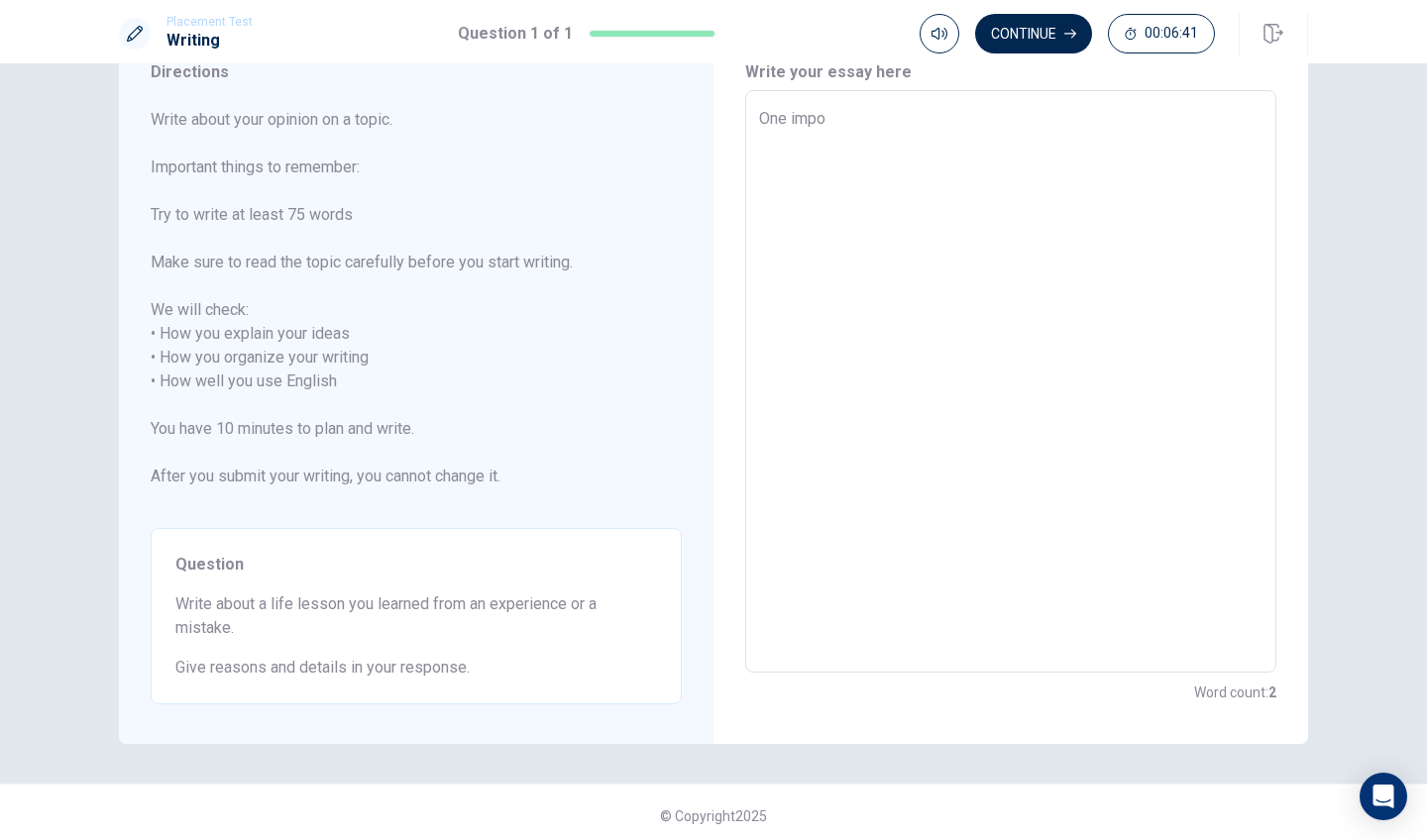 type on "x" 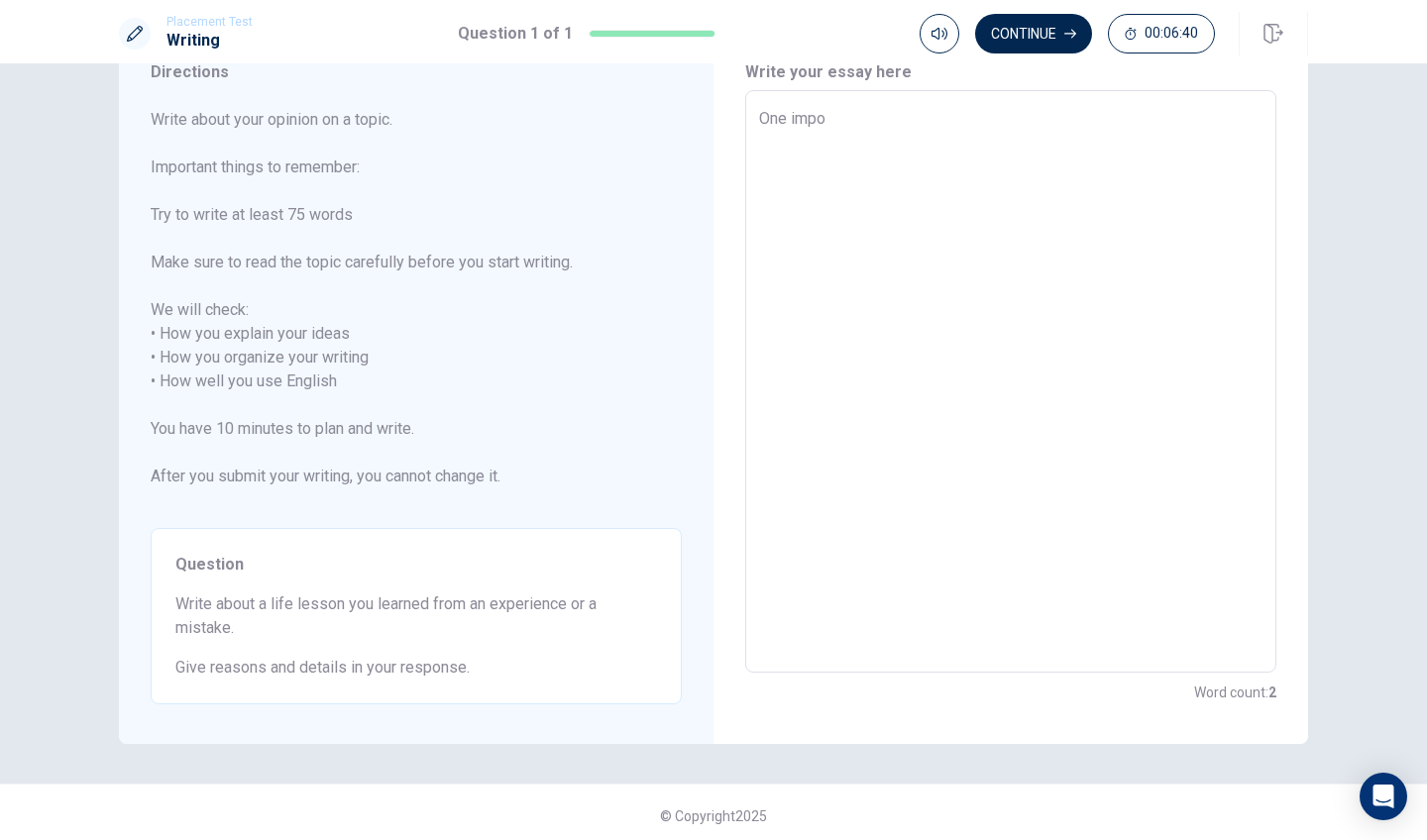 type on "One impor" 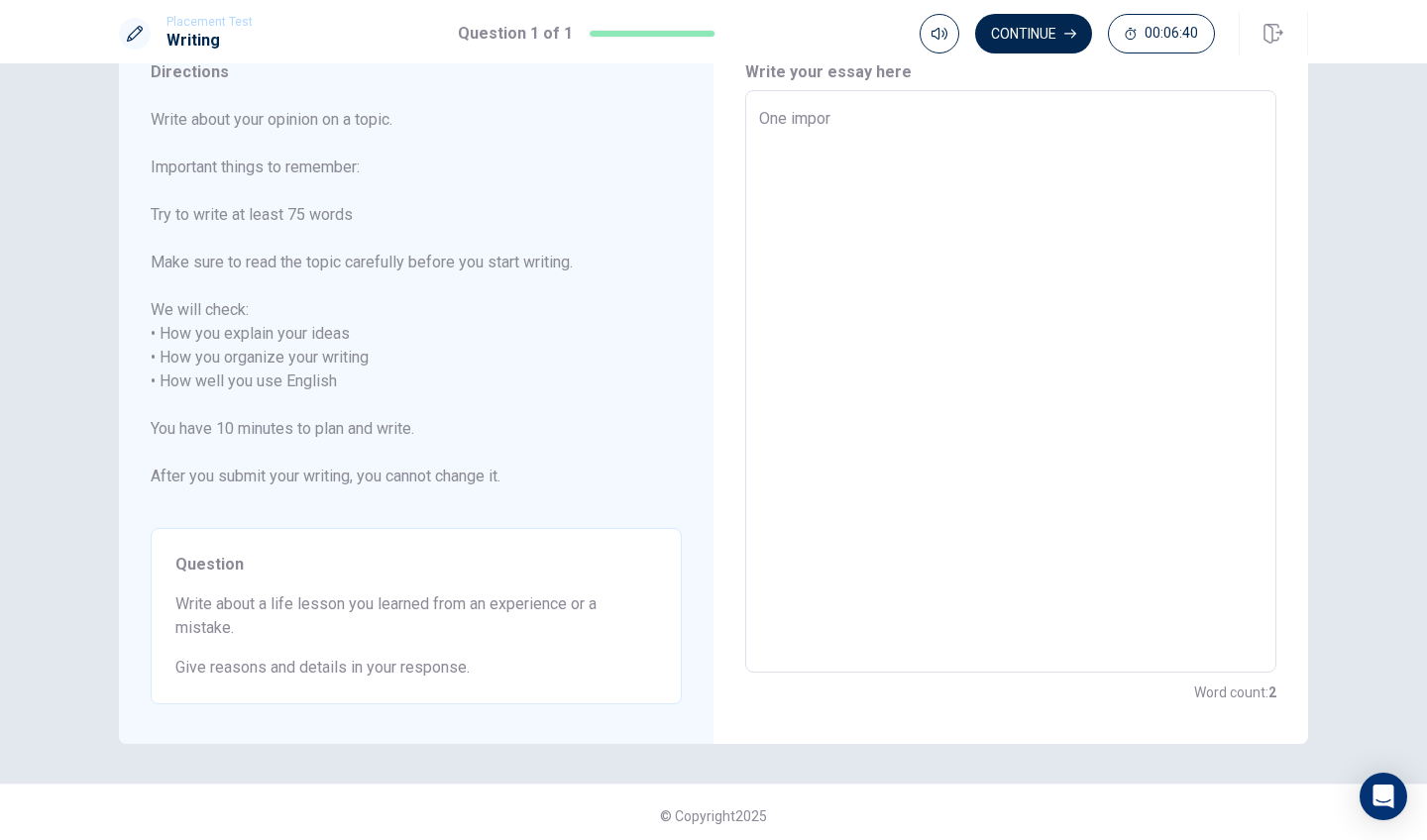 type on "x" 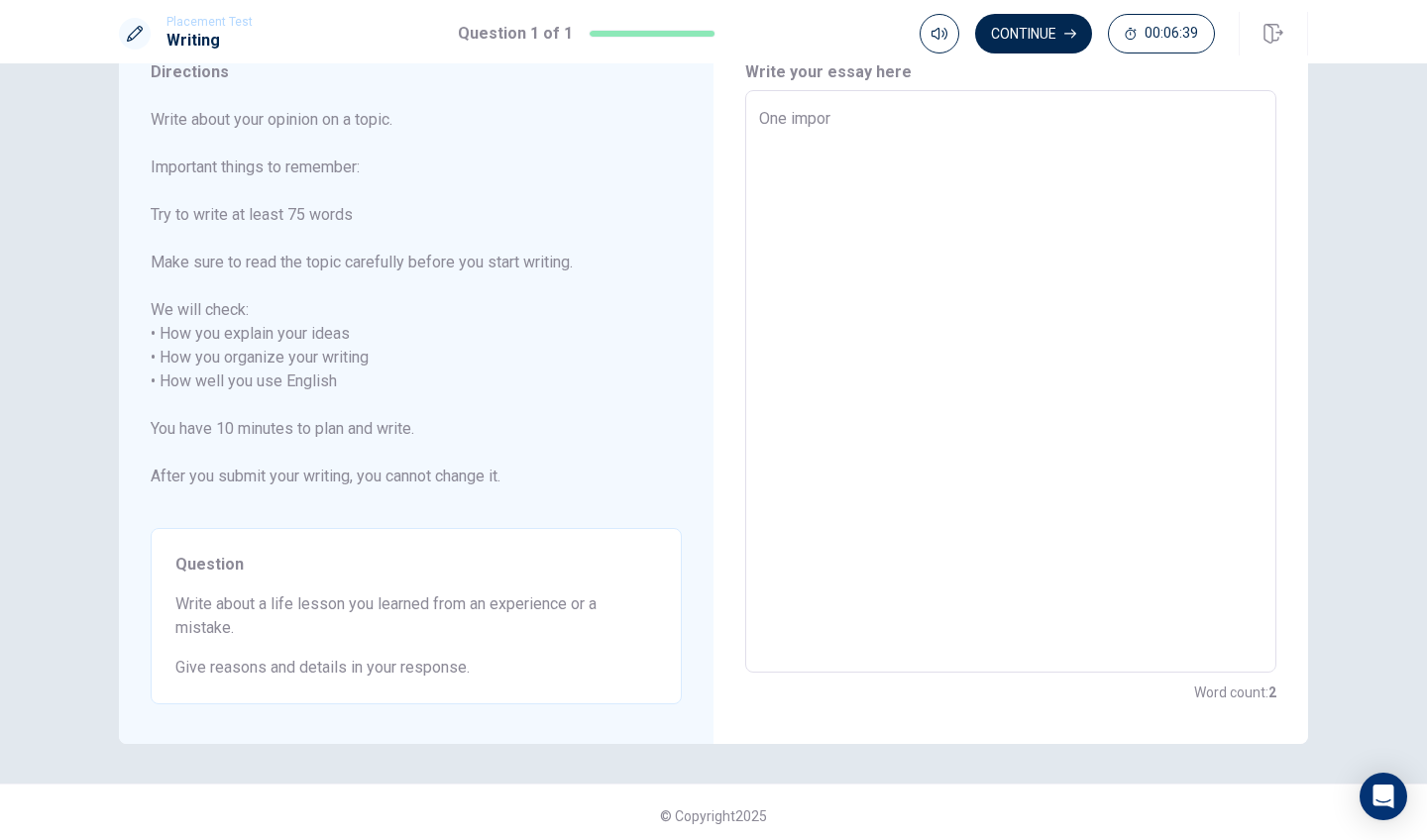 type on "One import" 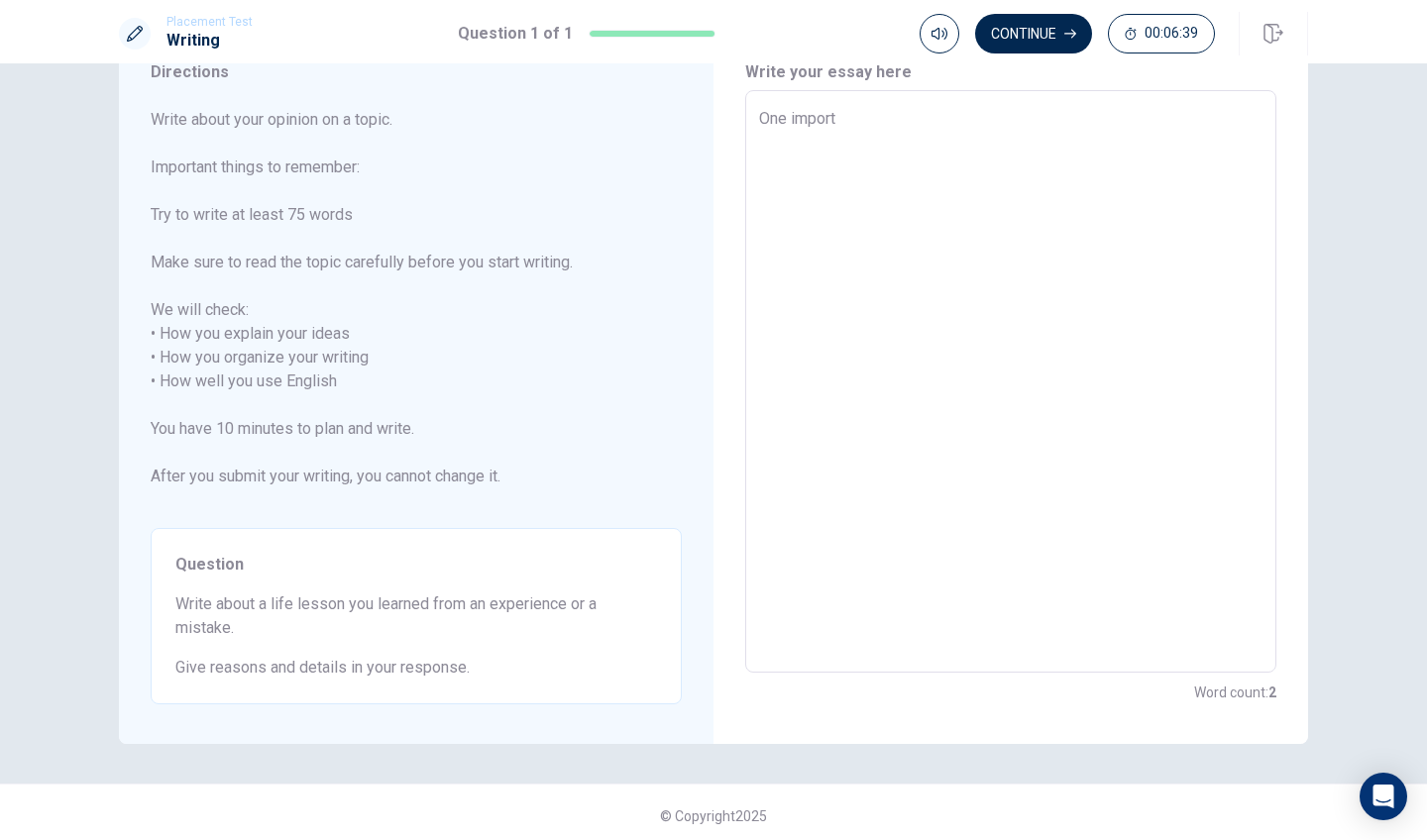 type on "x" 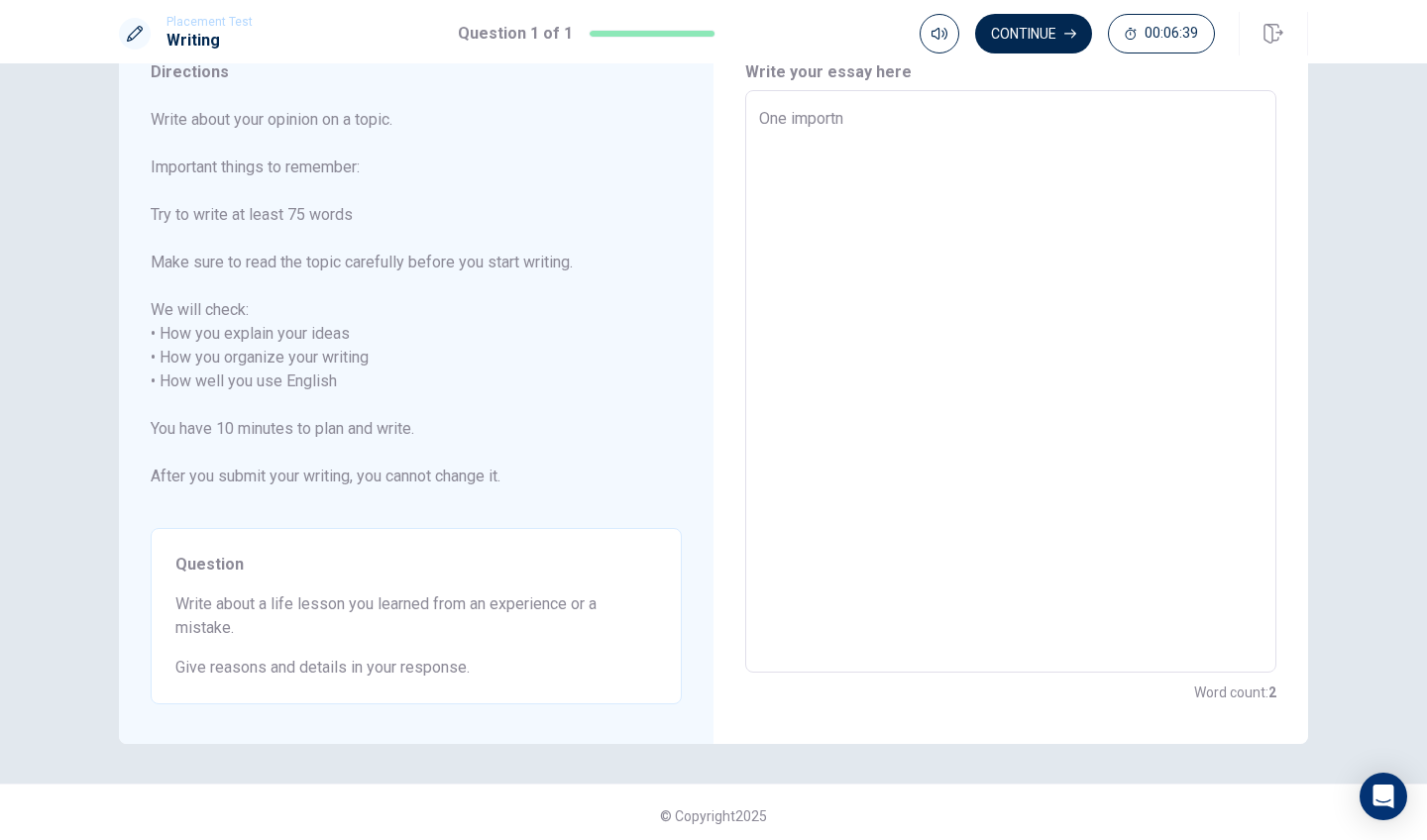 type on "x" 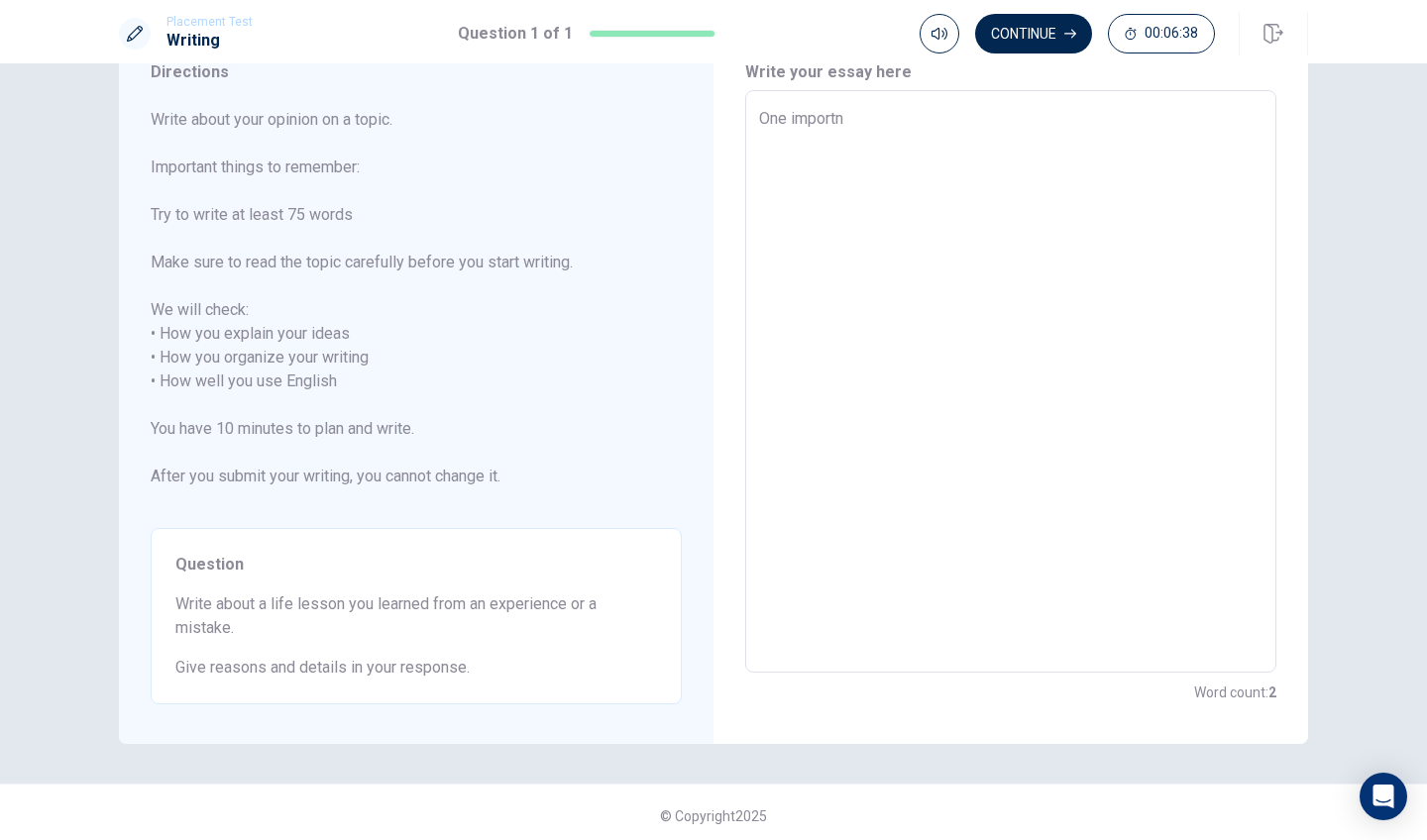 type on "One importnt" 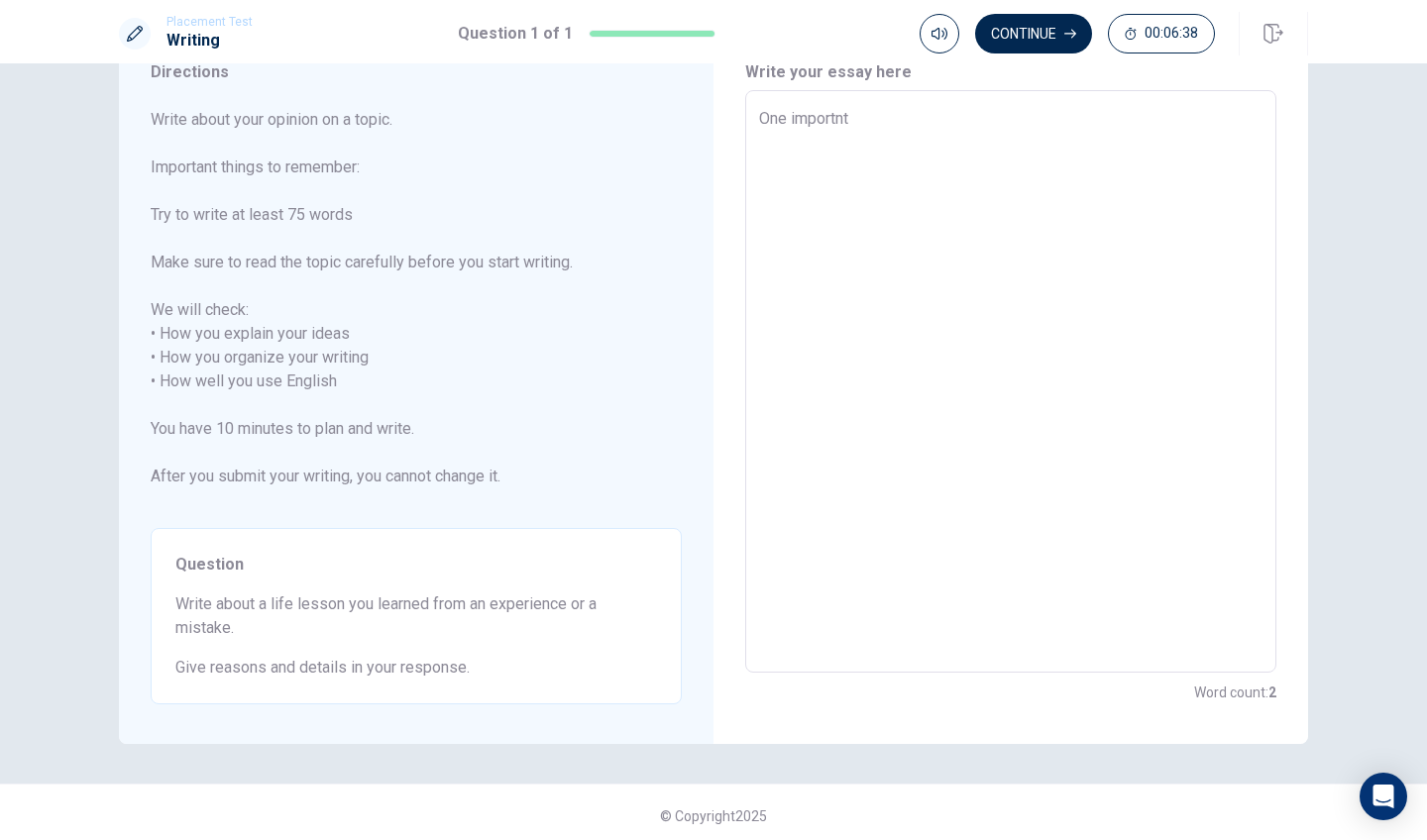 type on "x" 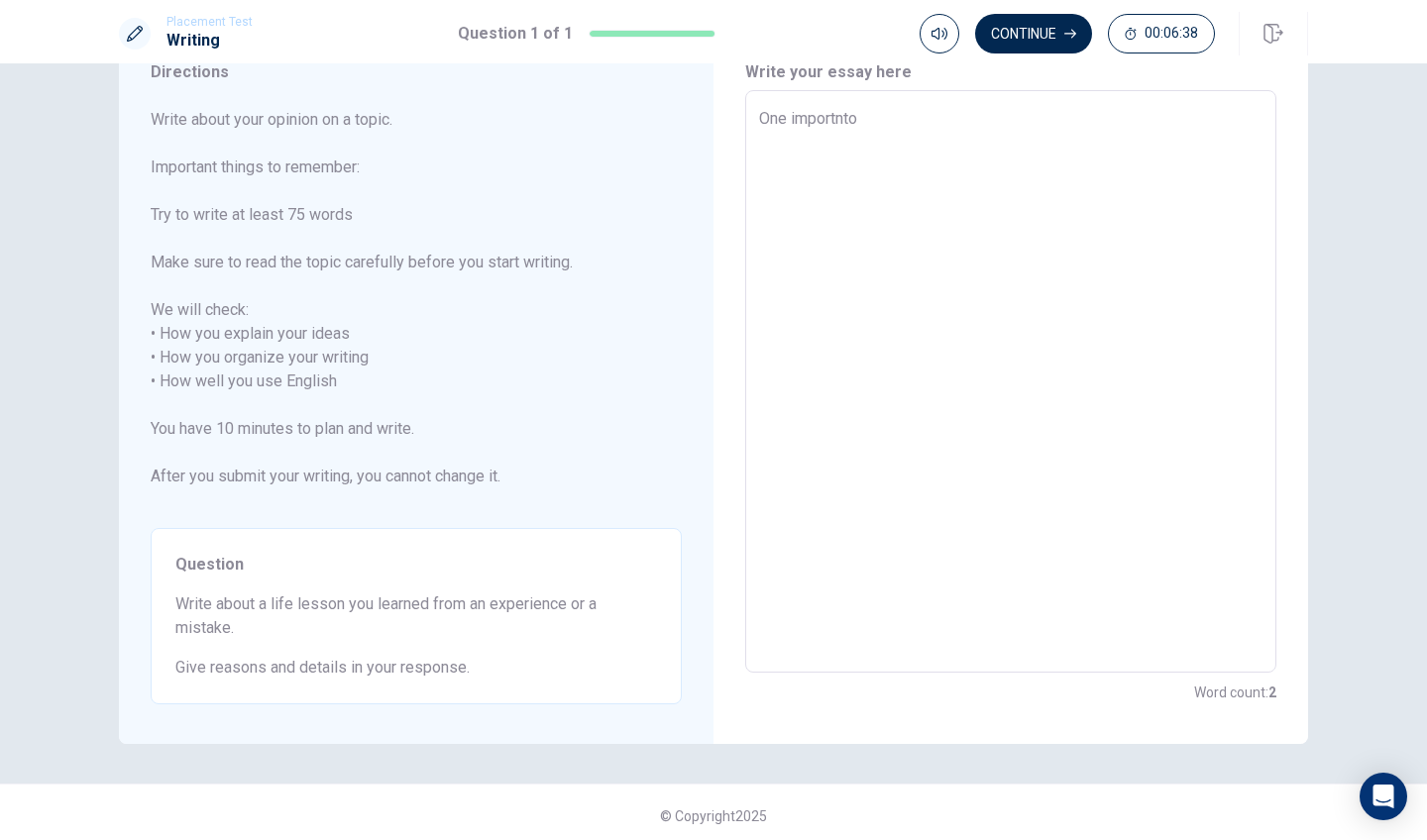 type on "x" 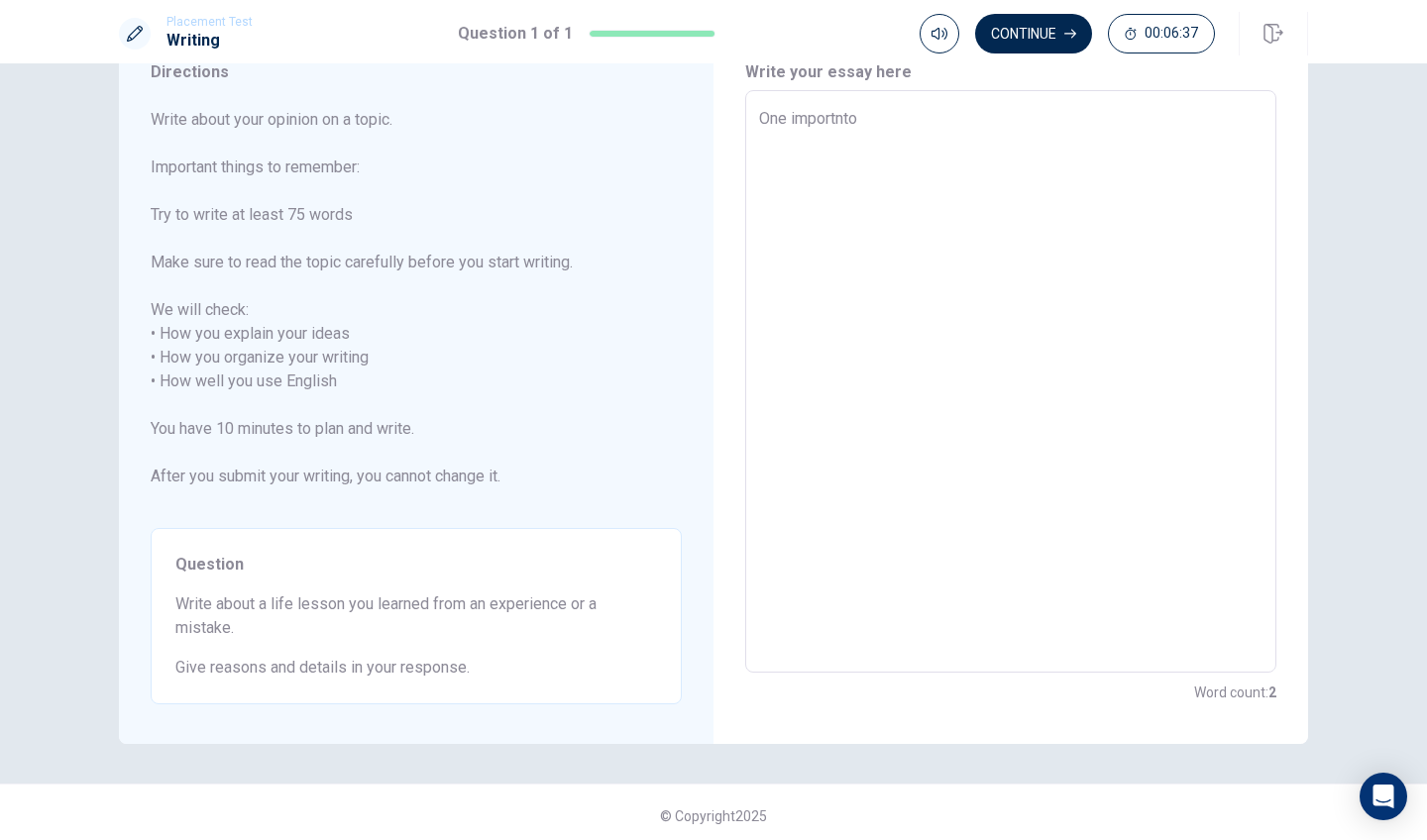 type on "One importnt" 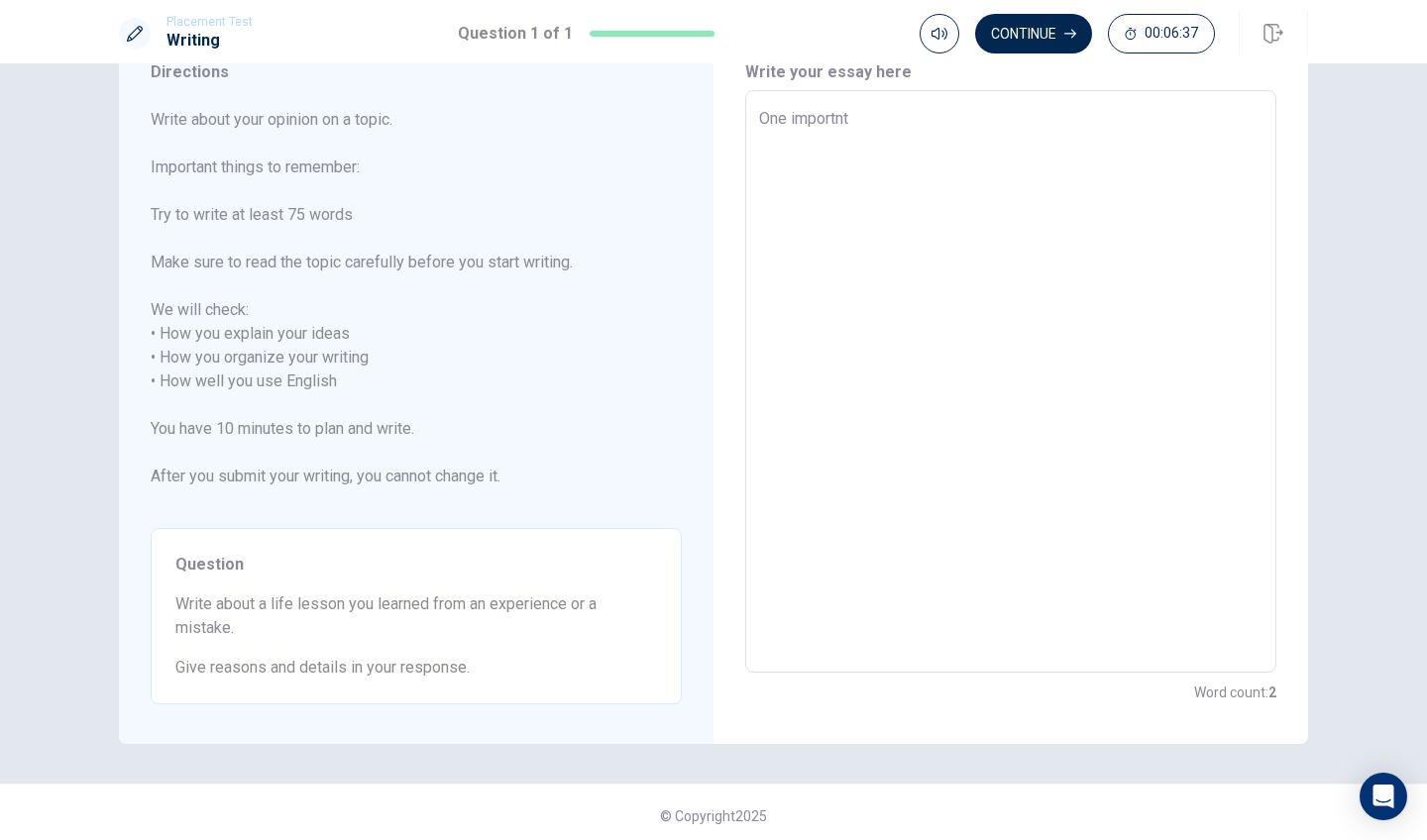 type on "x" 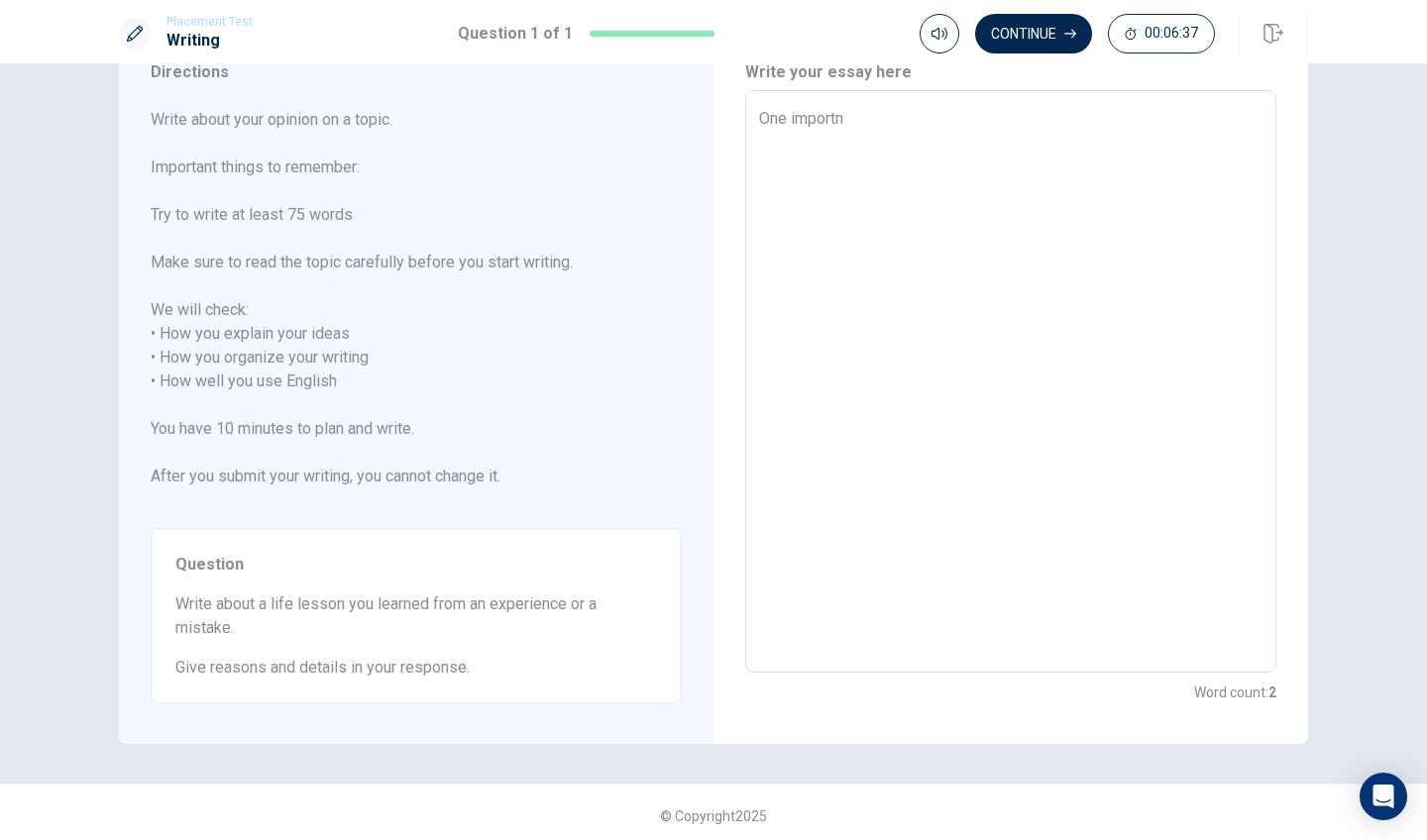 type on "x" 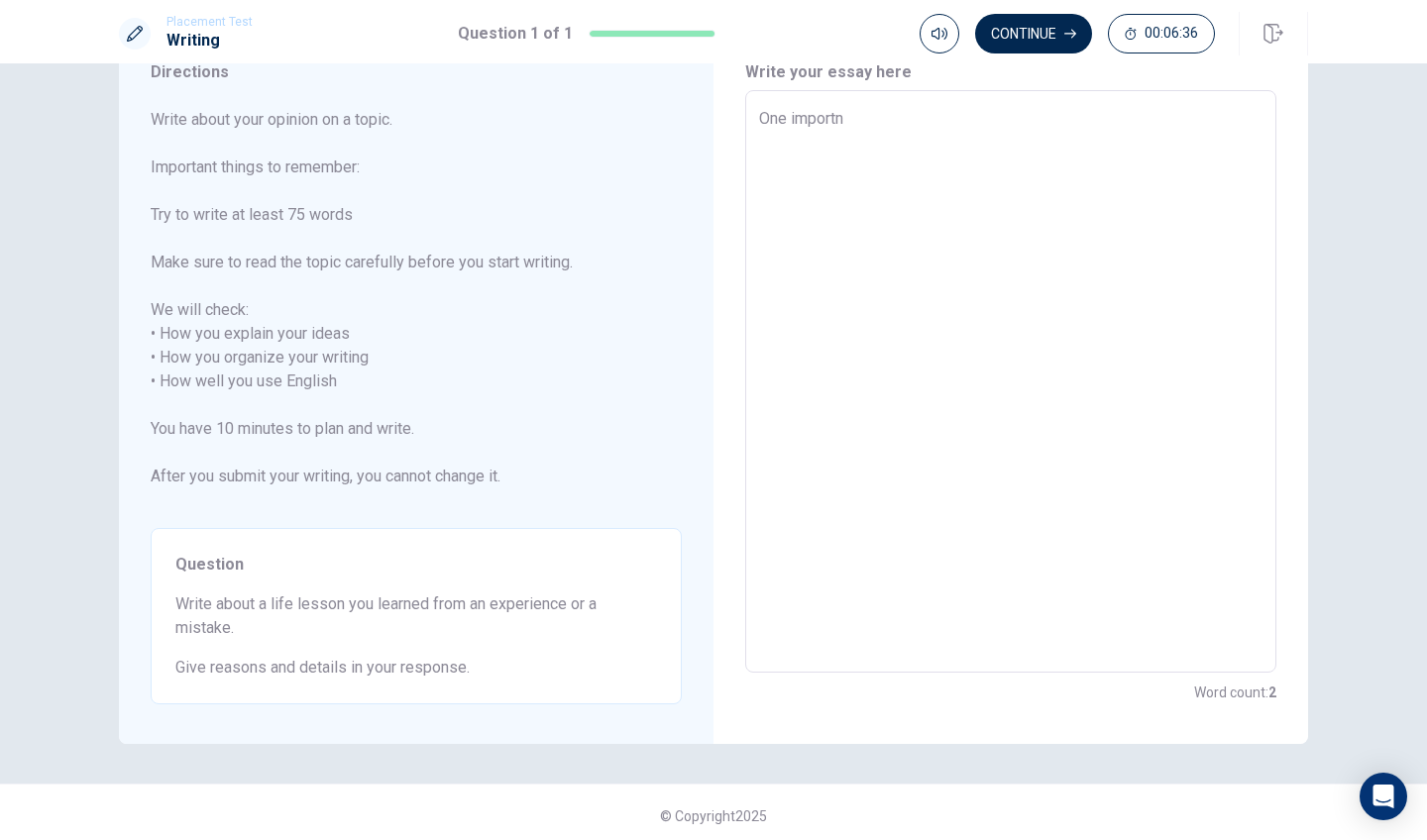 type on "One import" 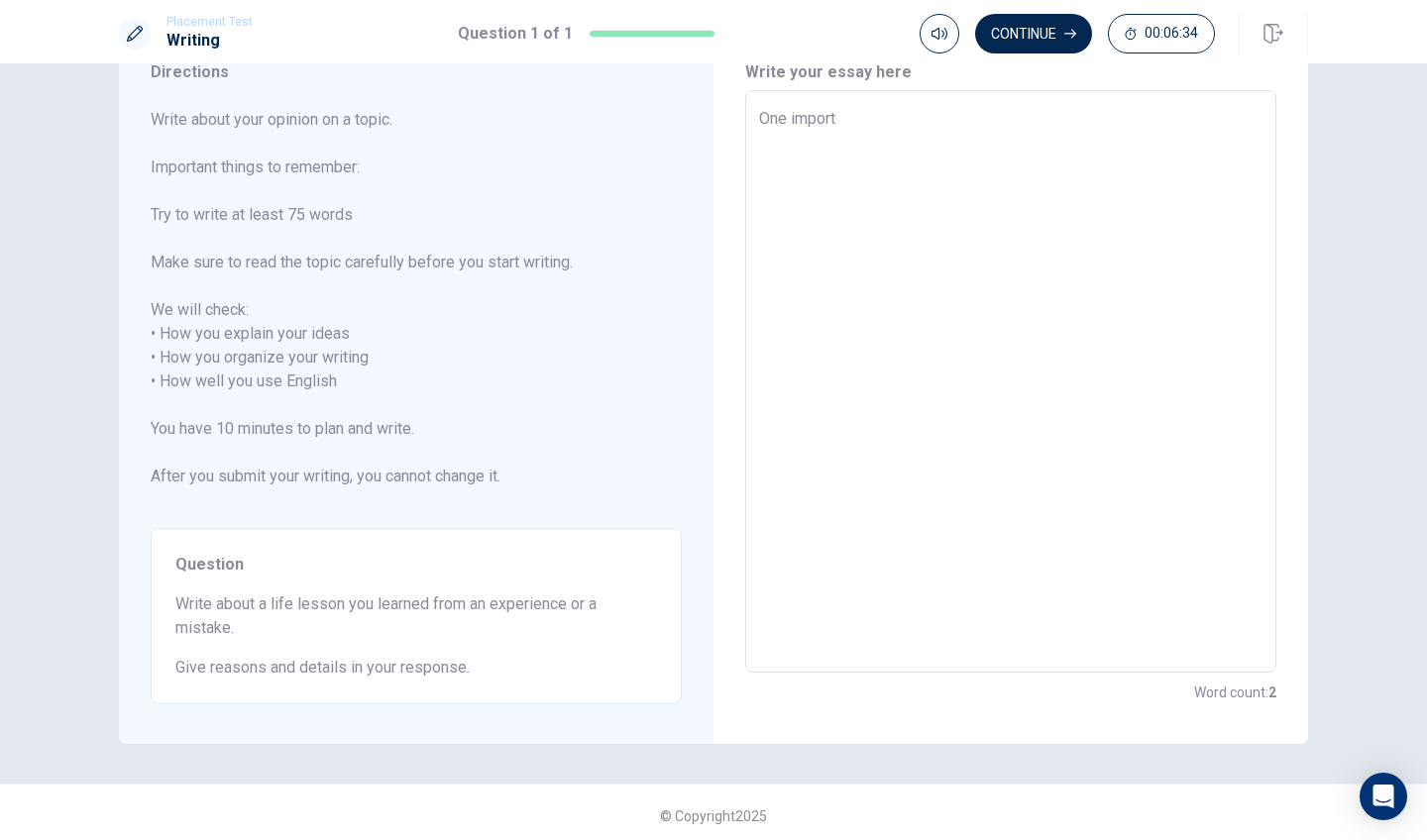 type on "x" 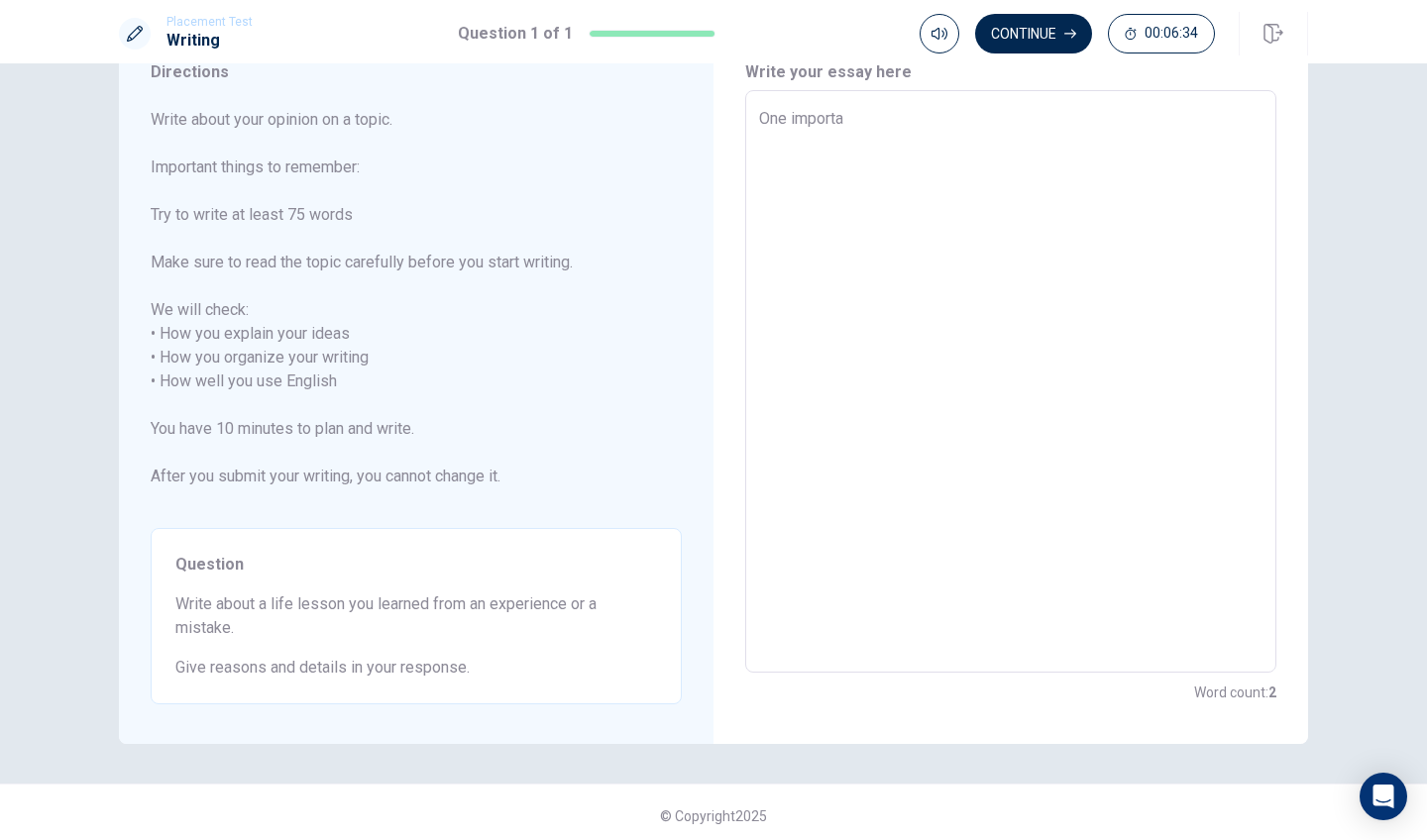type on "x" 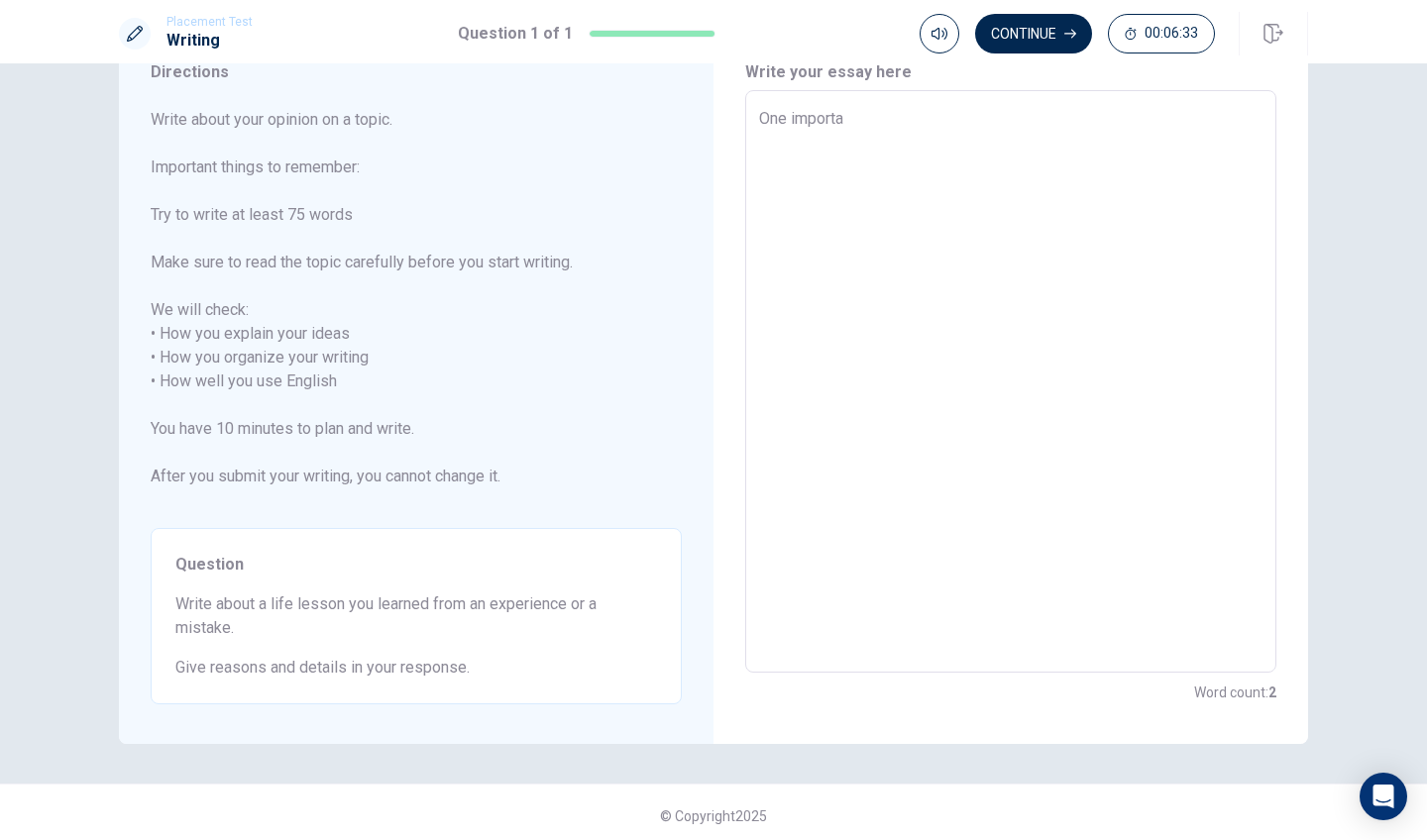 type on "One importan" 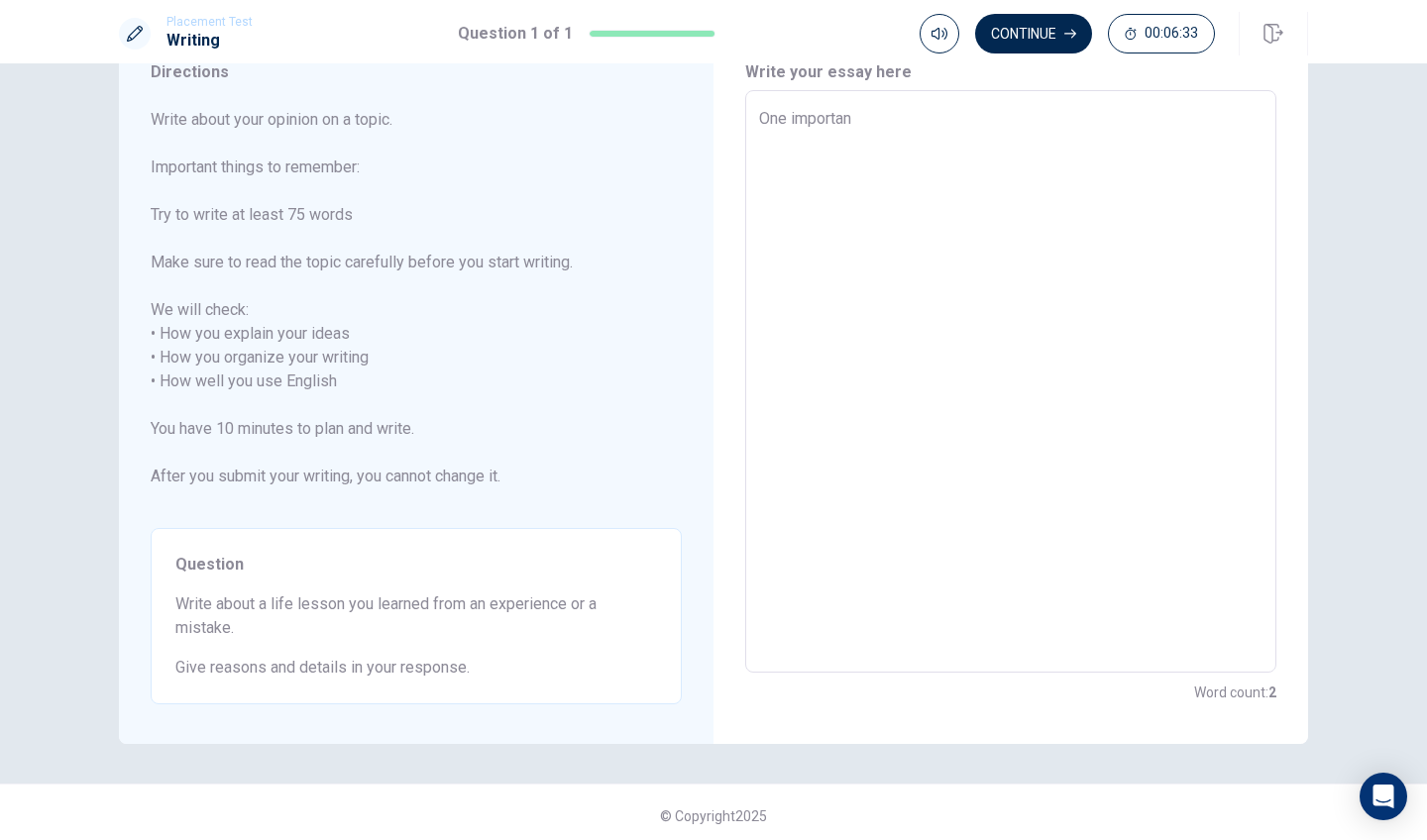 type on "x" 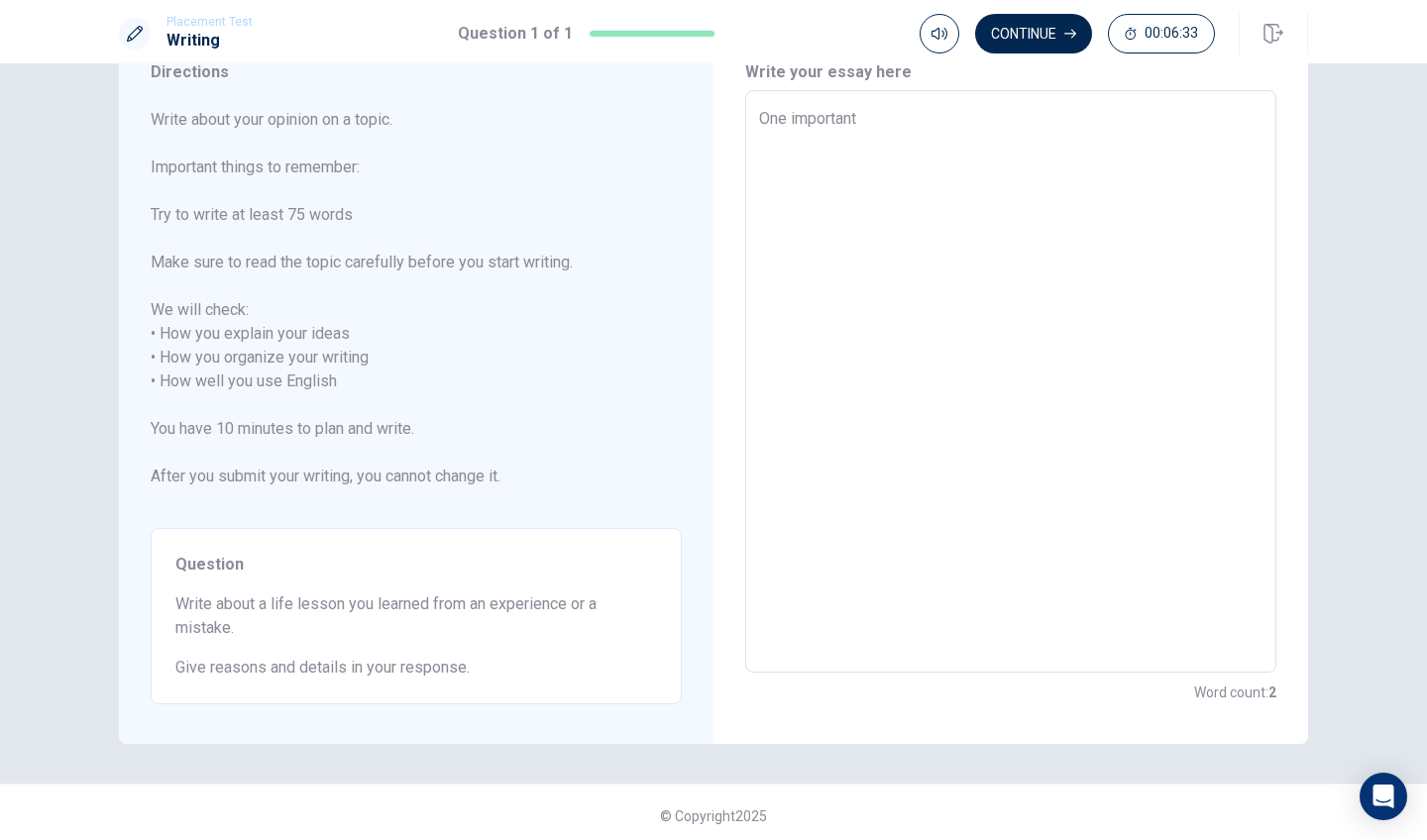 type on "x" 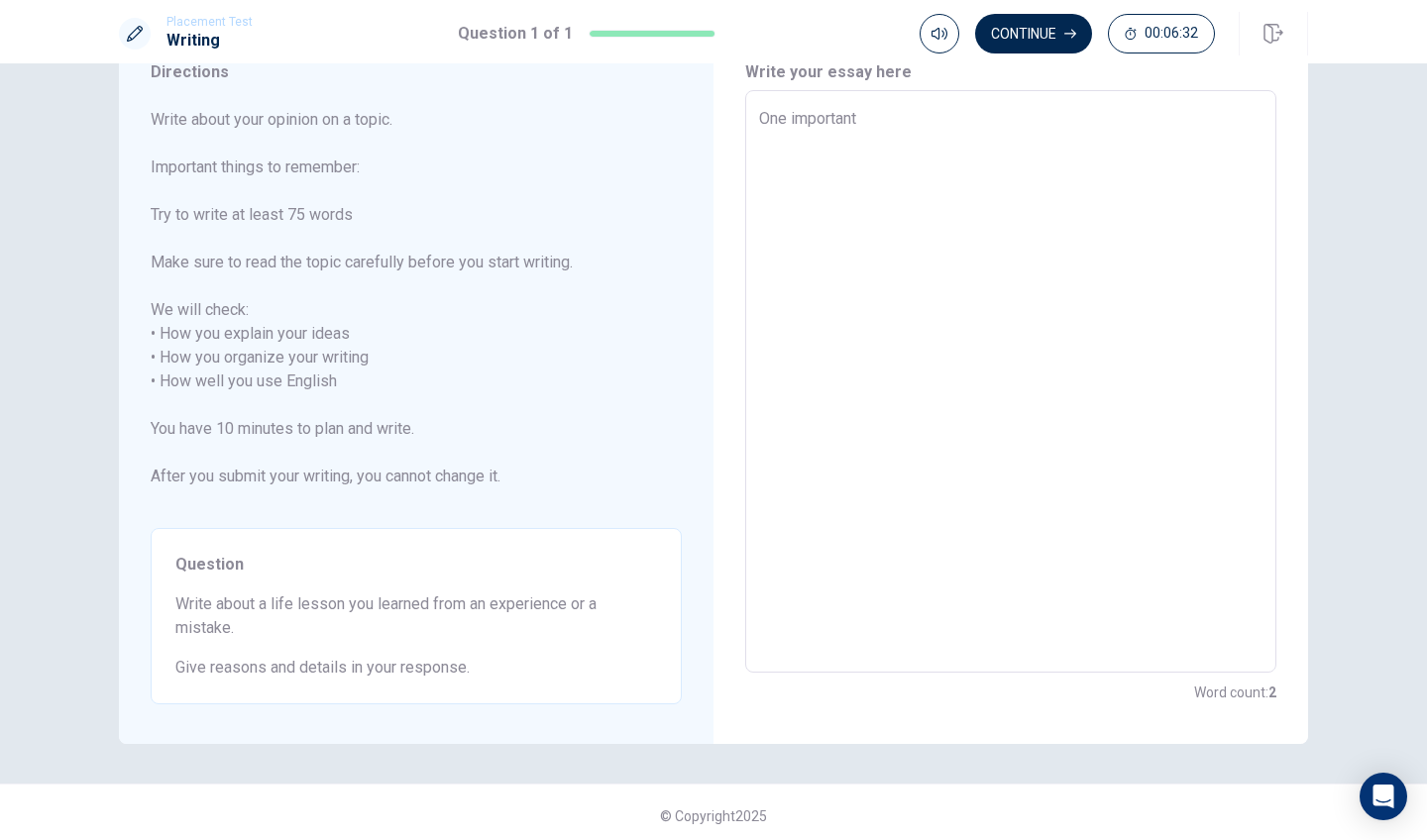 type on "One important" 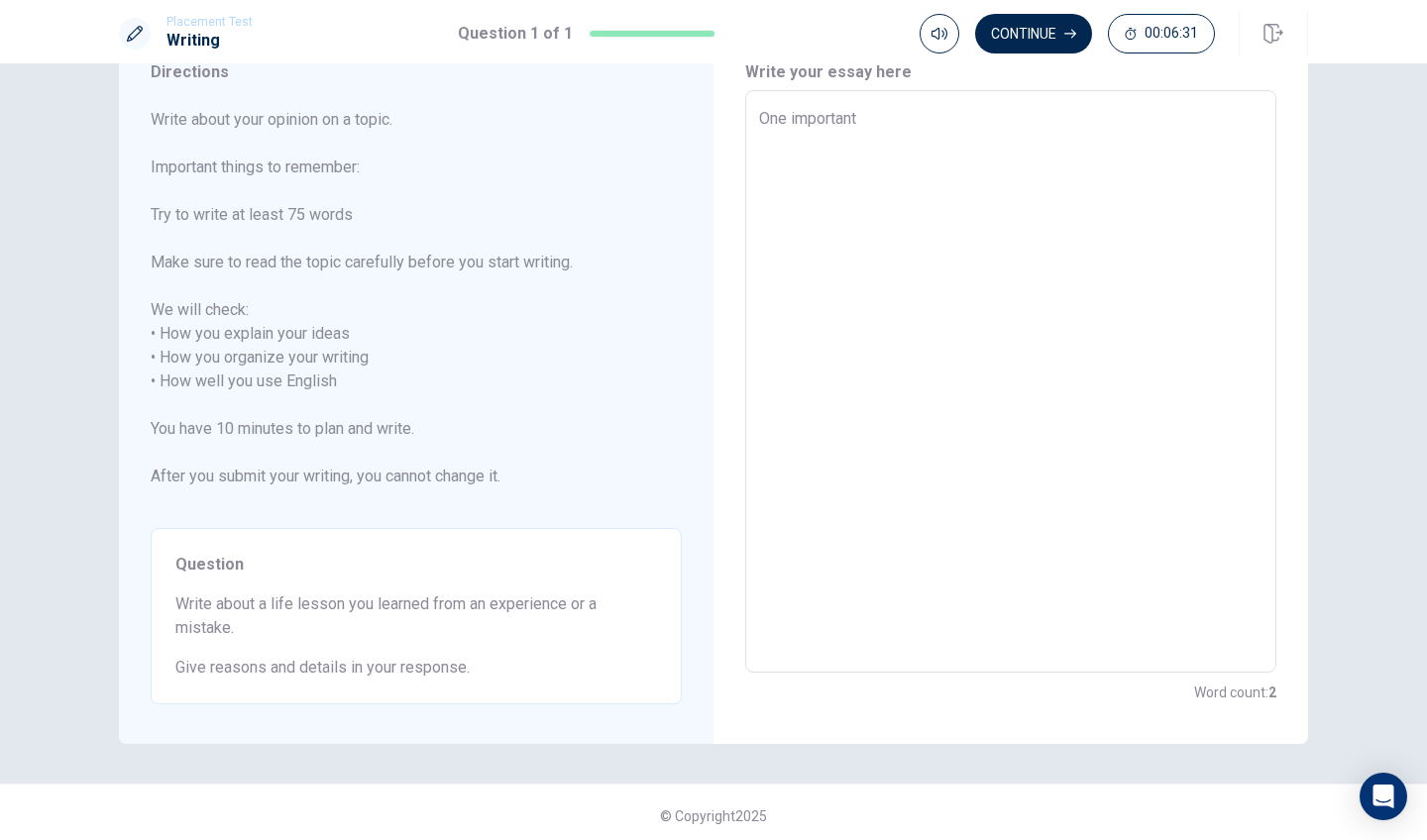 type on "x" 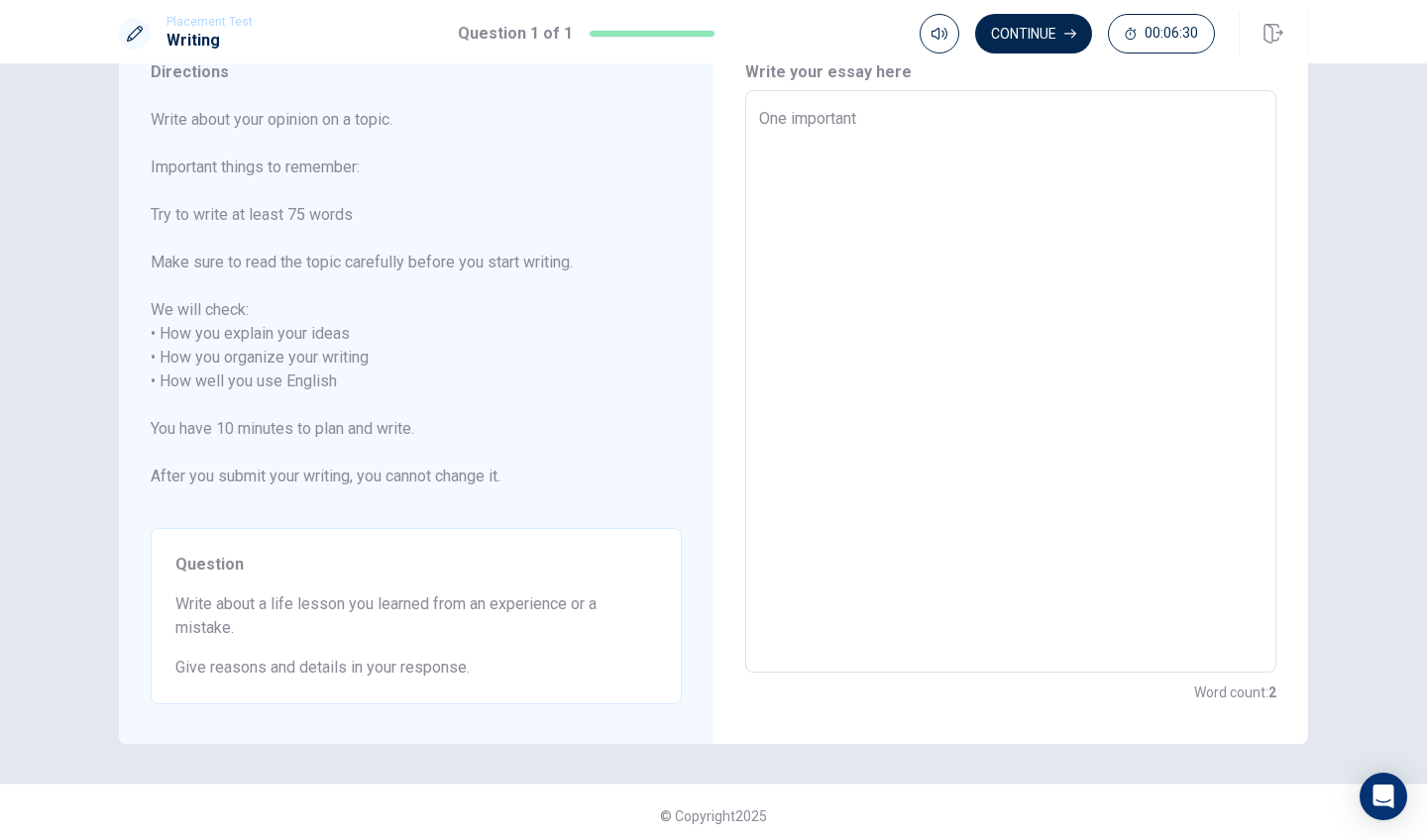 type on "One important l" 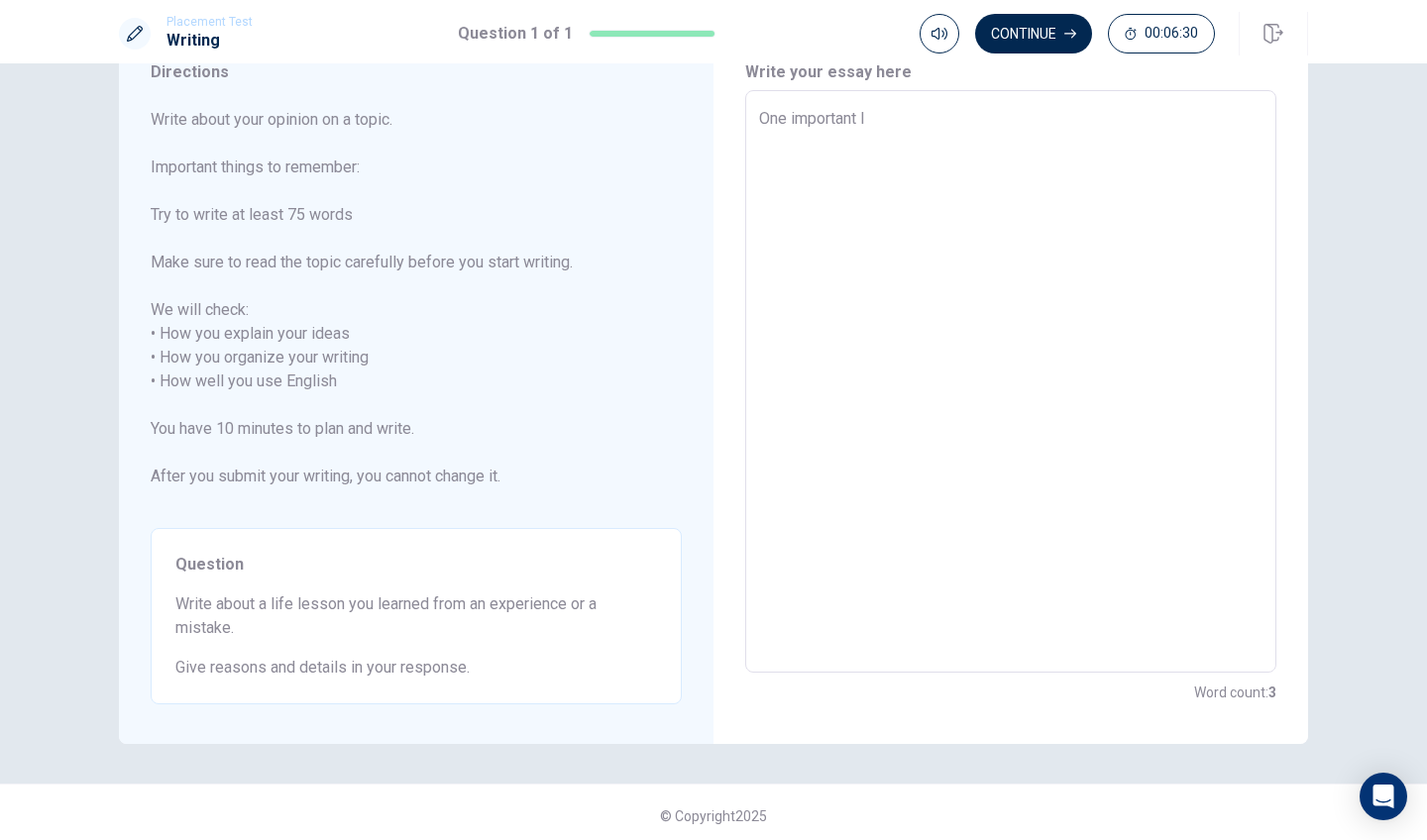 type on "x" 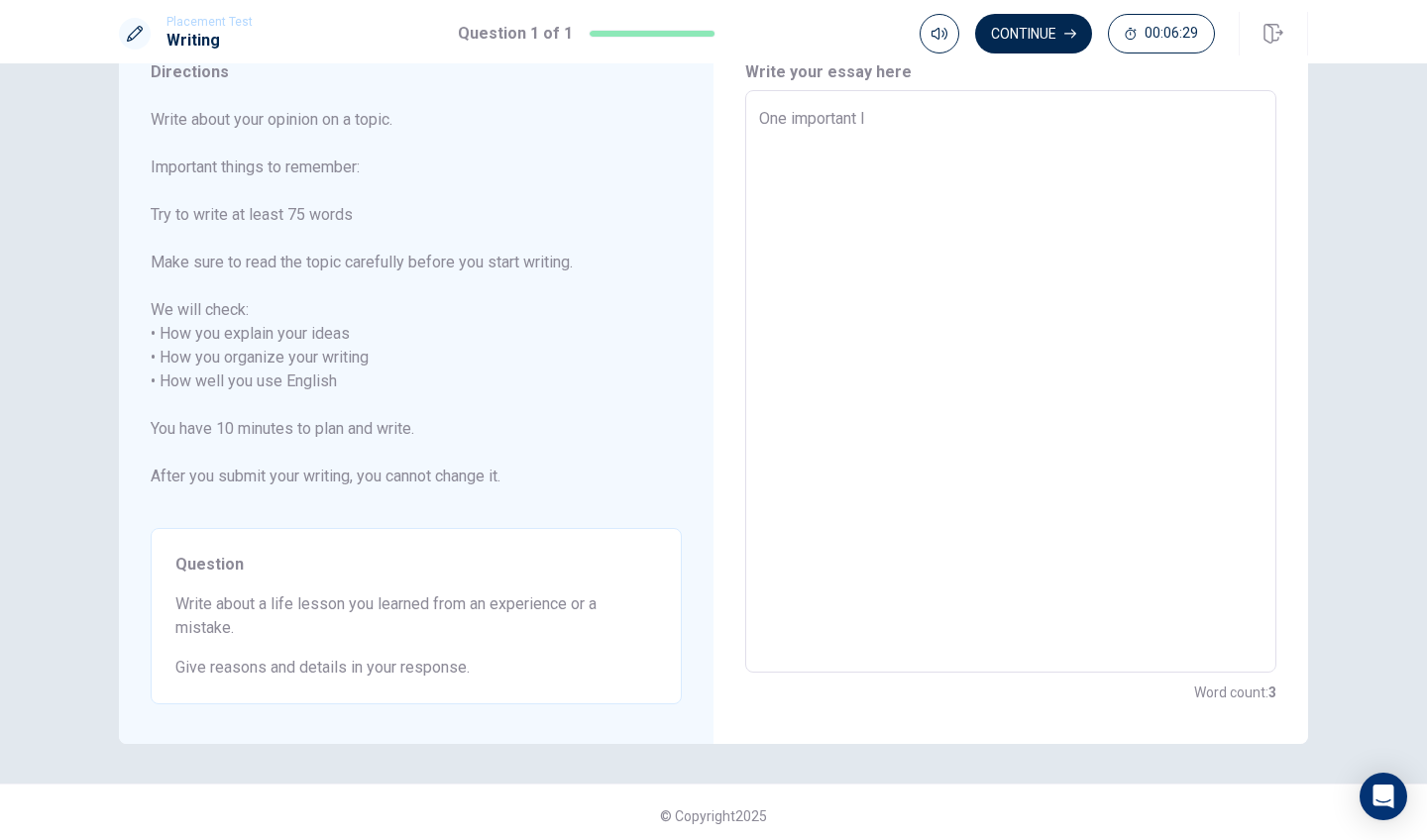 type on "One important li" 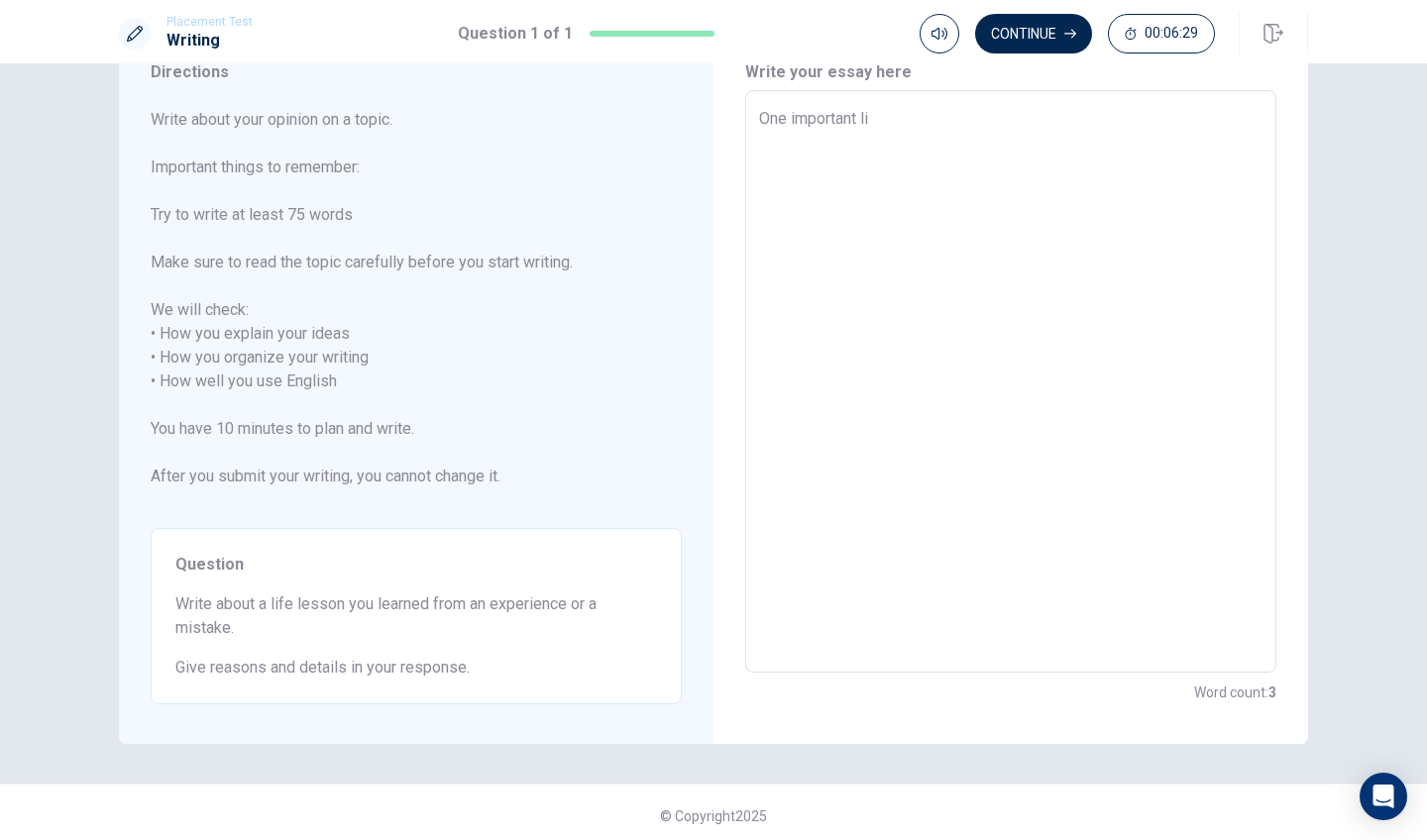type on "x" 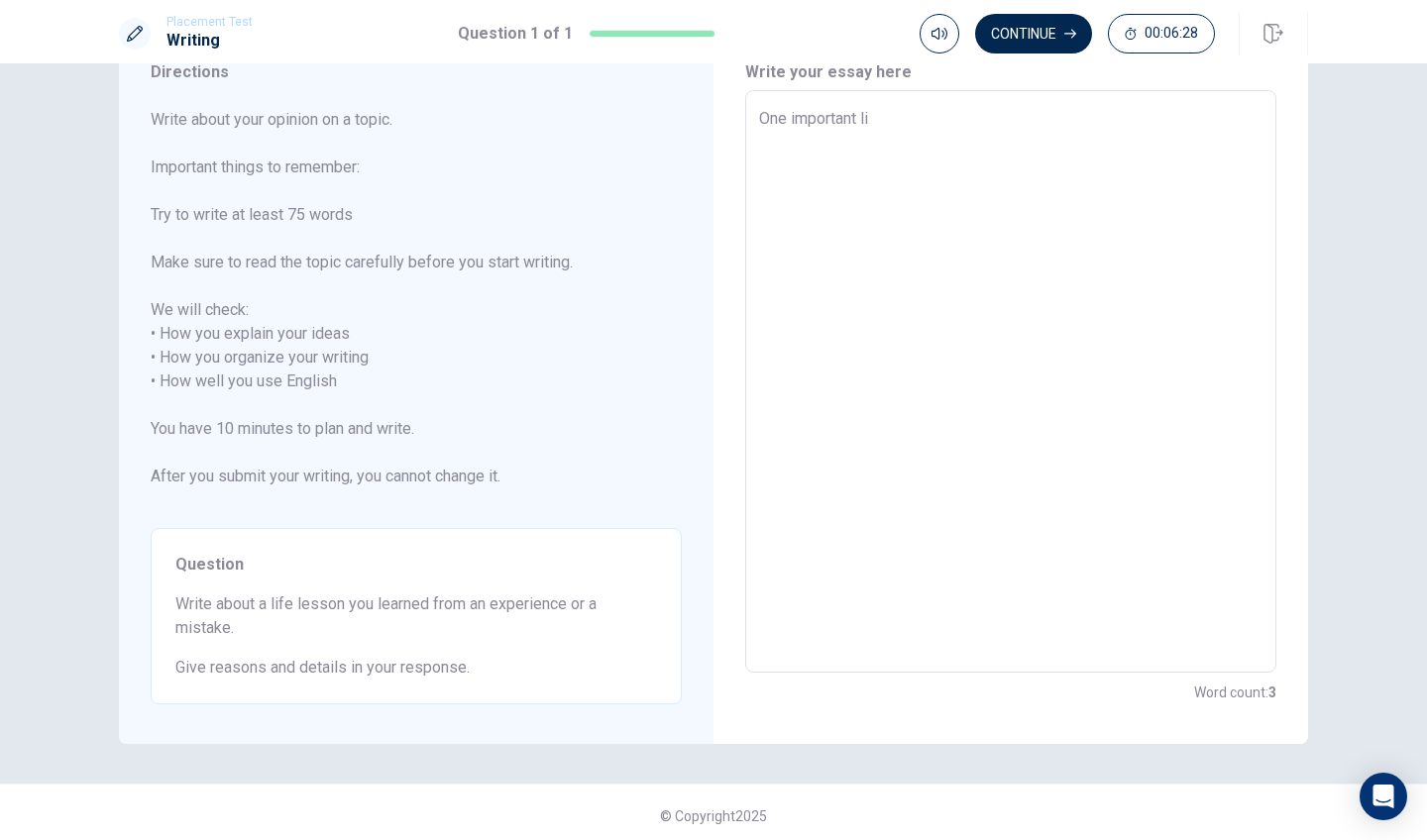 type on "One important lif" 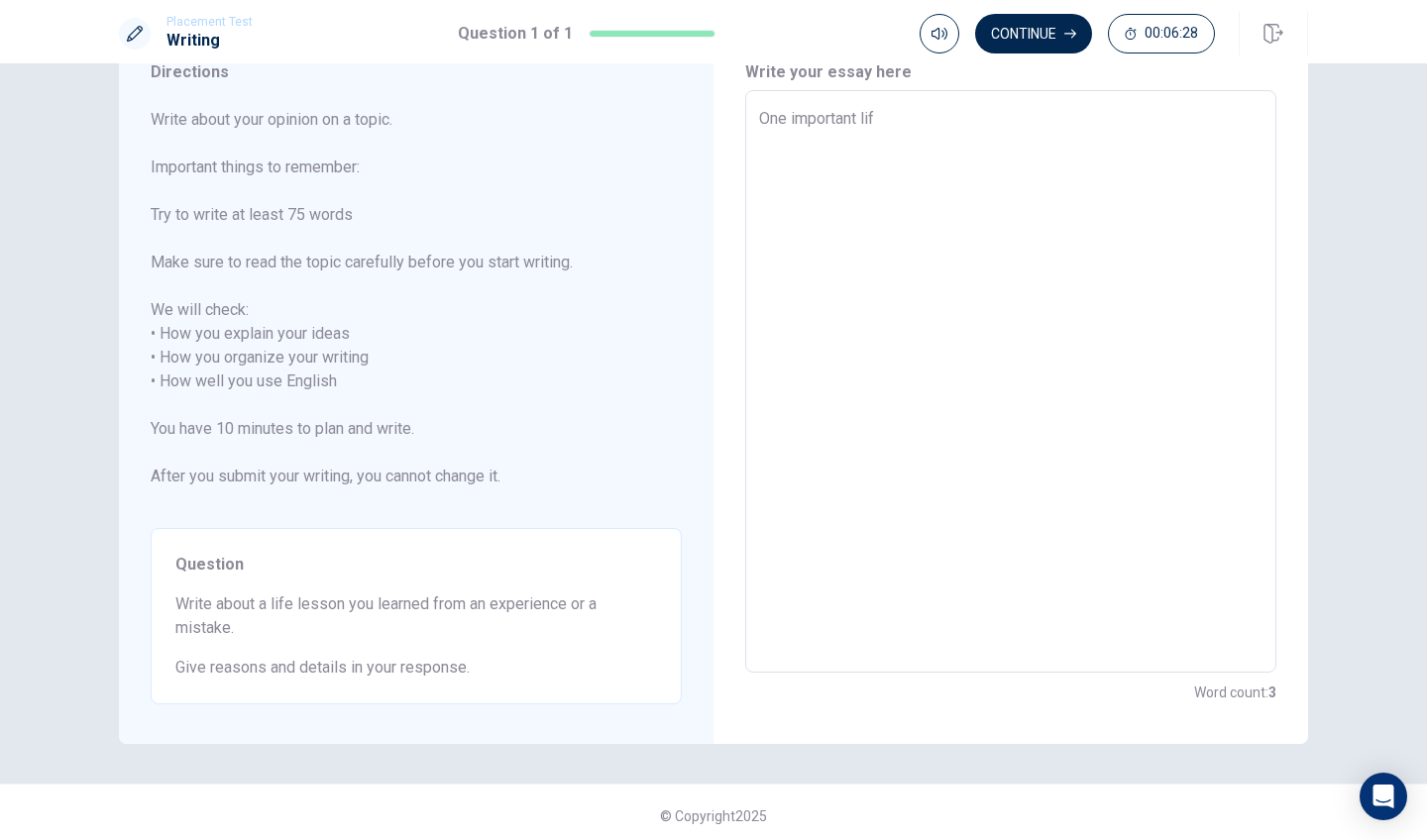 type on "x" 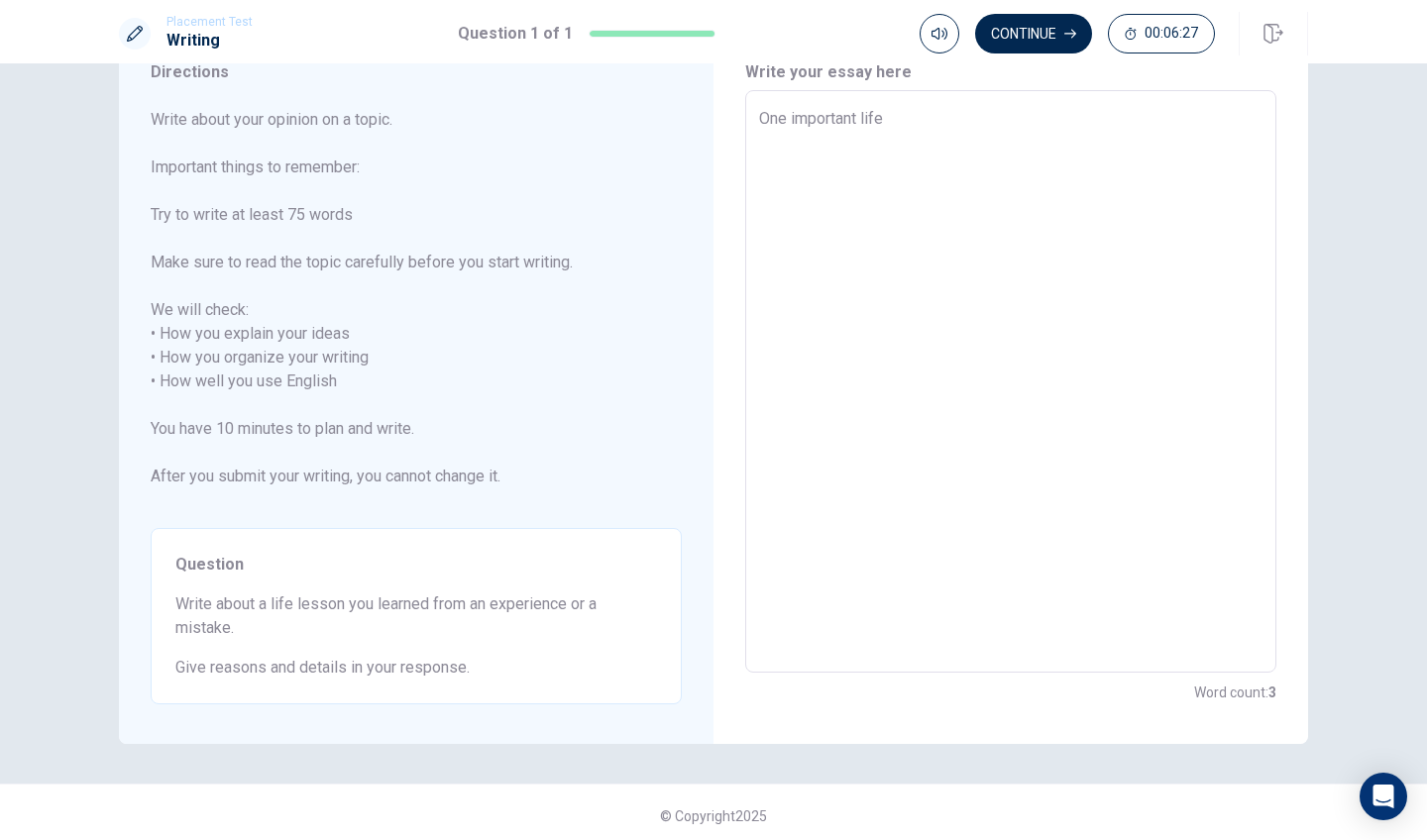 type on "x" 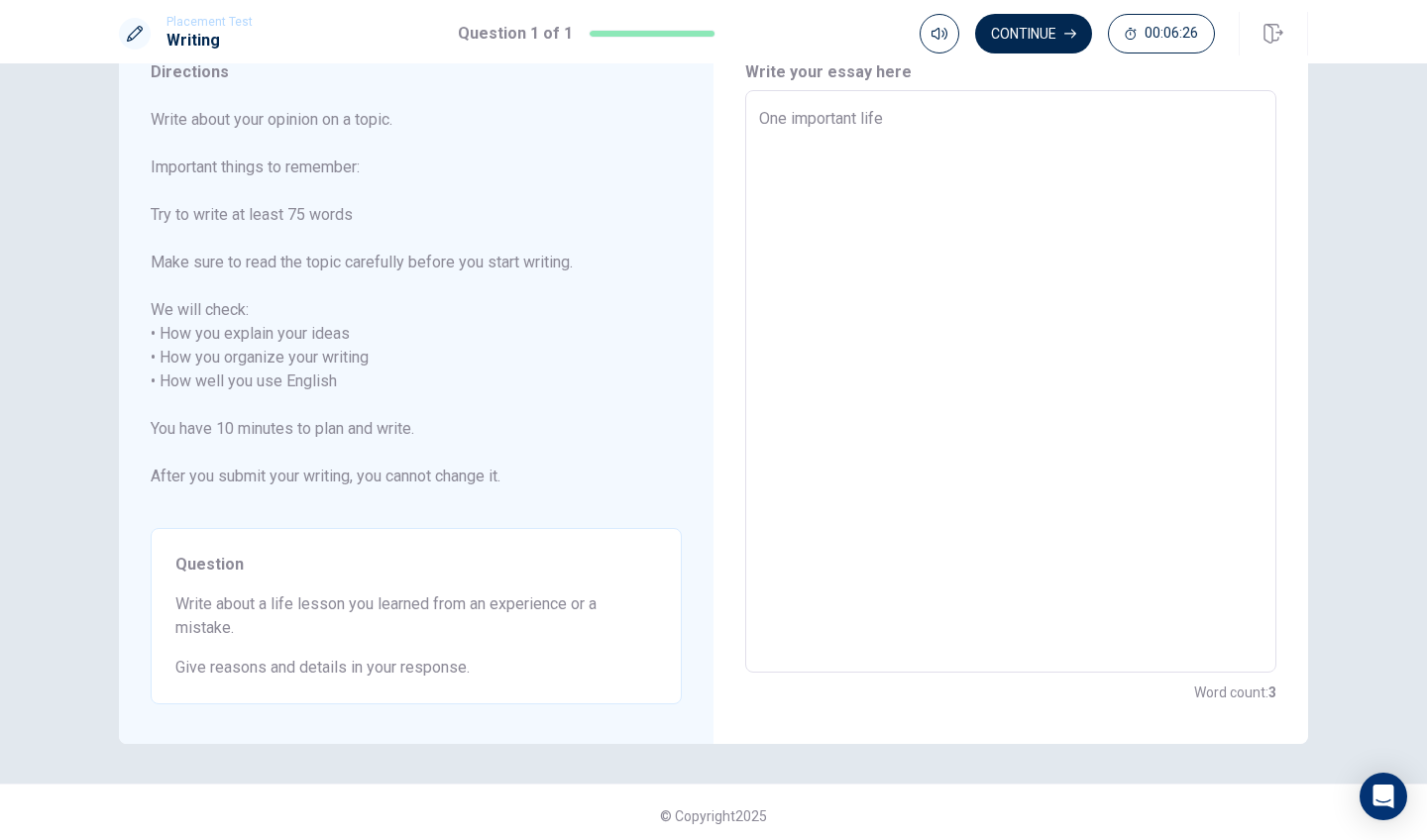 type on "One important life" 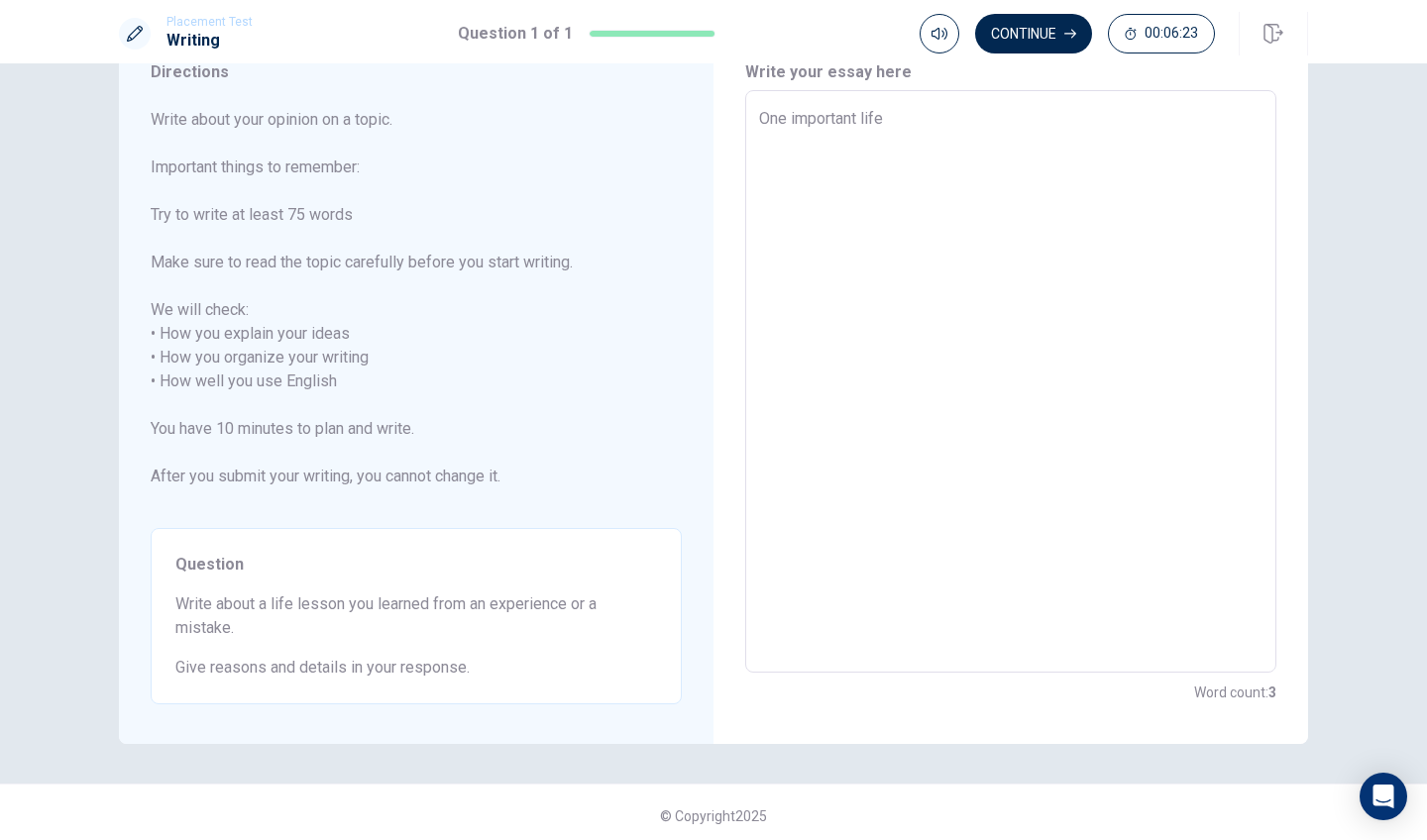 type on "x" 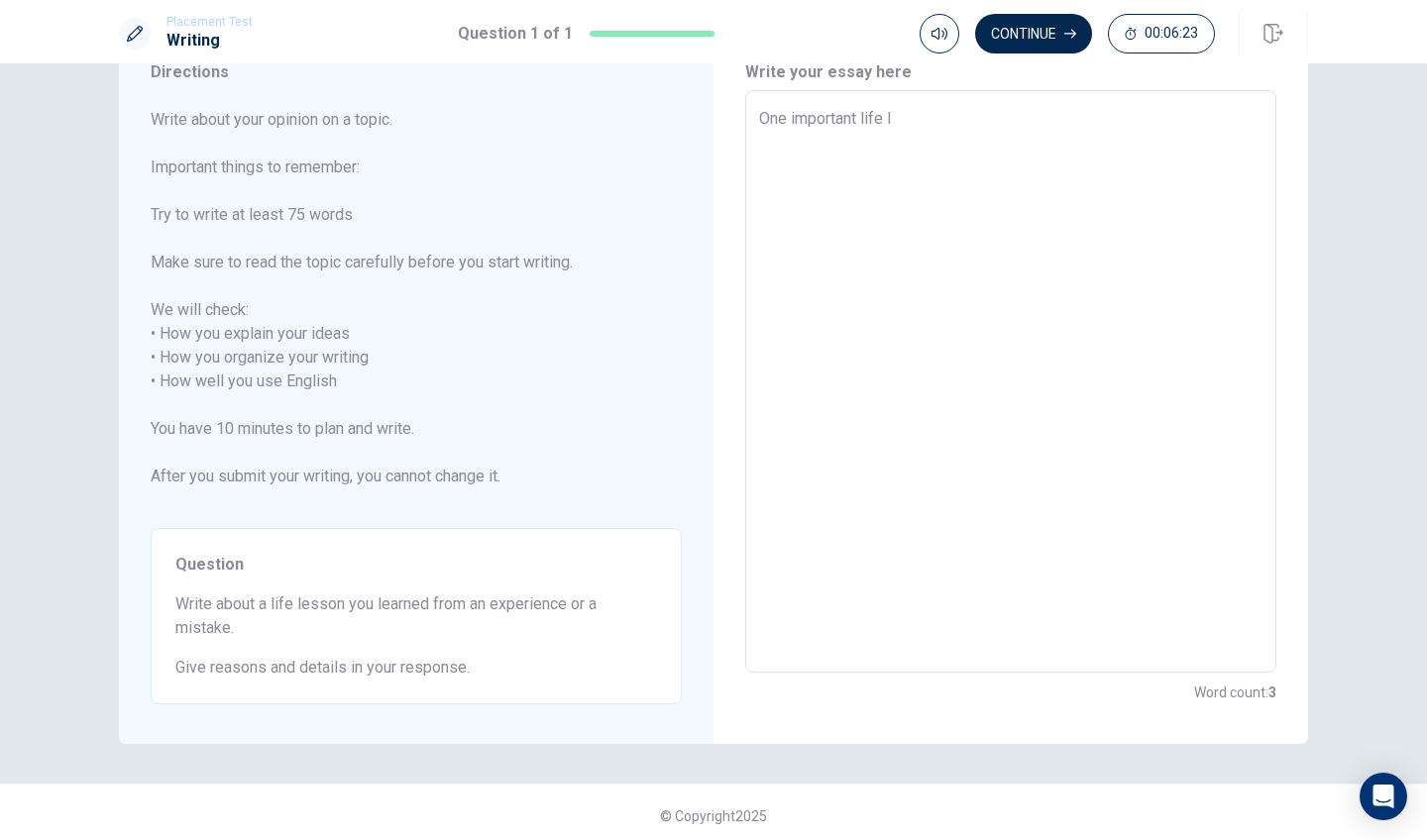 type on "x" 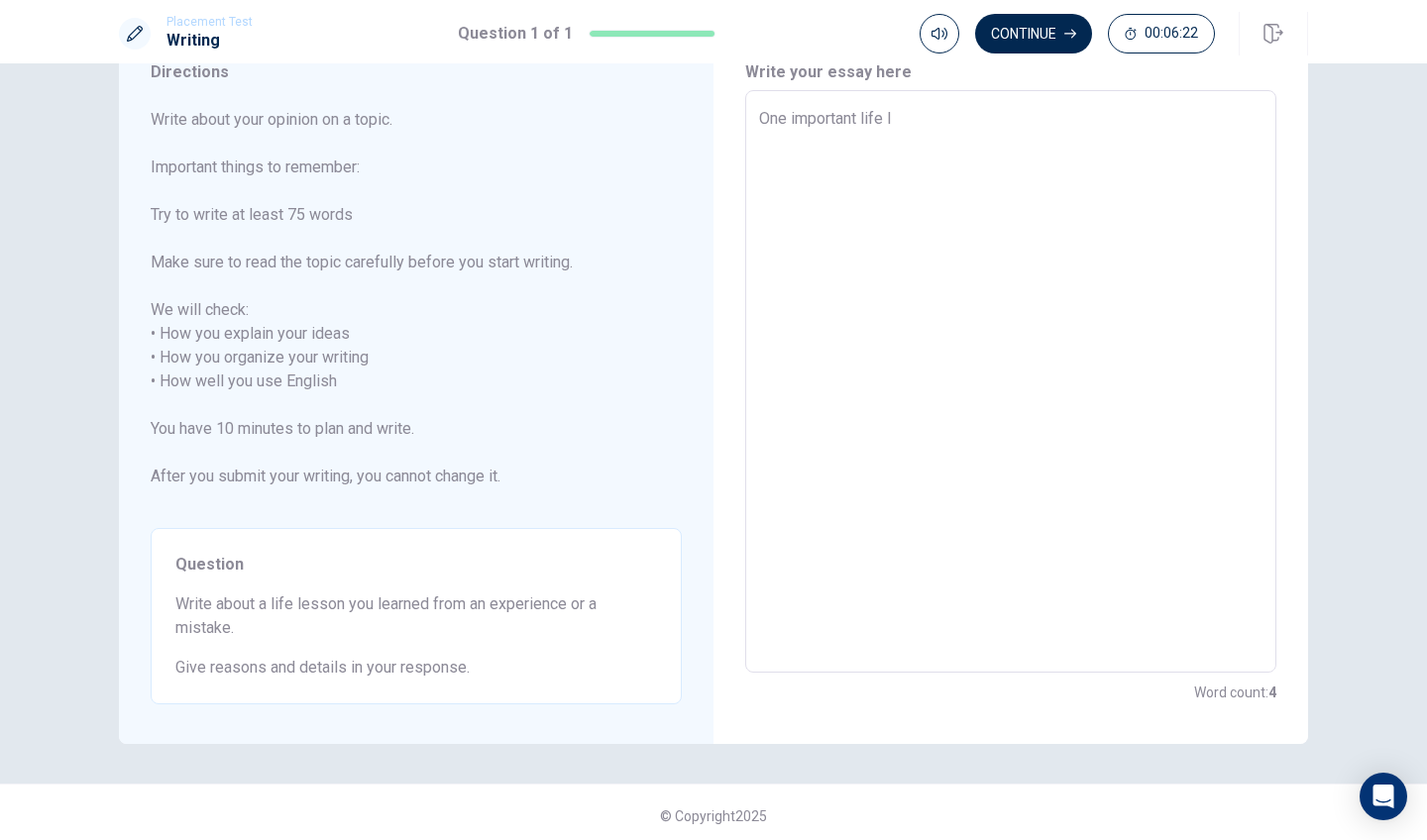 type on "One important life le" 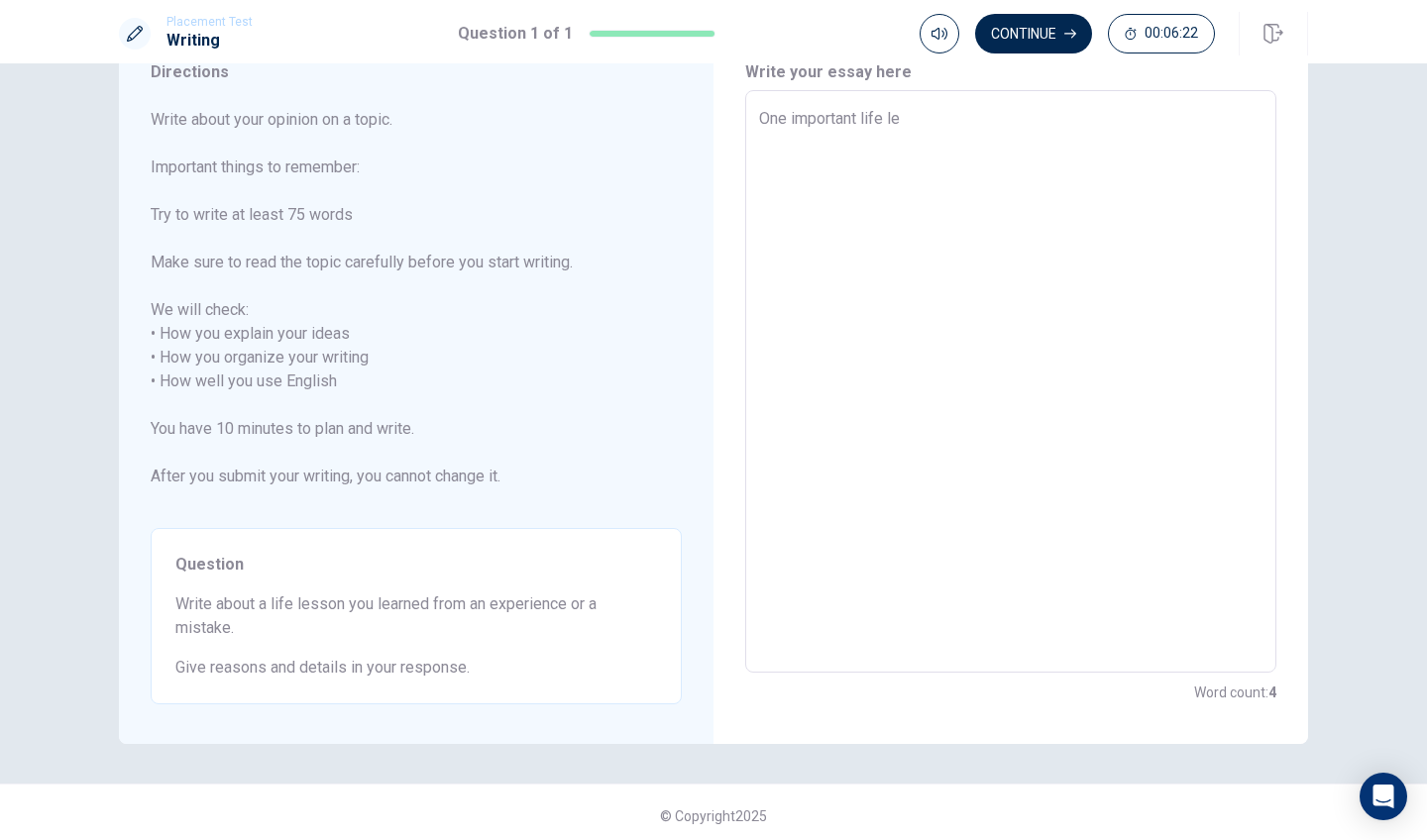 type on "x" 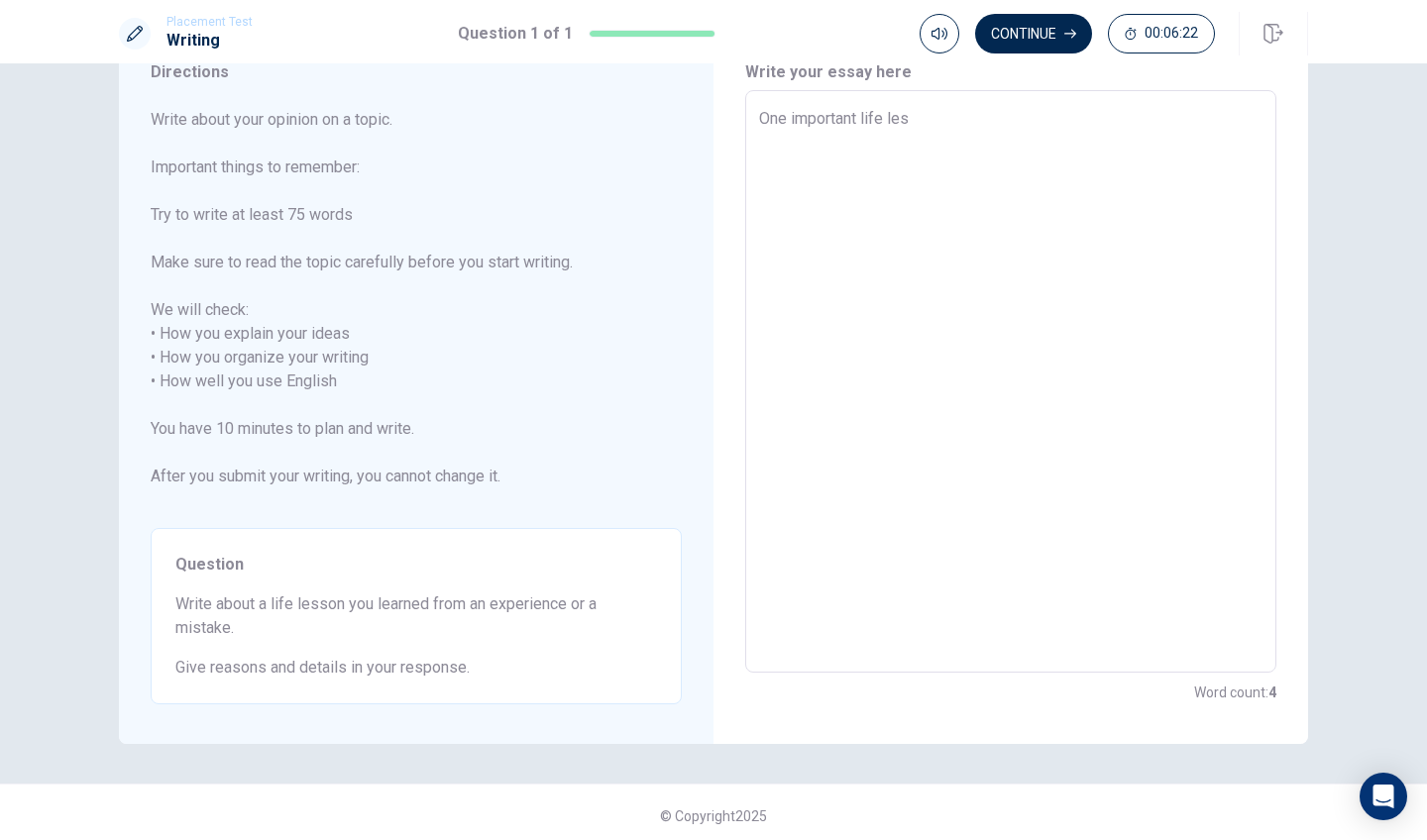 type on "x" 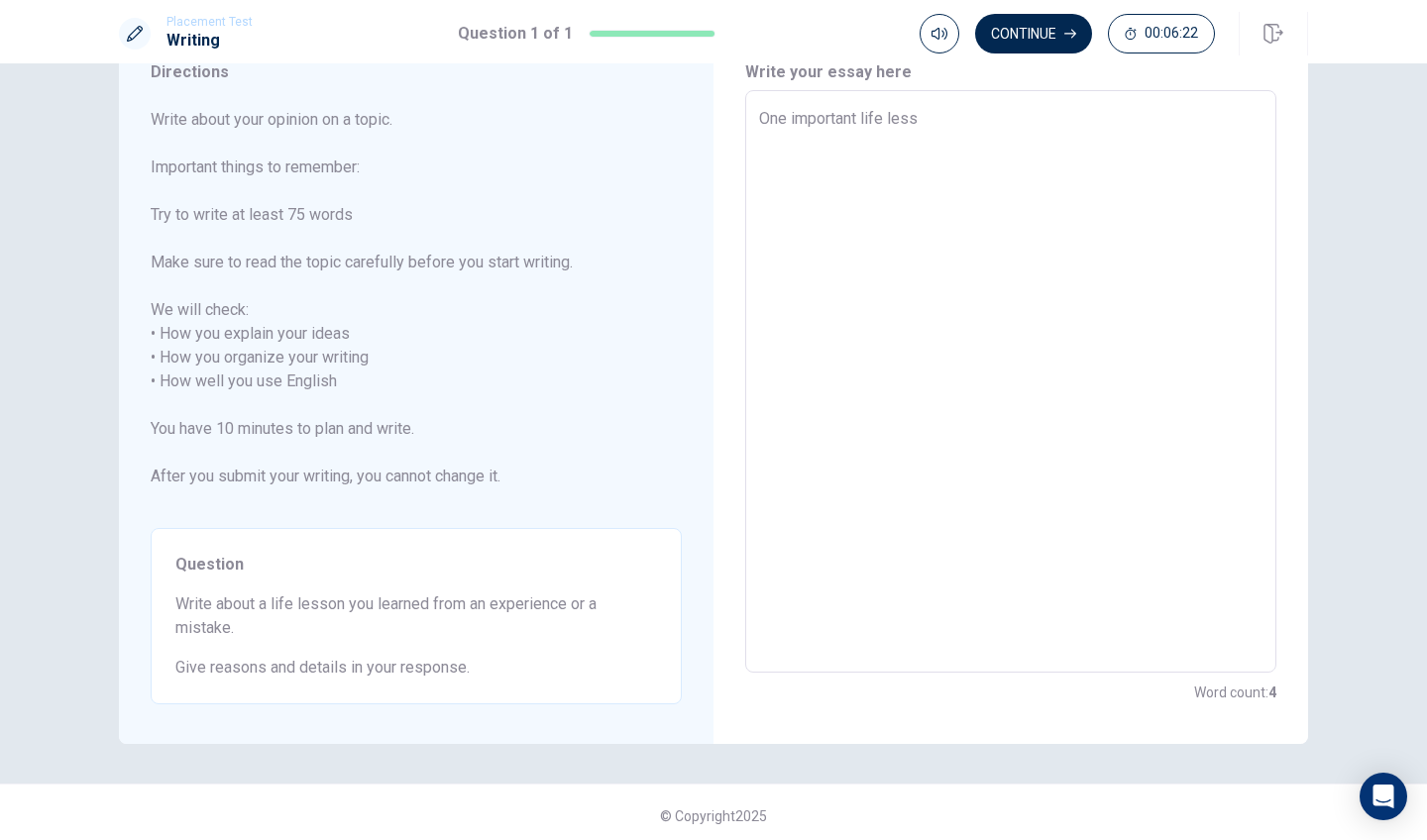 type on "x" 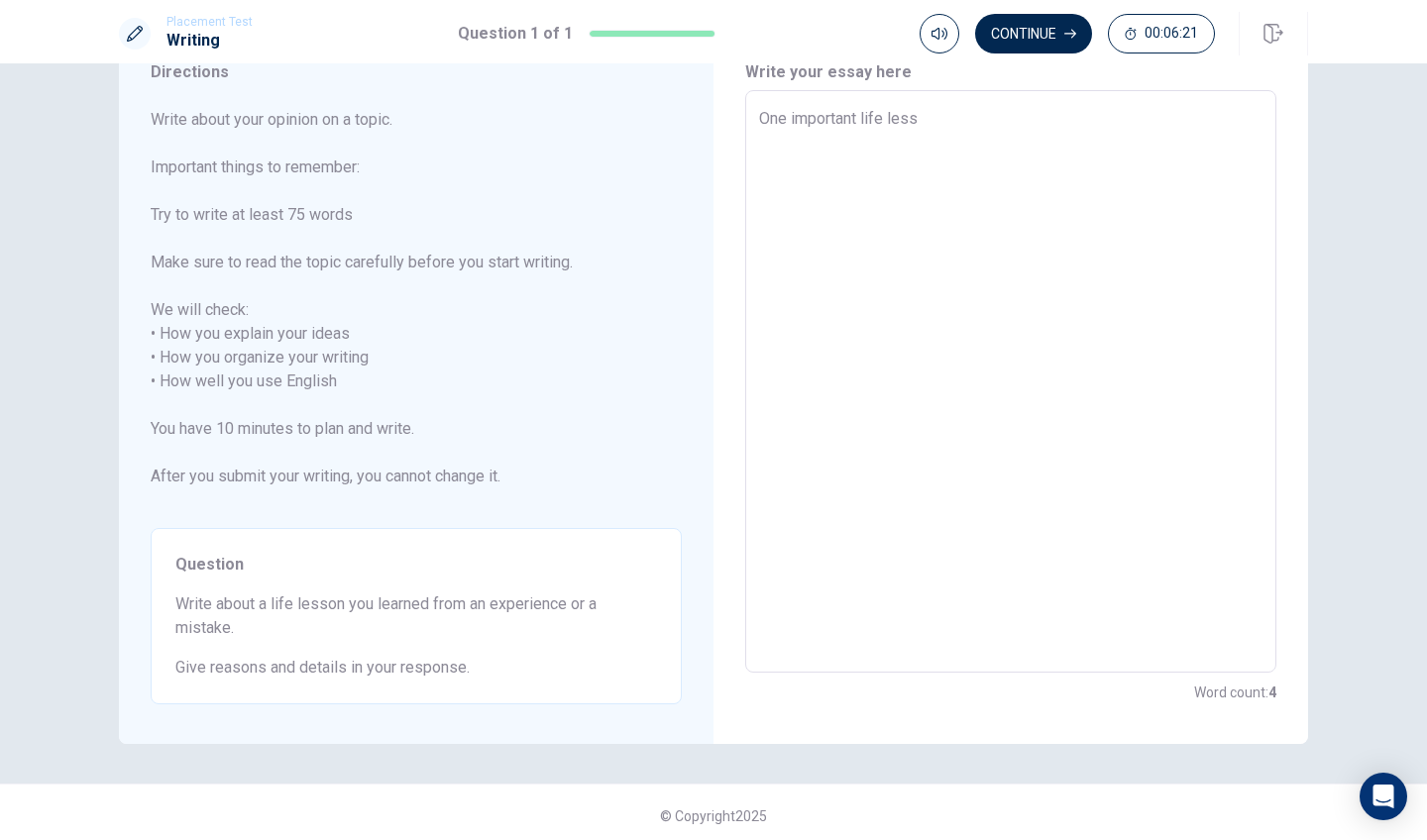 type on "One important life lesso" 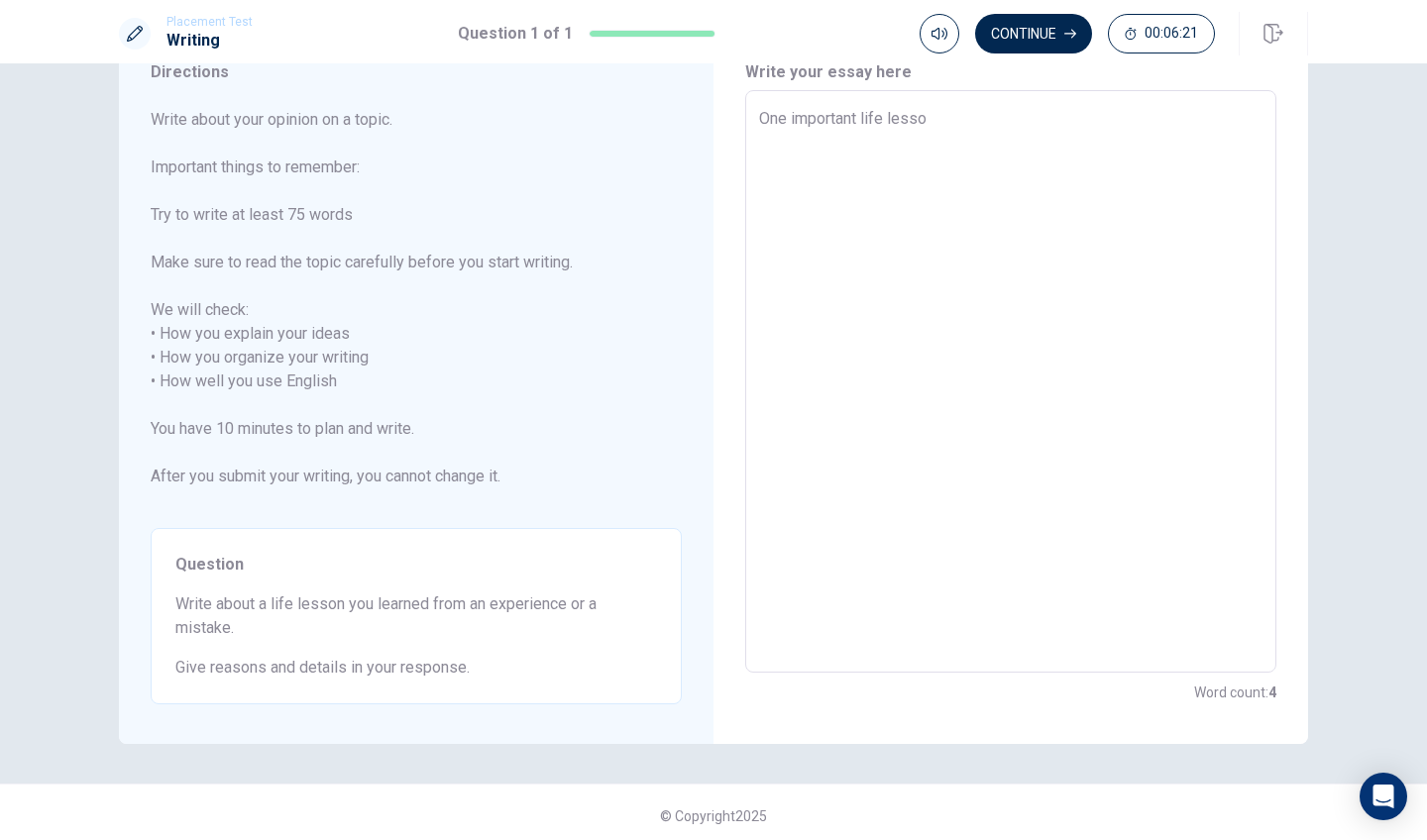 type on "x" 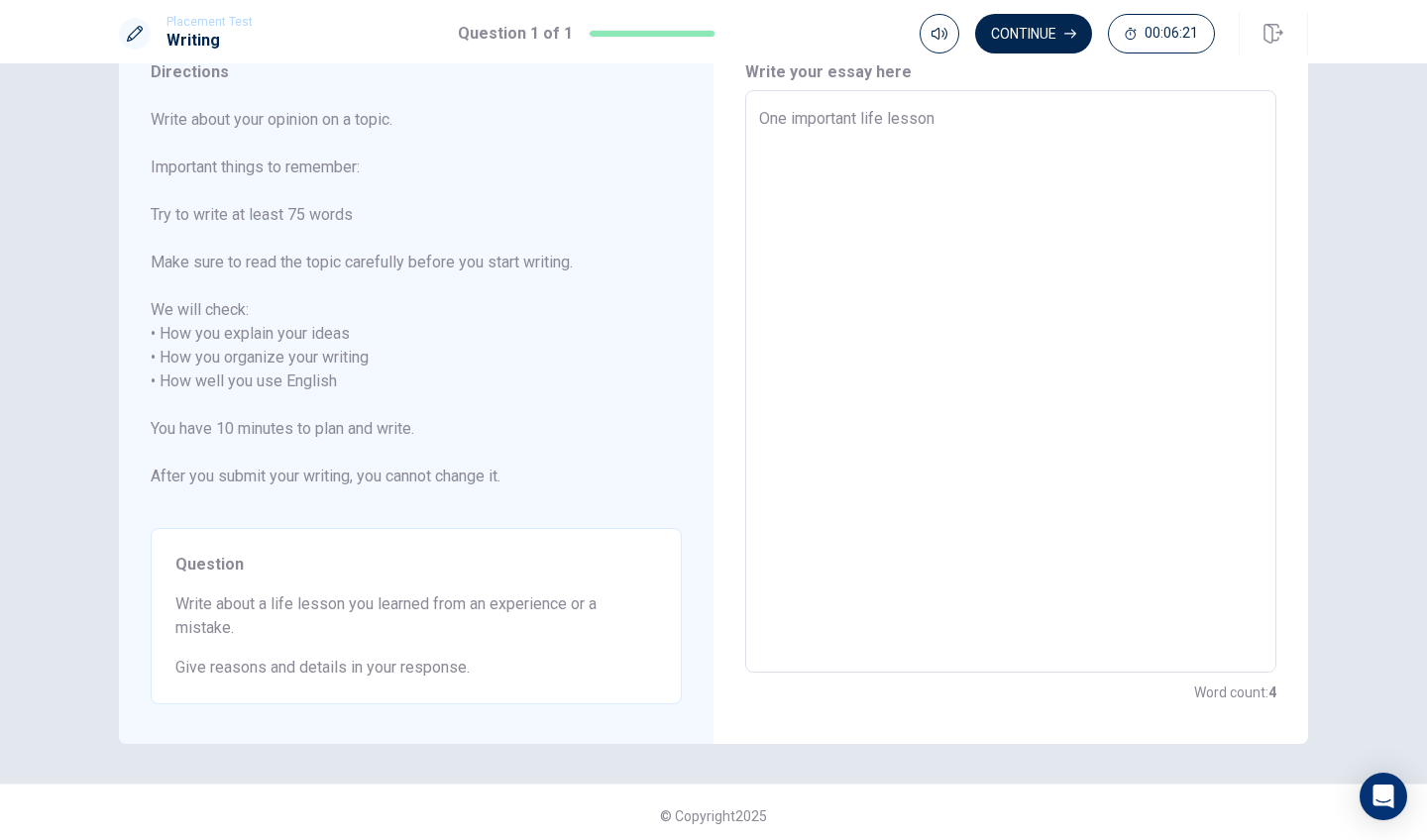type on "x" 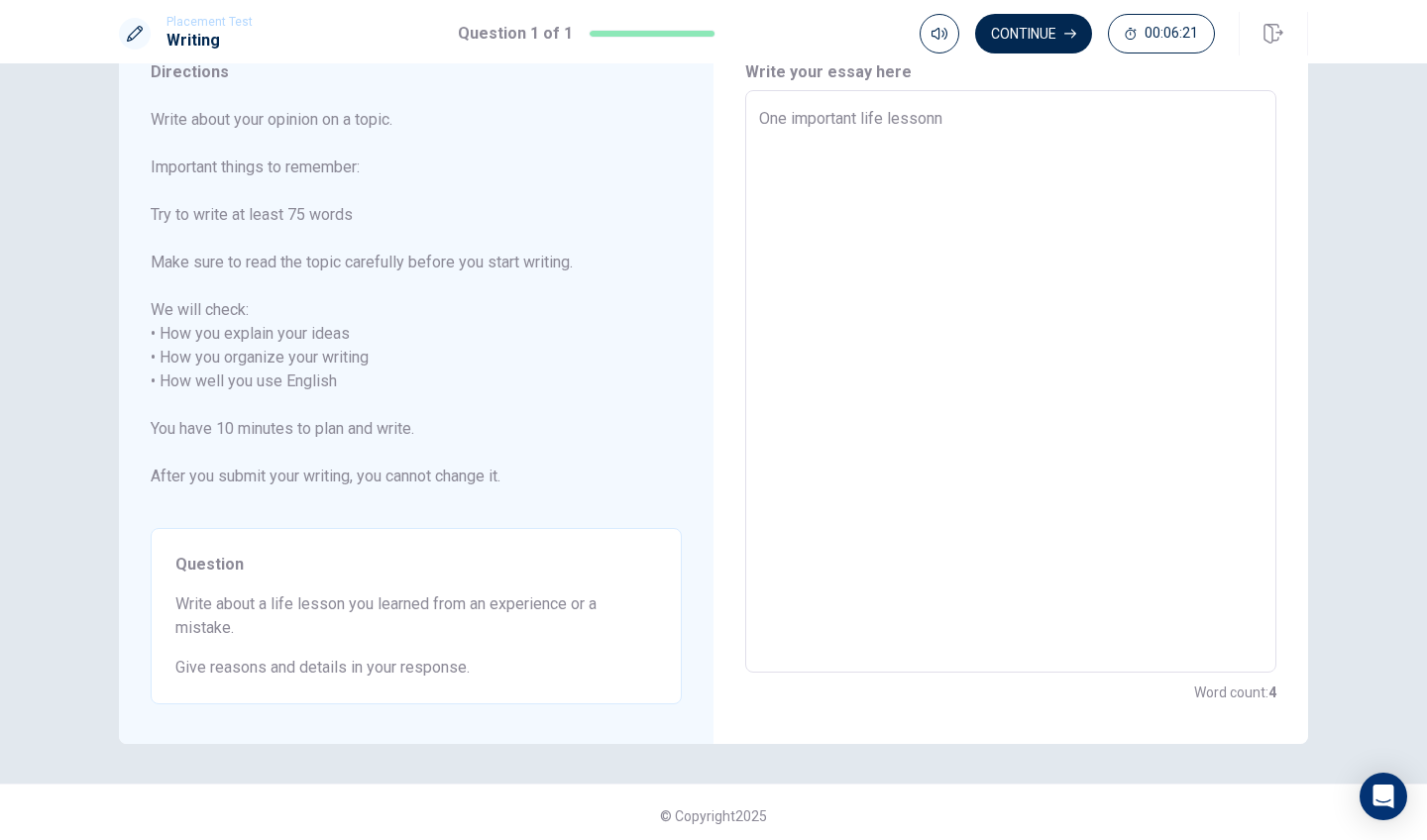 type on "x" 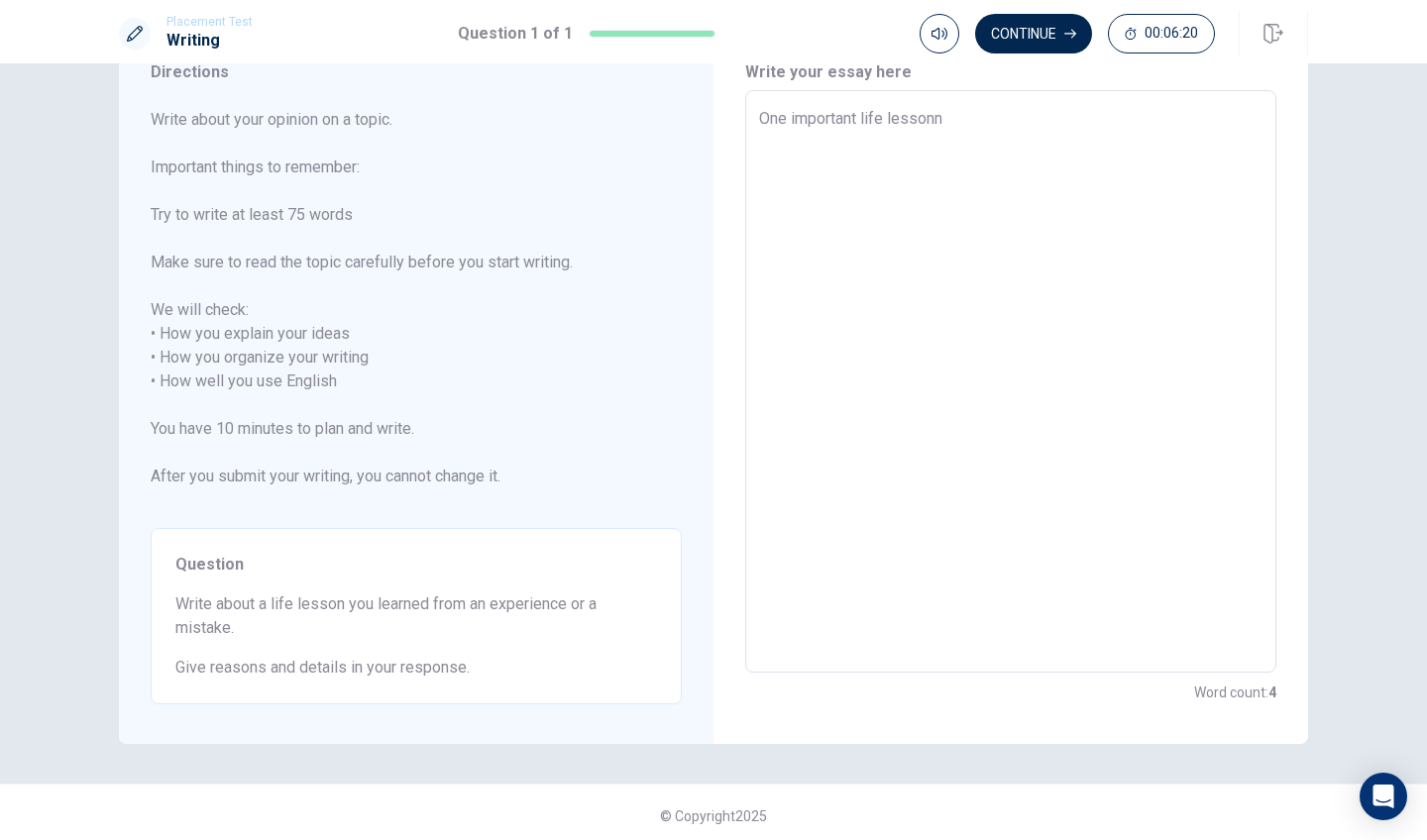 type on "One important life lesson" 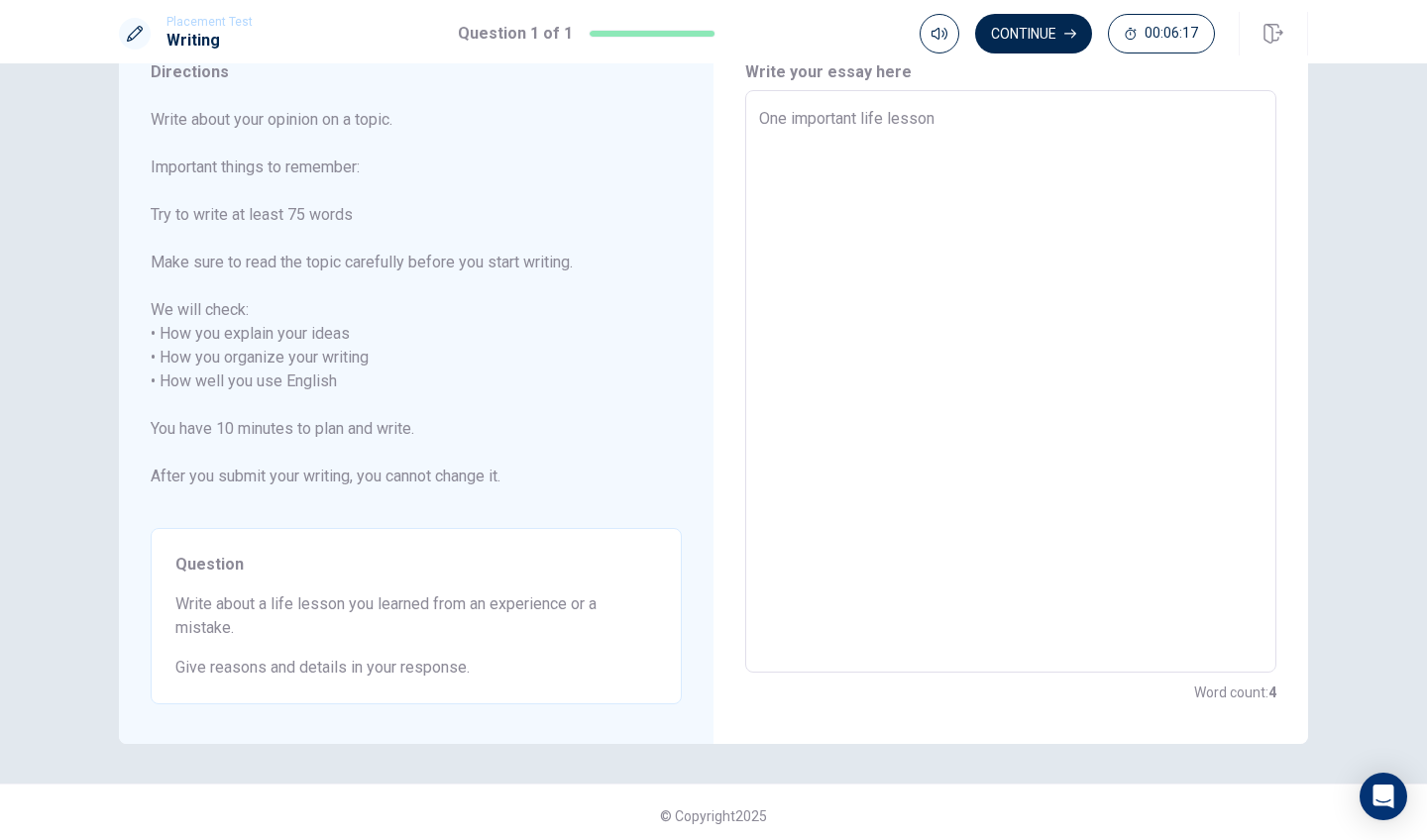 type on "x" 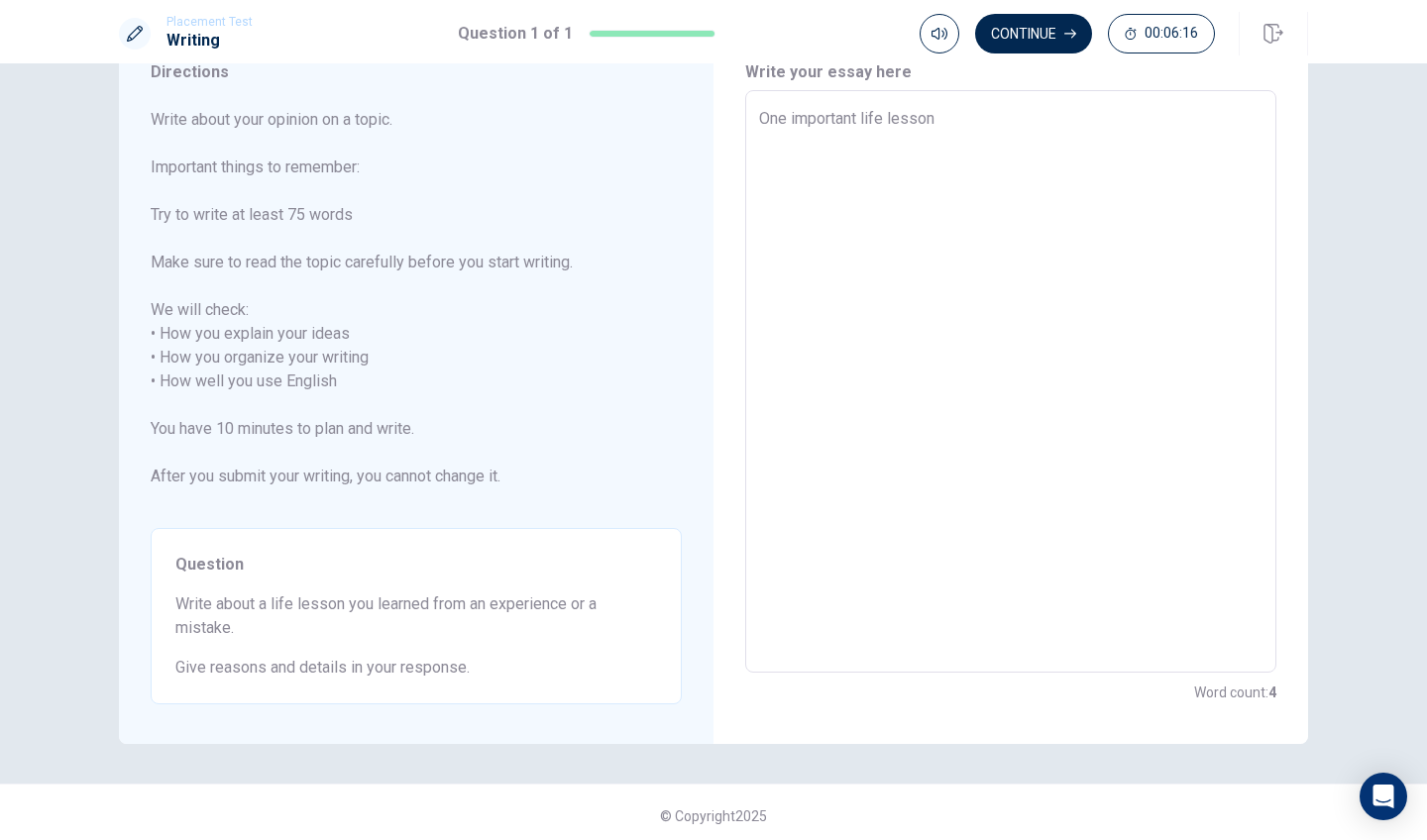 type on "One important life lesson" 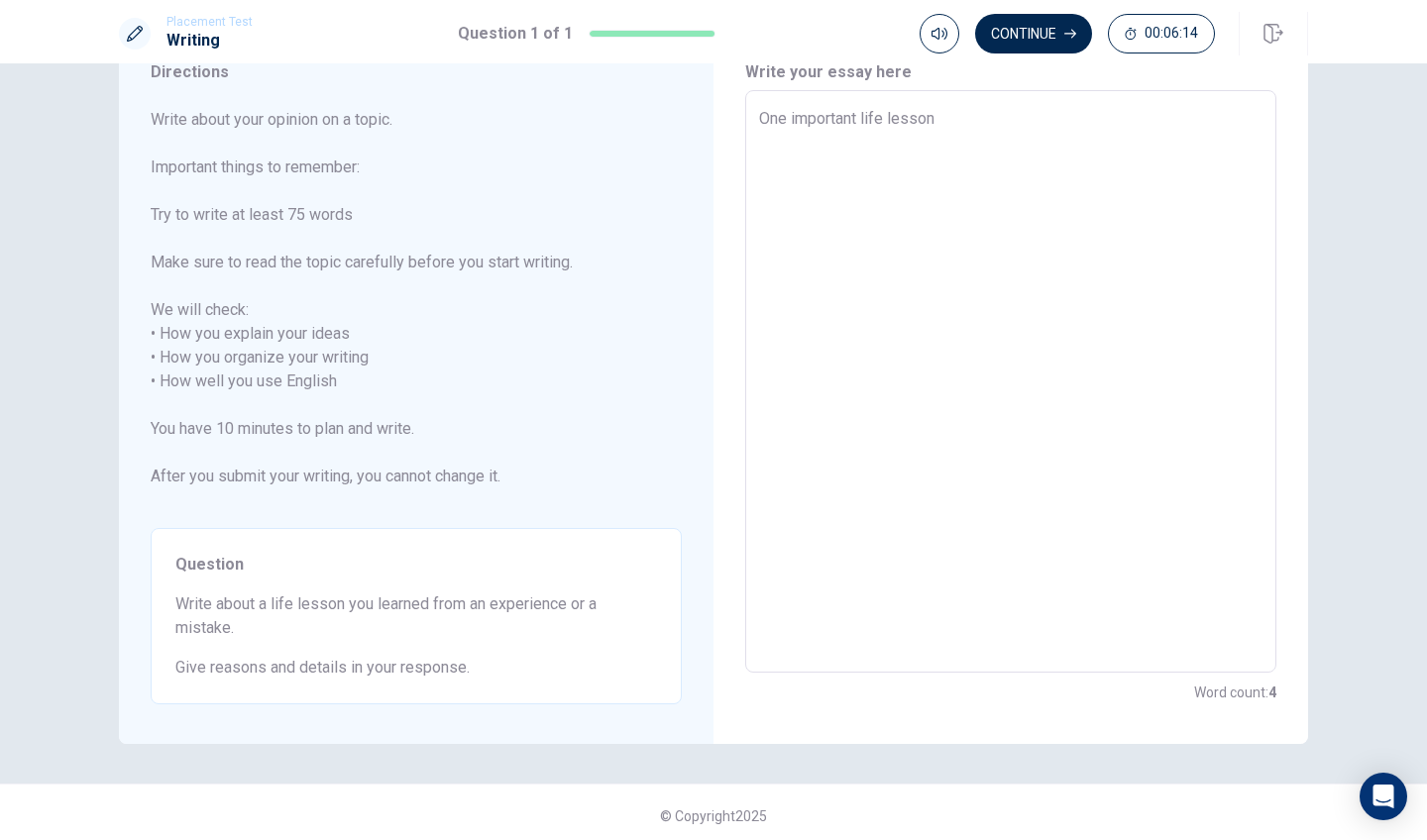 type on "x" 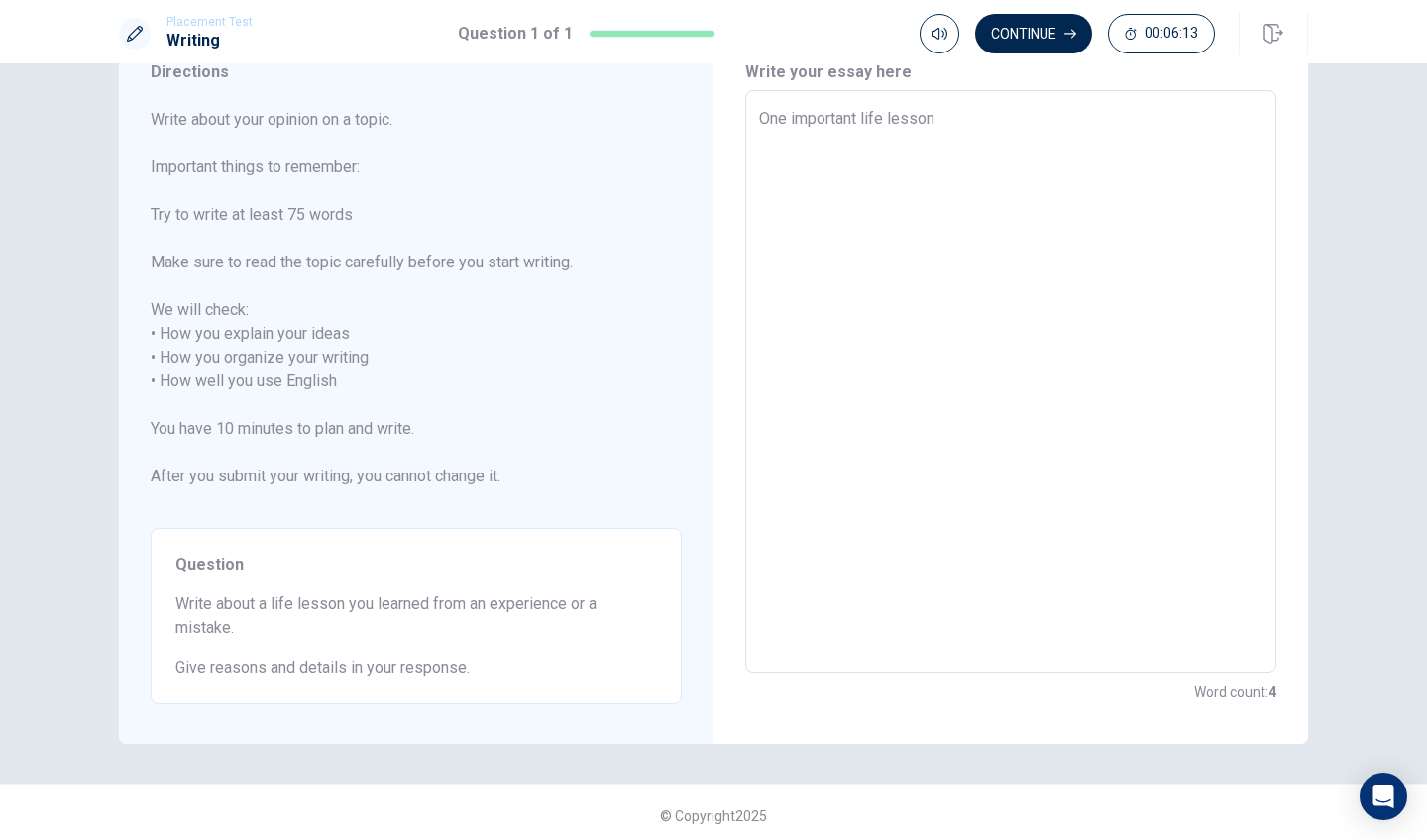type on "One important life lesson i" 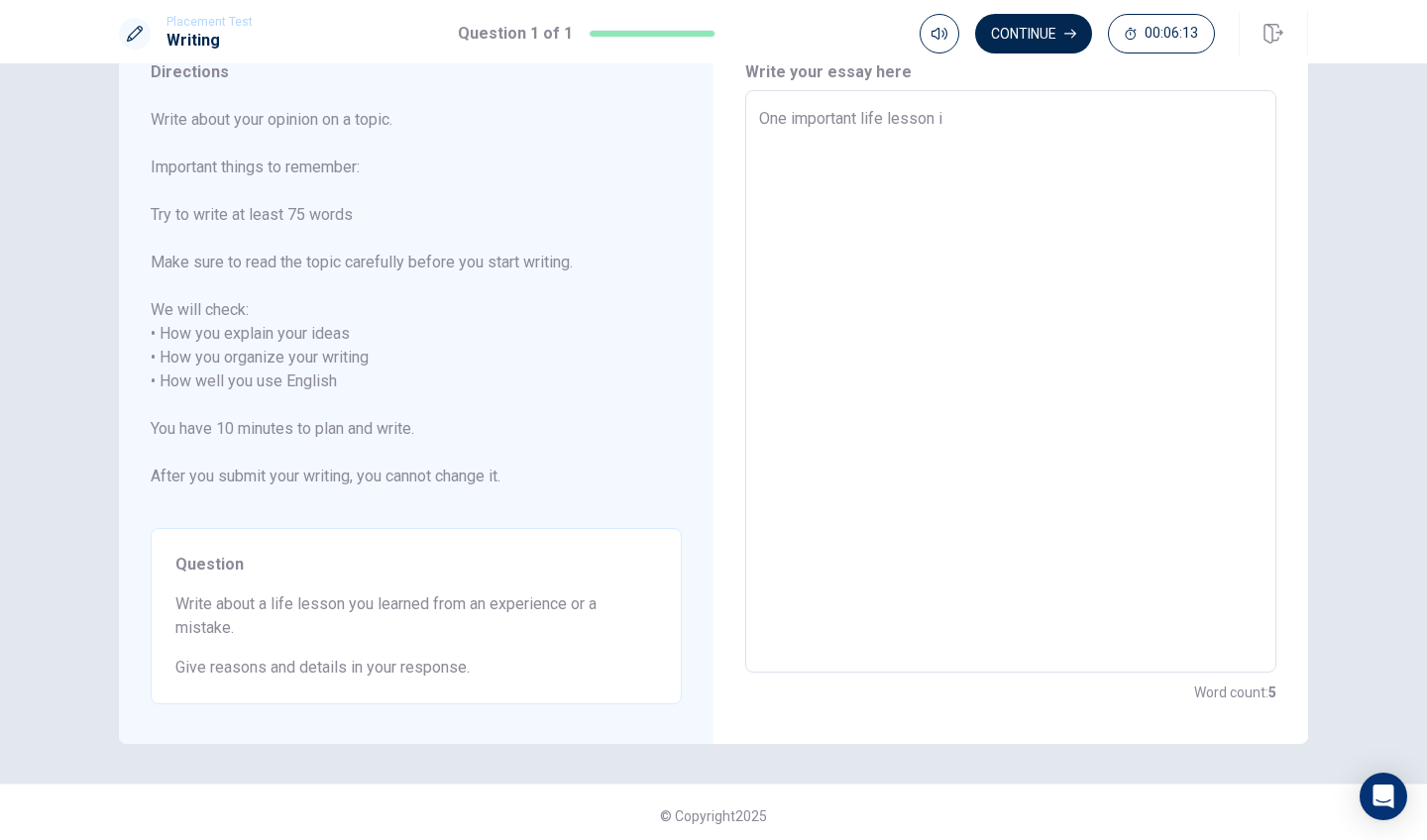 type on "x" 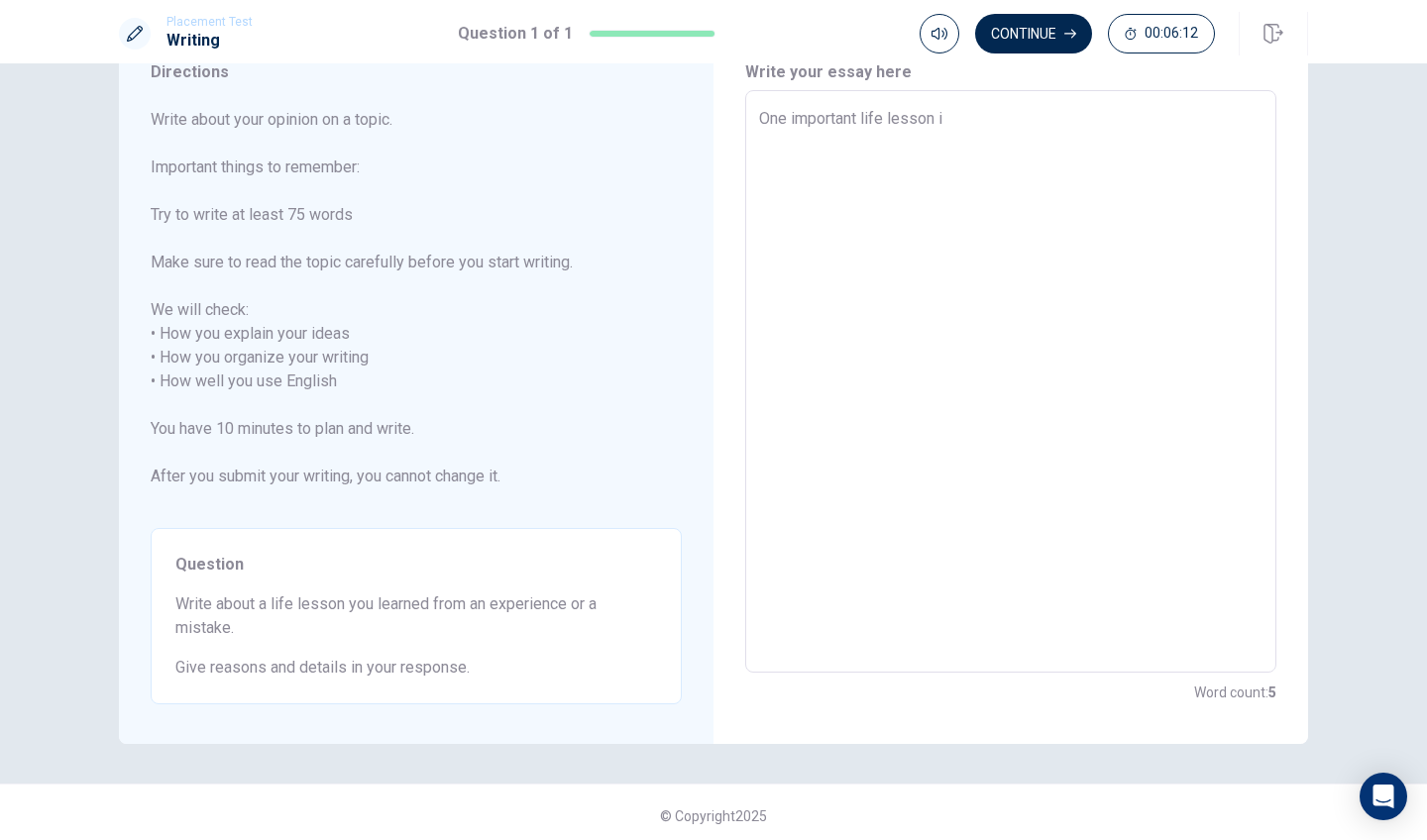 type on "One important life lesson" 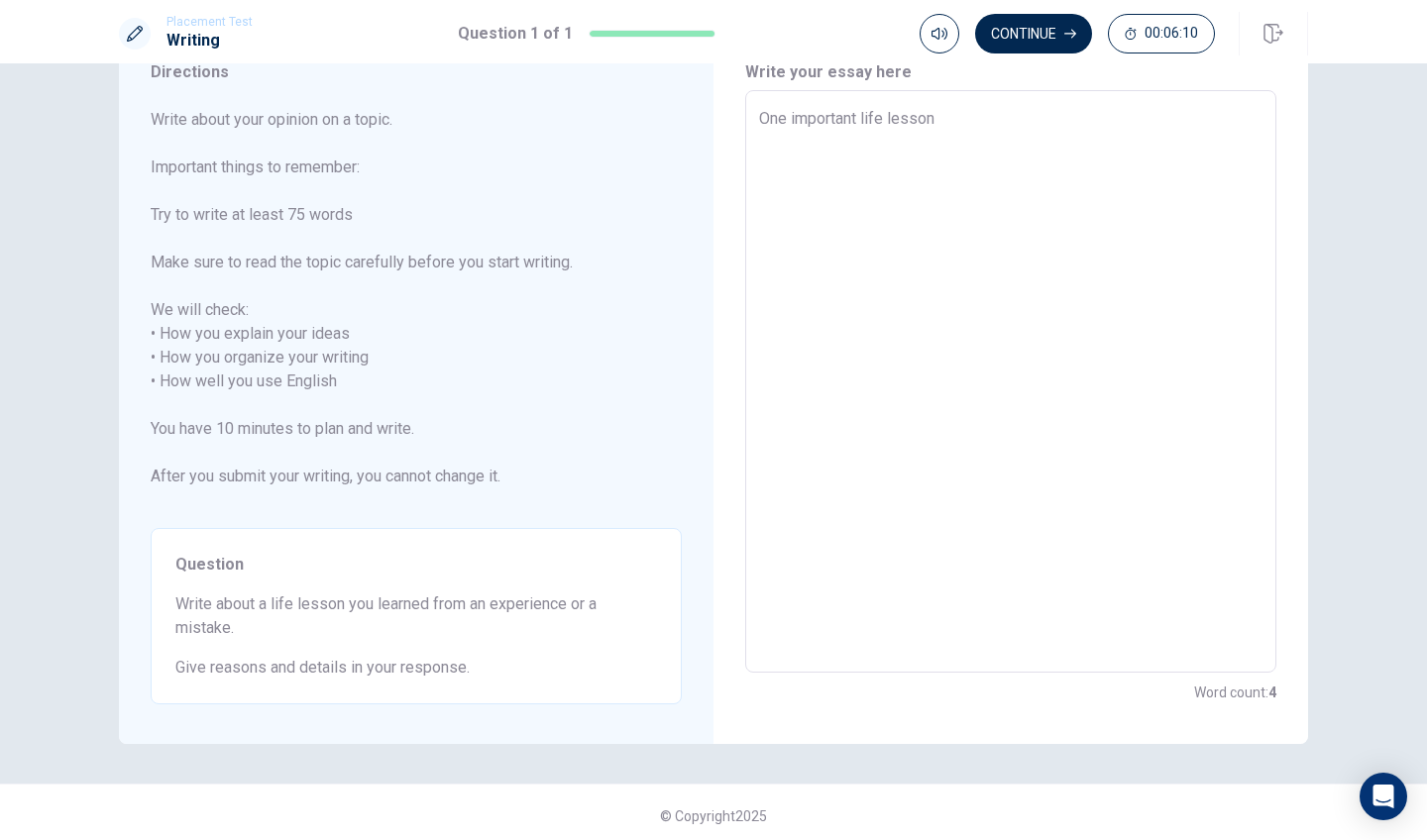 type on "x" 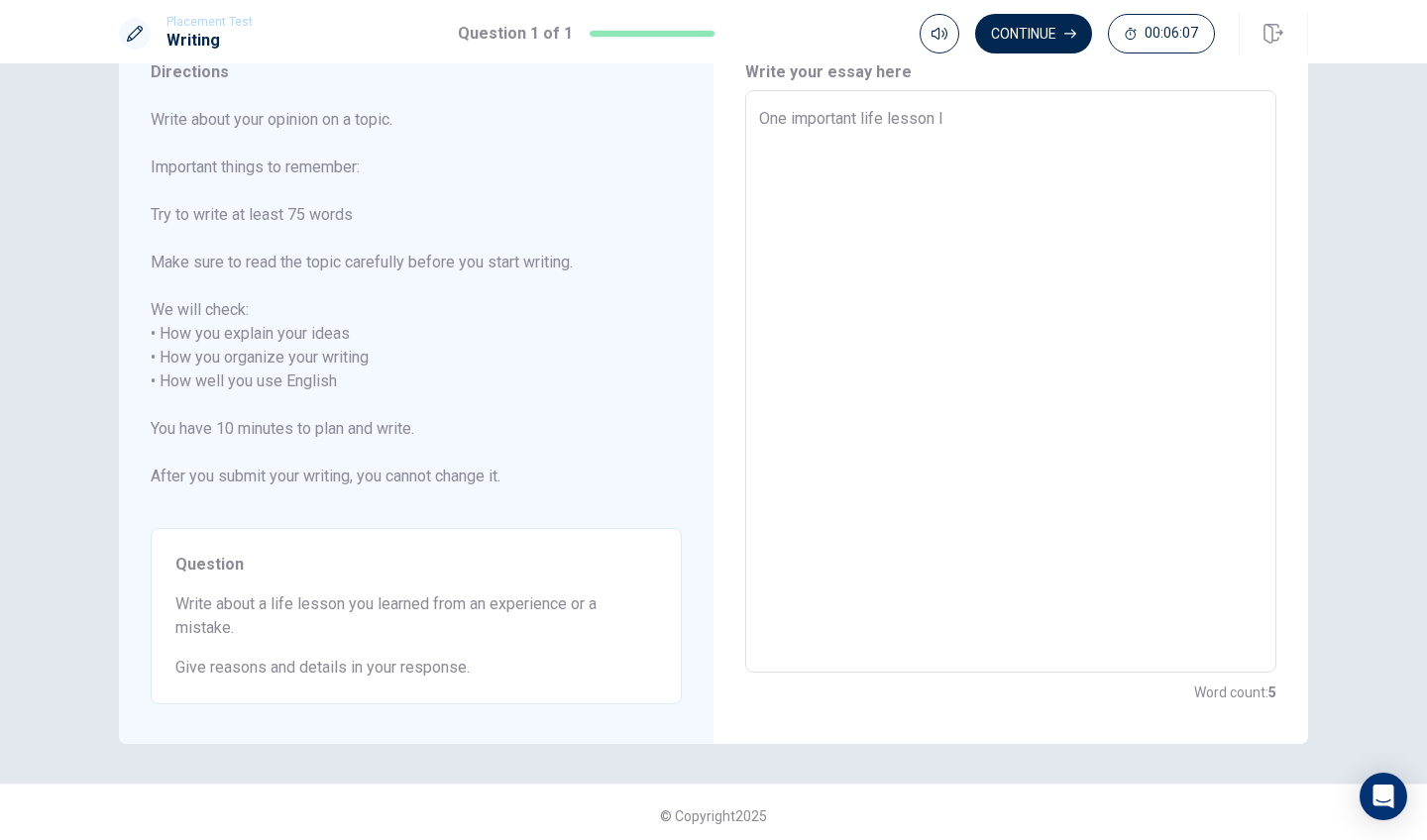 type on "x" 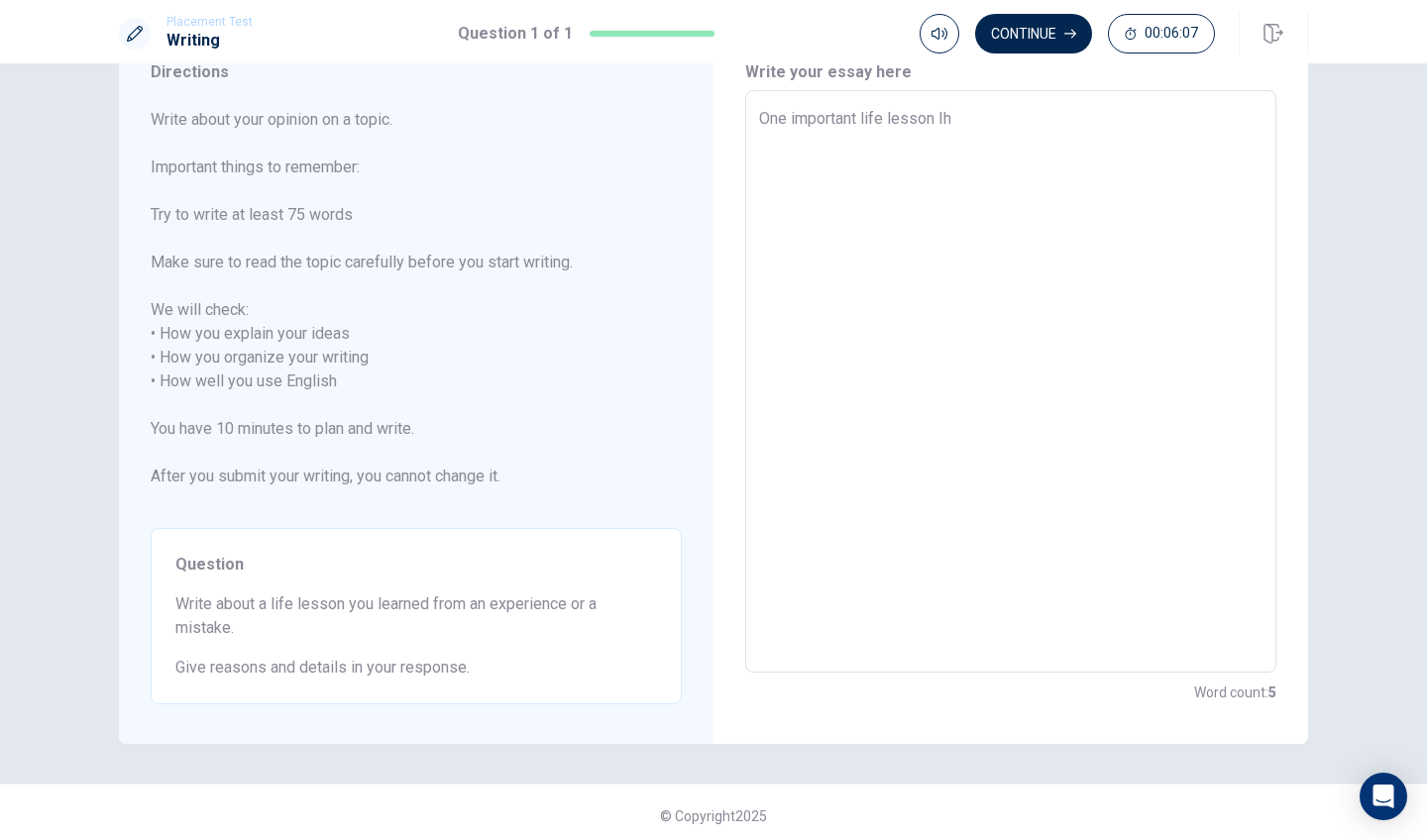 type on "x" 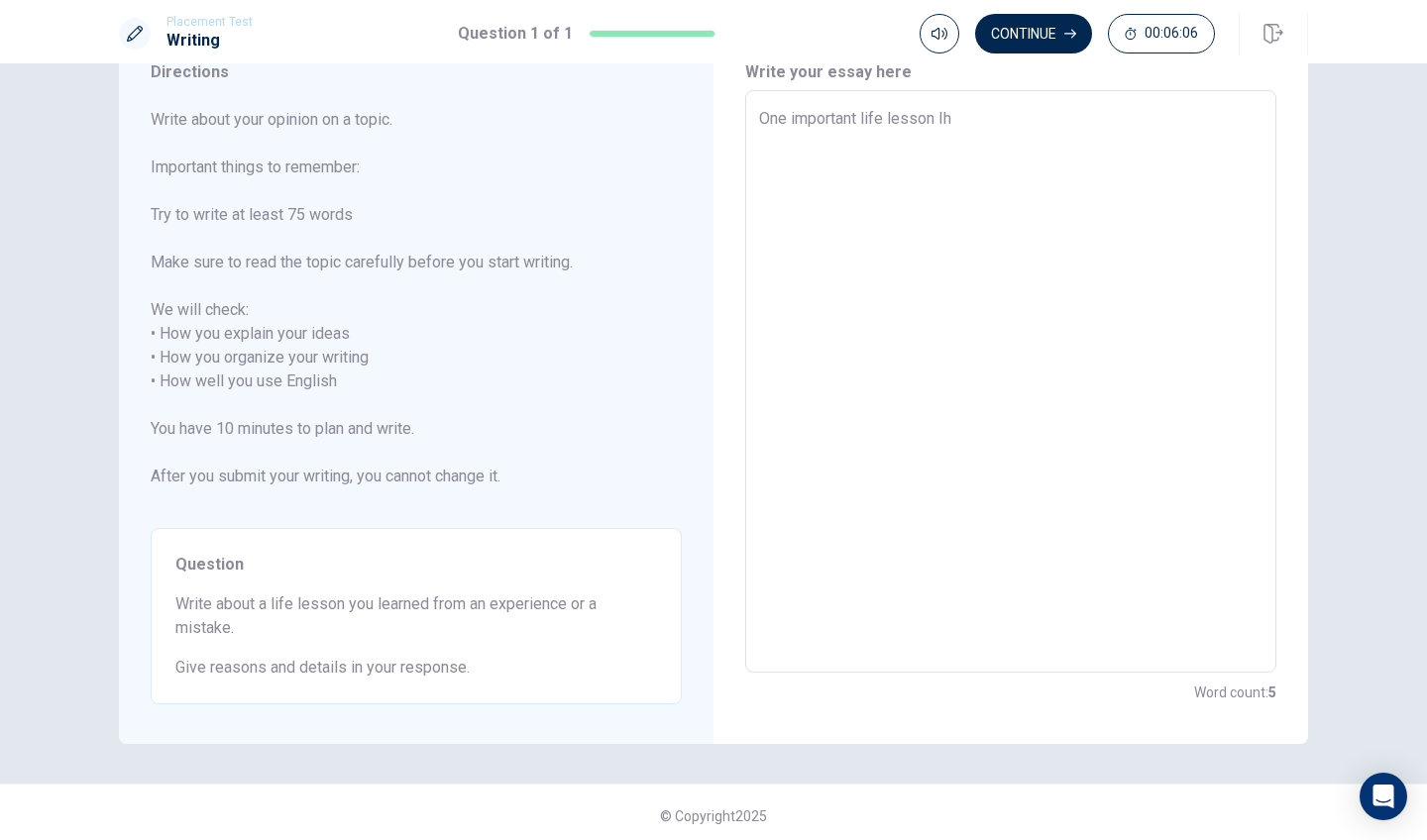 type on "One important life lesson [PERSON_NAME]" 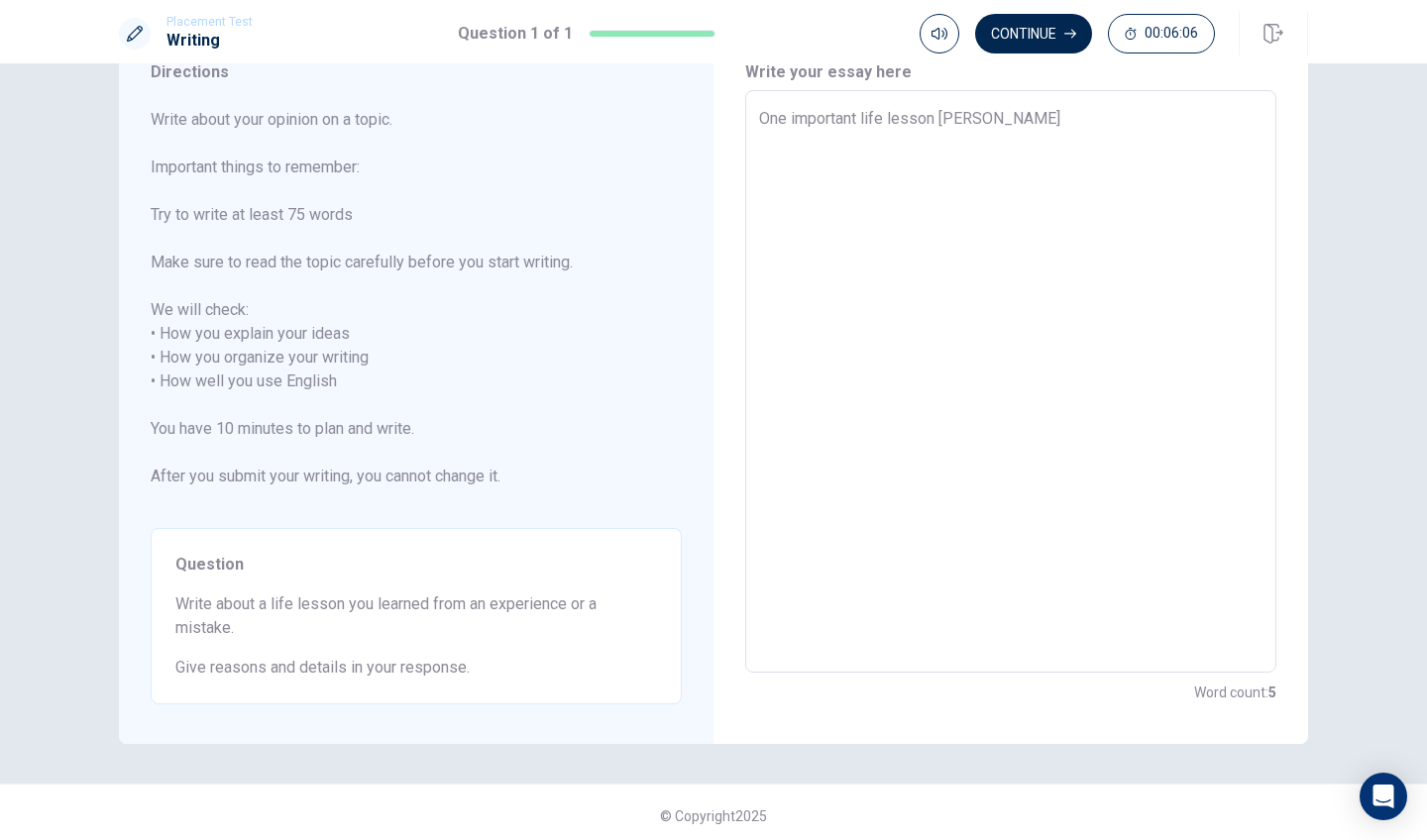 type on "x" 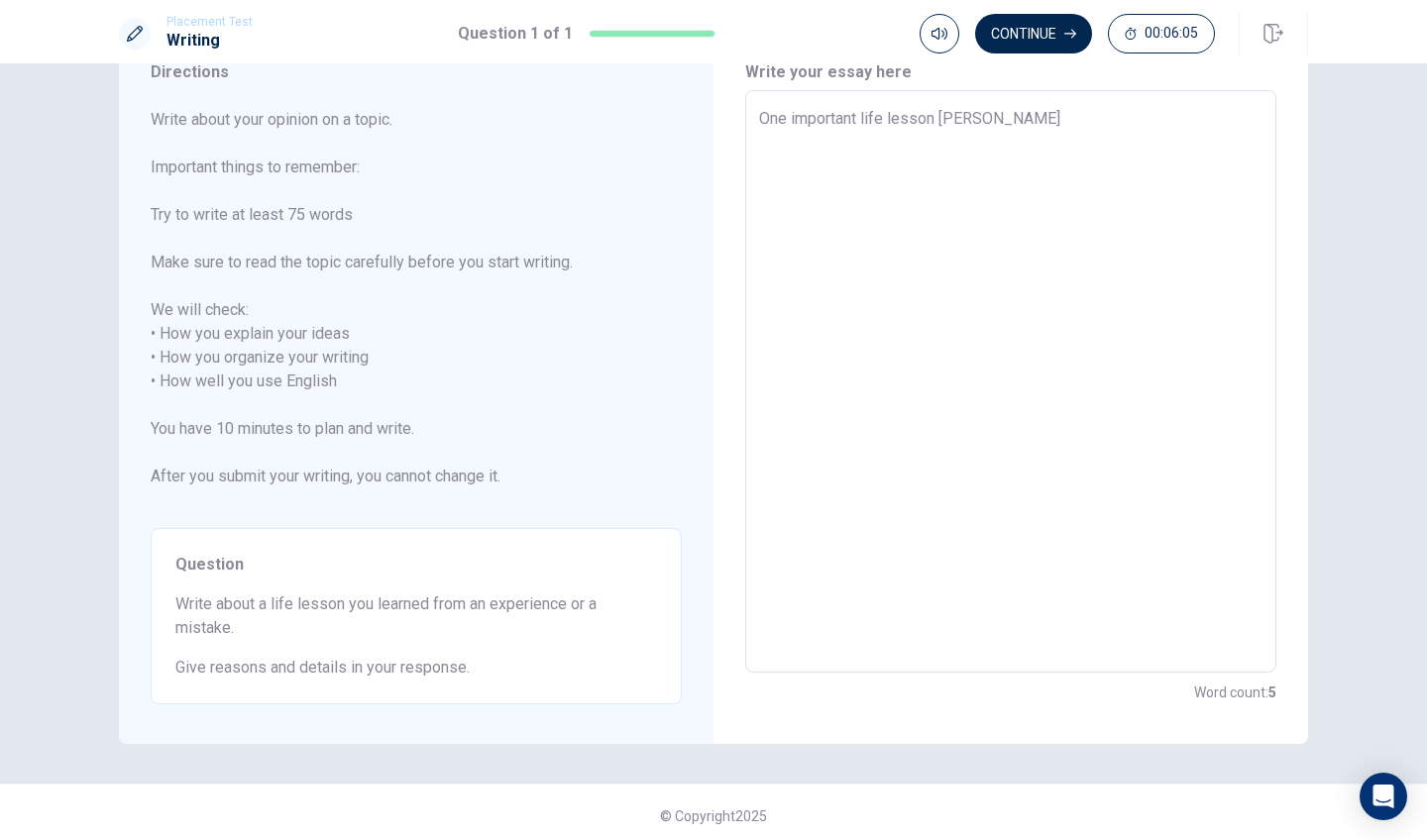 type on "One important life lesson [DEMOGRAPHIC_DATA]" 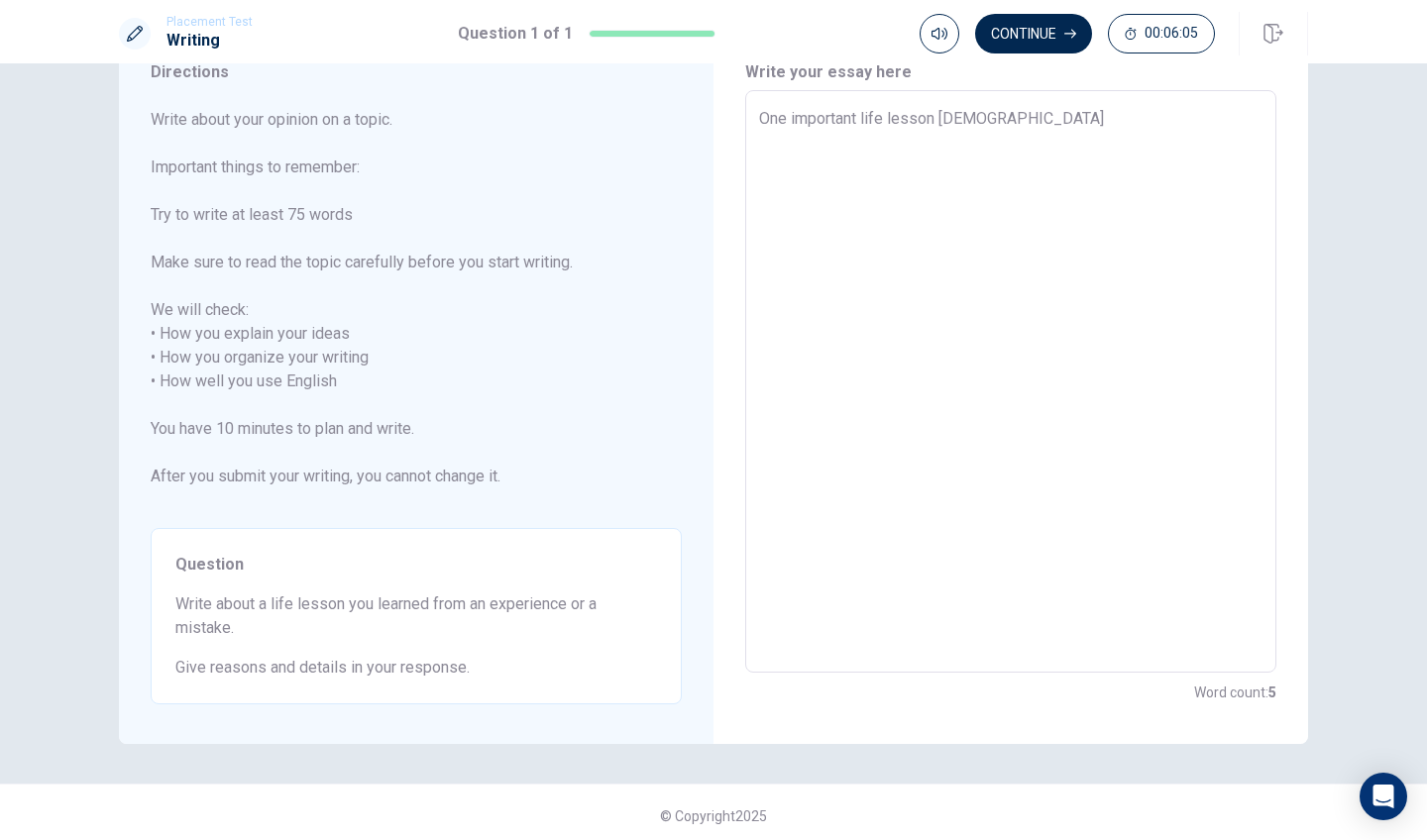type on "x" 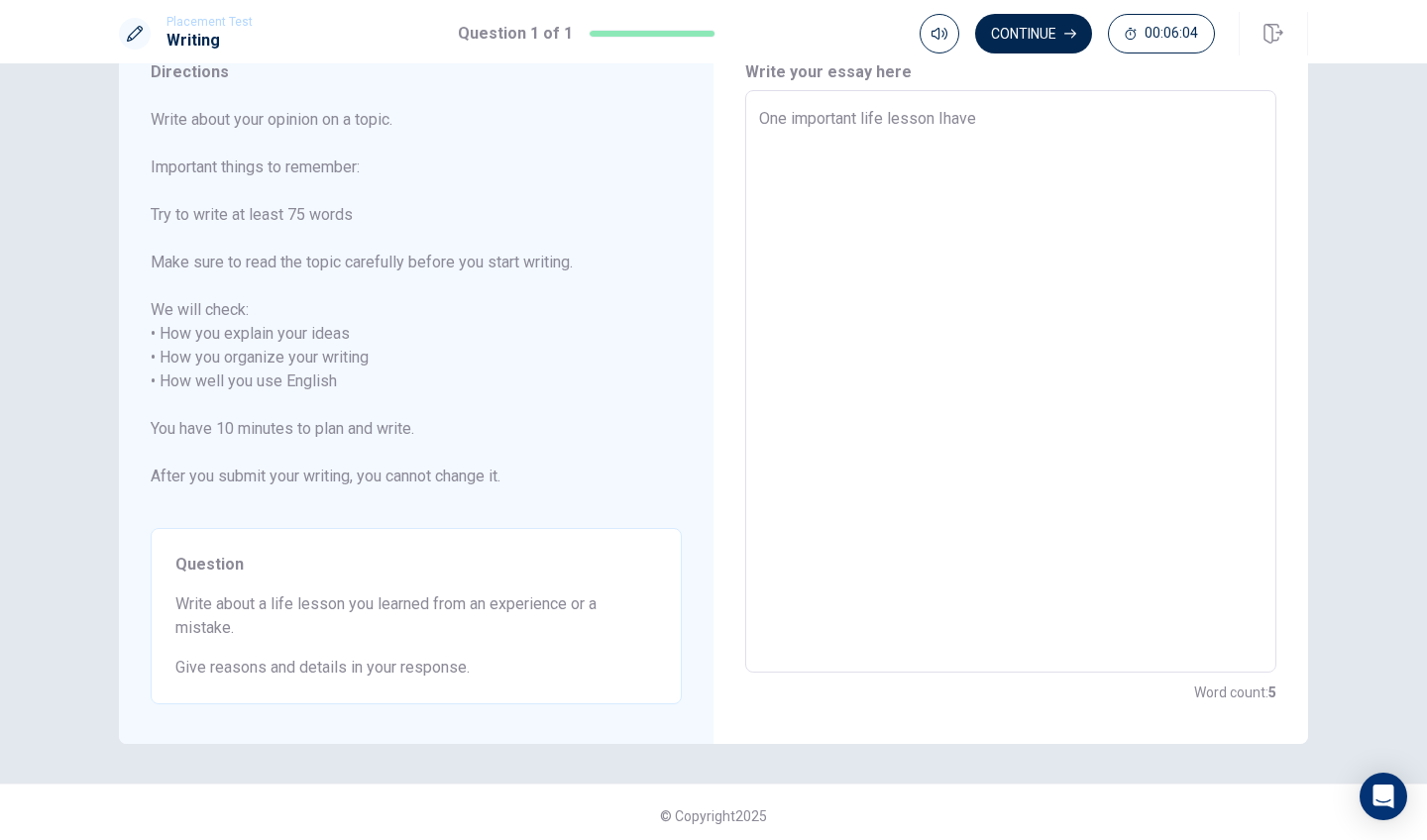 type on "x" 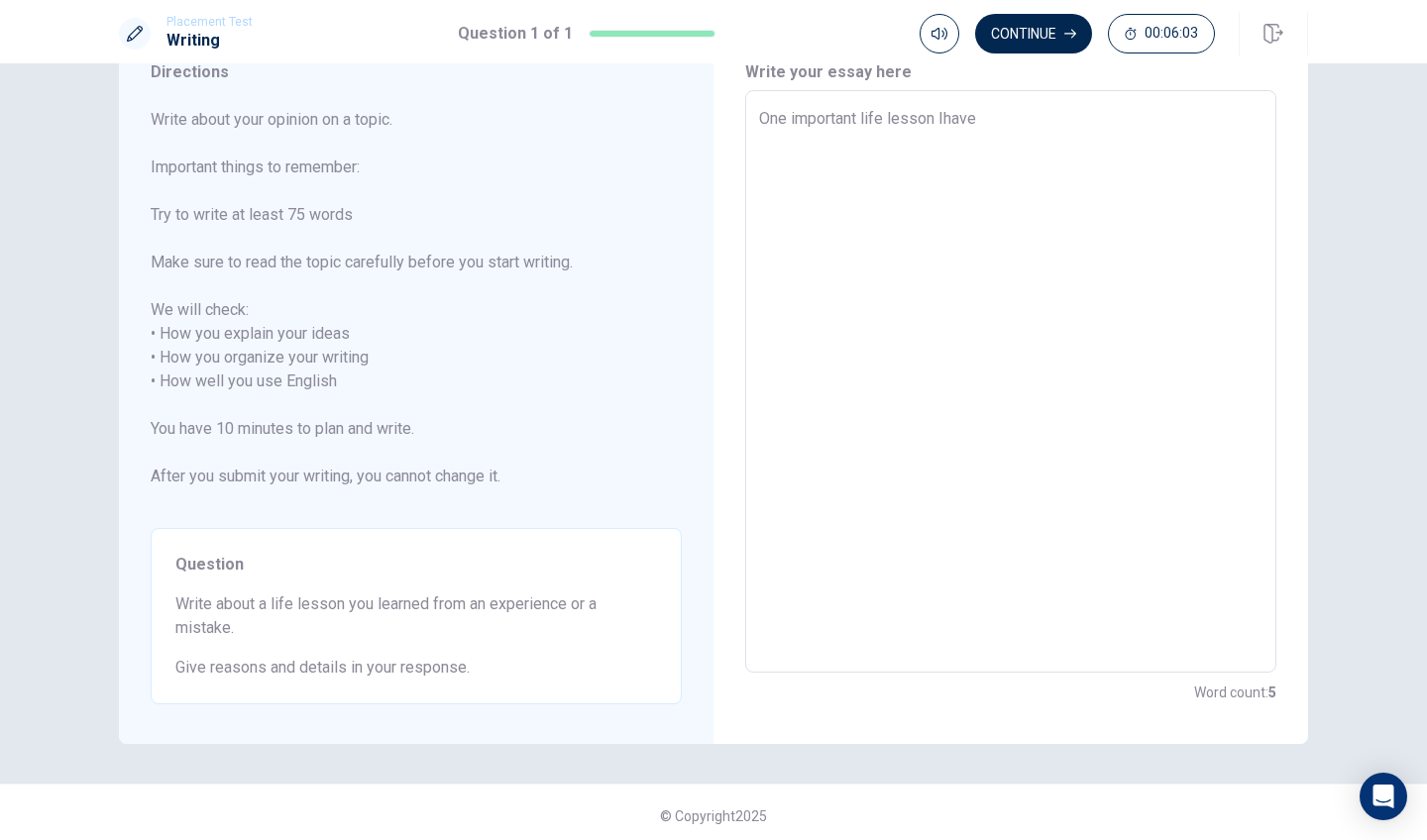 type on "One important life lesson [DEMOGRAPHIC_DATA]" 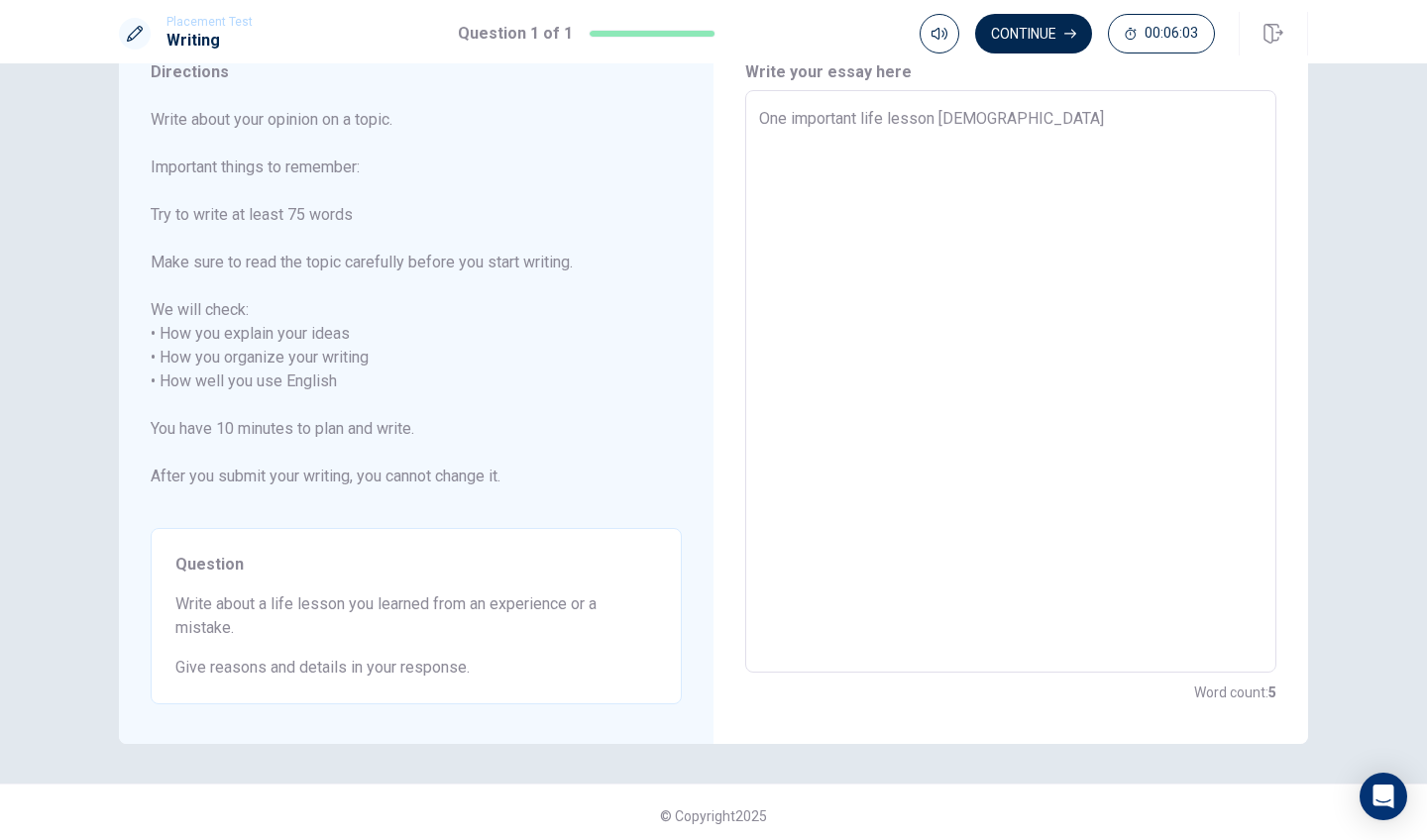 type on "x" 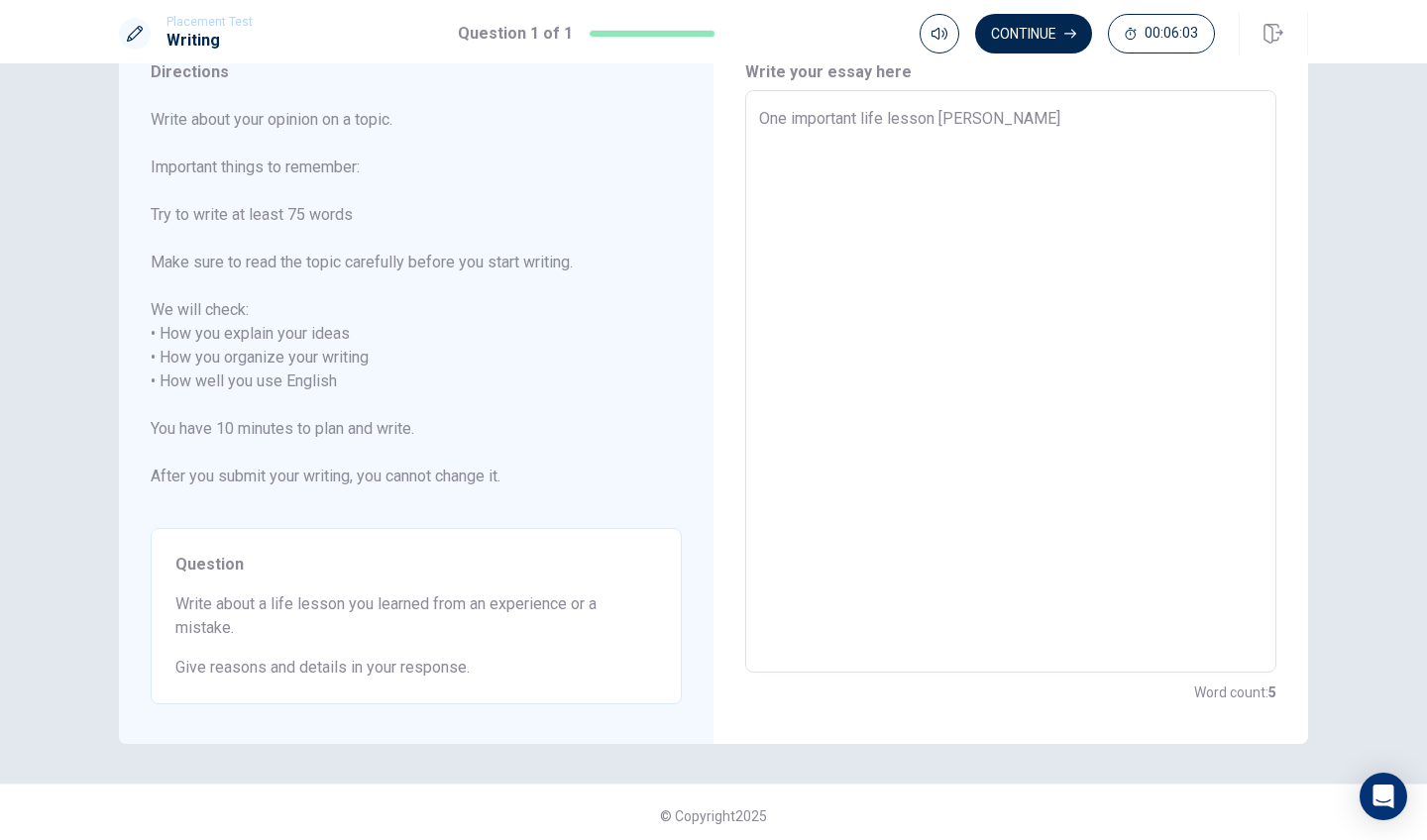 type on "x" 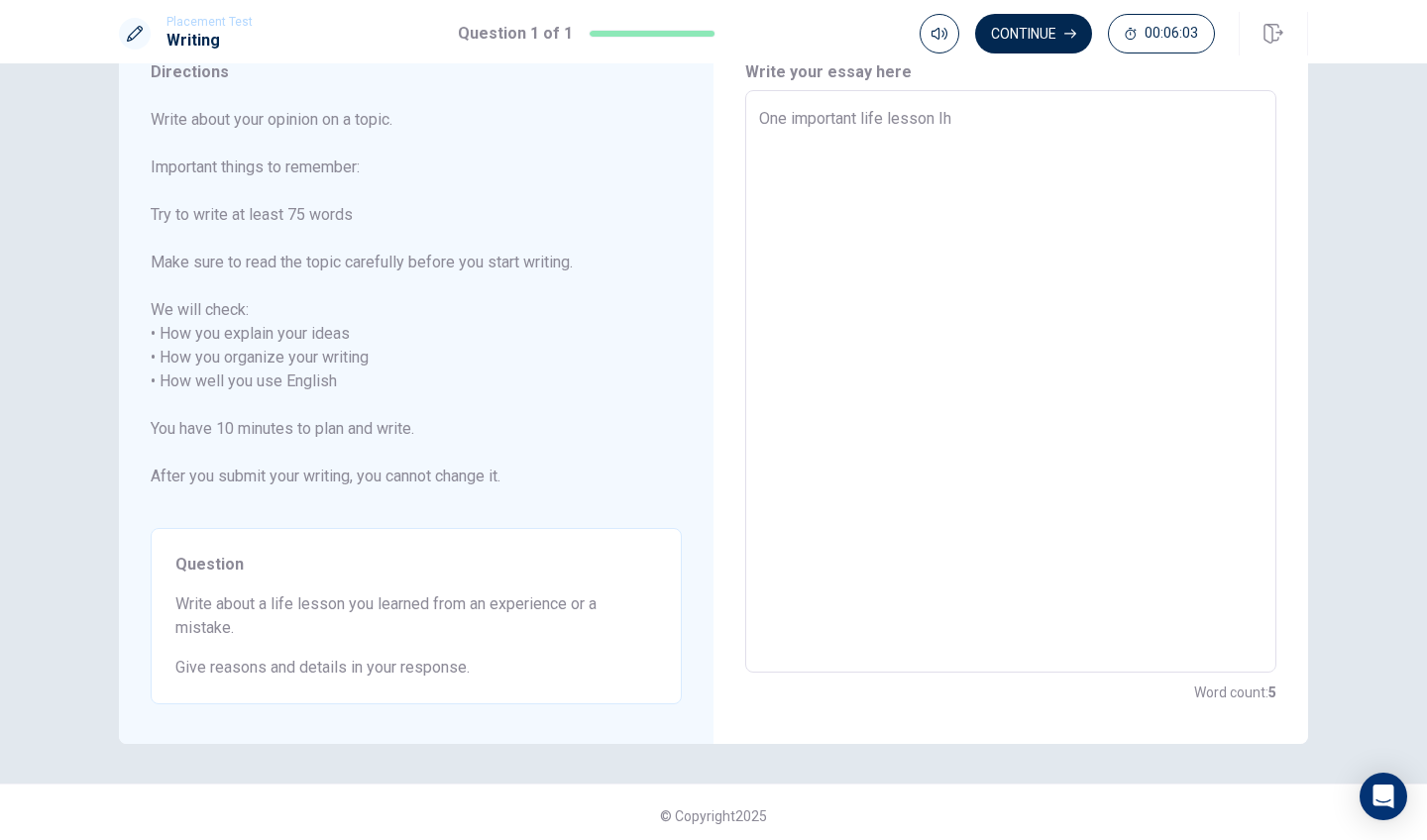 type on "x" 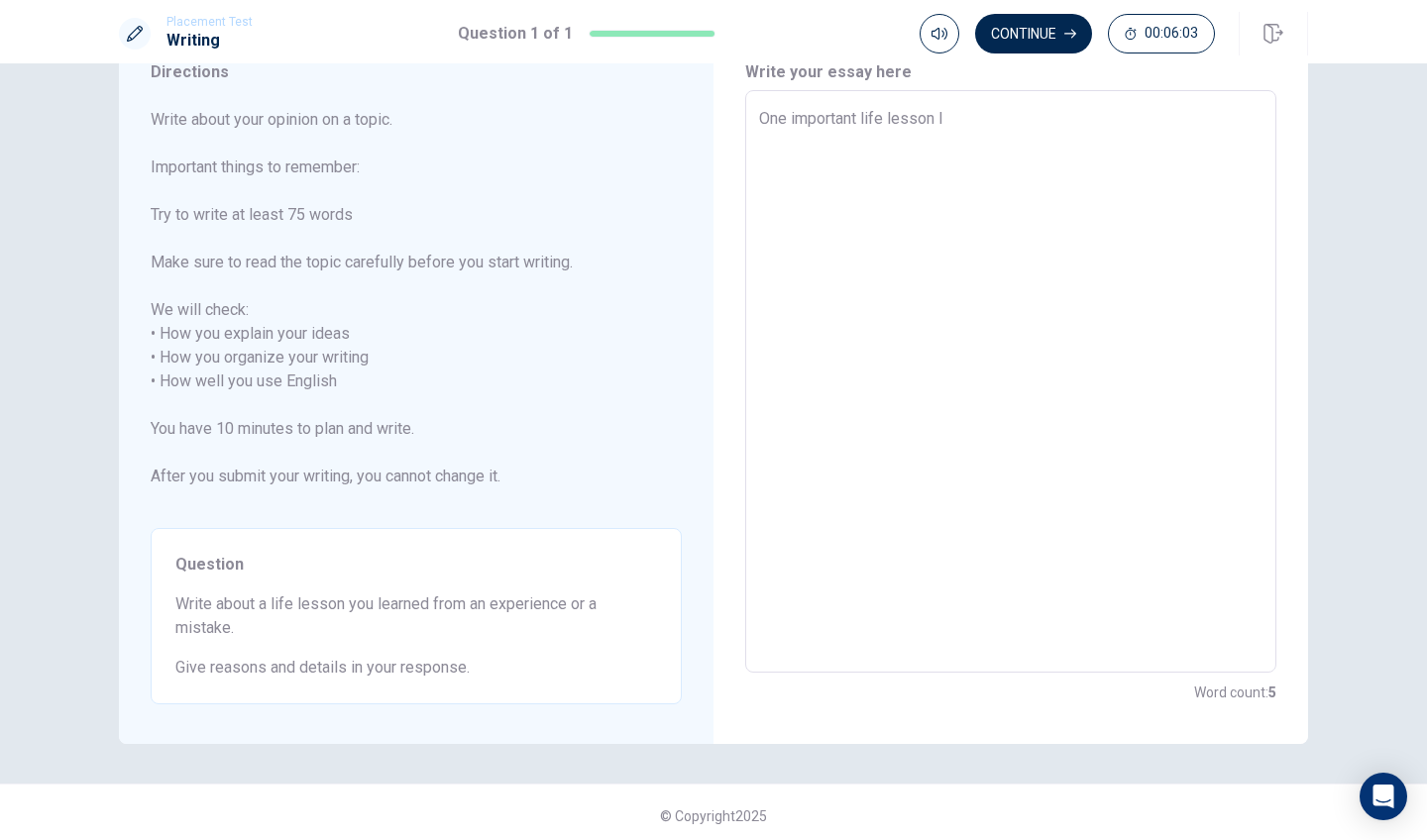 type on "x" 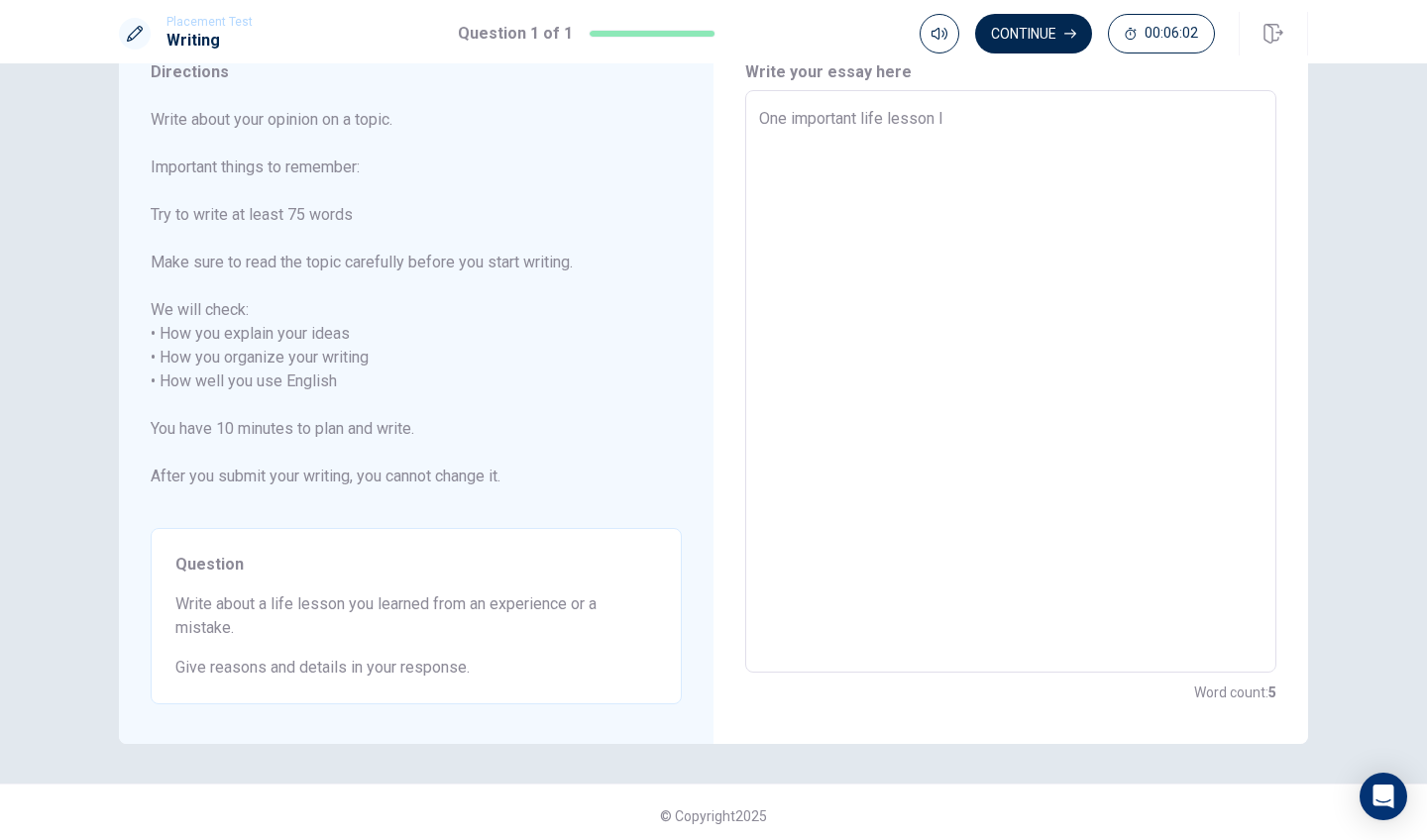 type on "One important life lesson I" 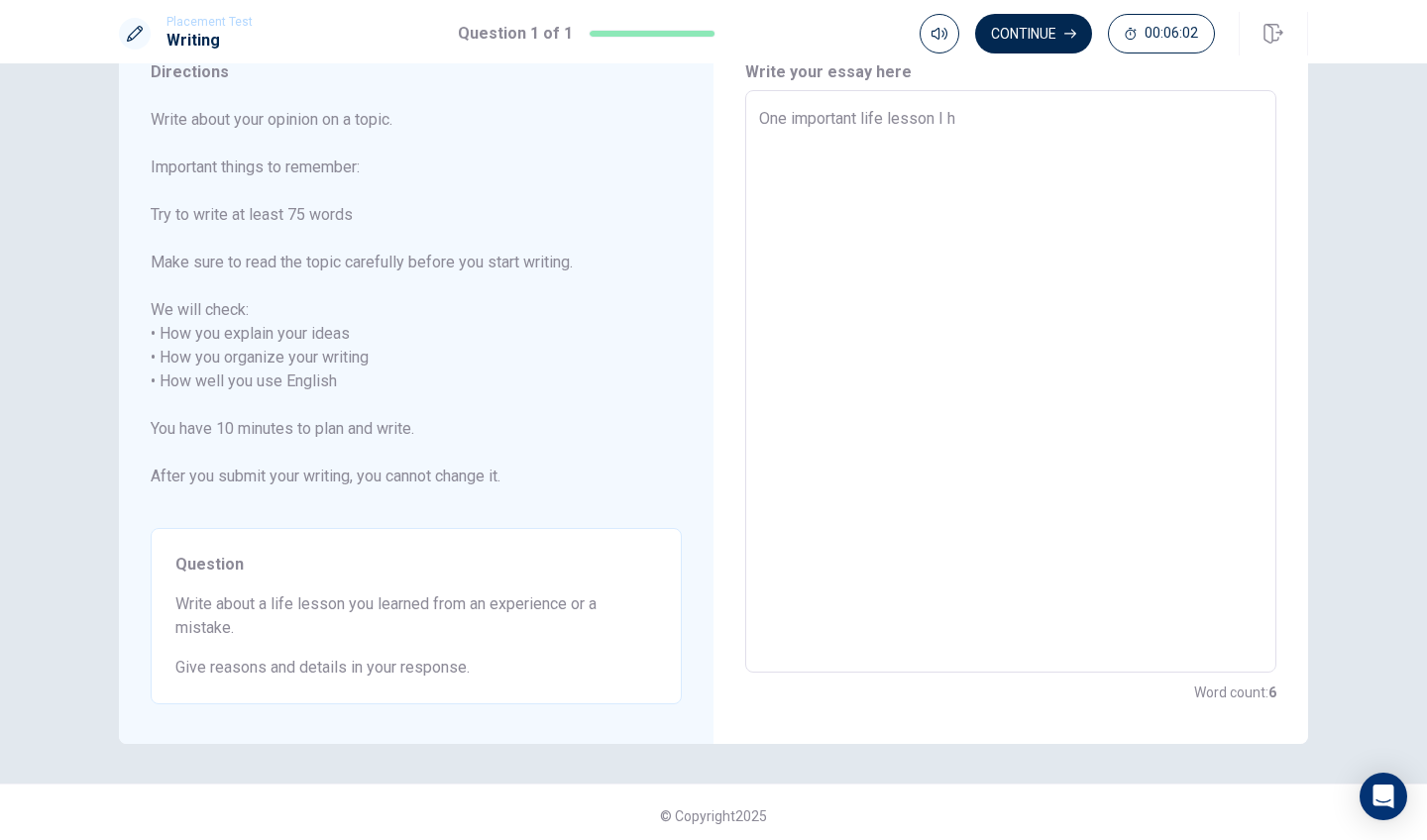 type on "x" 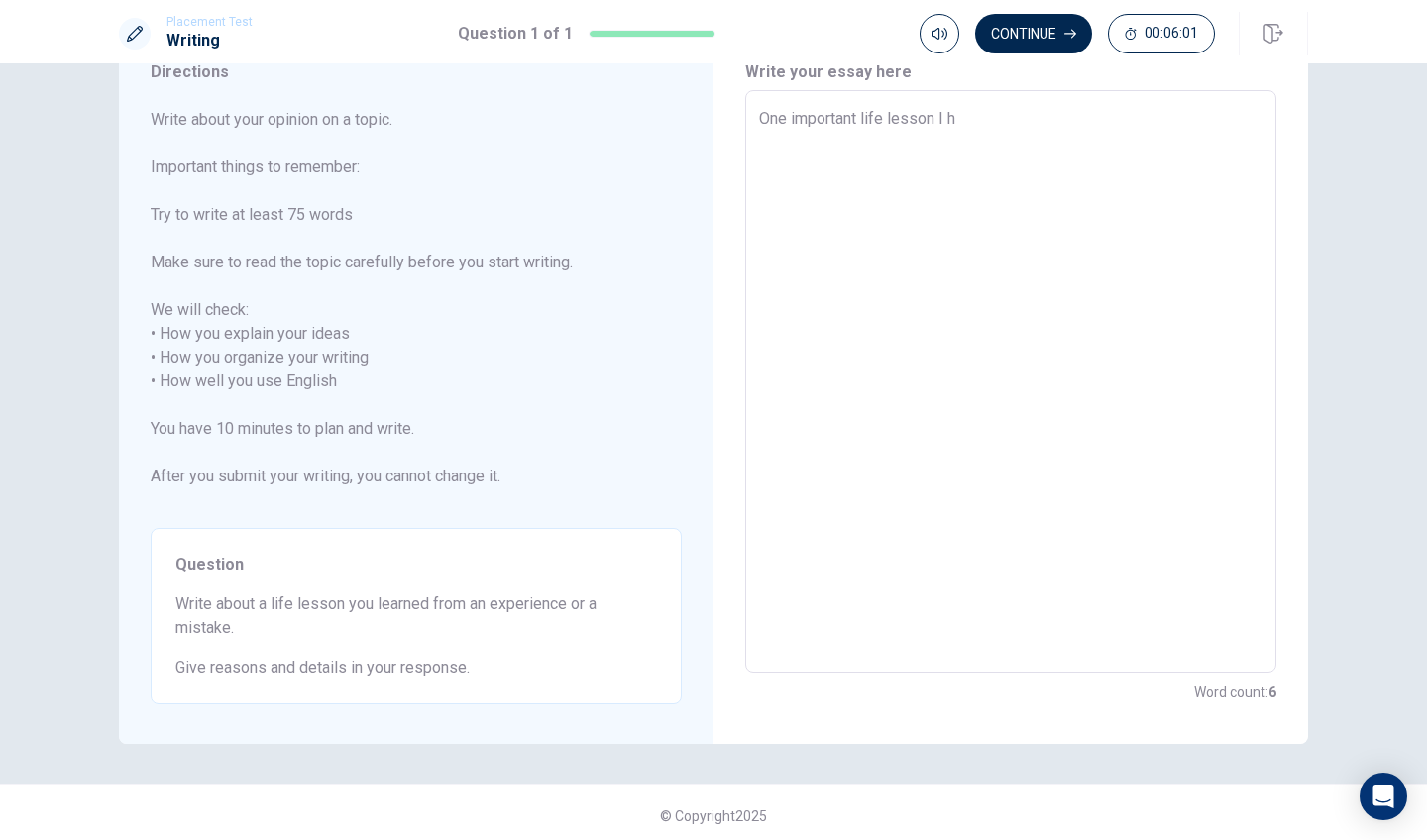 type on "One important life lesson I he" 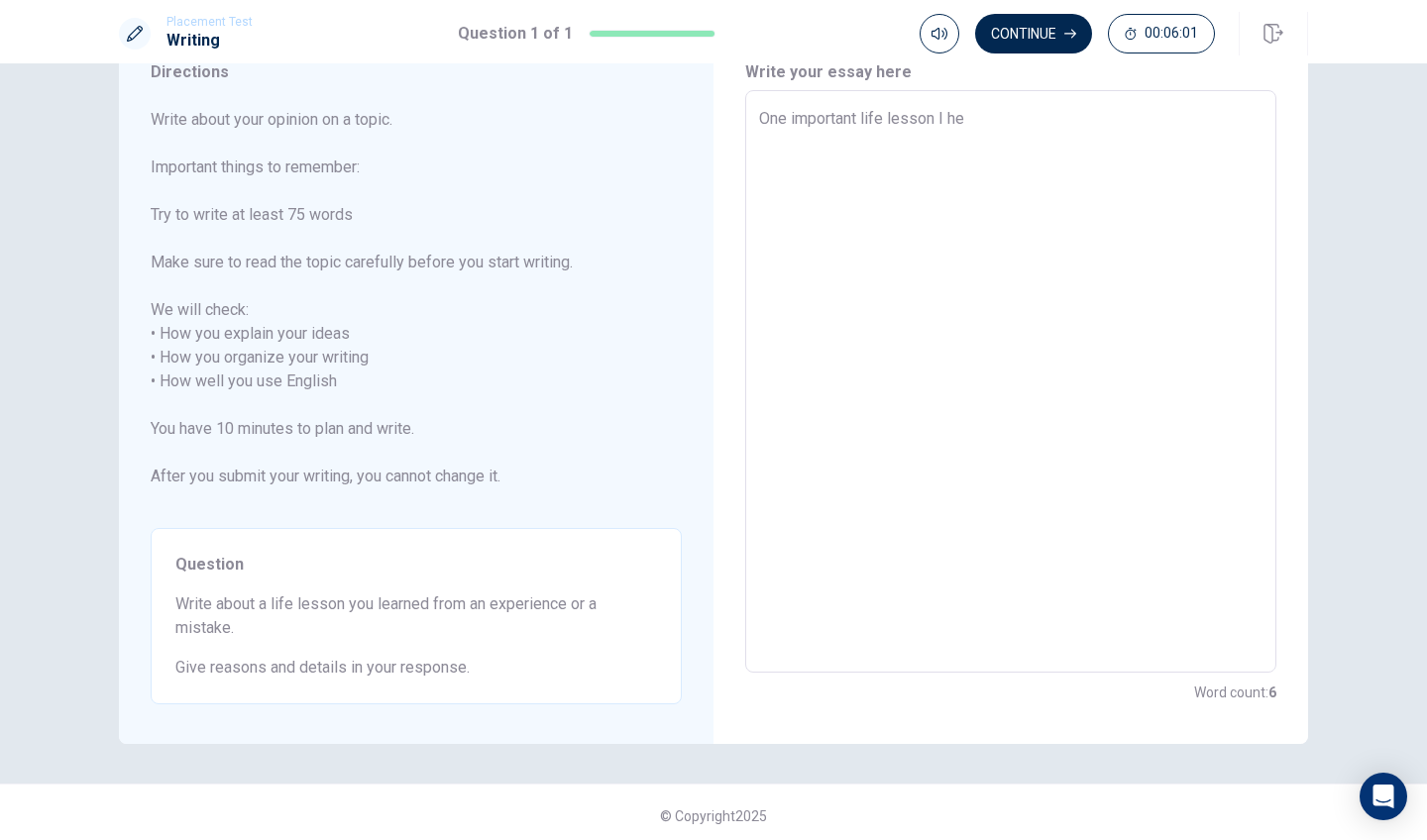 type on "x" 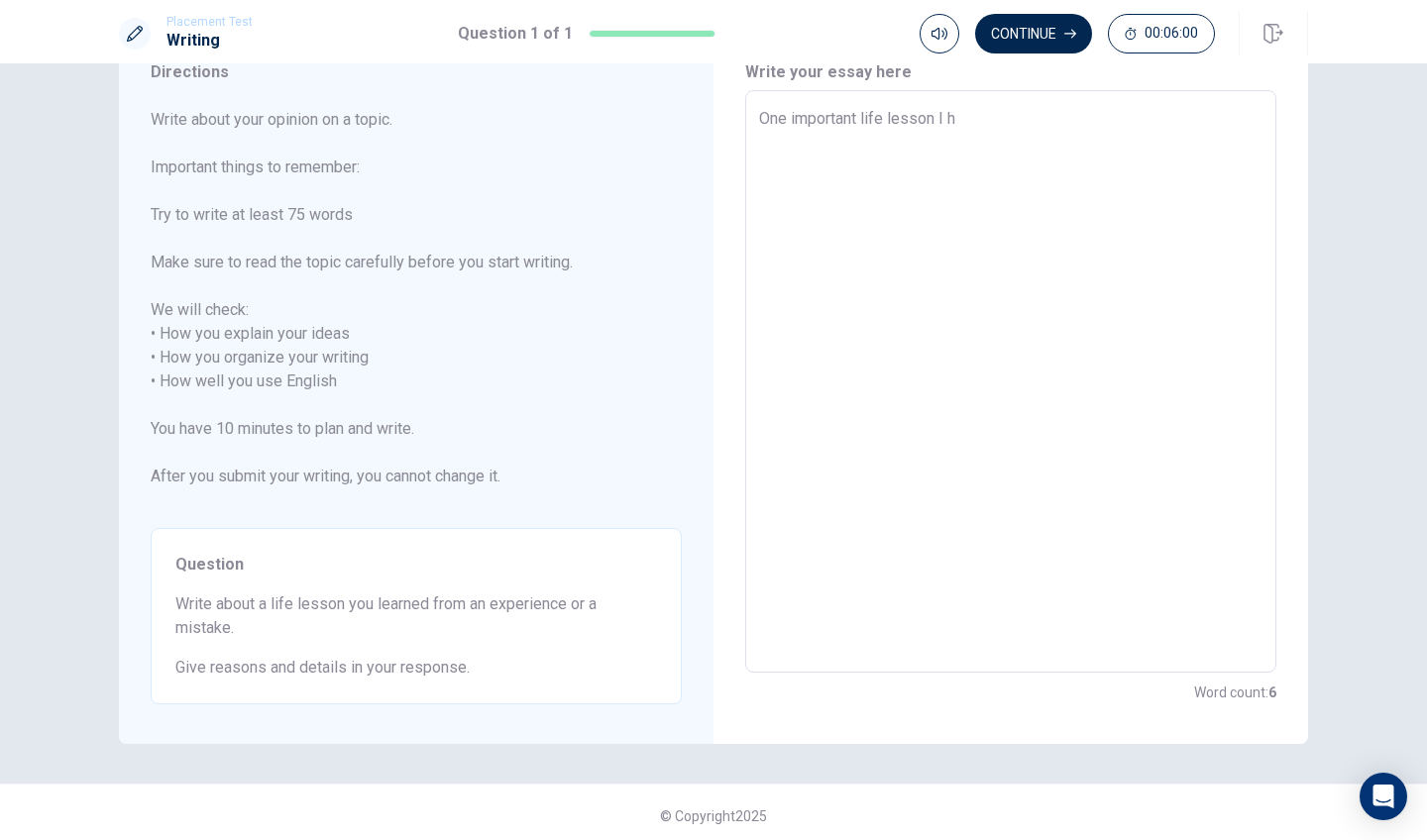 type on "x" 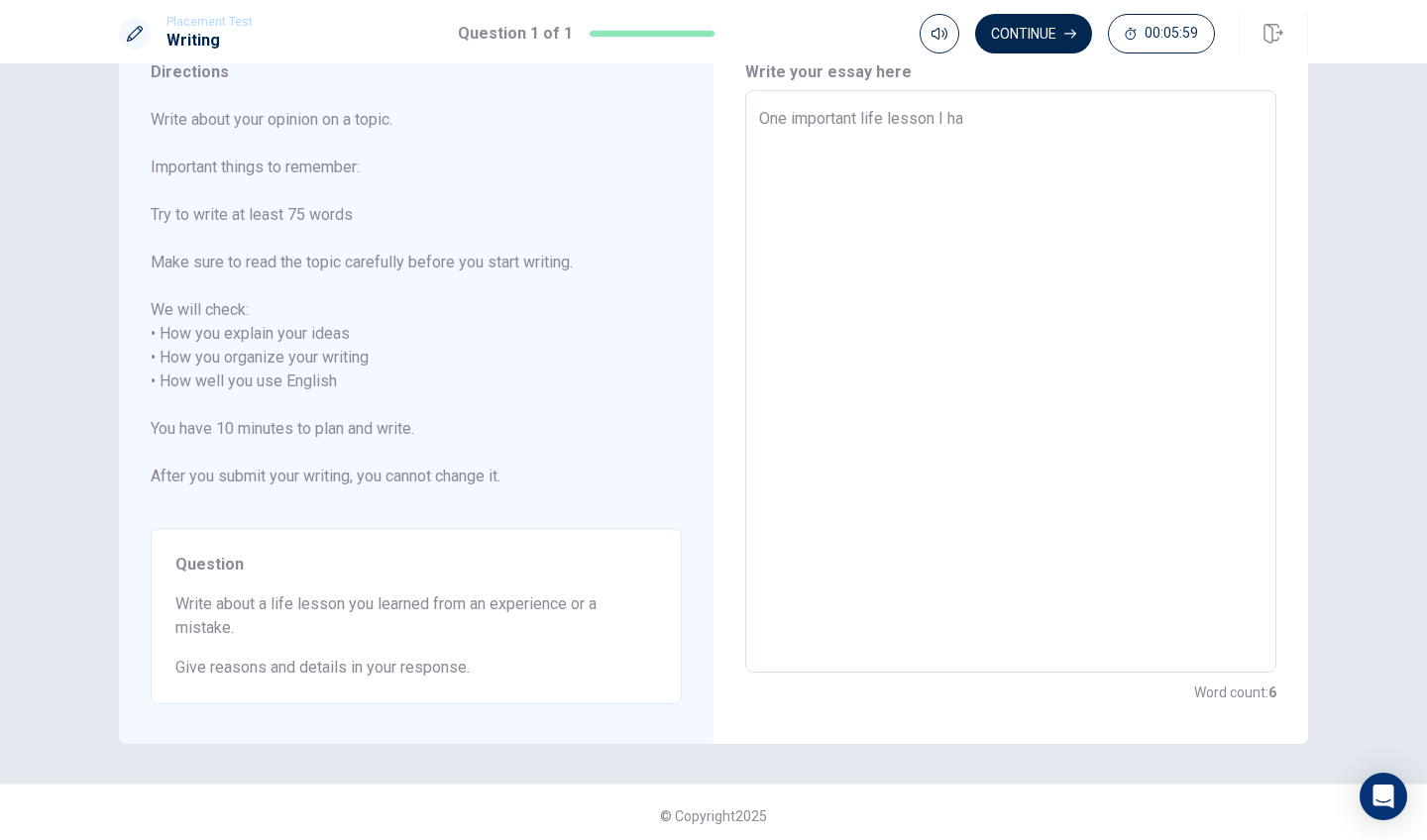 type on "x" 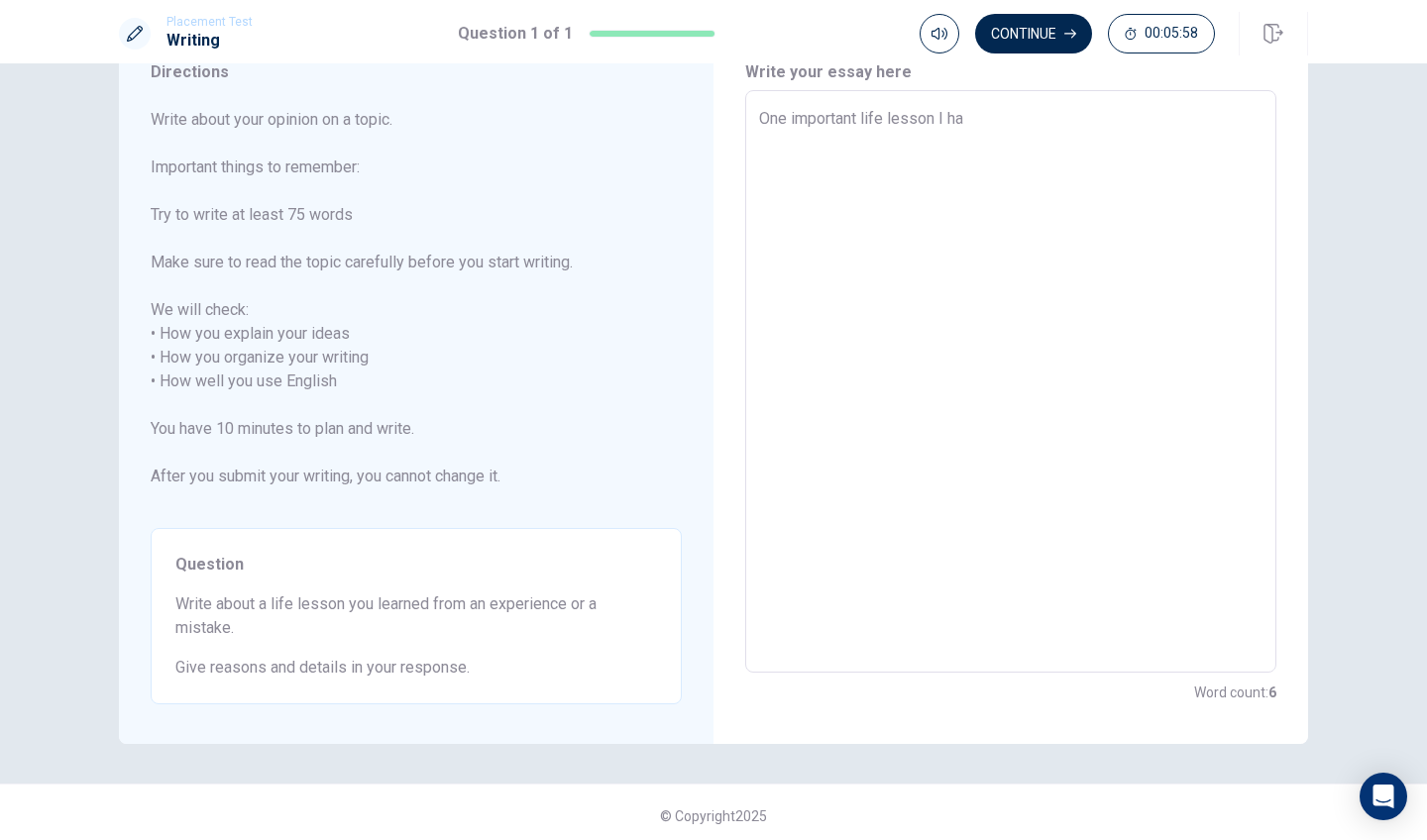 type on "One important life lesson I hav" 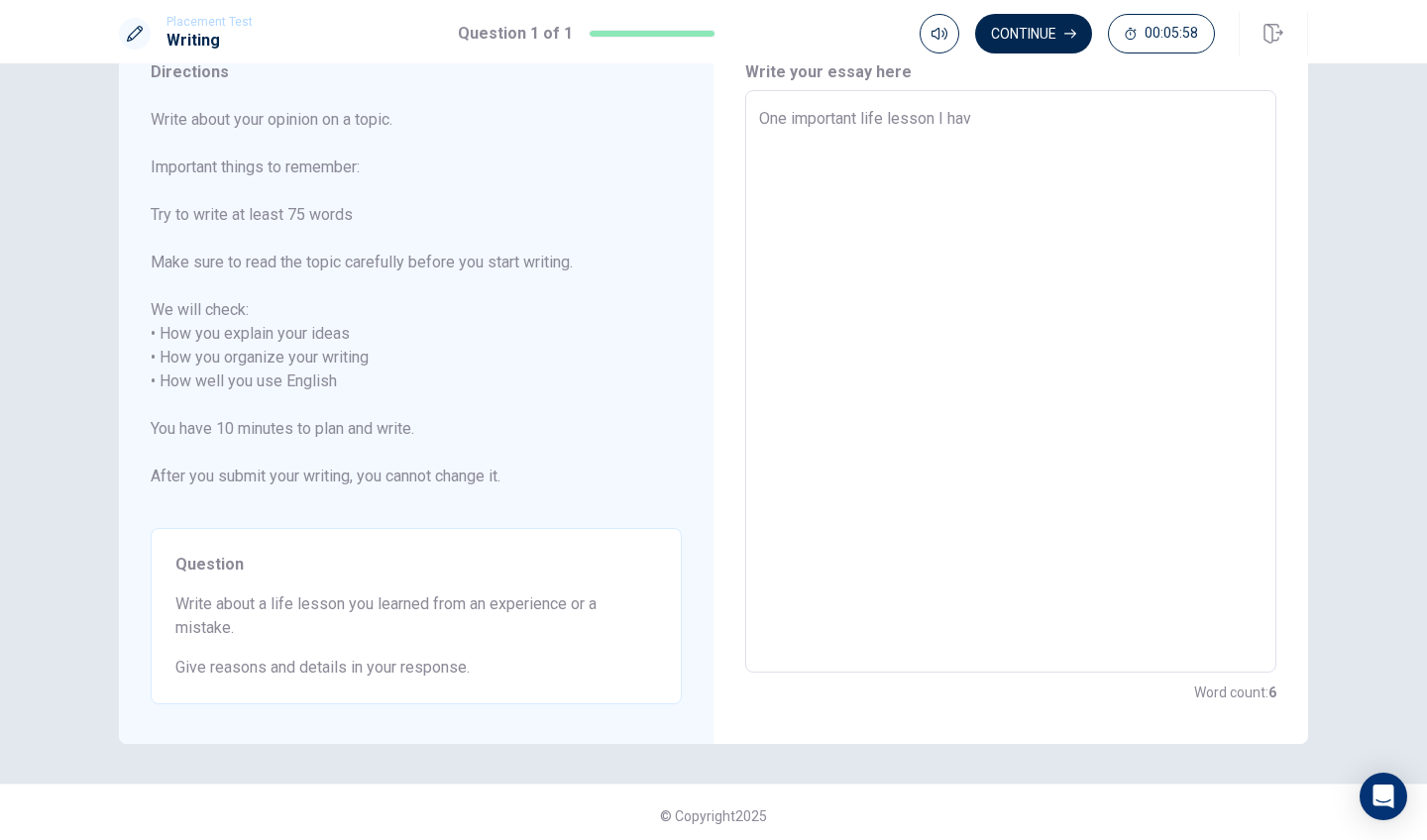 type on "x" 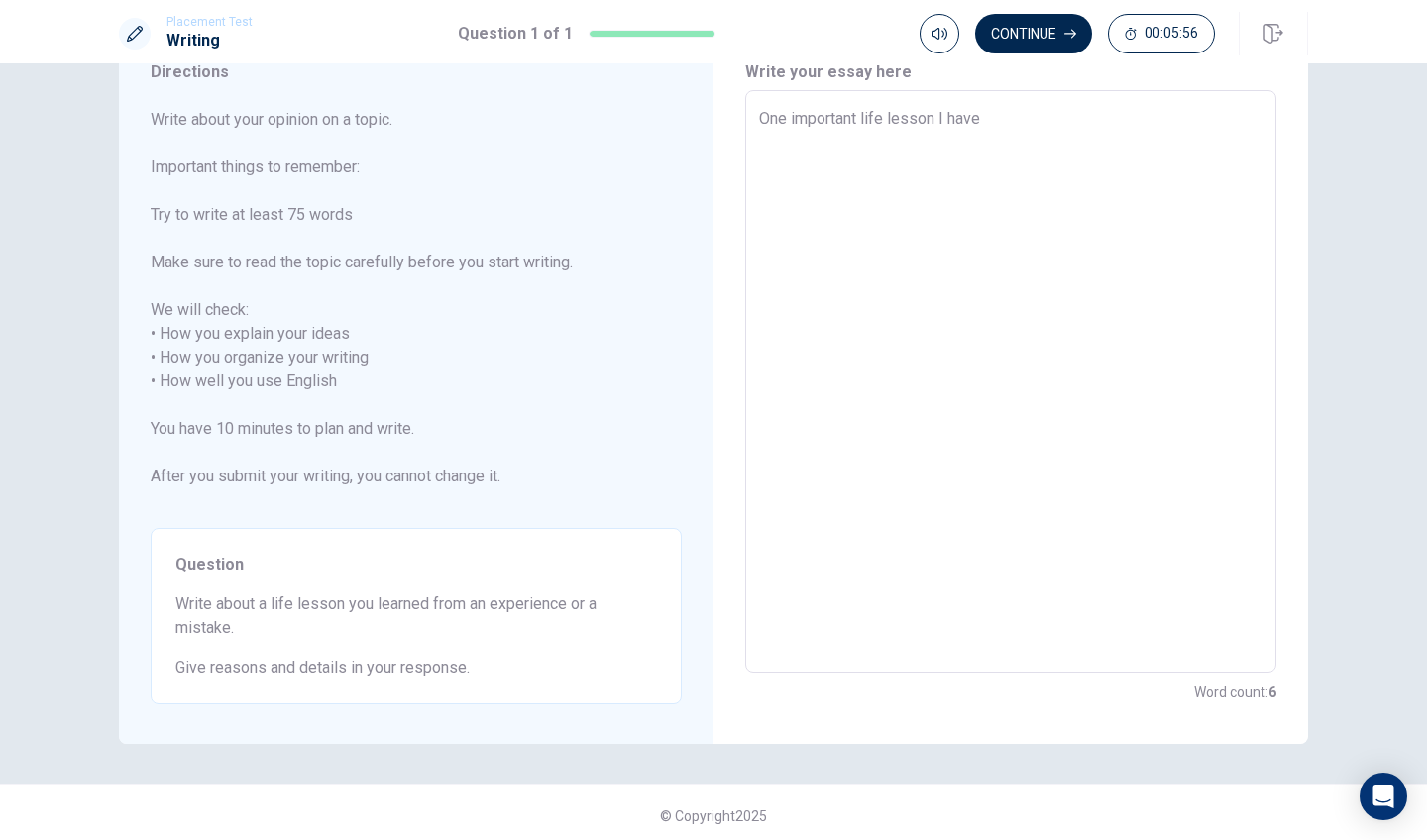 type on "x" 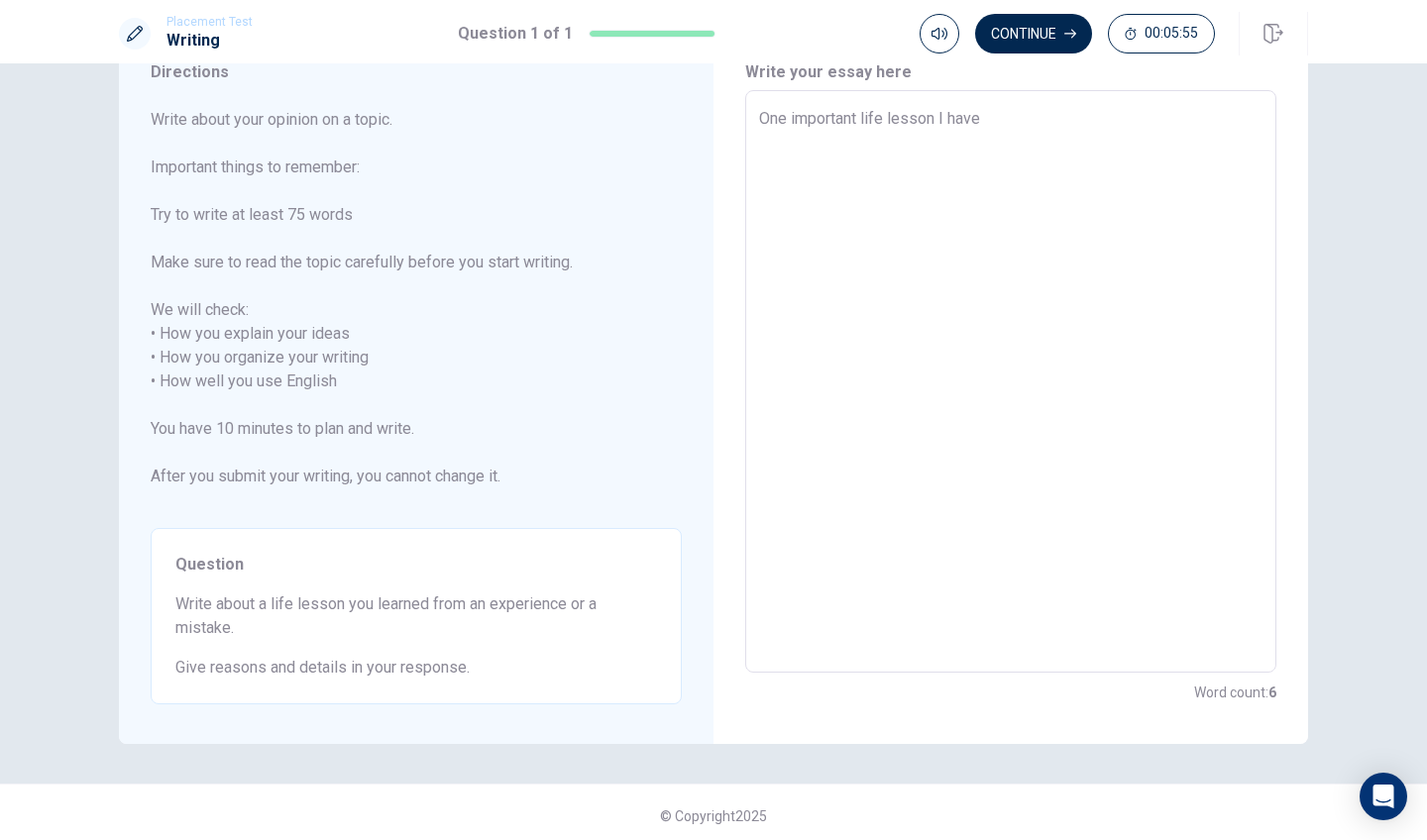 type on "x" 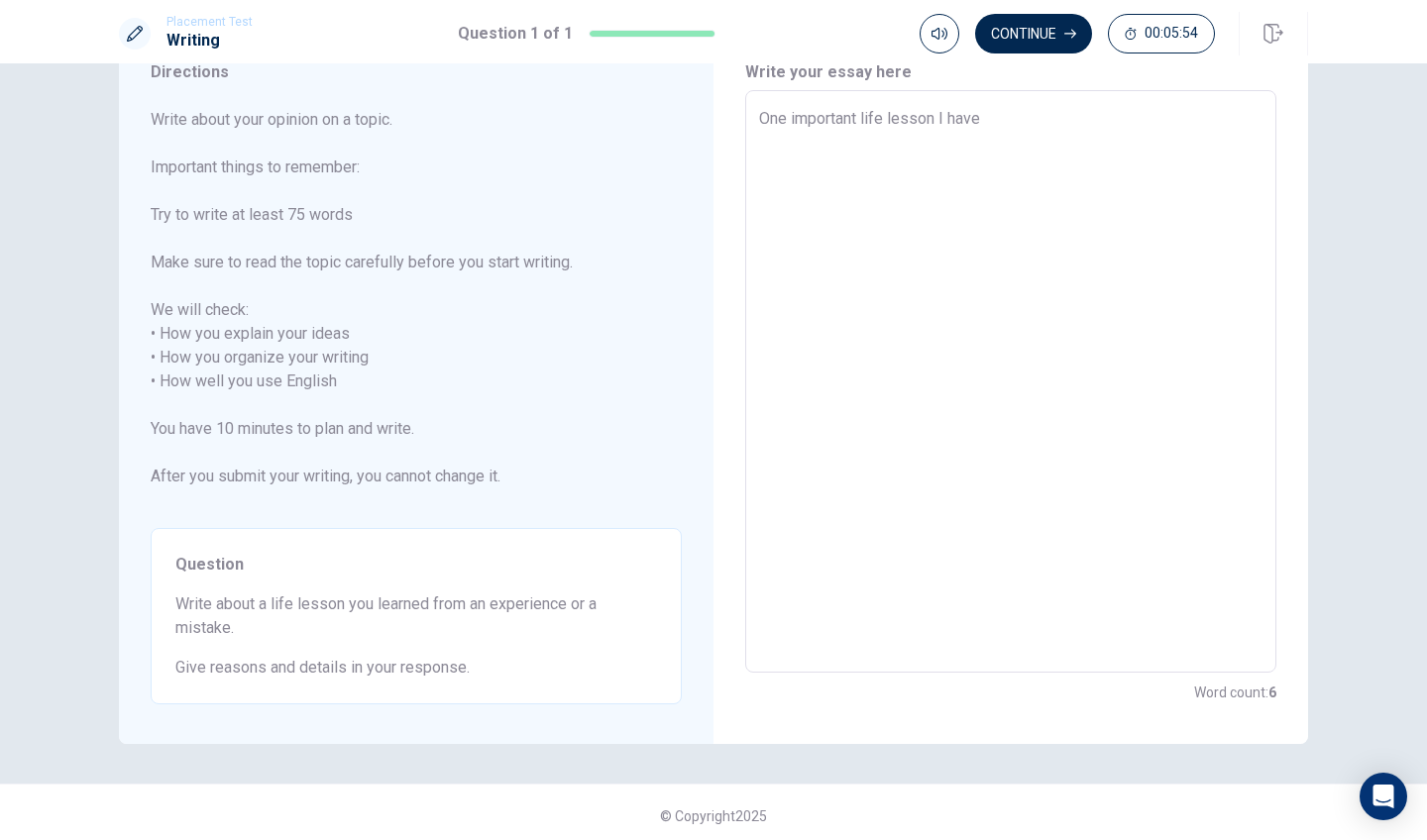 type on "One important life lesson I have l" 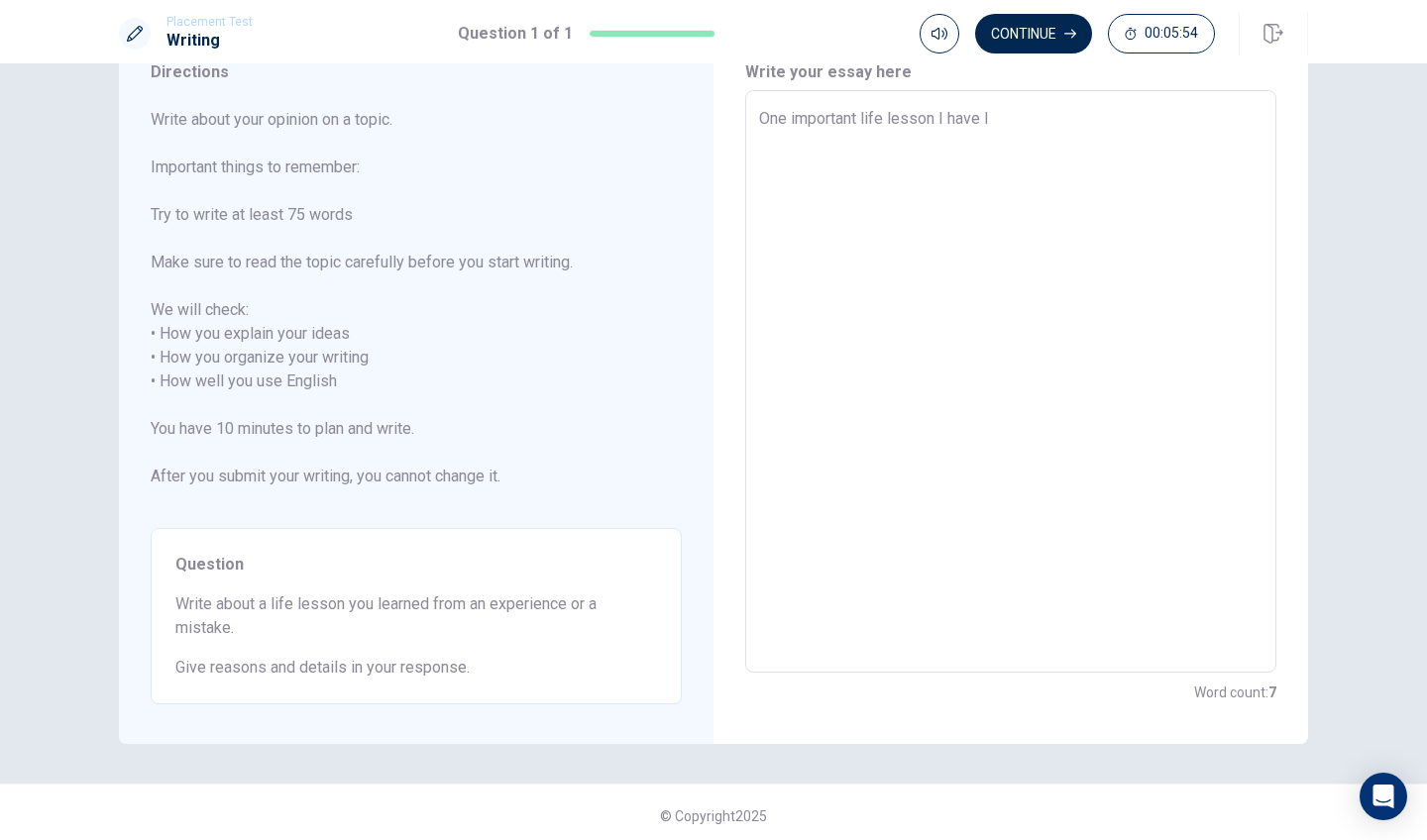 type on "x" 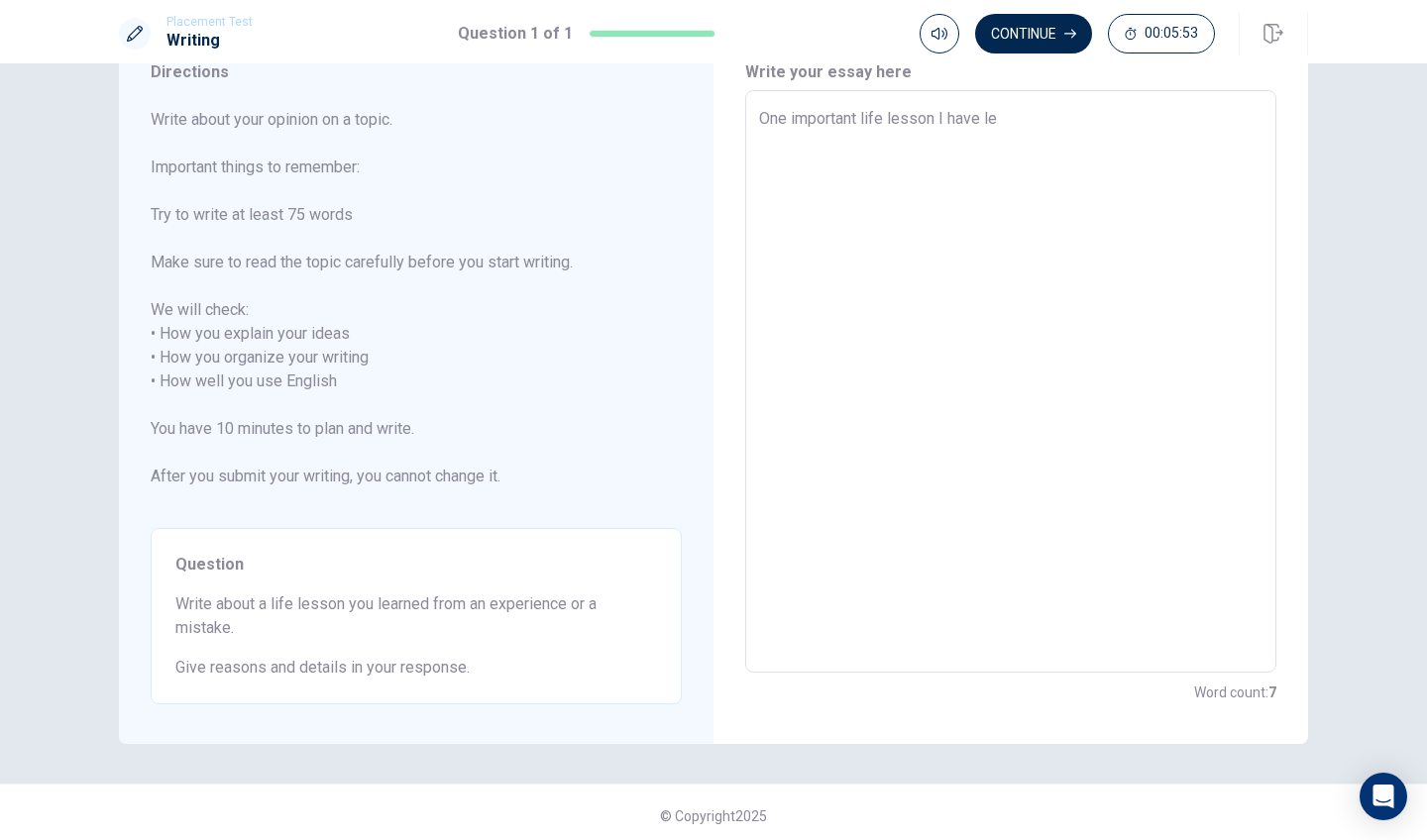 type on "x" 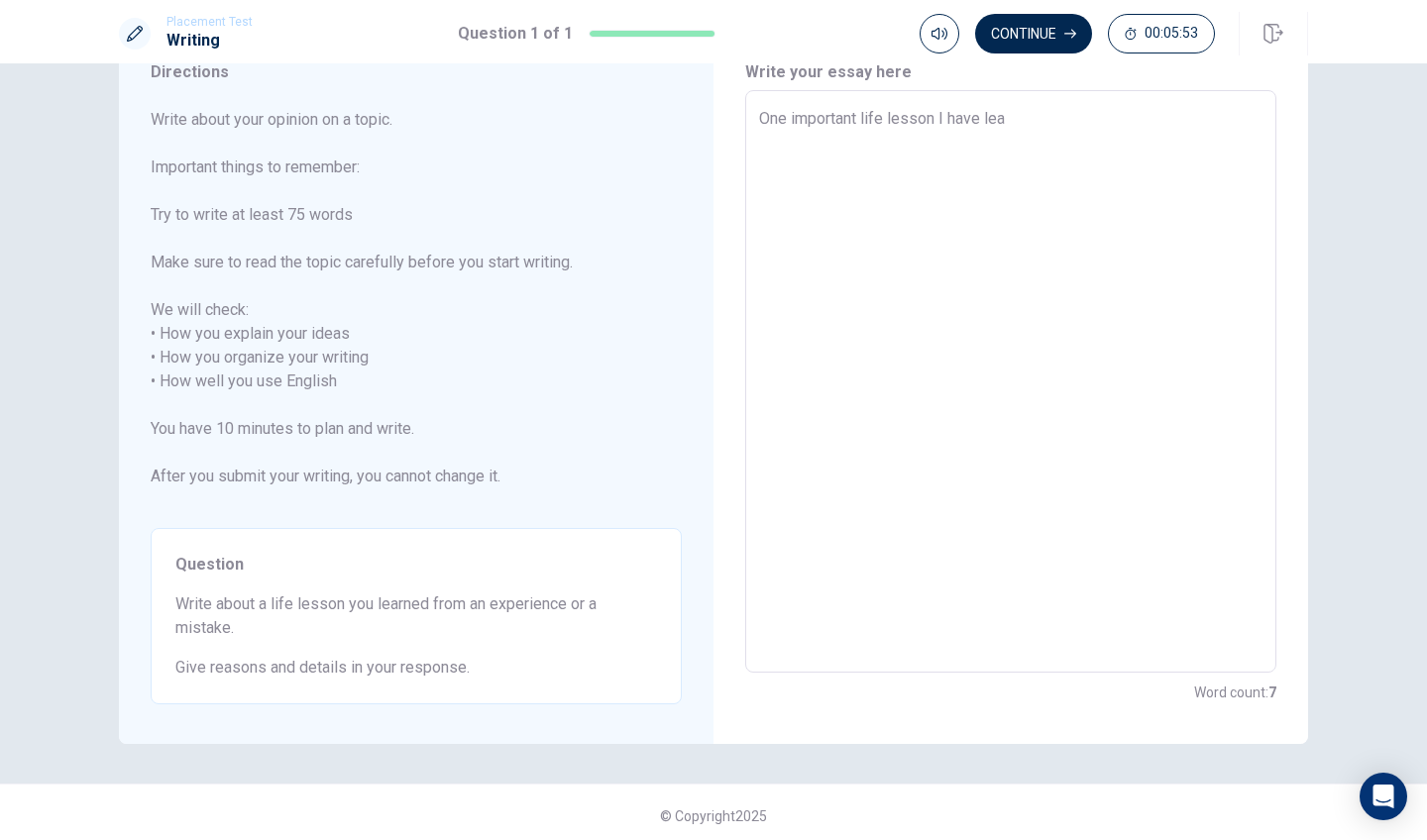 type on "x" 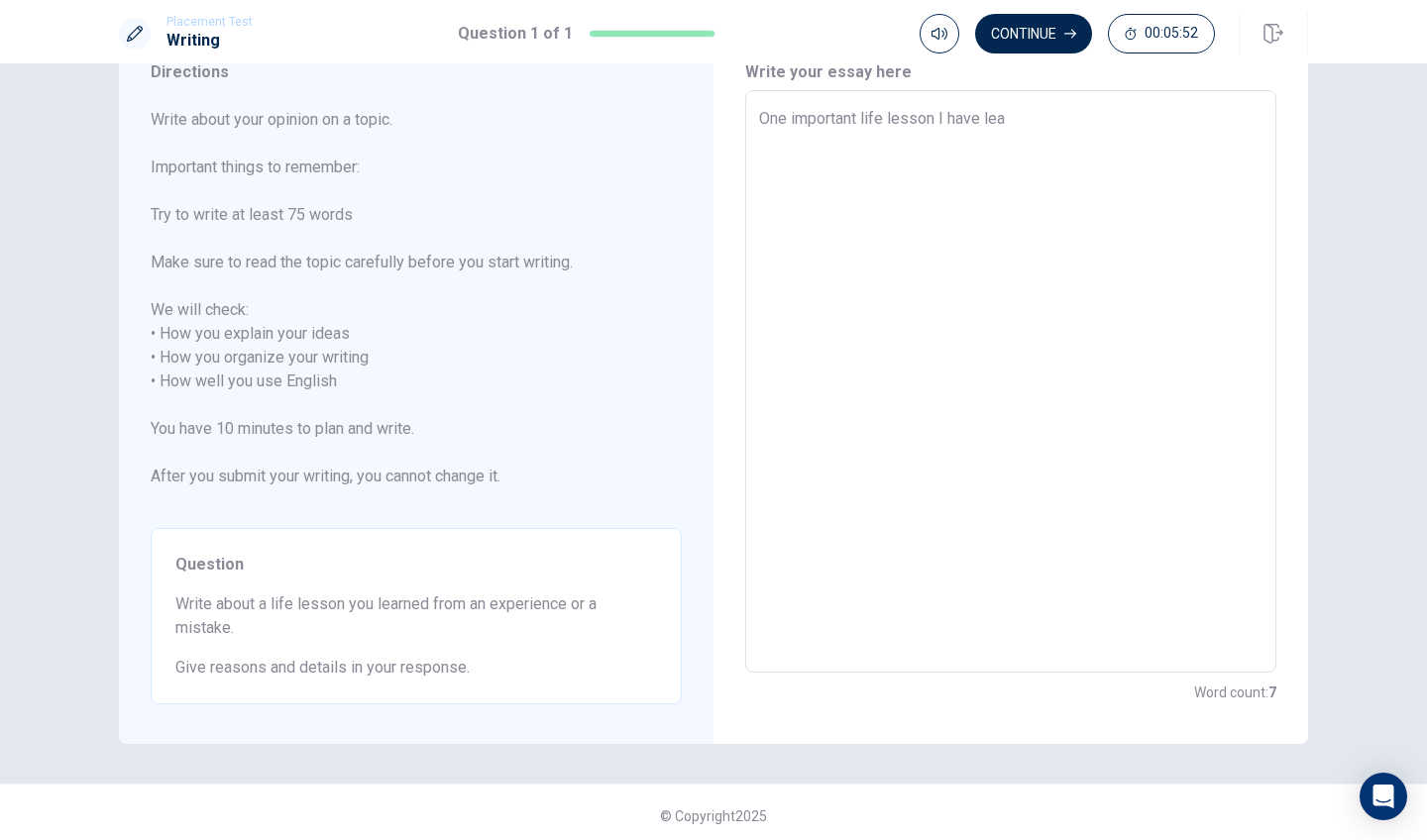 type on "One important life lesson I have [PERSON_NAME]" 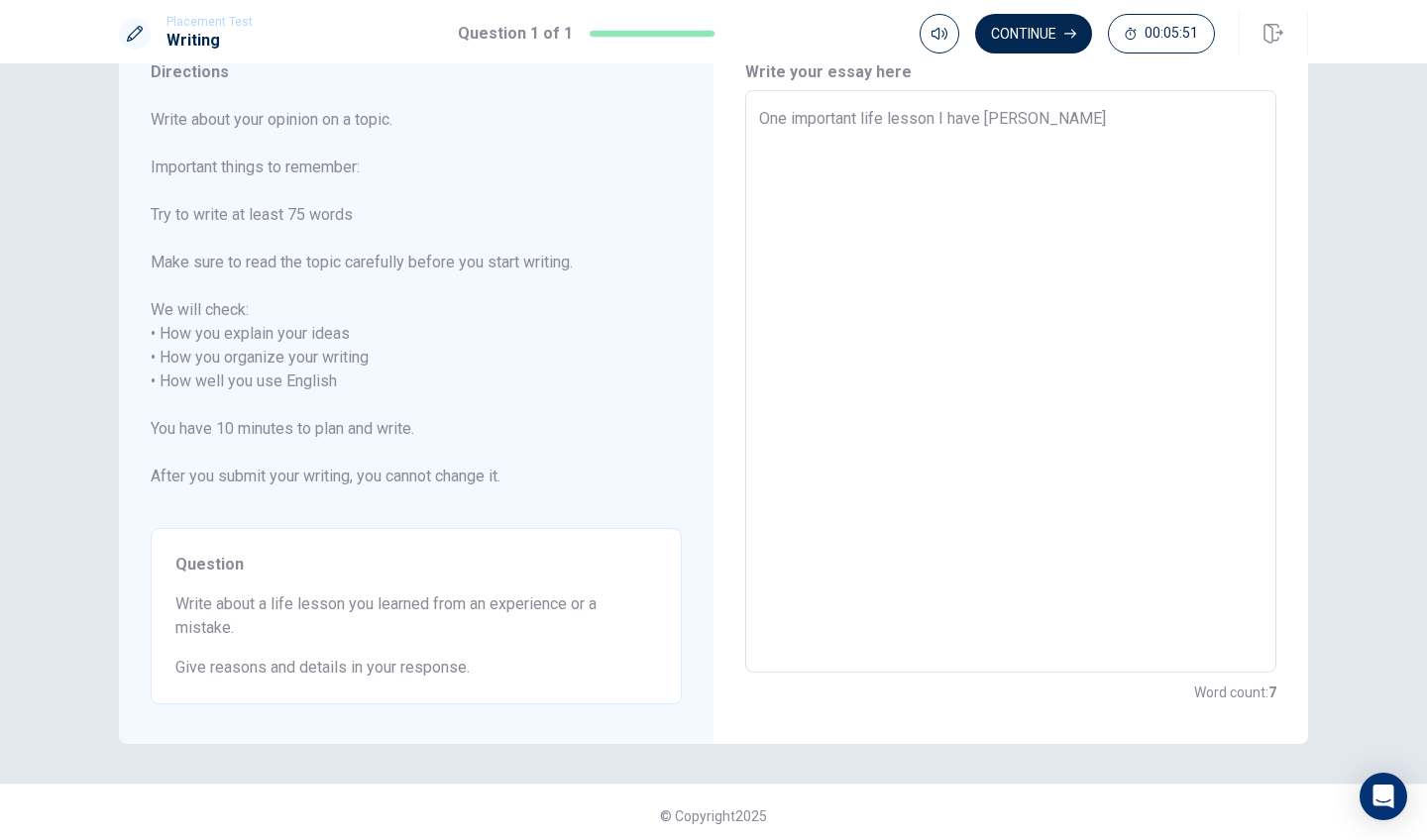 type on "x" 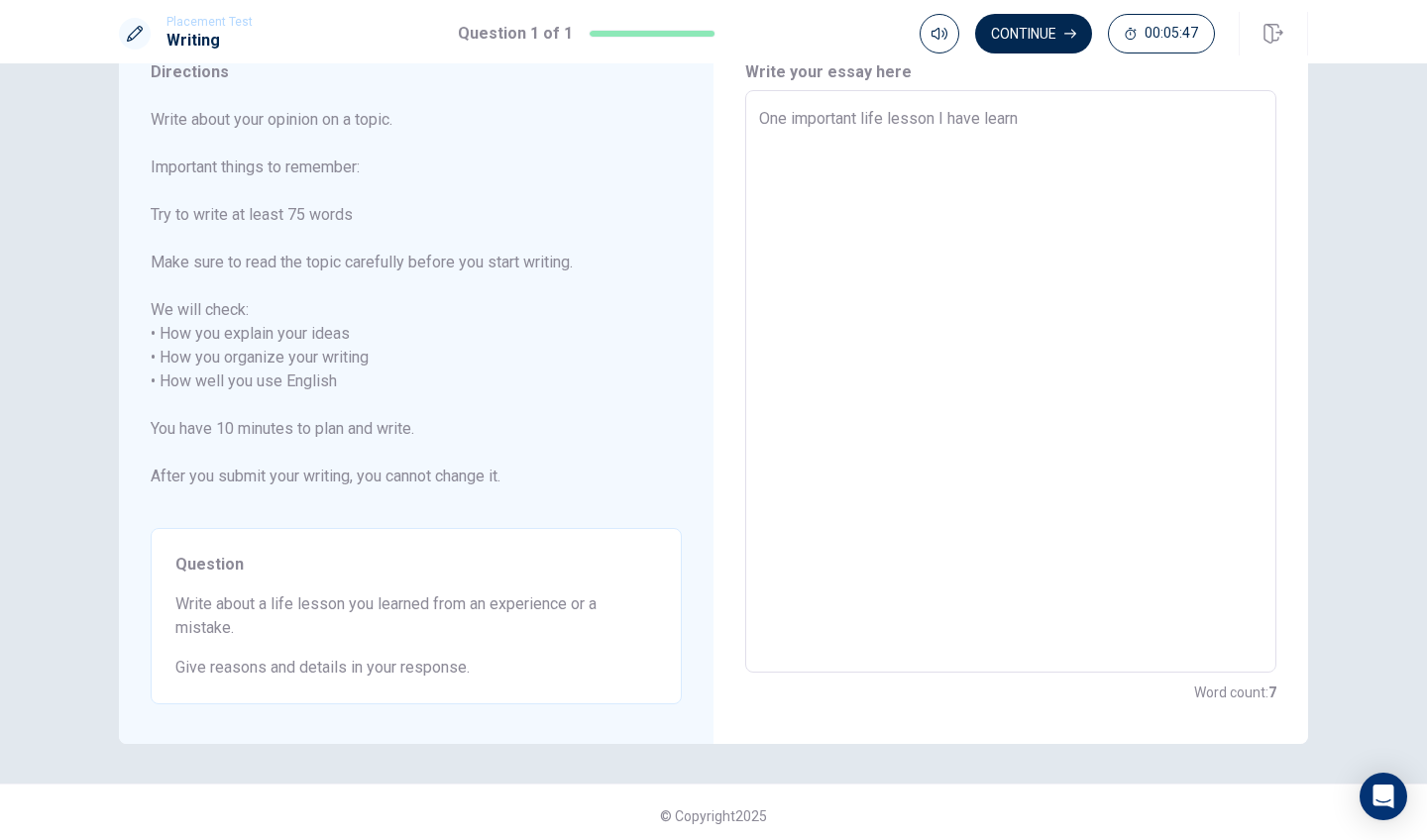 type on "x" 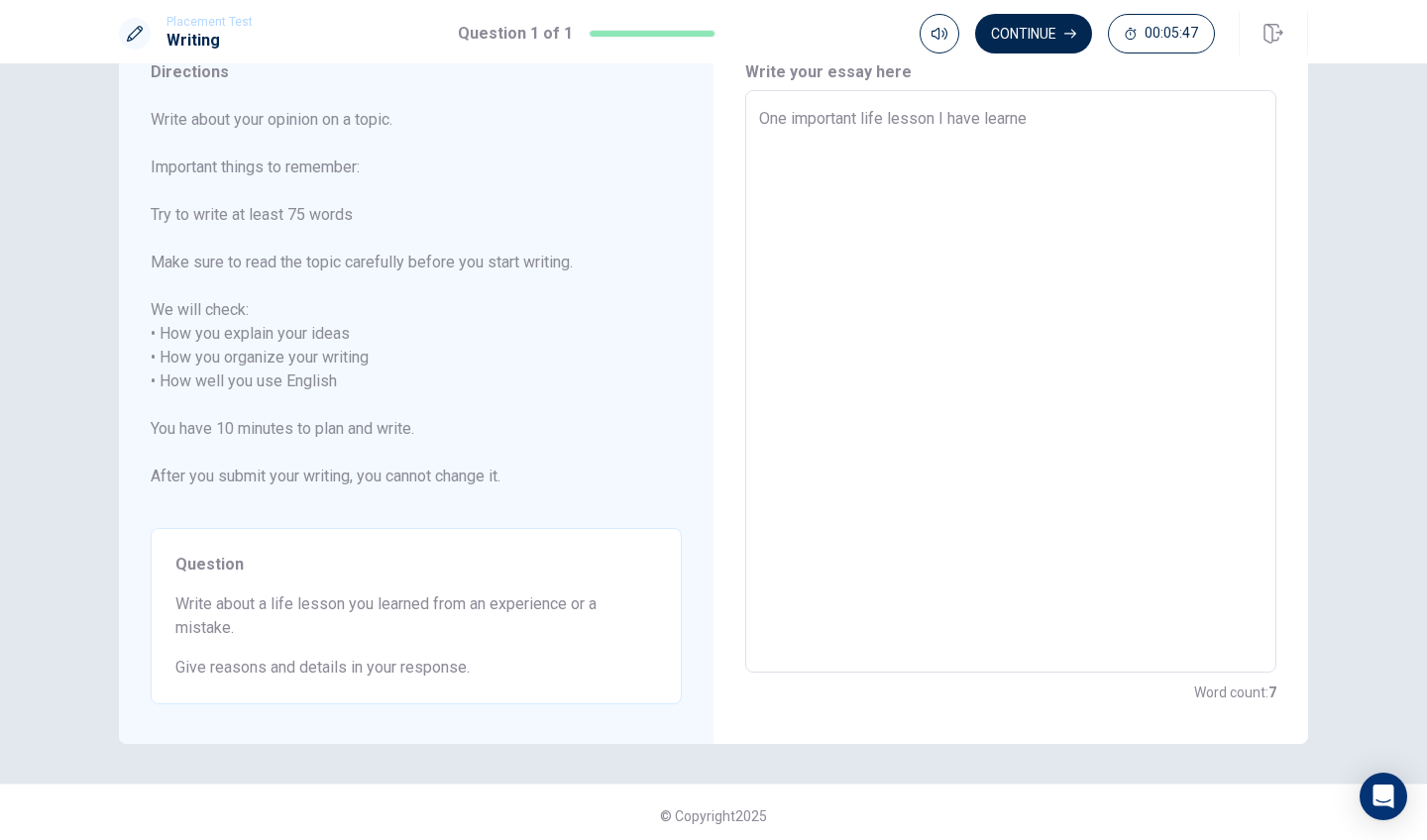 type on "x" 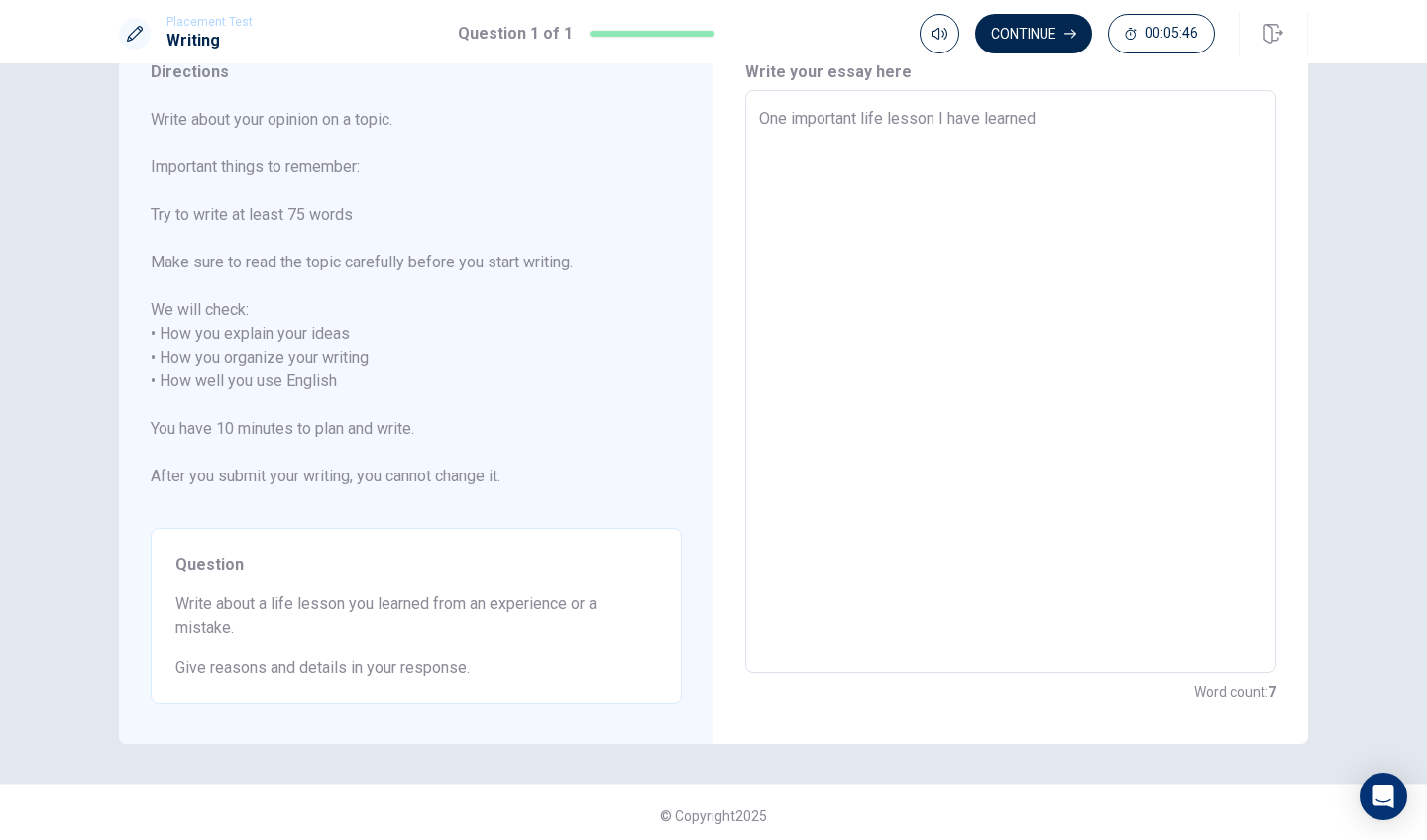 type on "x" 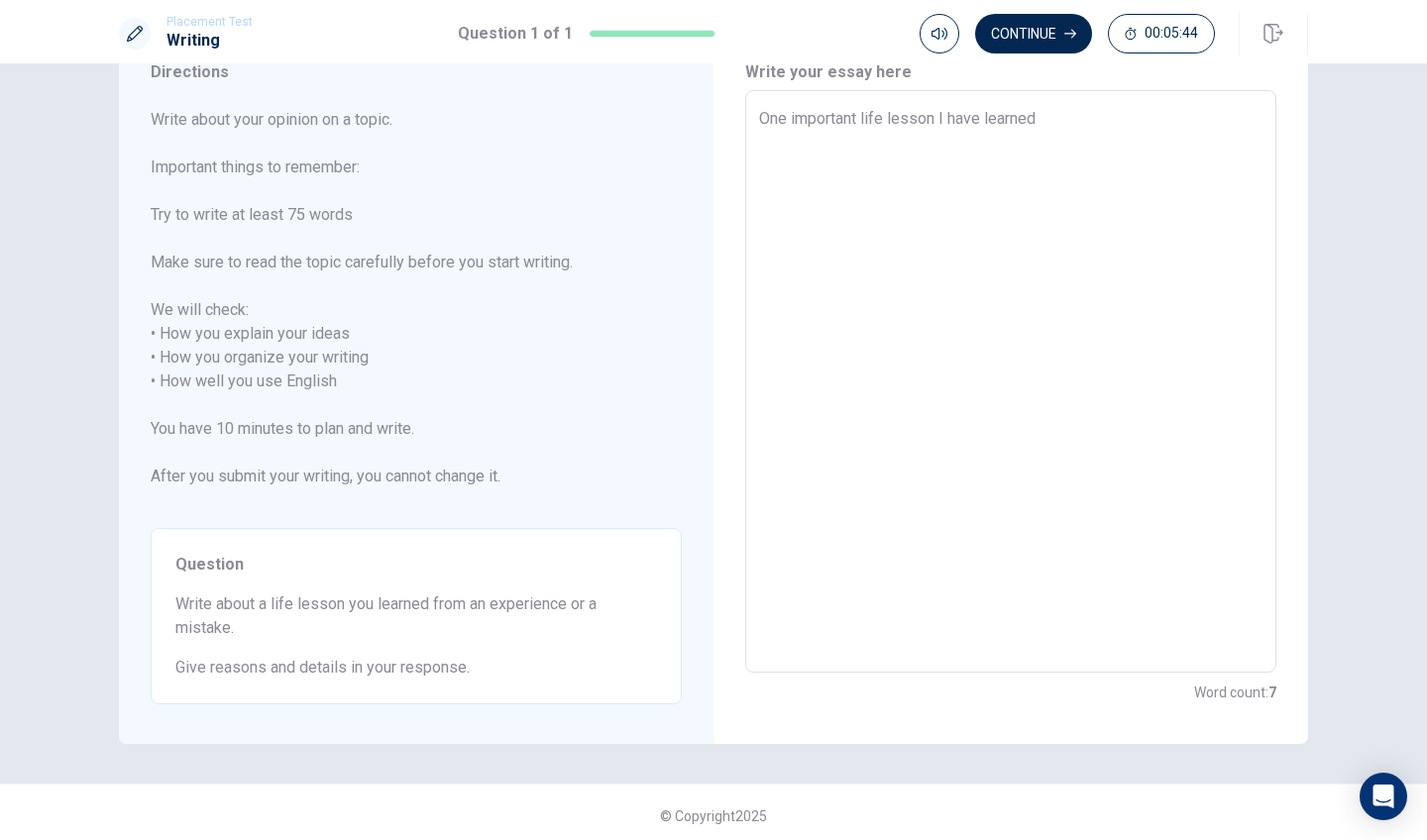 type on "x" 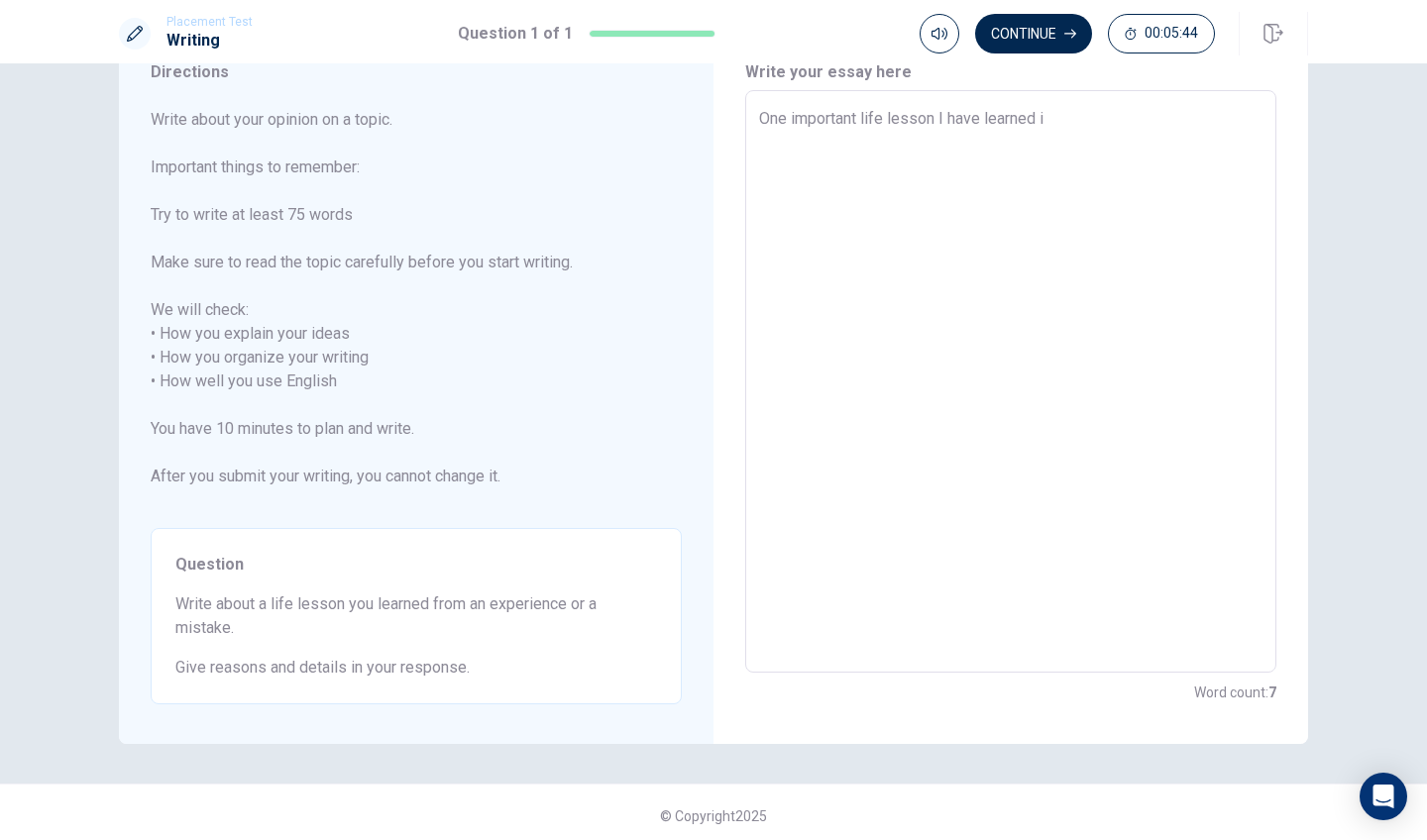 type on "x" 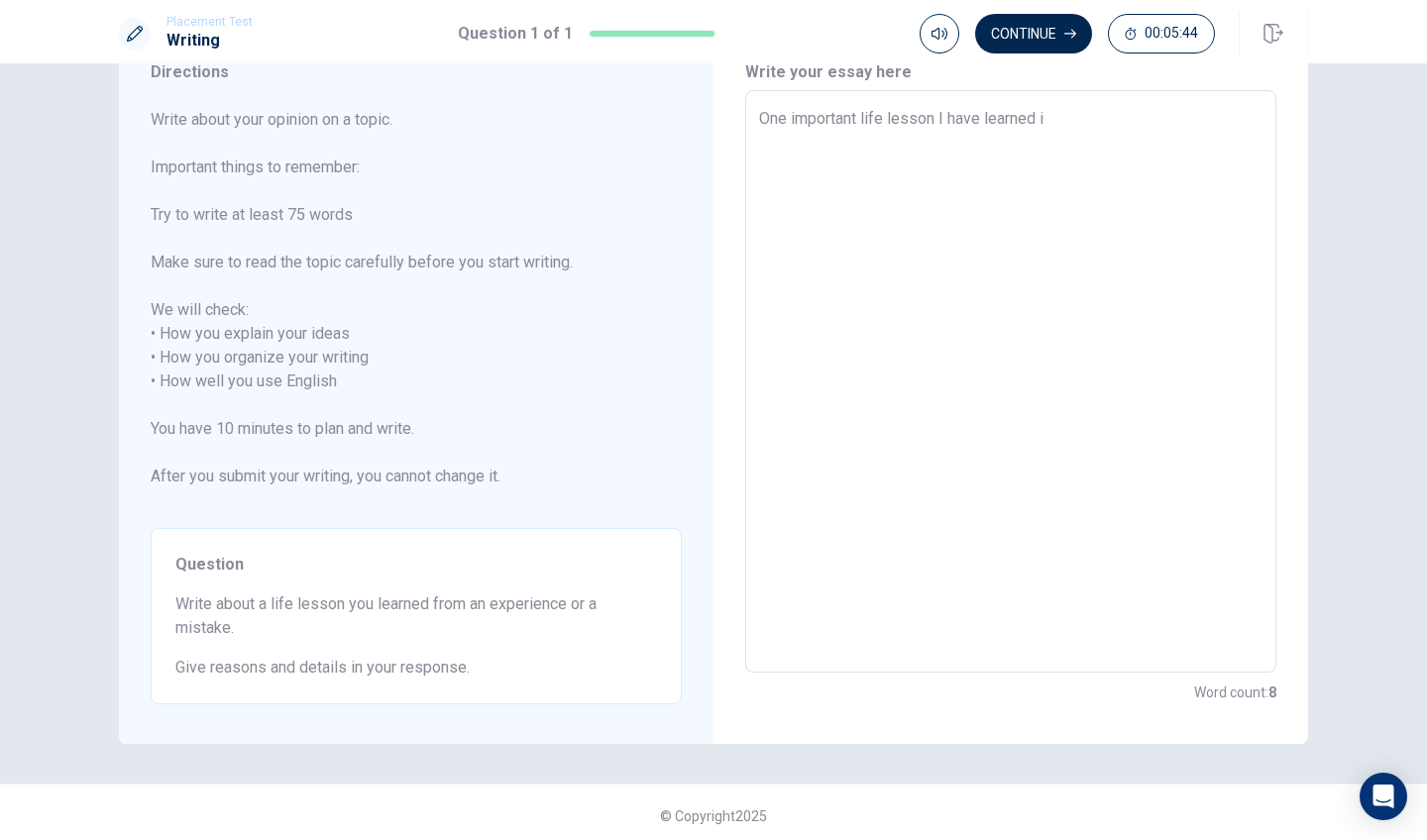 type on "One important life lesson I have learned is" 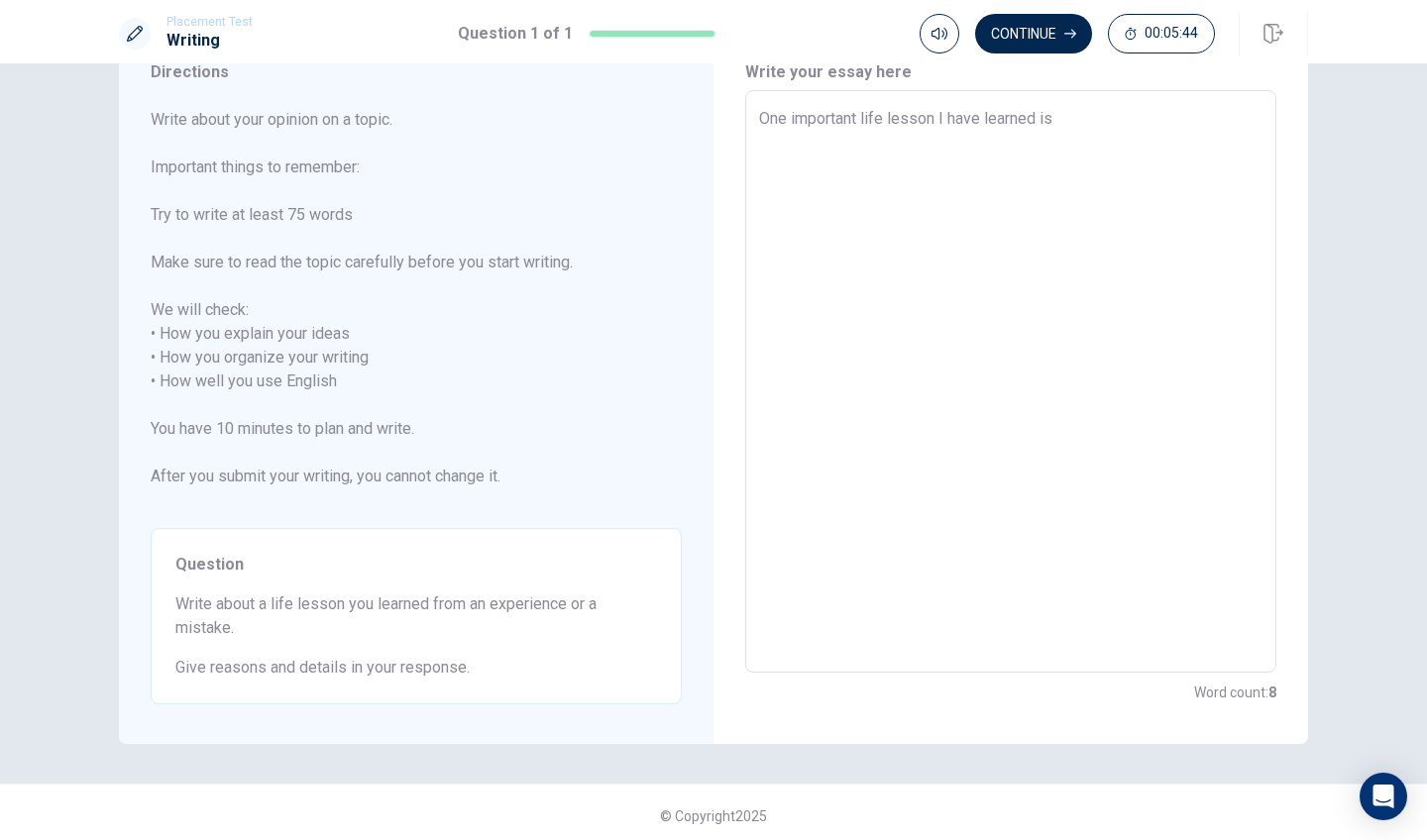 type on "x" 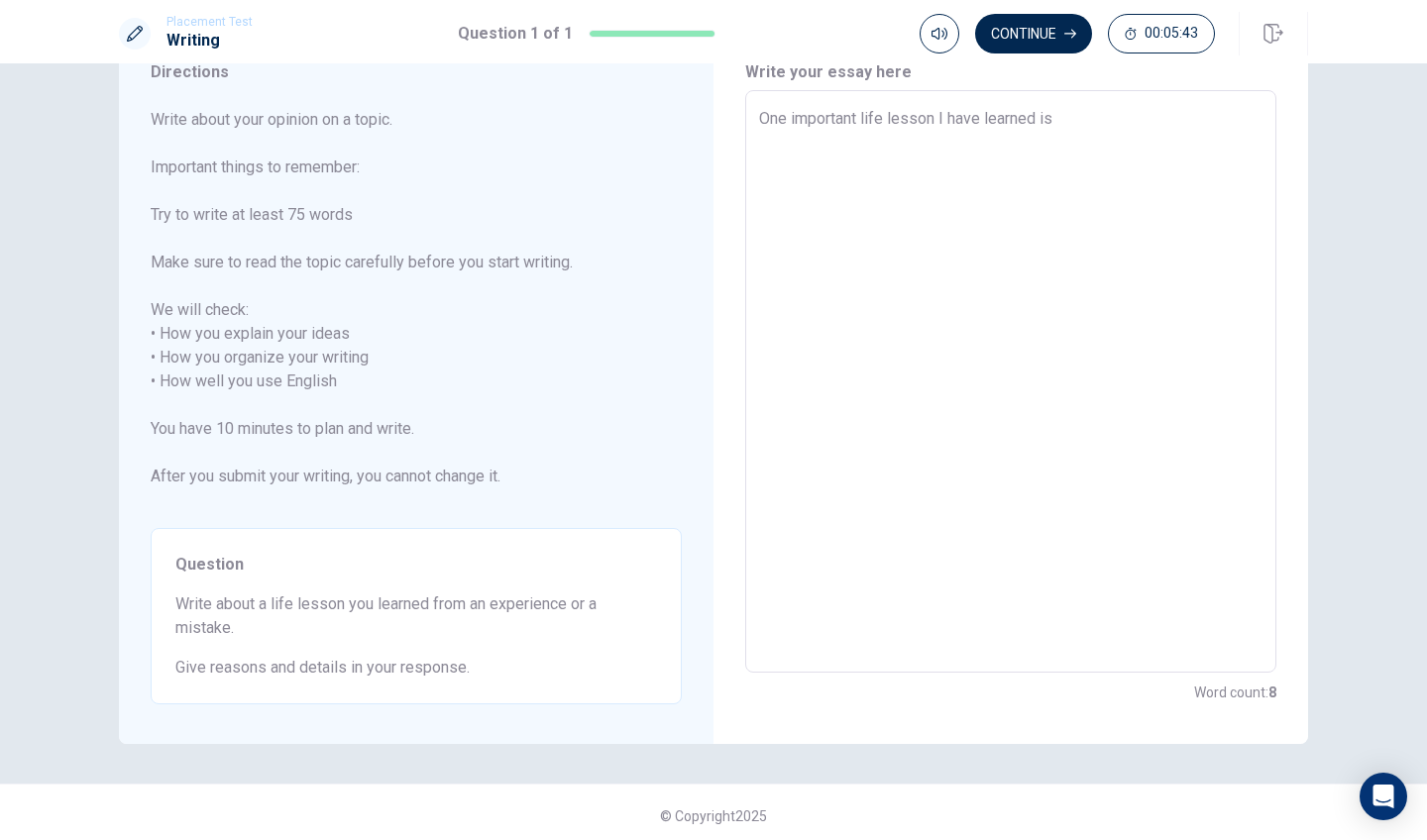 type on "One important life lesson I have learned is" 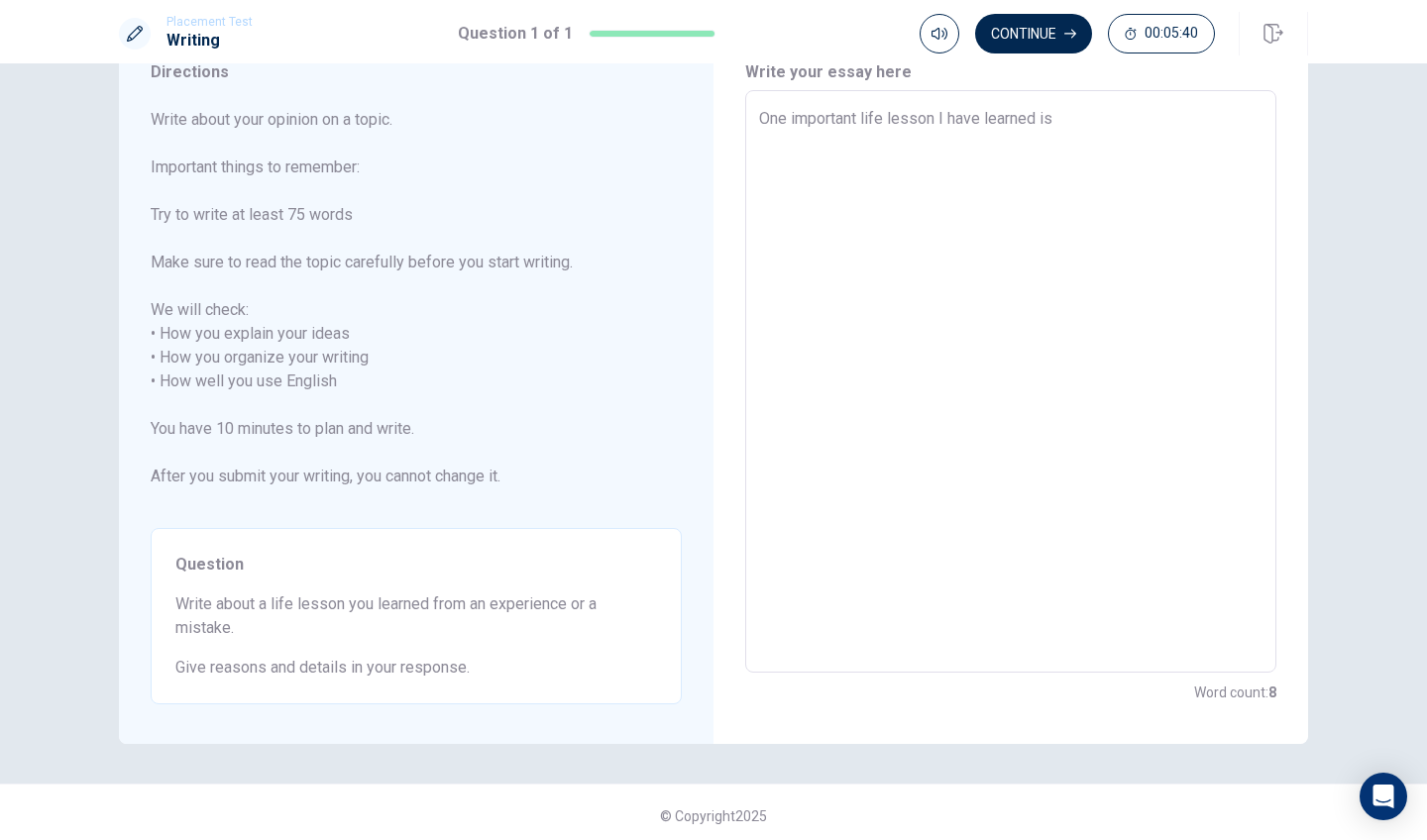 type on "x" 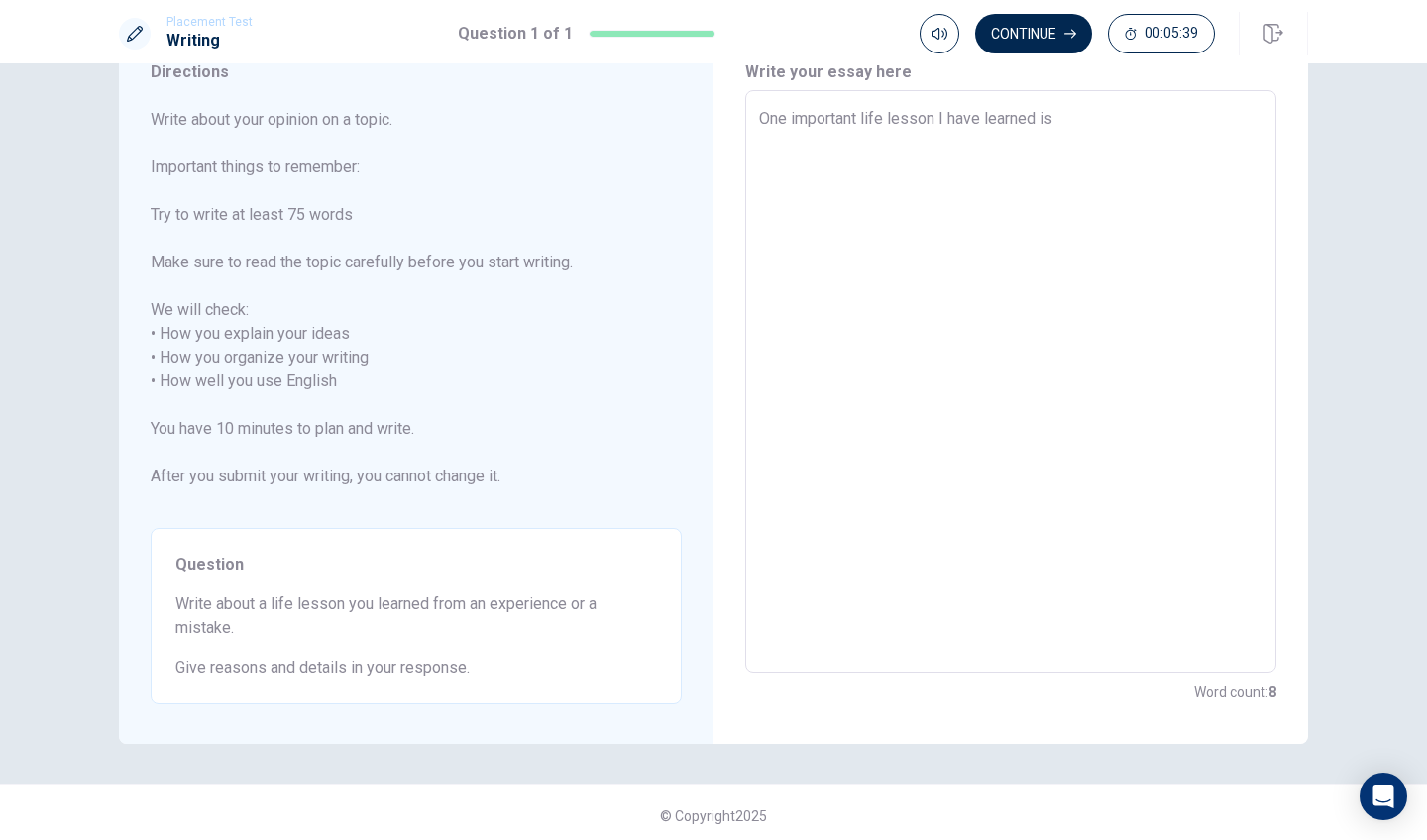 type on "One important life lesson I have learned is t" 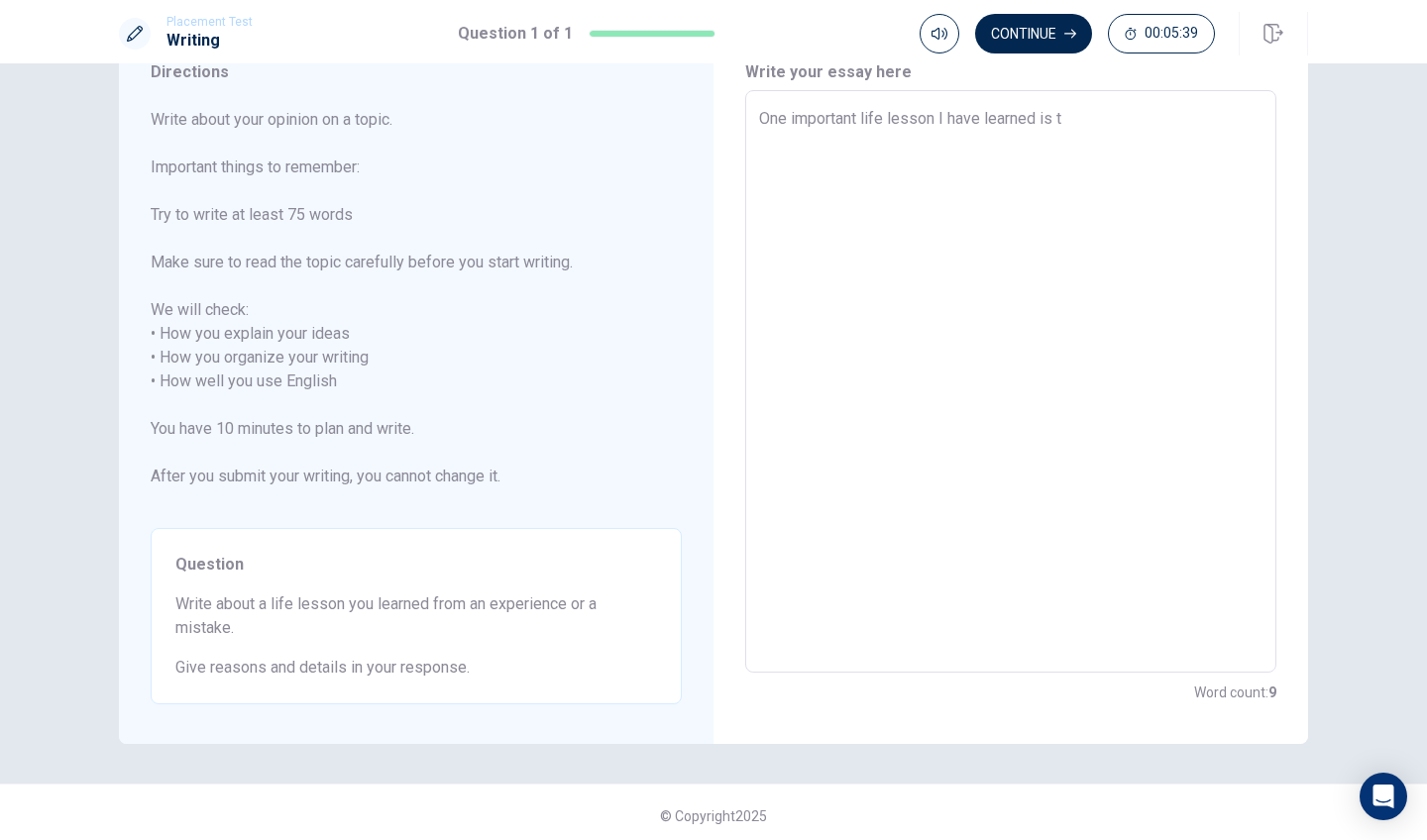type on "x" 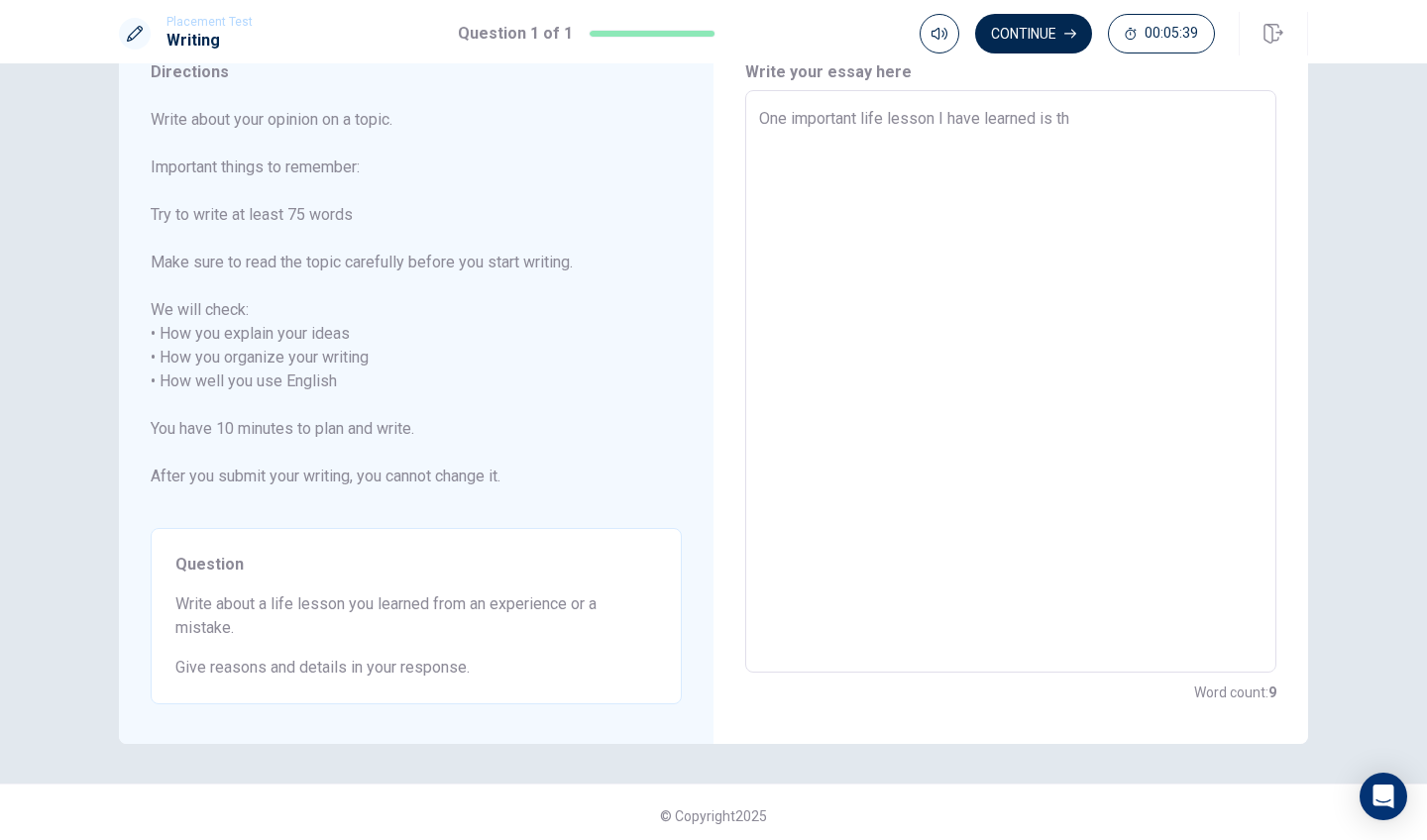 type on "x" 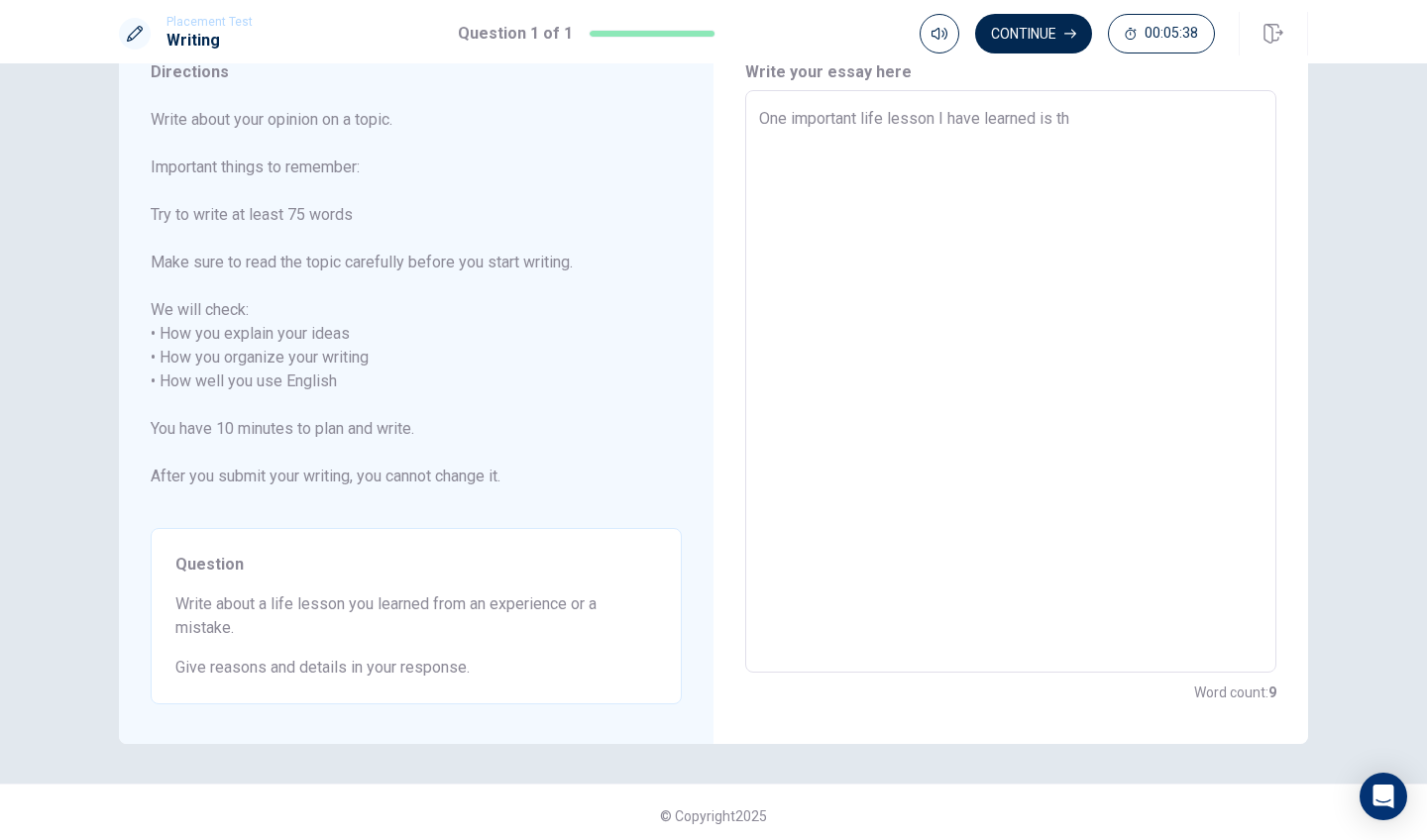 type on "One important life lesson I have learned is tha" 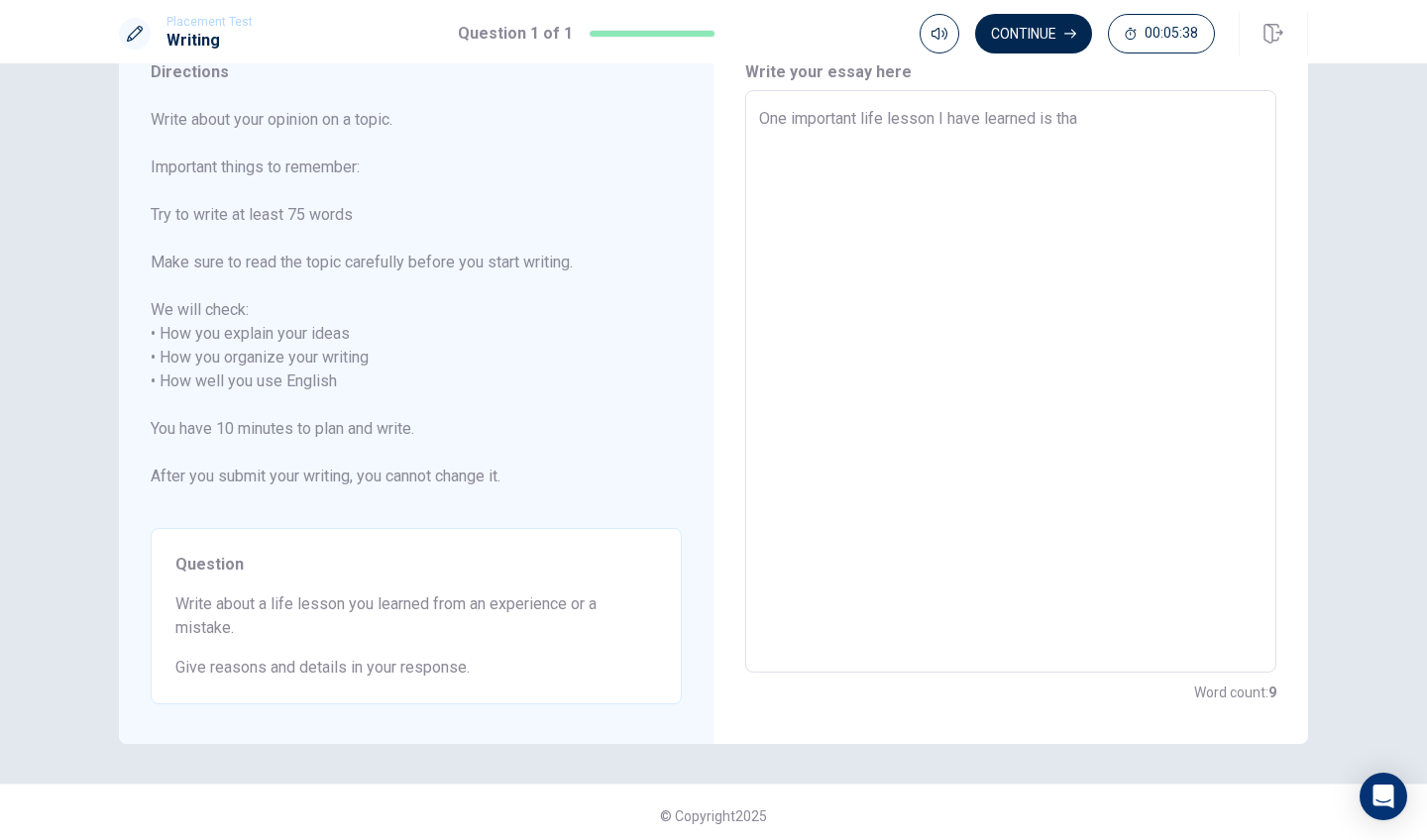 type on "x" 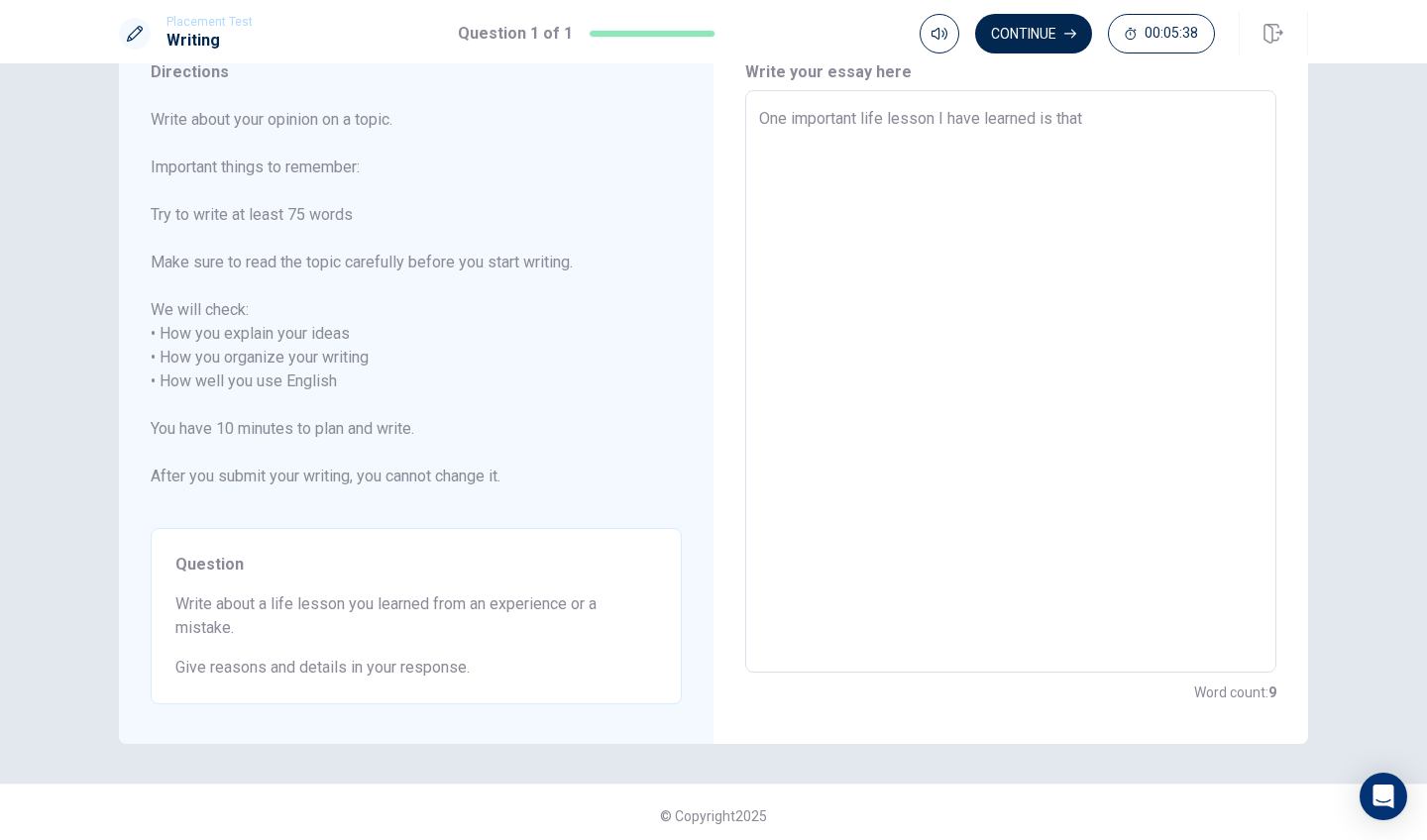 type on "x" 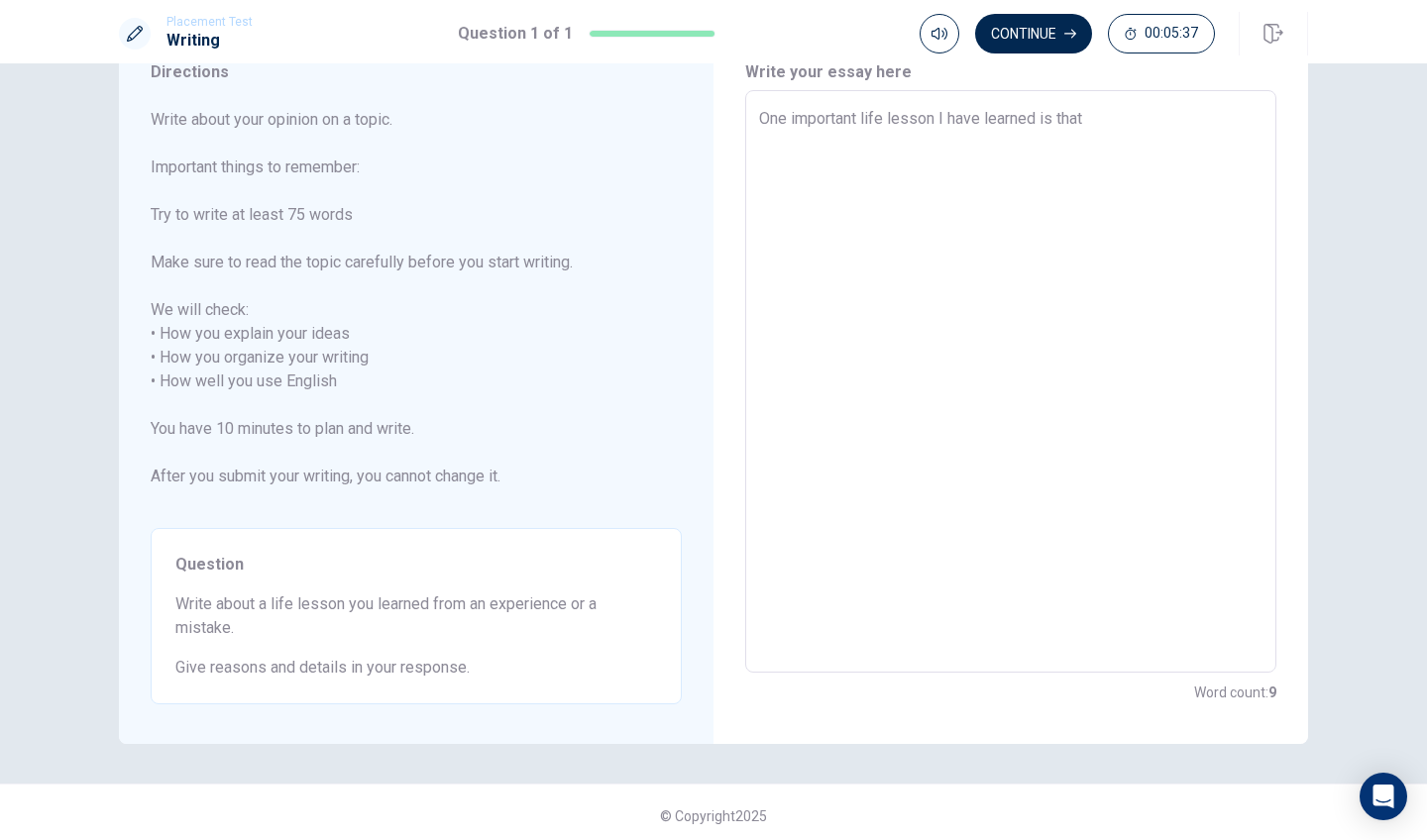 type on "One important life lesson I have learned is that" 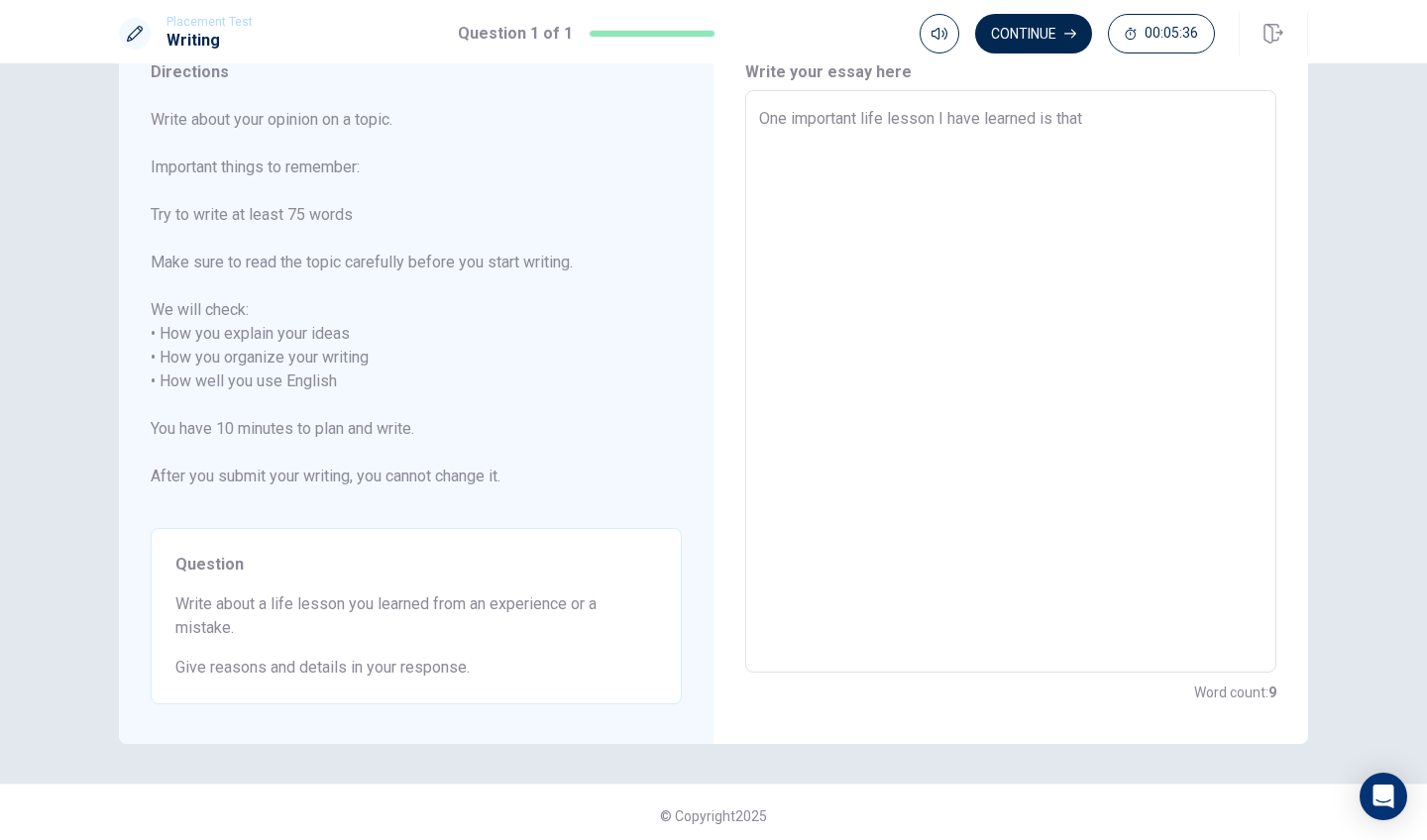 type on "x" 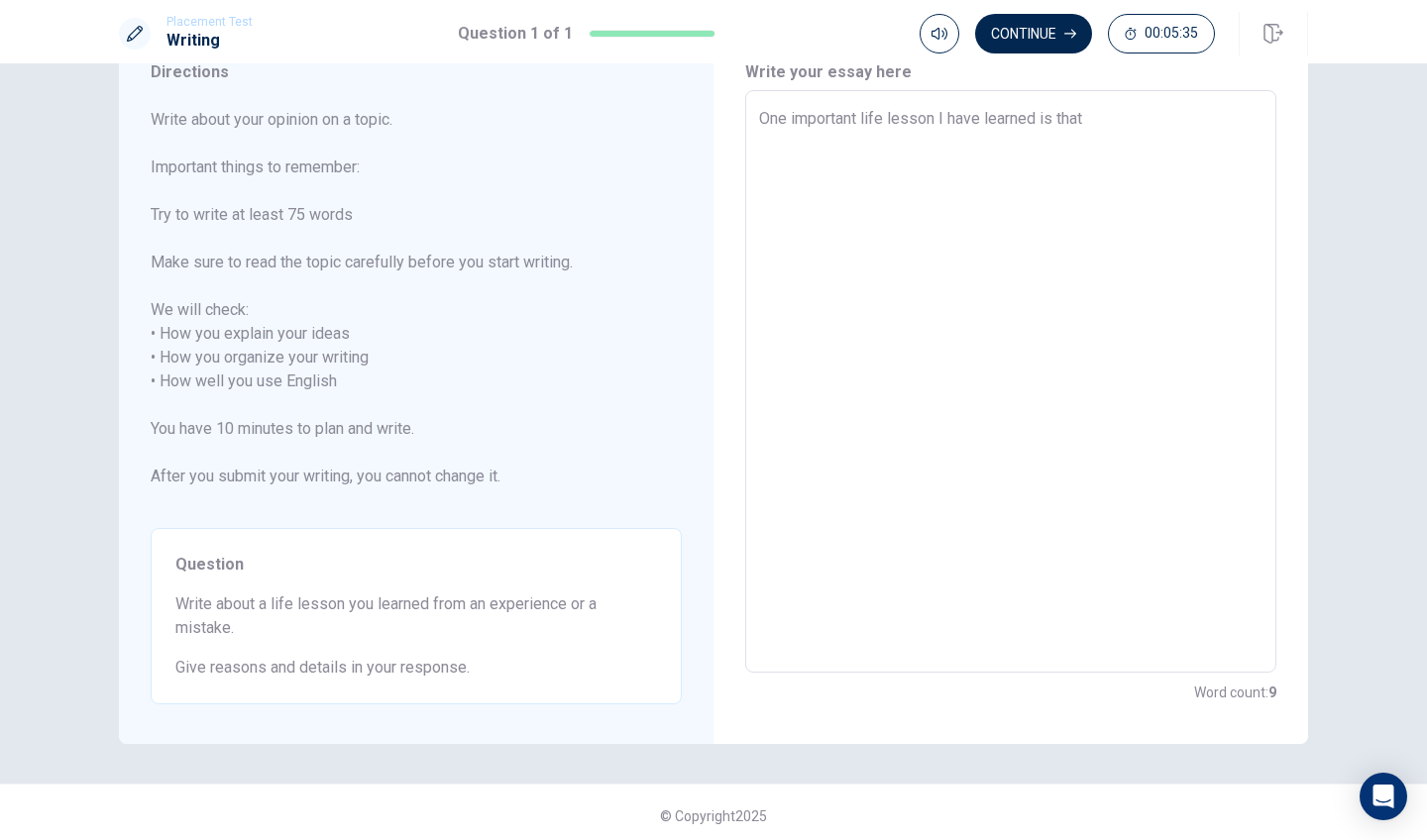 type on "One important life lesson I have learned is that i" 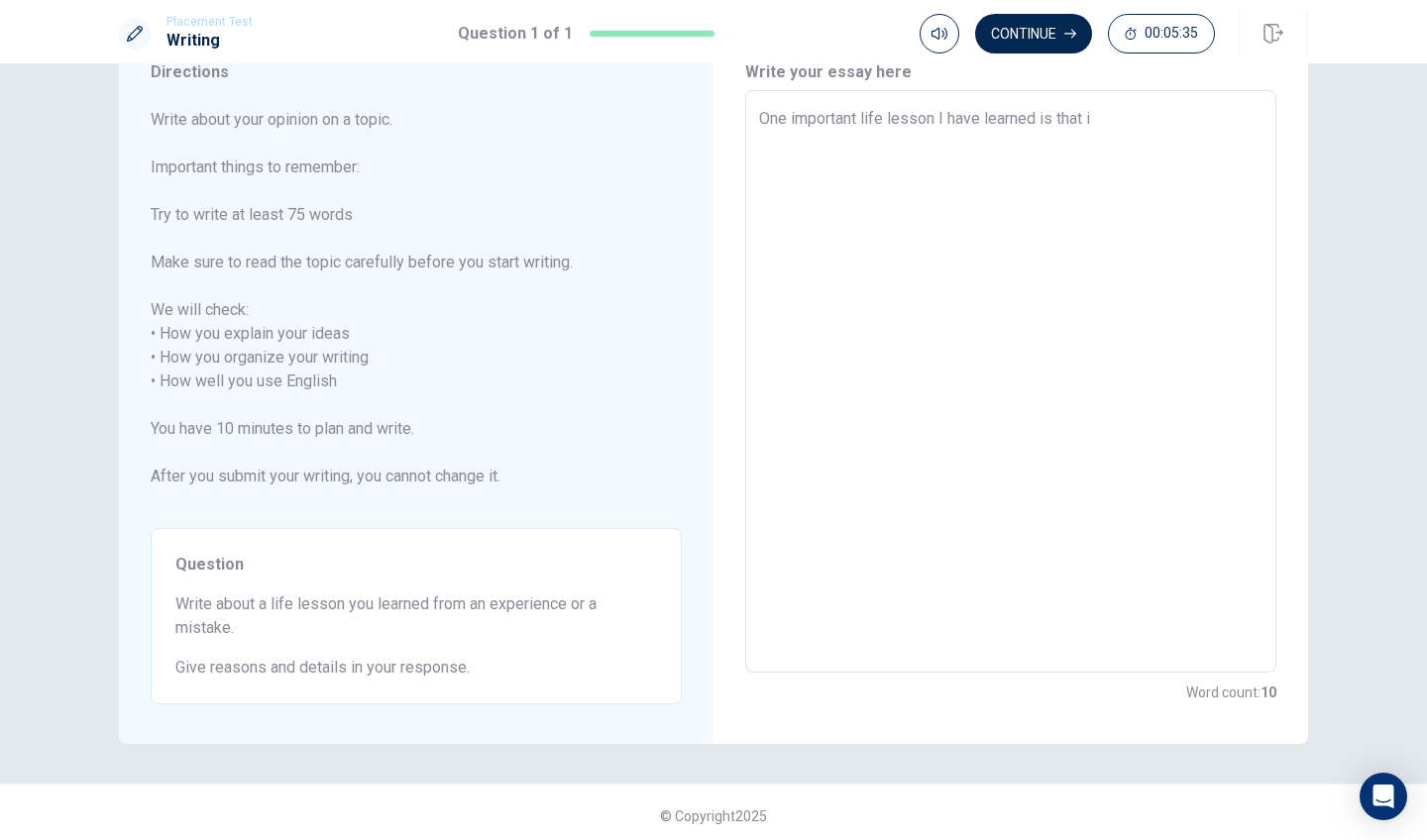 type on "x" 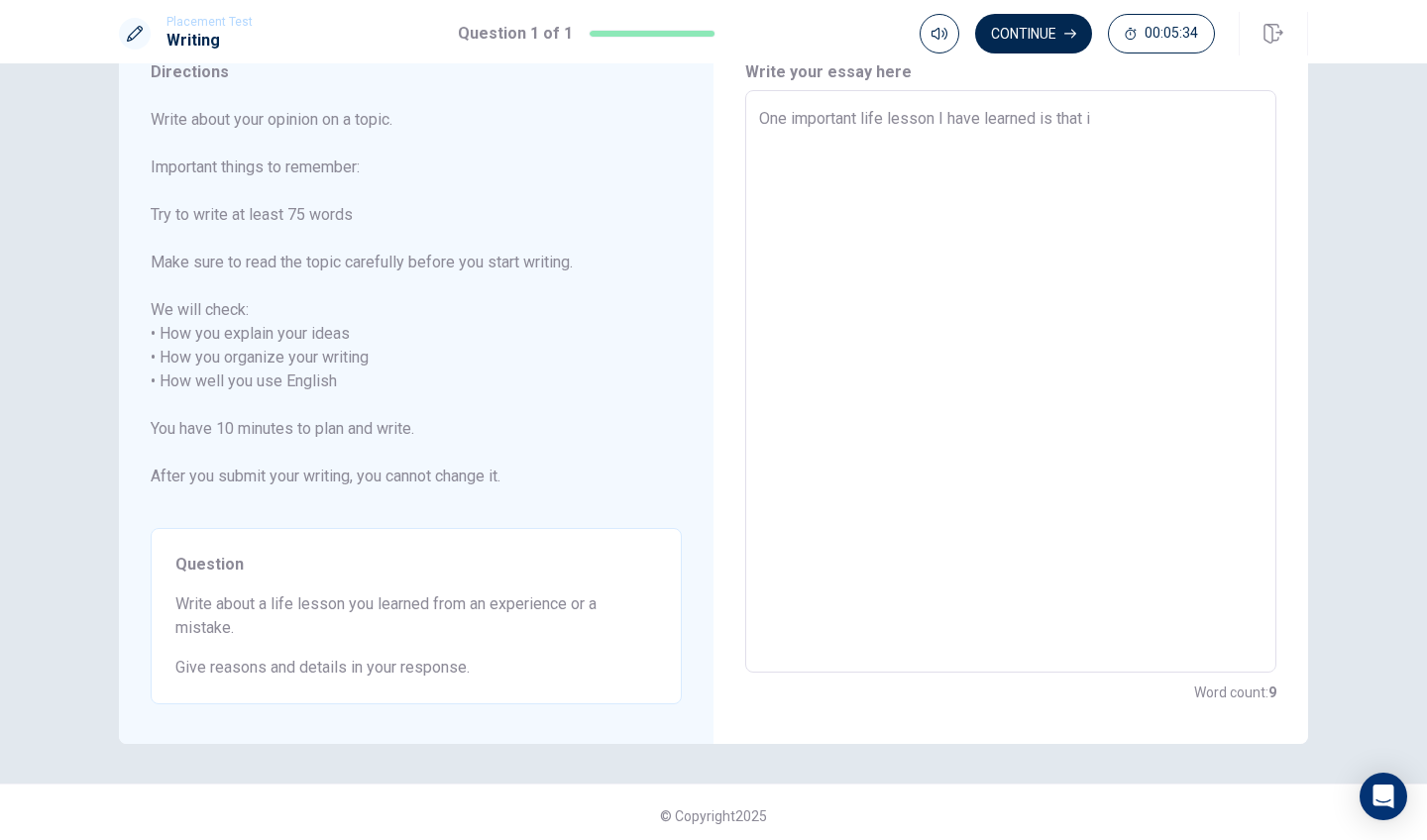 type on "One important life lesson I have learned is that" 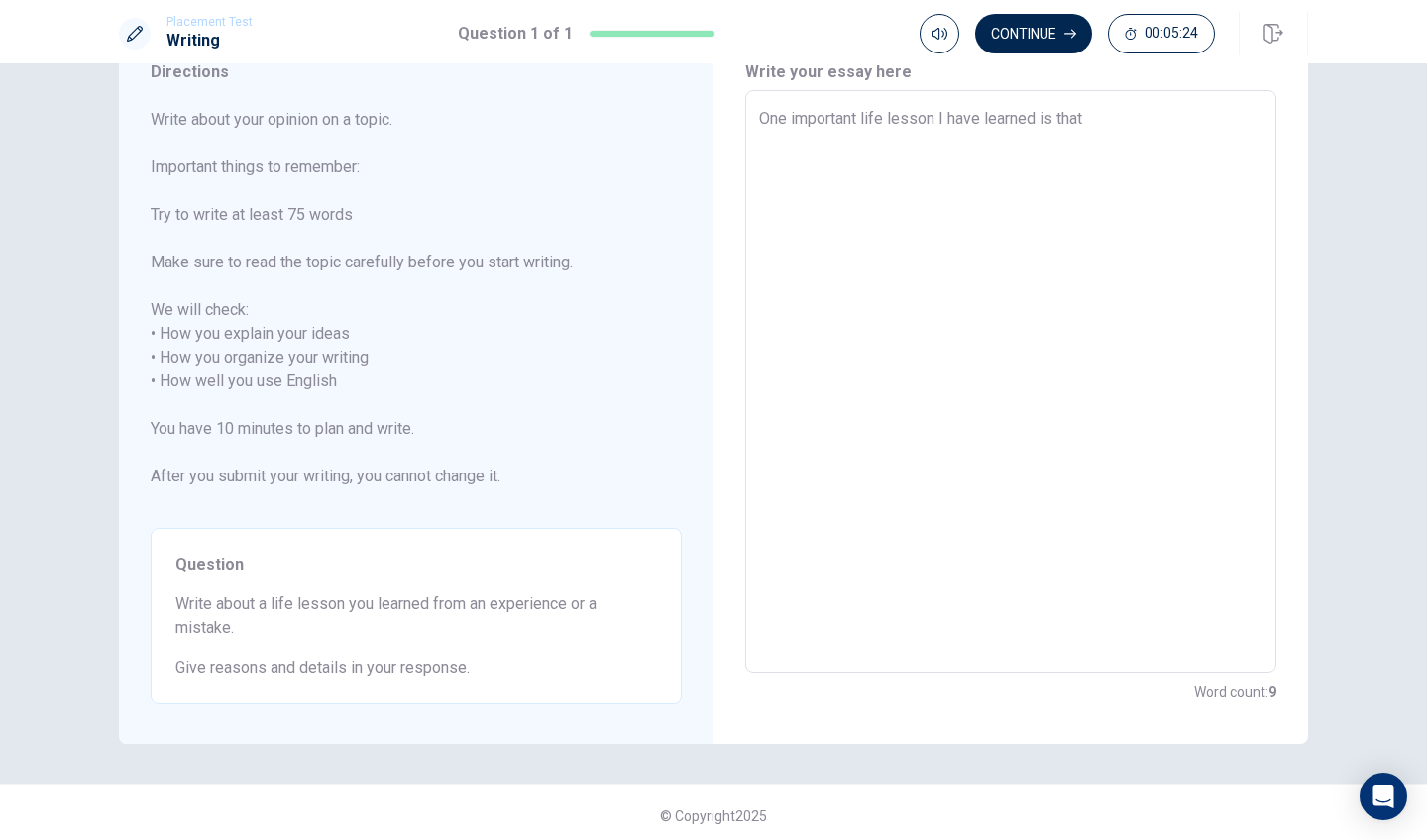 type on "x" 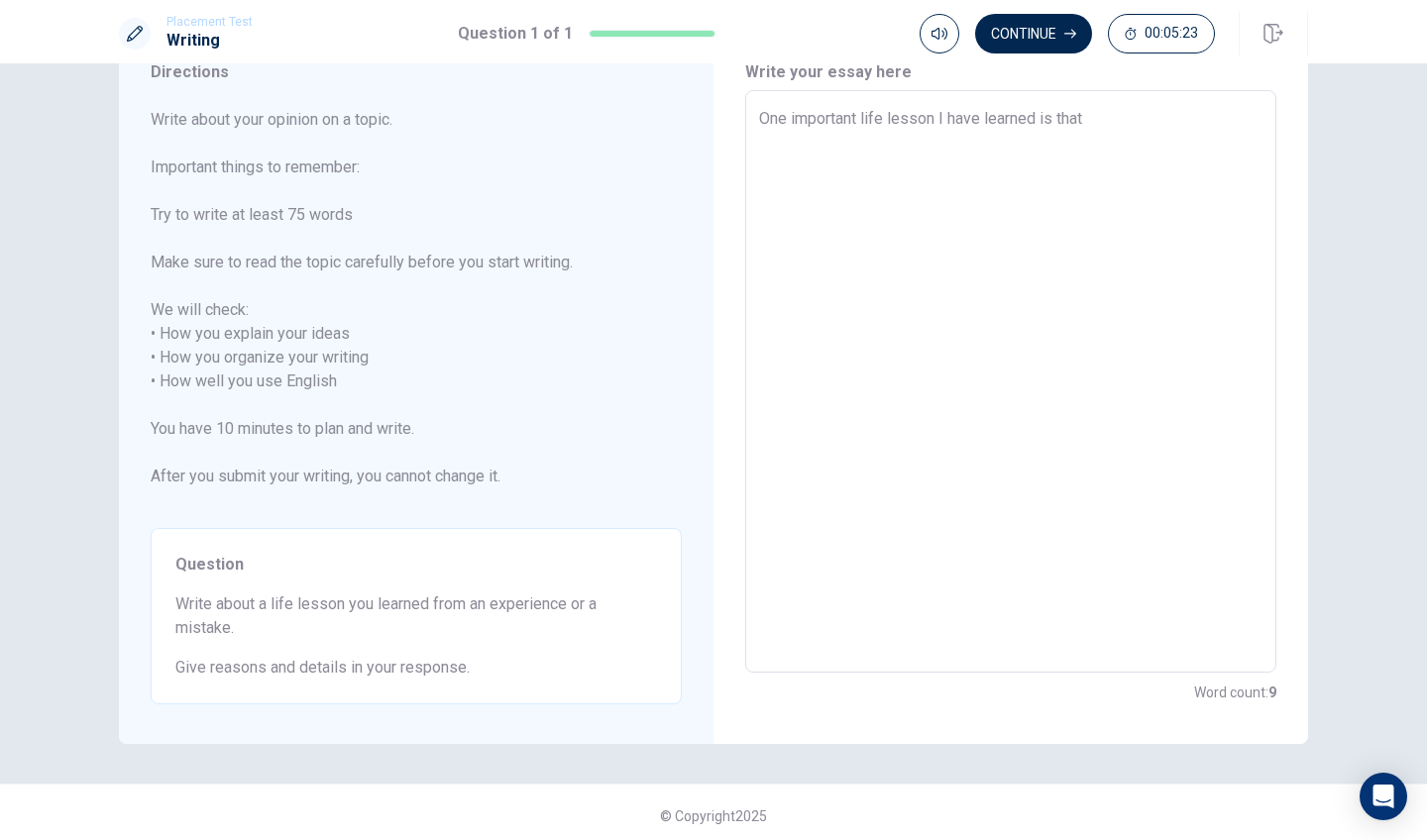 type on "One important life lesson I have learned is that i" 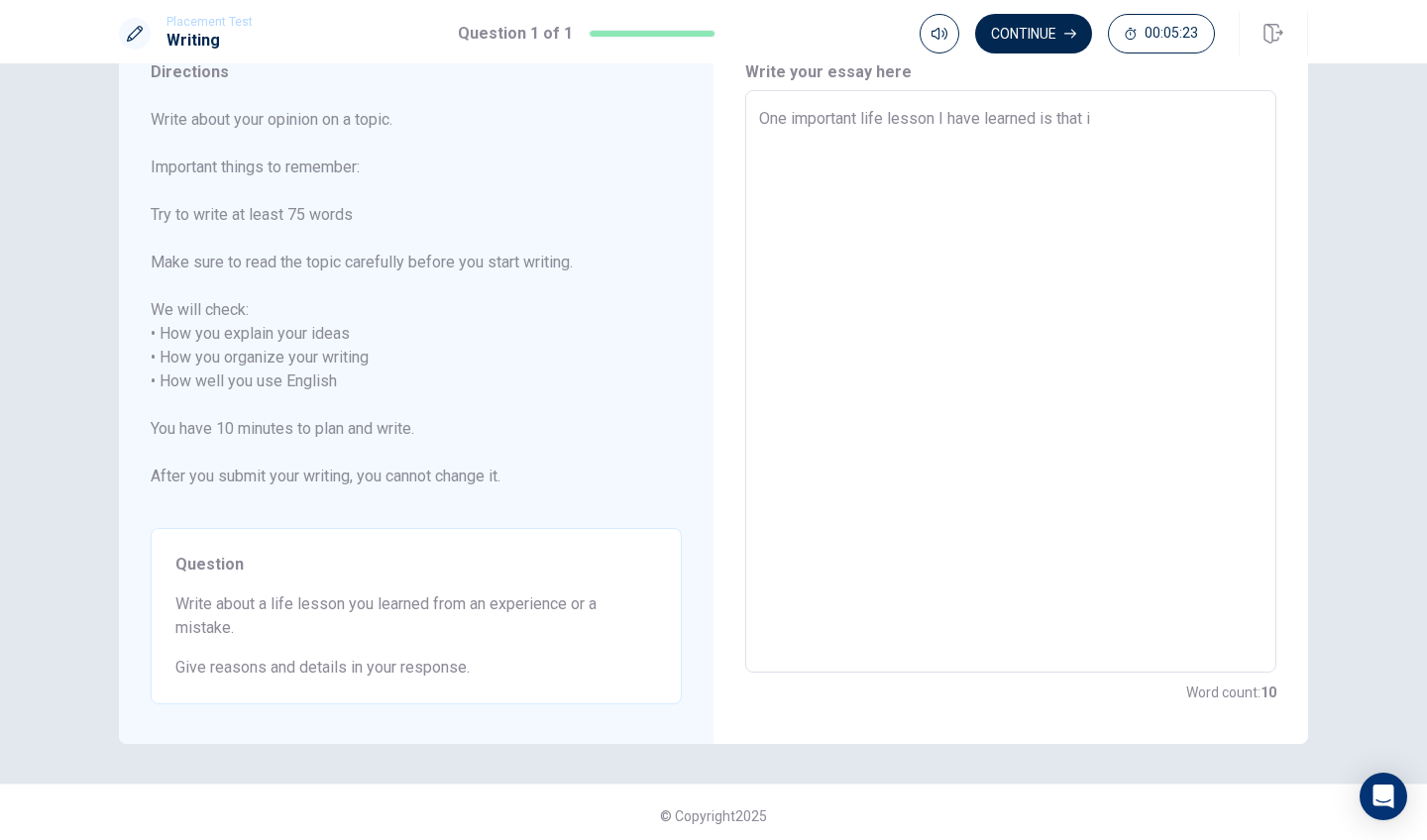 type on "x" 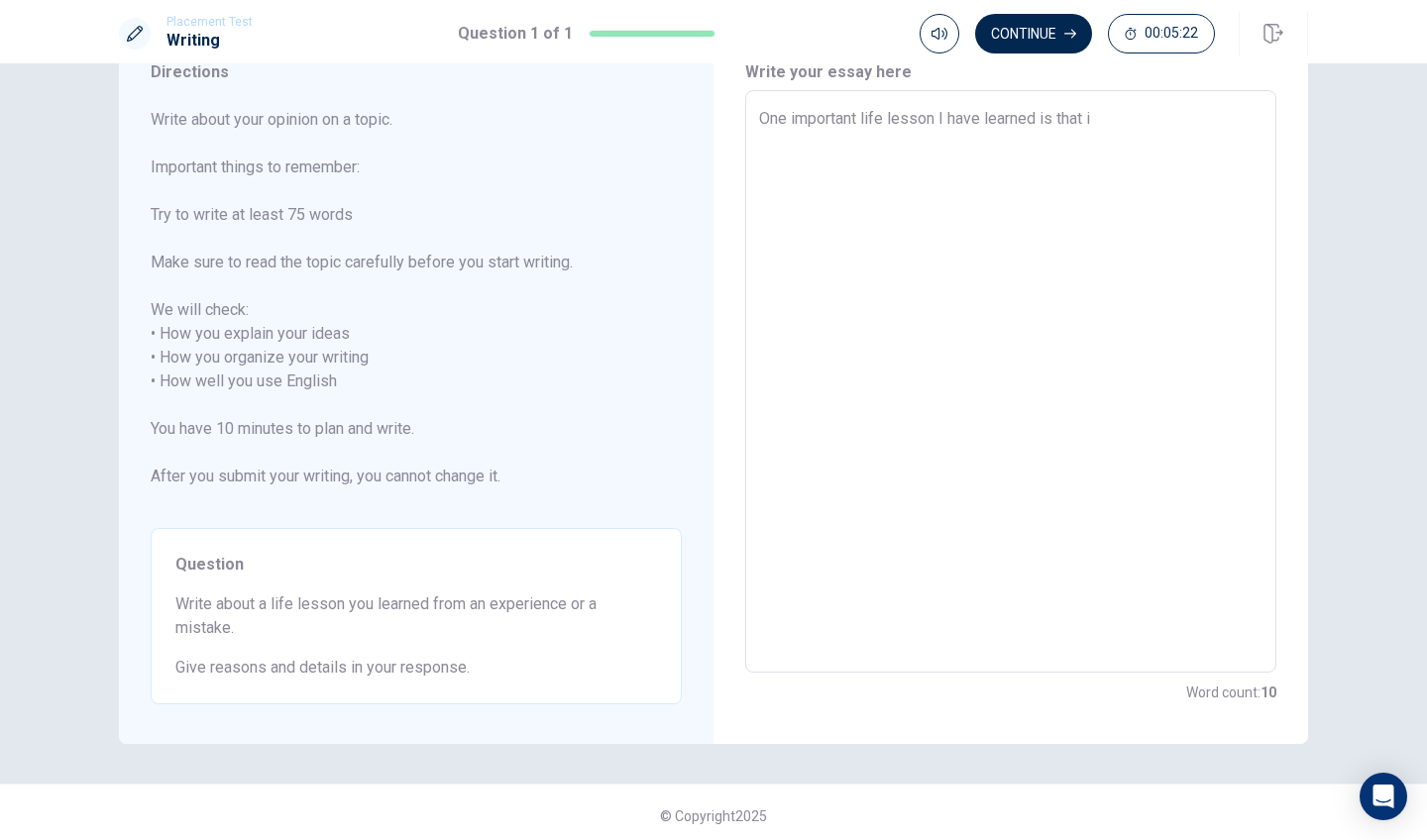 type on "One important life lesson I have learned is that" 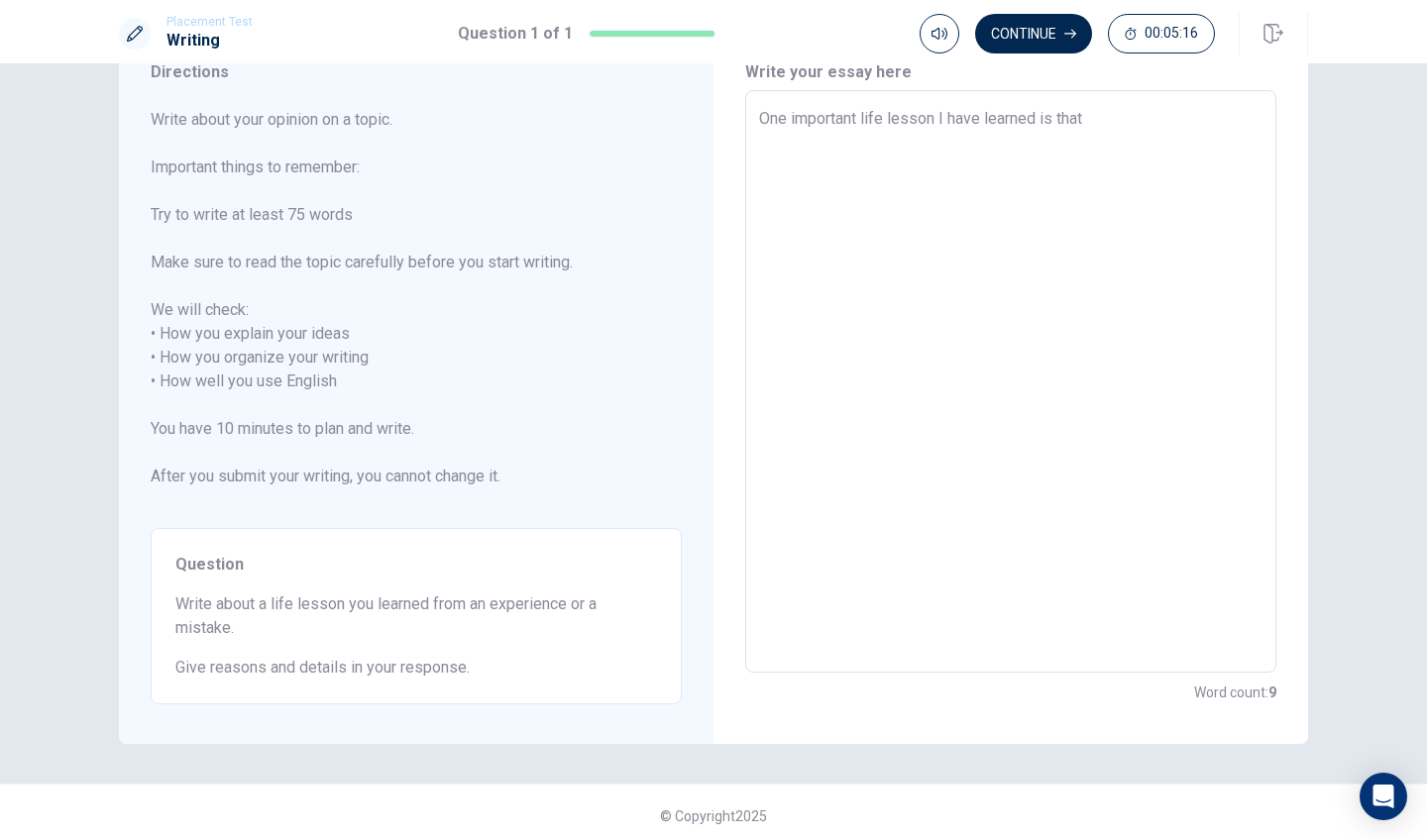 type on "x" 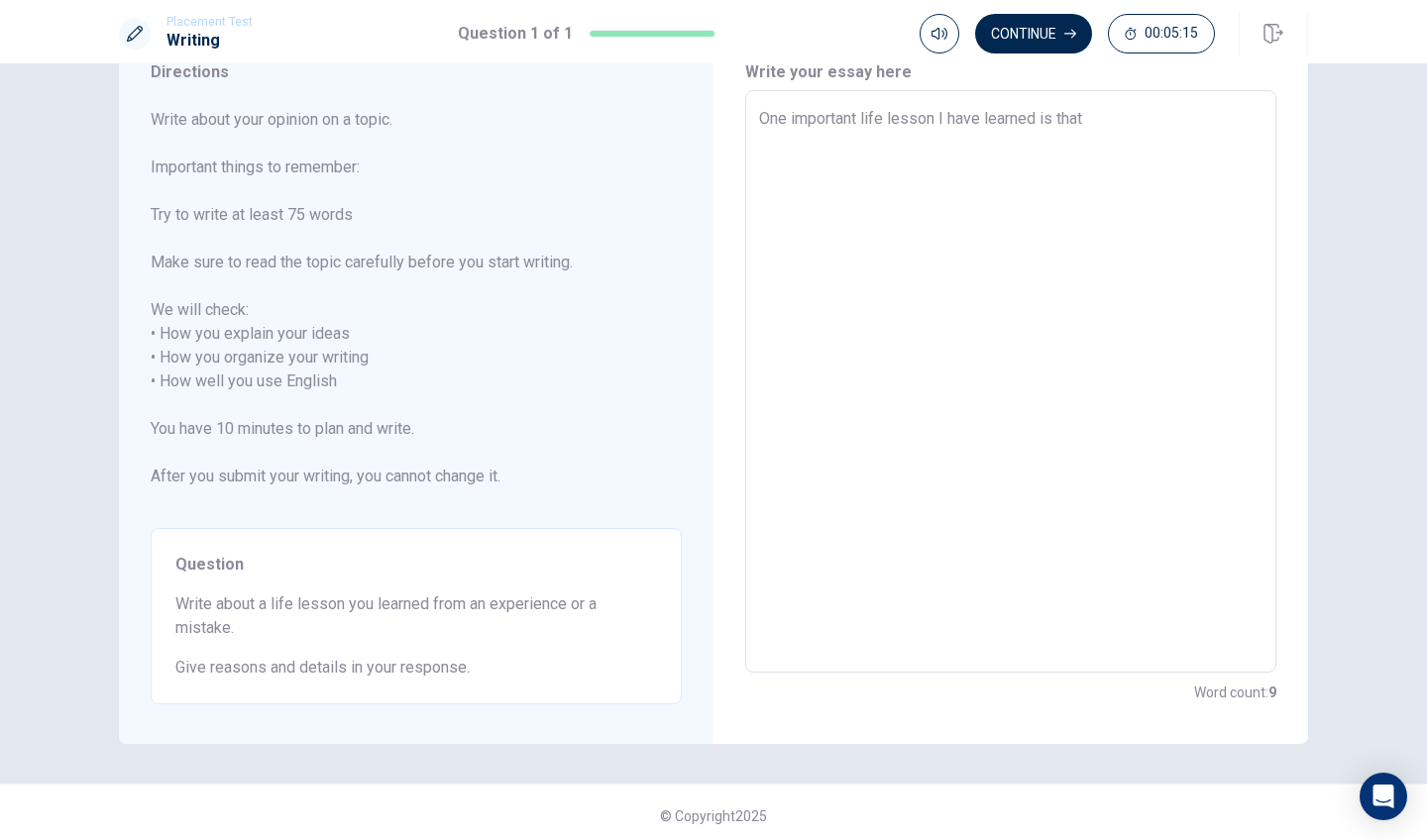 type on "One important life lesson I have learned is that I" 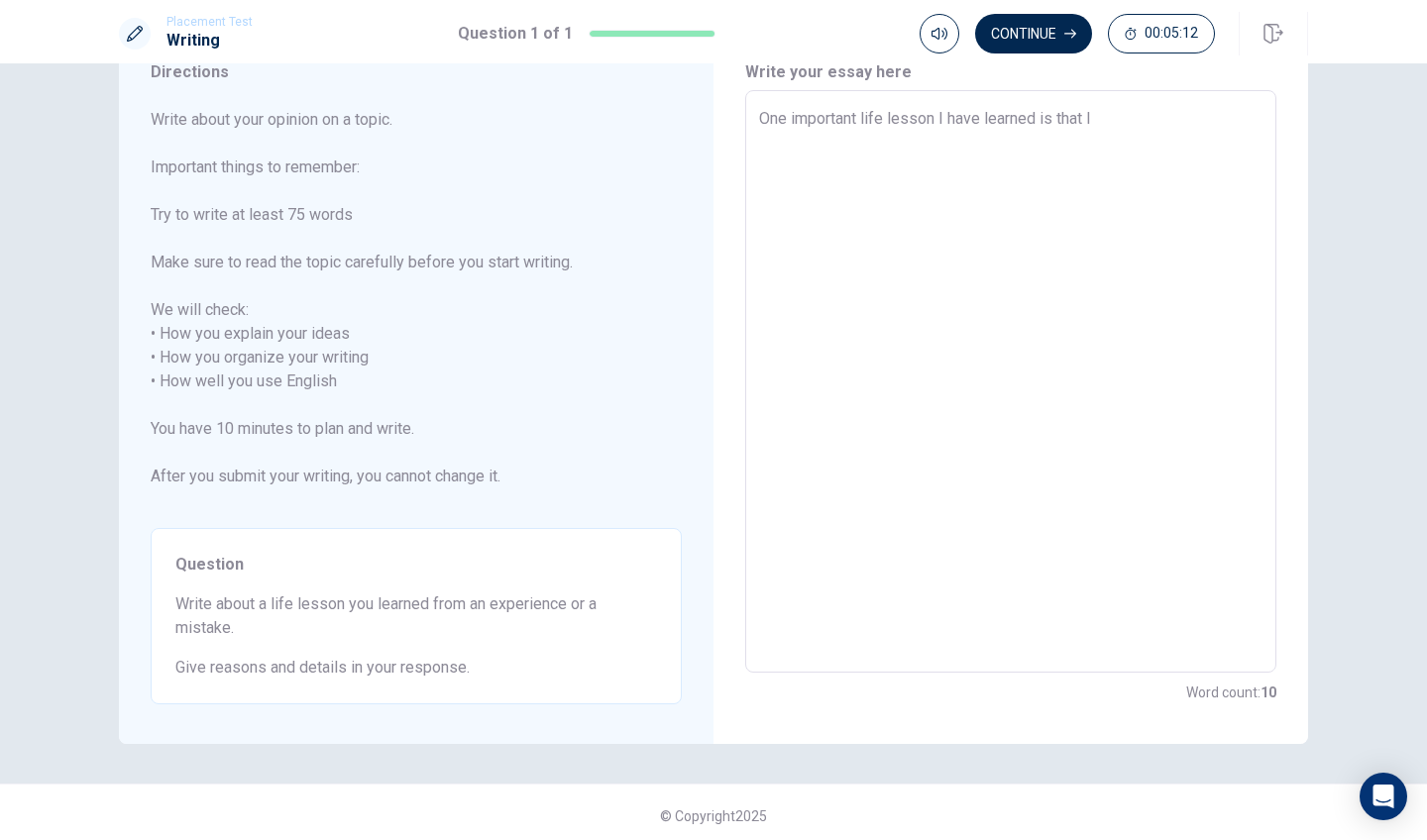 type on "x" 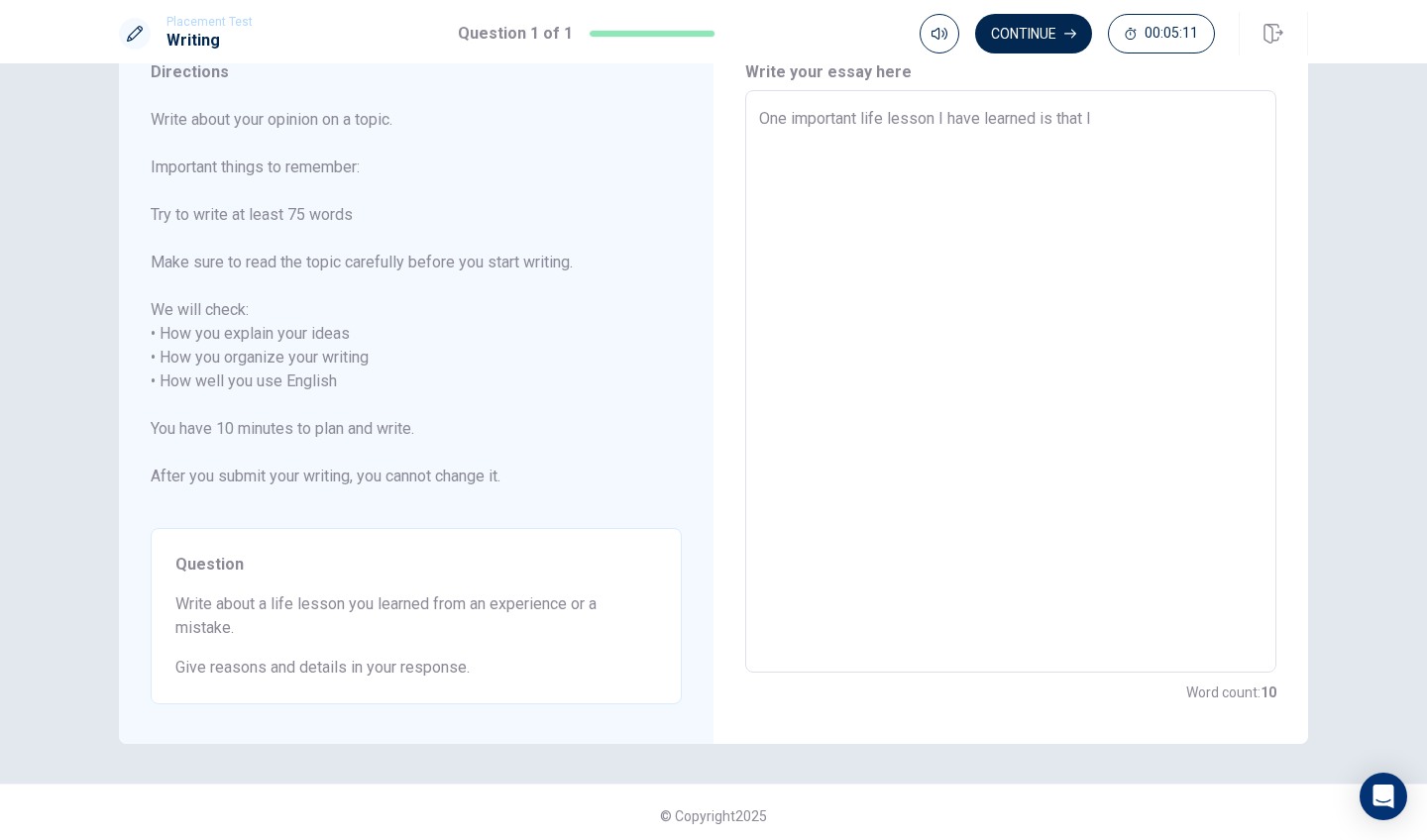 type on "One important life lesson I have learned is that Is" 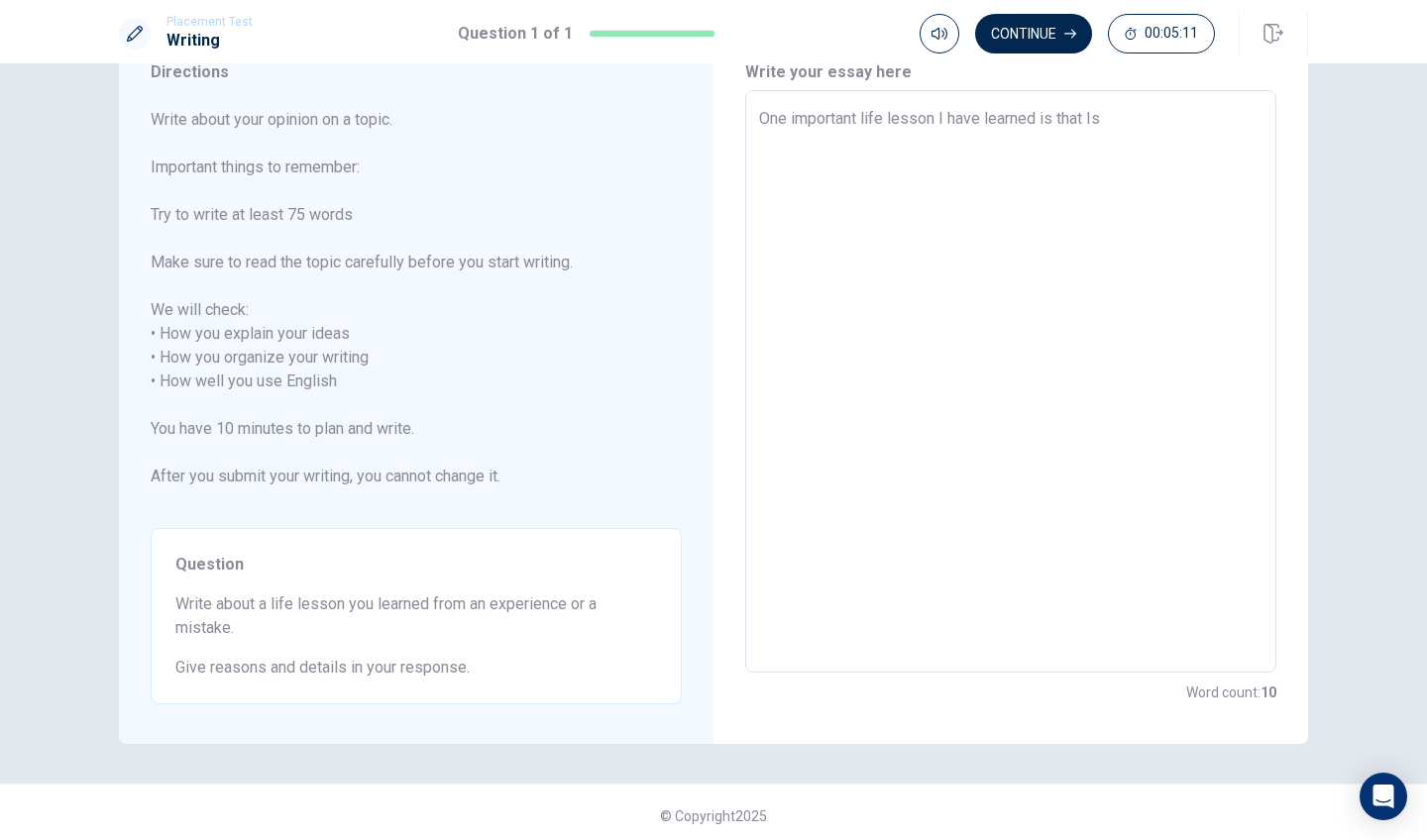 type on "x" 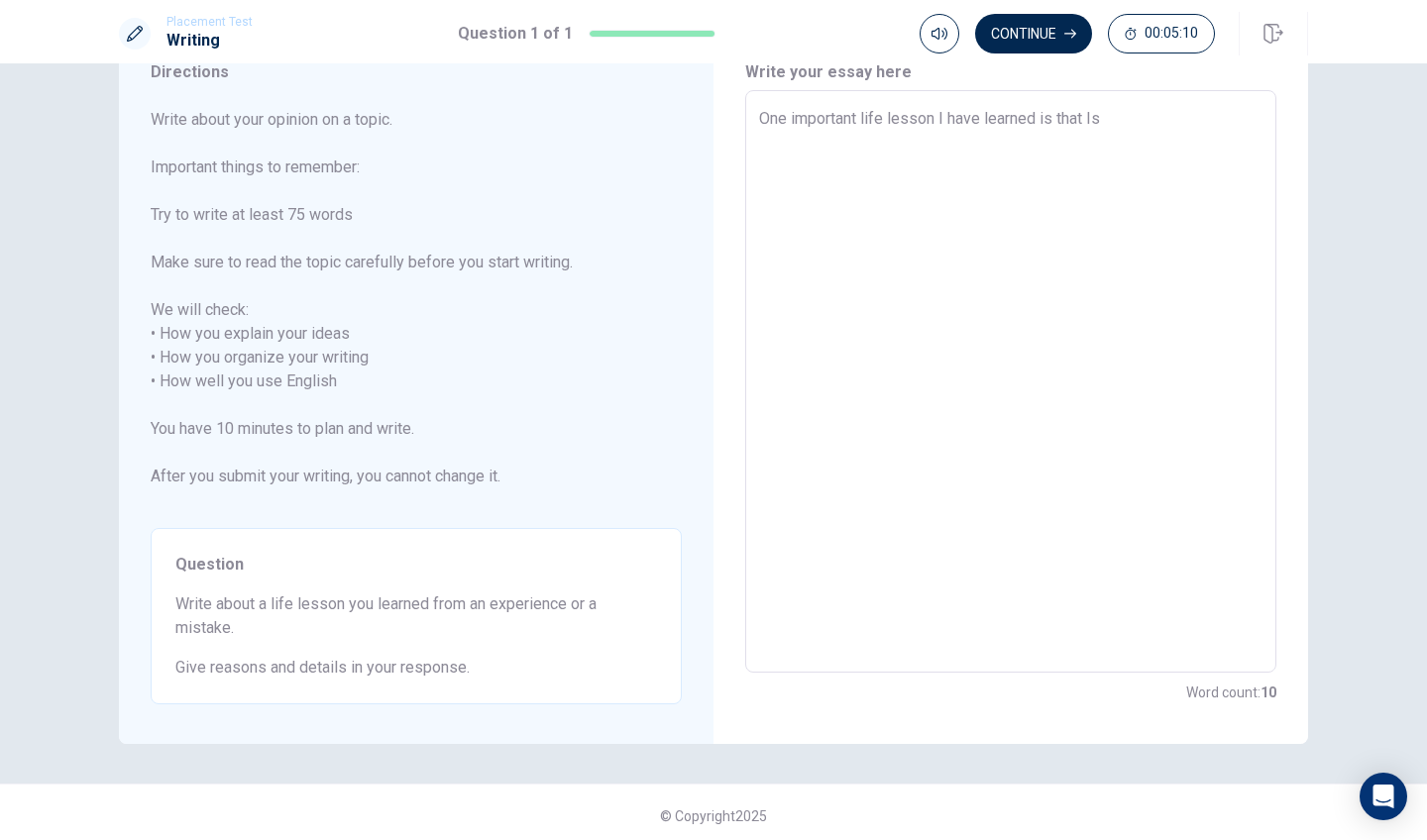 type on "One important life lesson I have learned is that [DEMOGRAPHIC_DATA]" 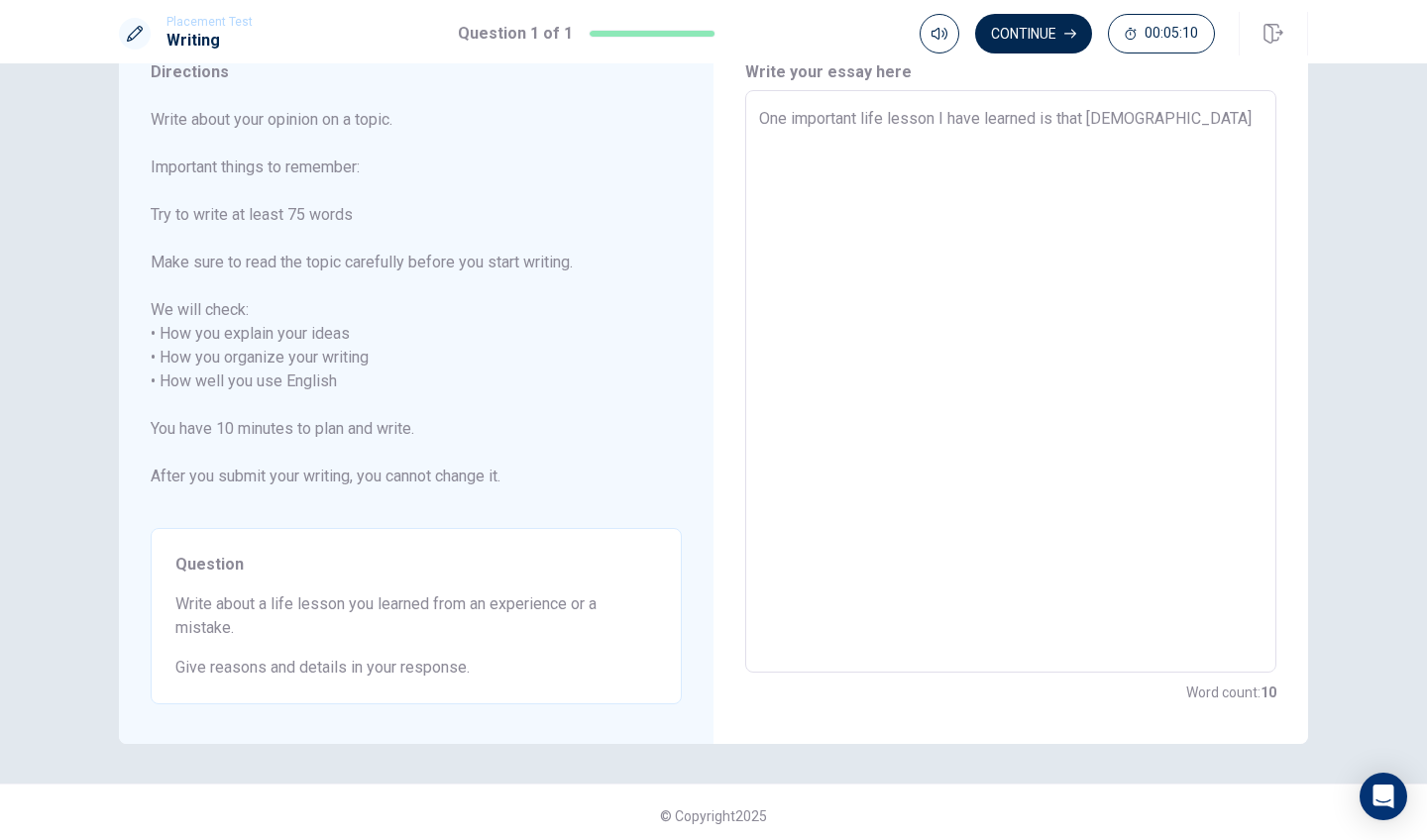 type on "x" 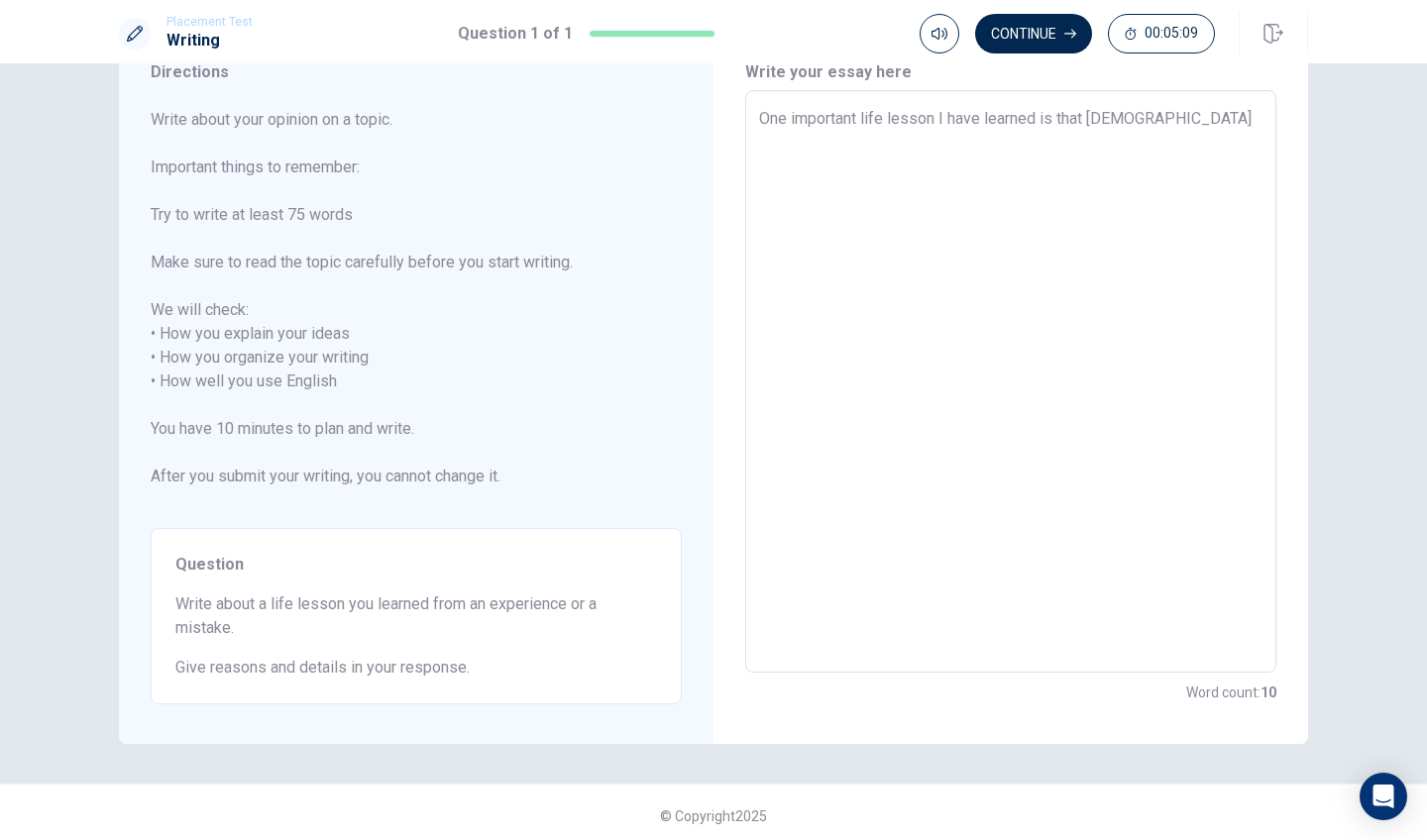 type on "One important life lesson I have learned is that [PERSON_NAME]" 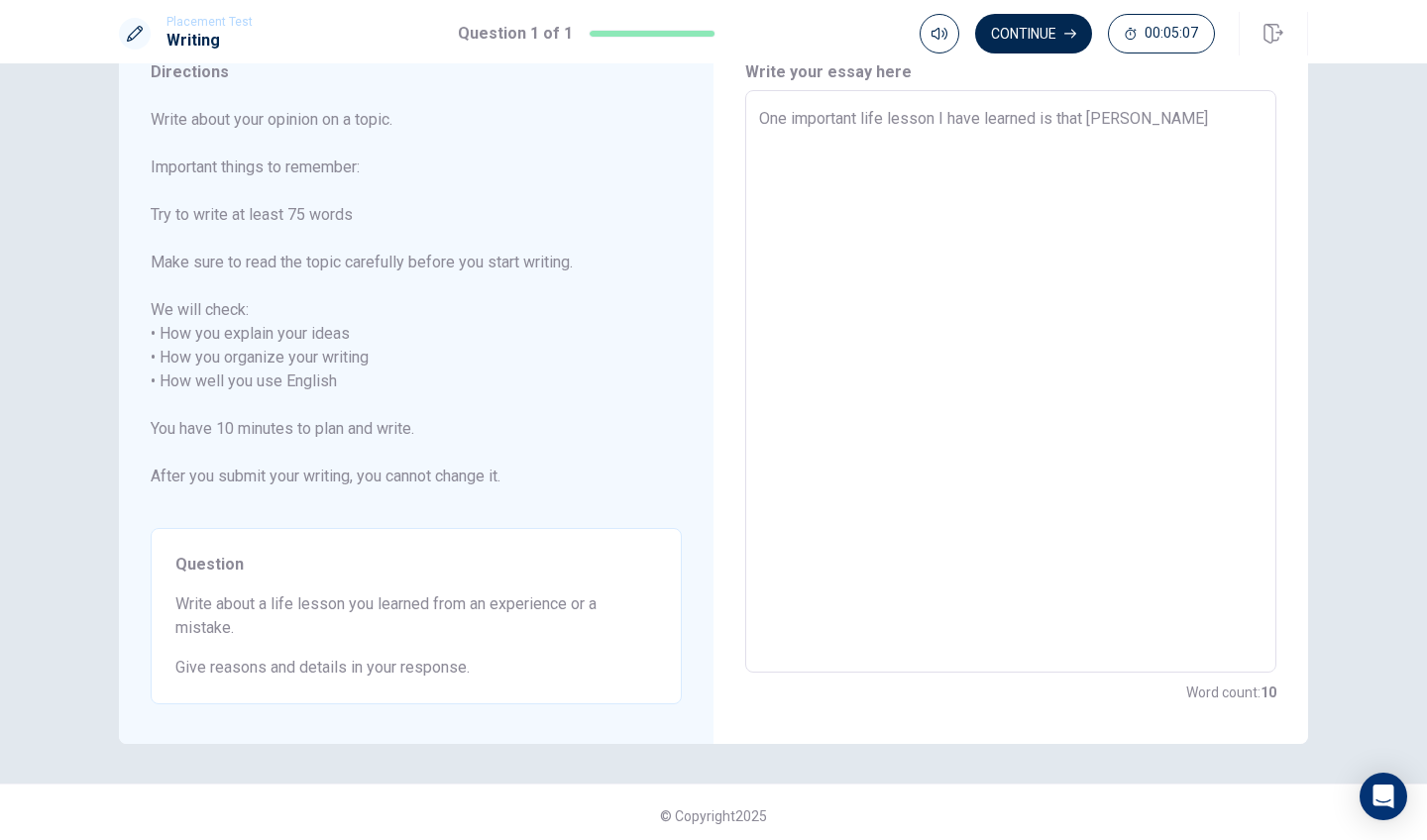 type on "x" 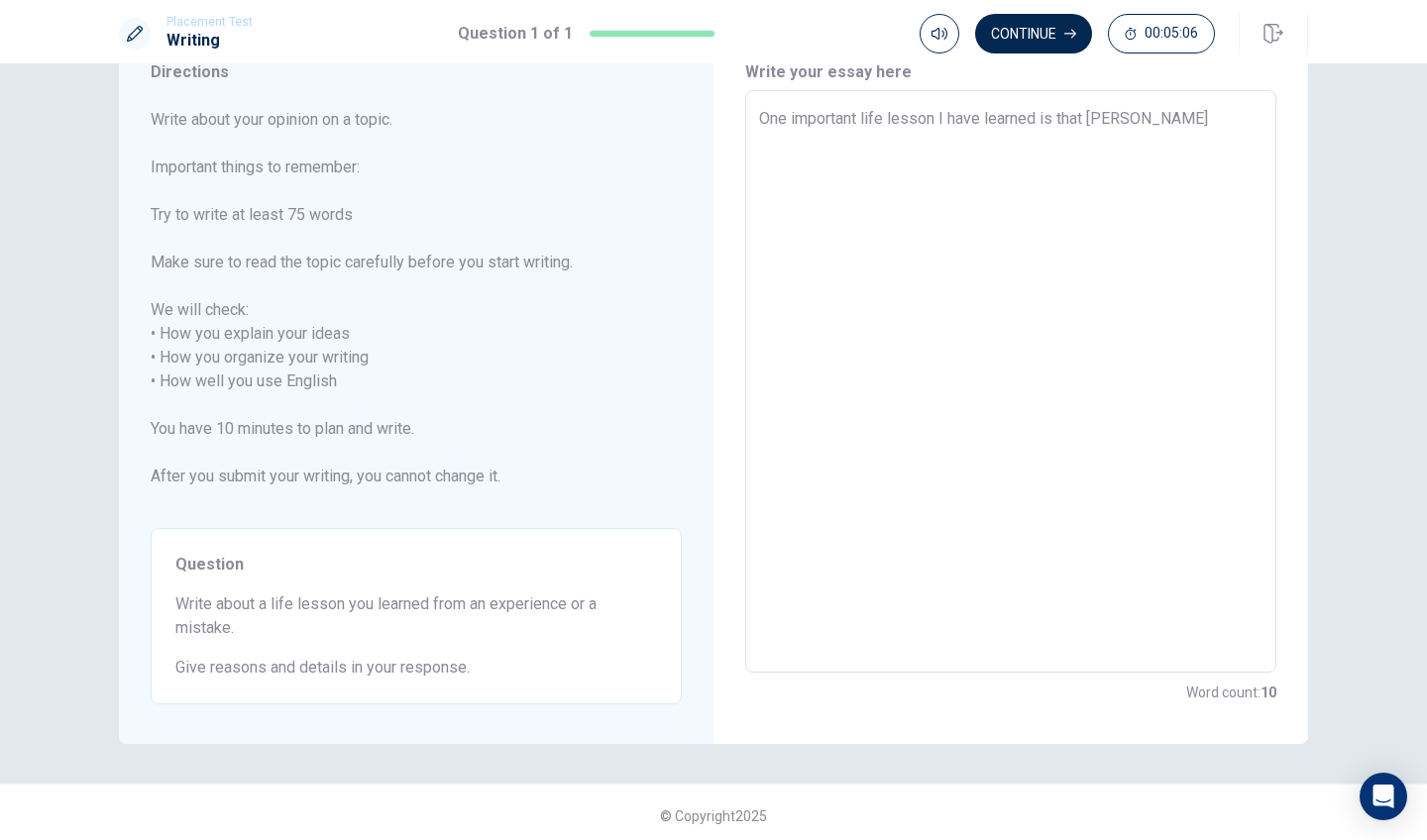 type on "One important life lesson I have learned is that [DEMOGRAPHIC_DATA]" 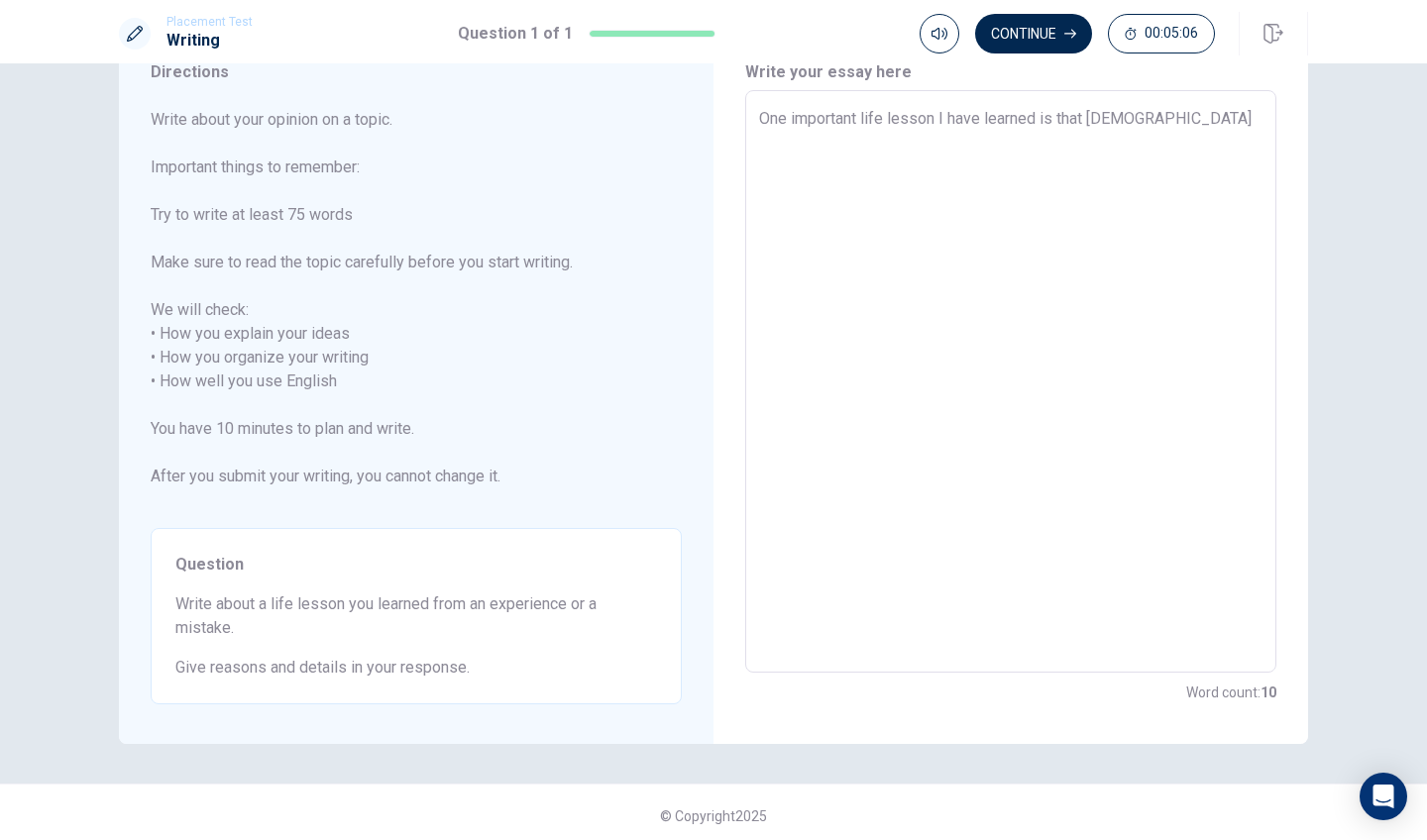 type on "x" 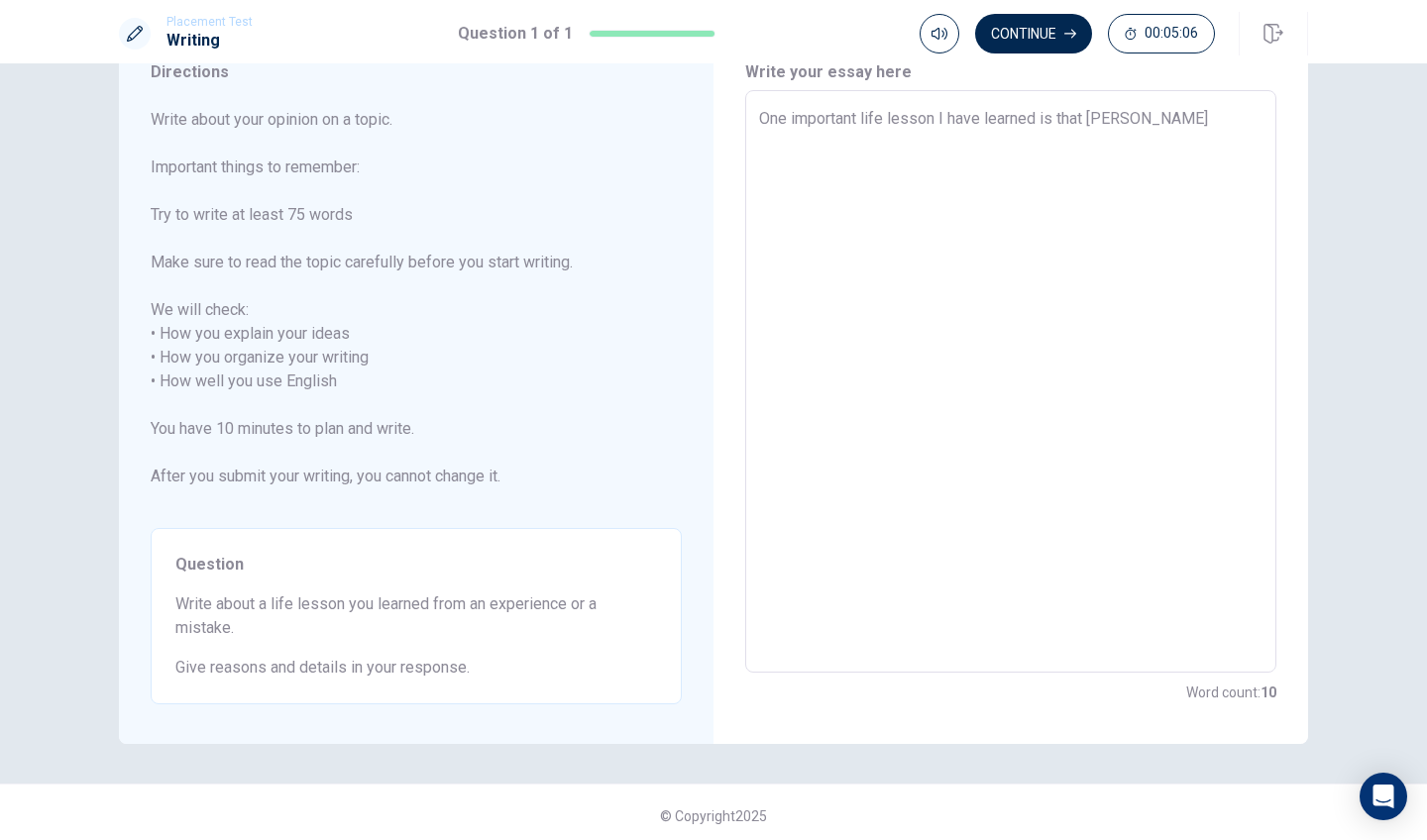 type on "x" 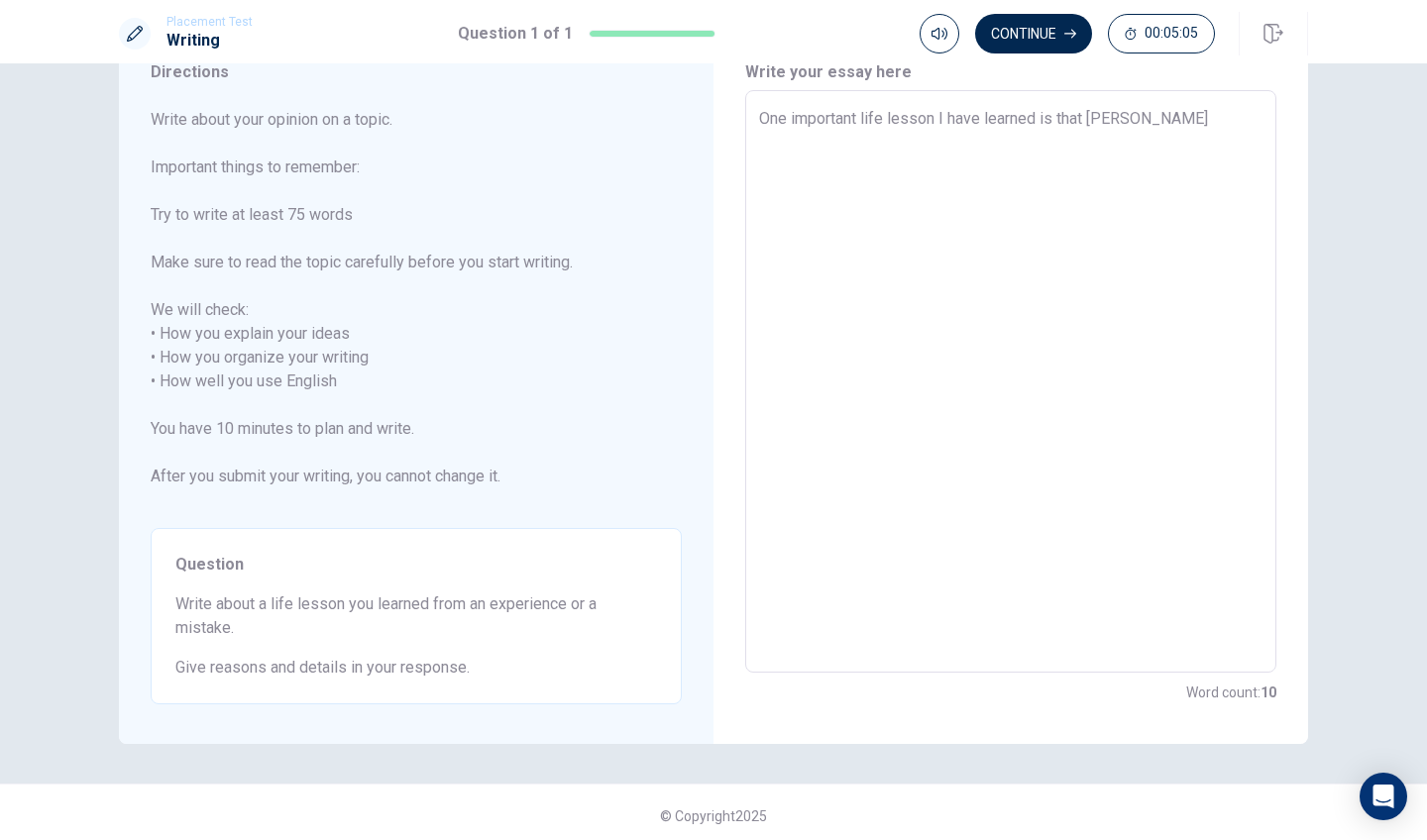 type on "x" 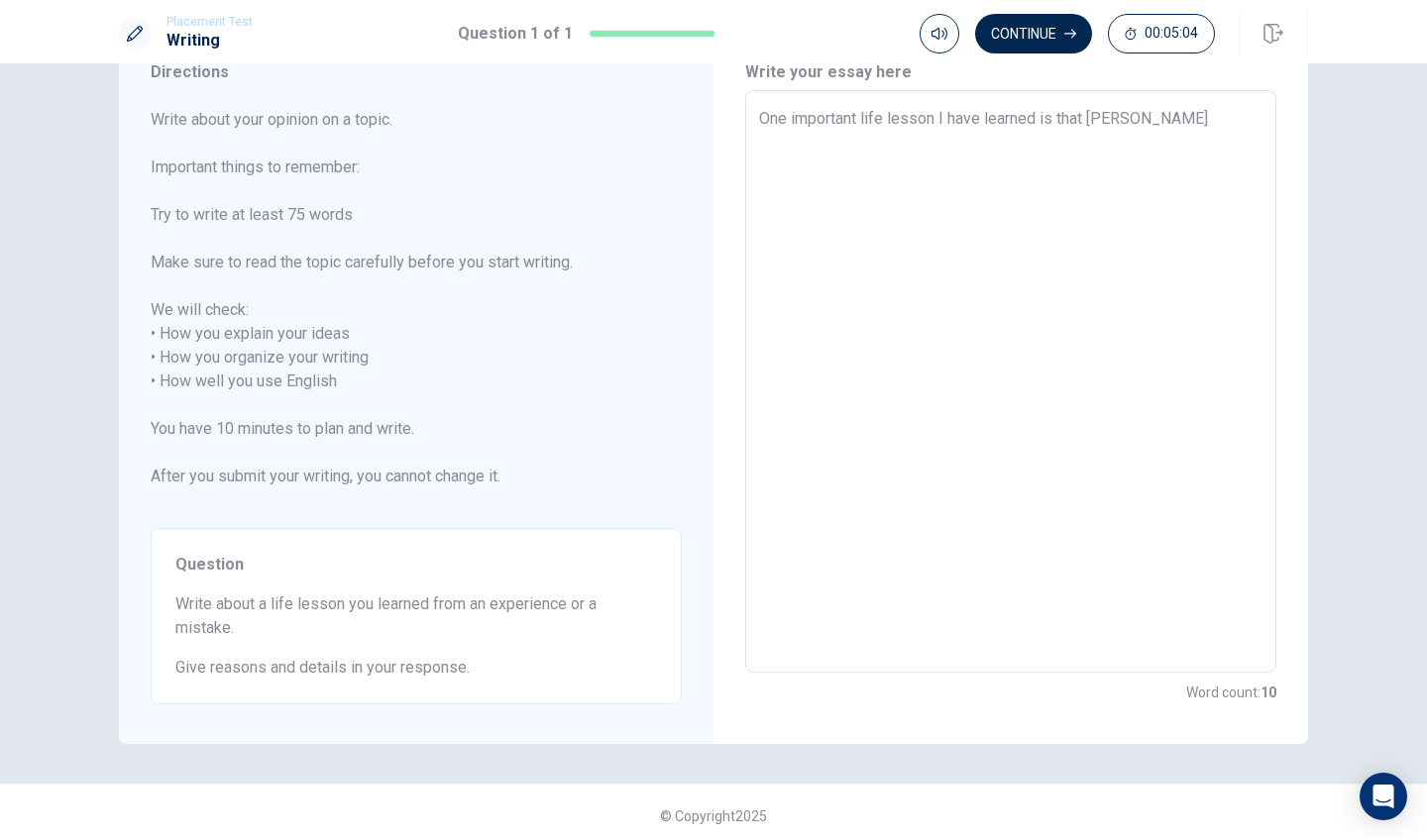 type on "One important life lesson I have learned is that [PERSON_NAME]" 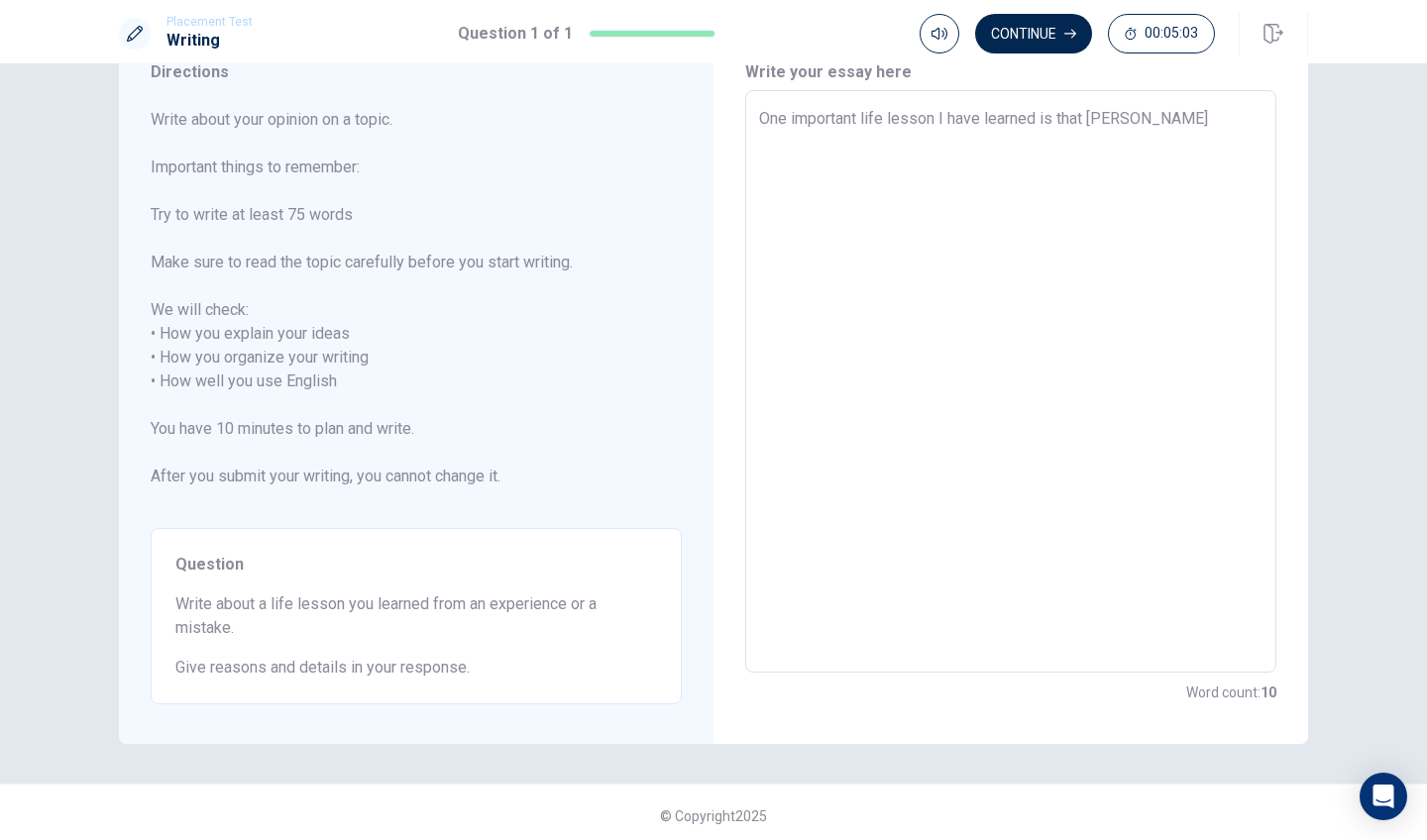 type on "One important life lesson I have learned is that [PERSON_NAME]" 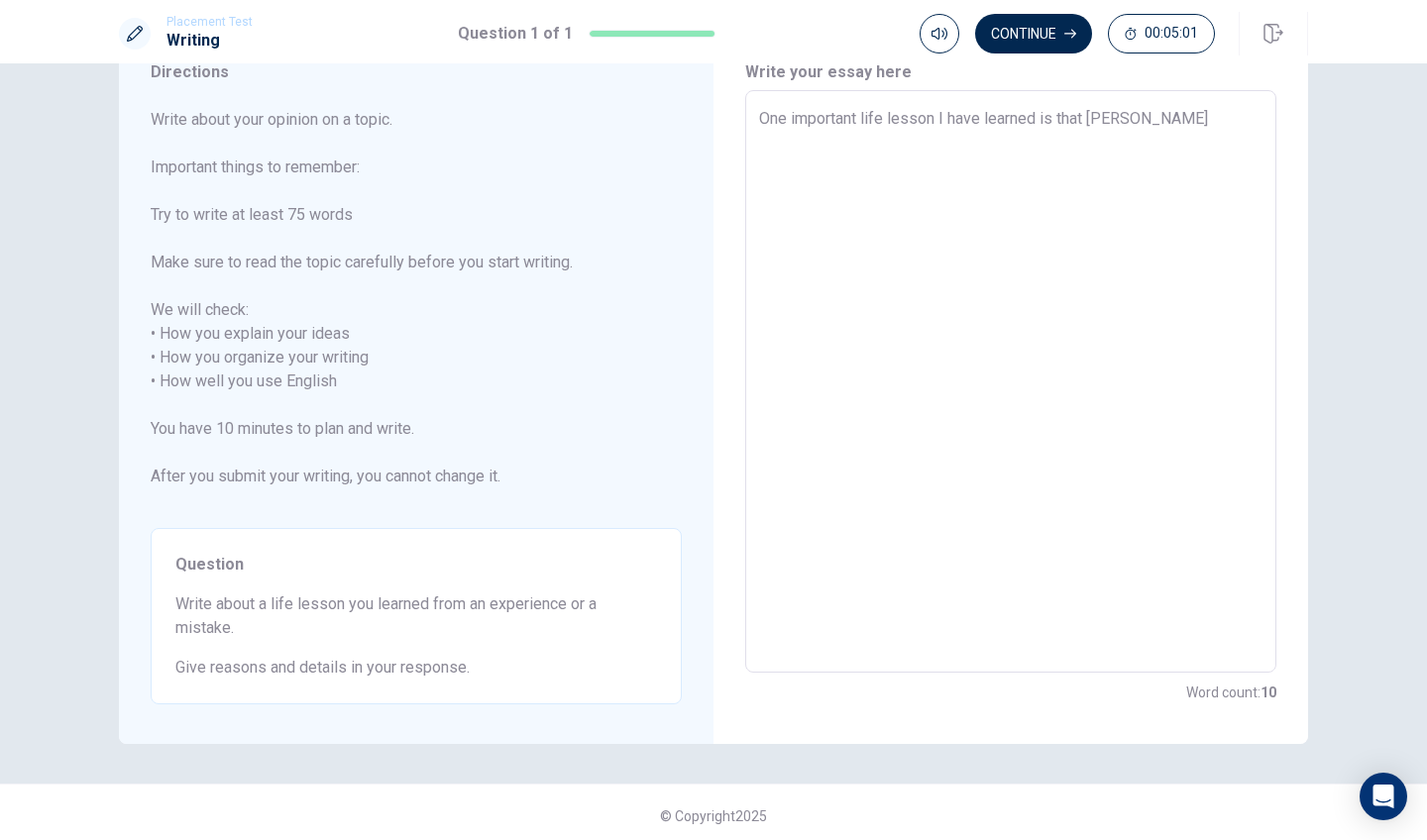 type on "x" 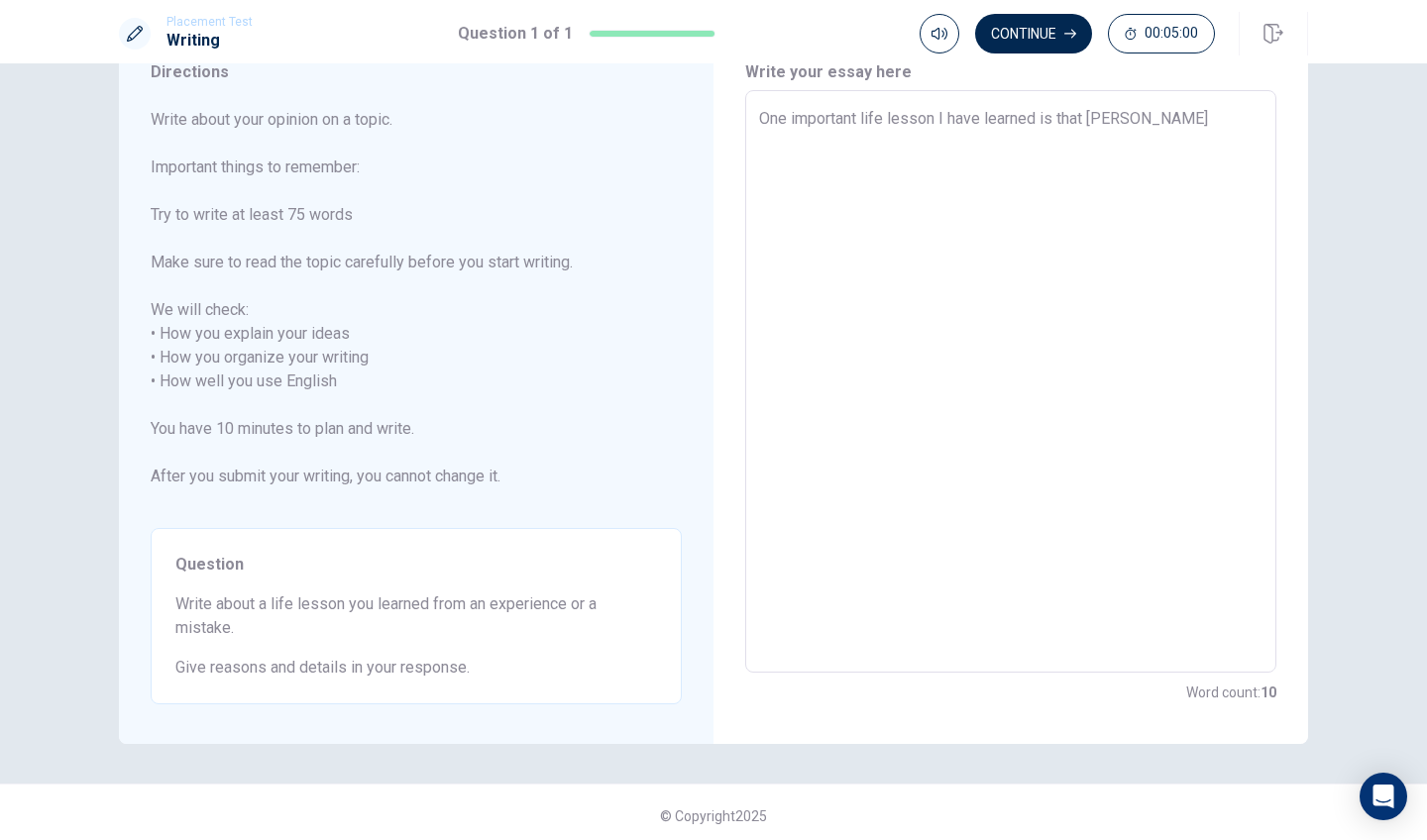 type on "One important life lesson I have learned is that I should" 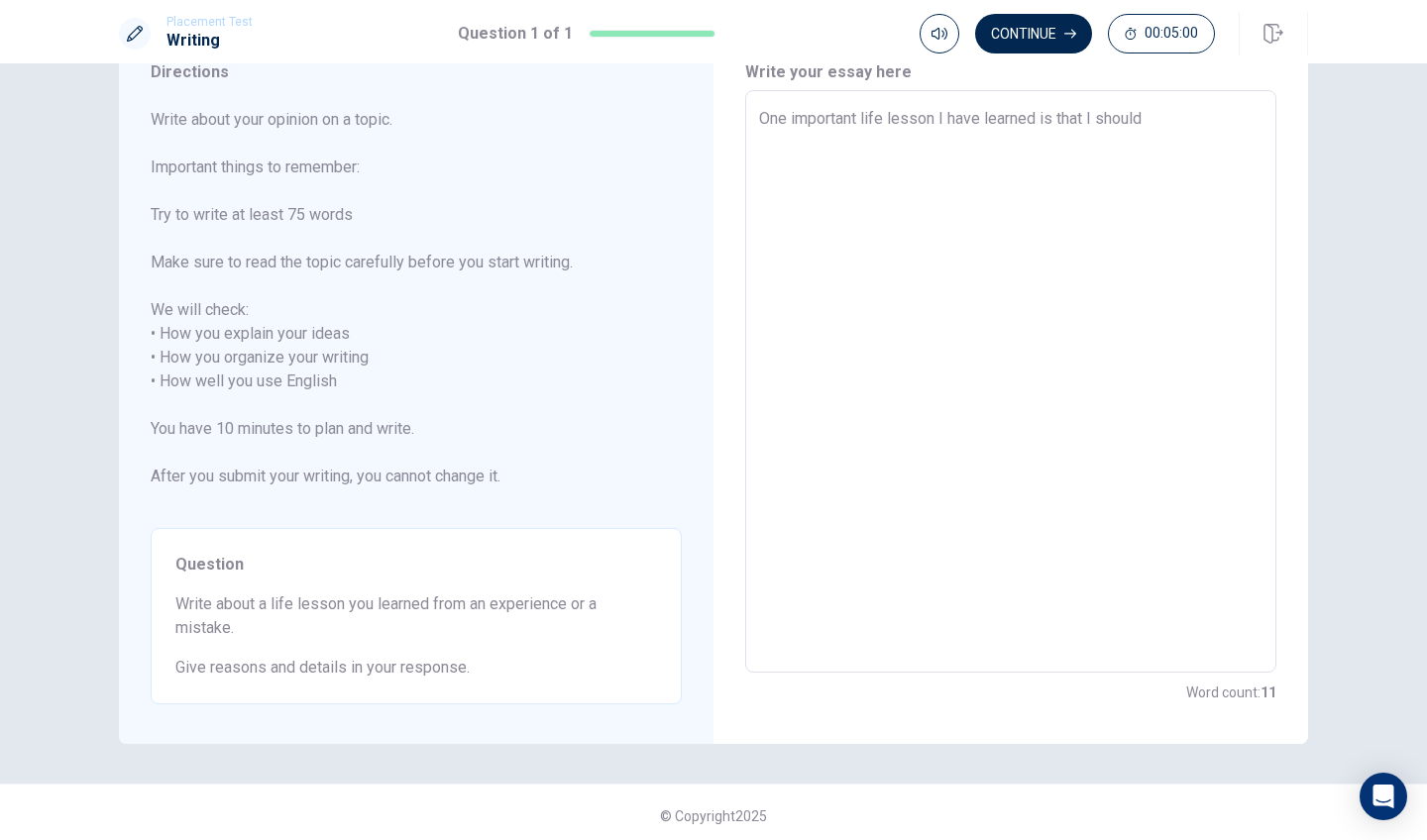 type on "x" 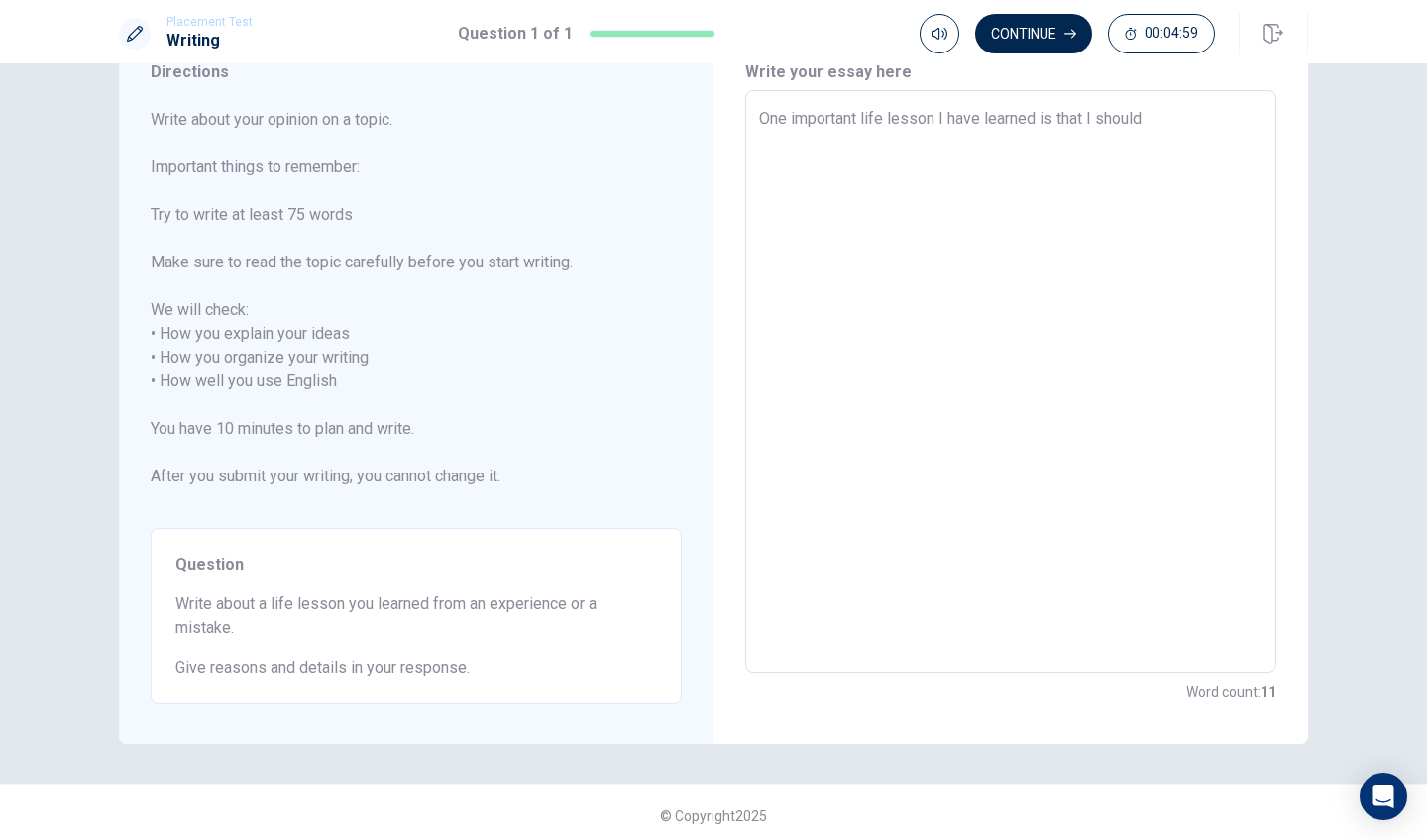 type on "One important life lesson I have learned is that I should" 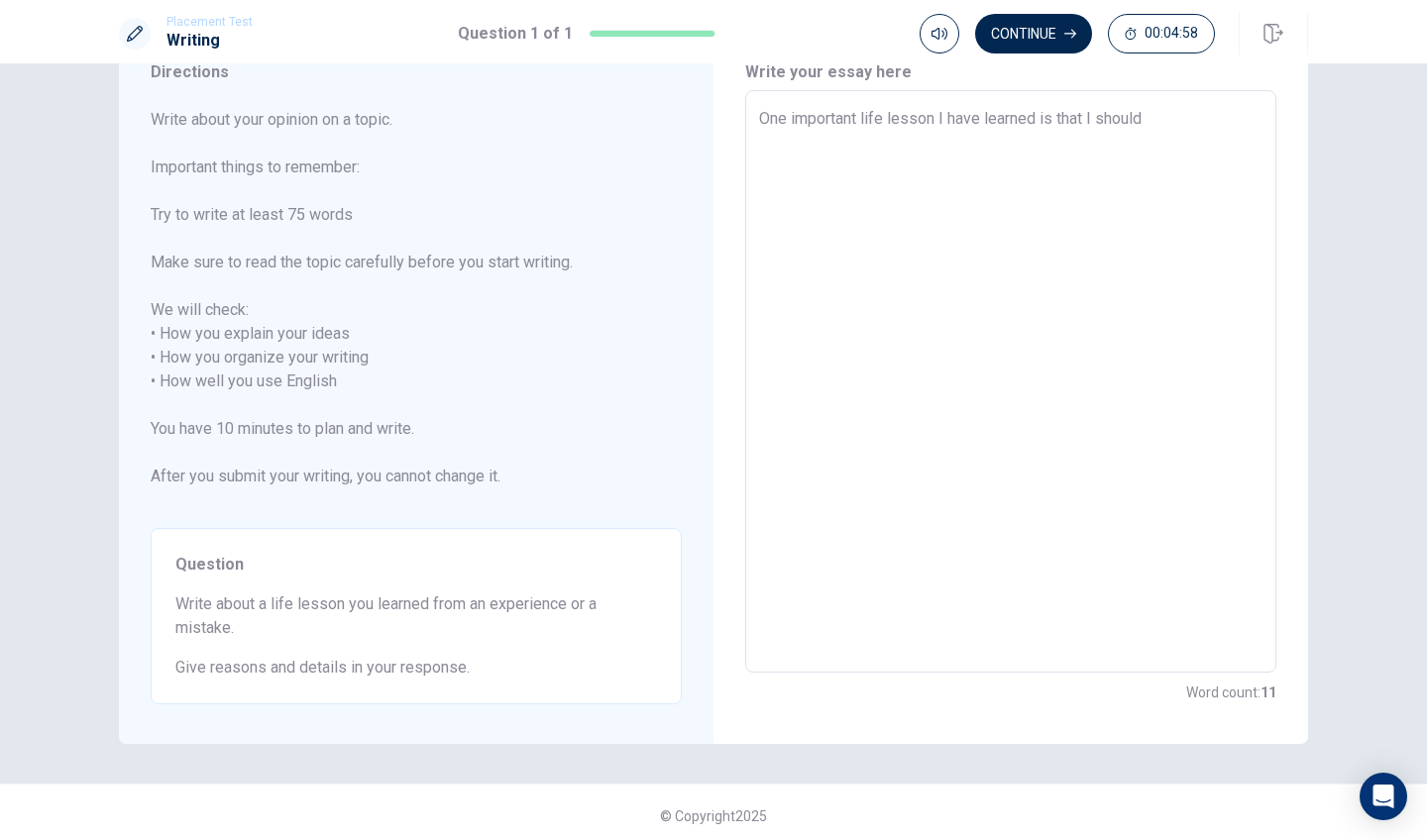 type on "x" 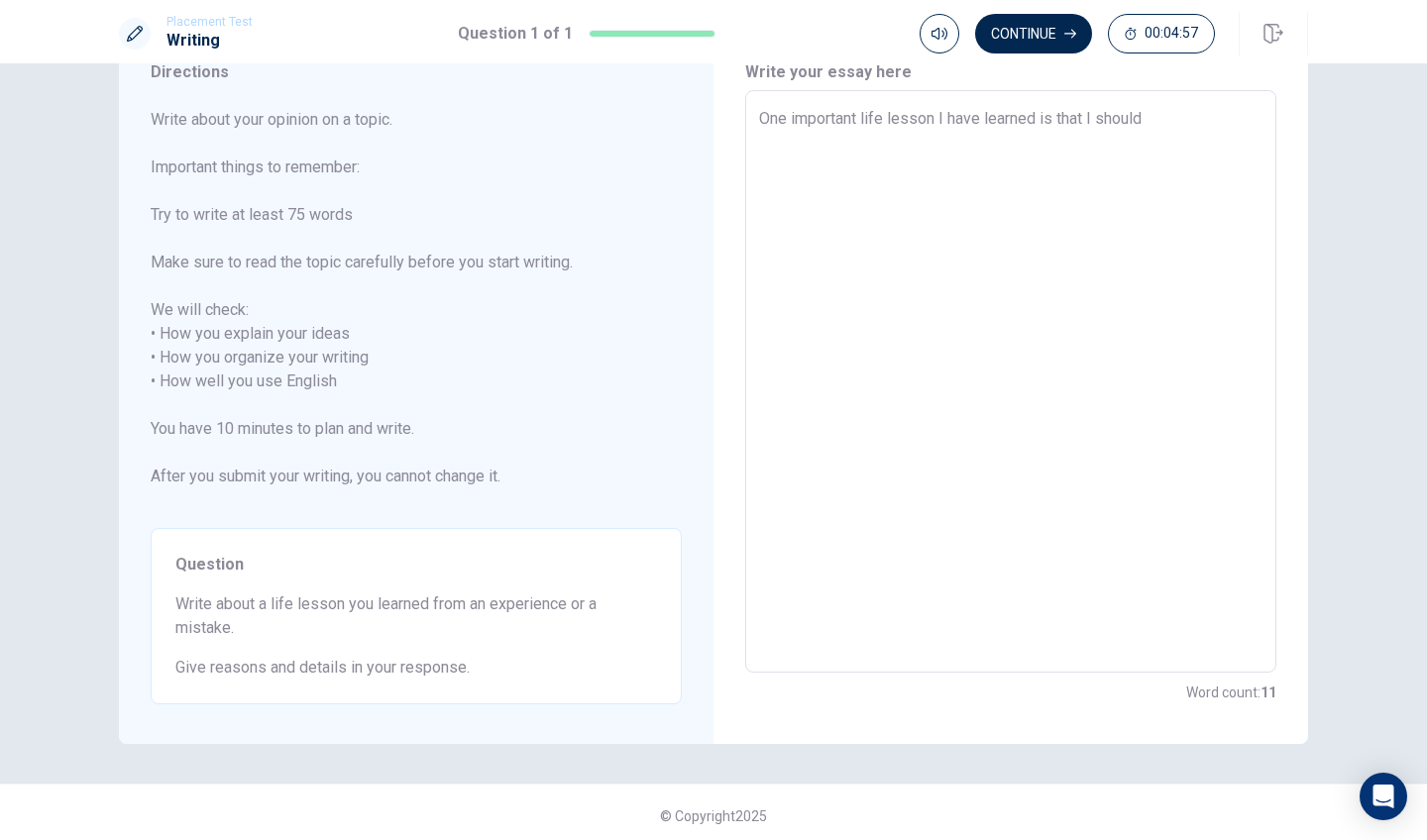 type on "One important life lesson I have learned is that I should s" 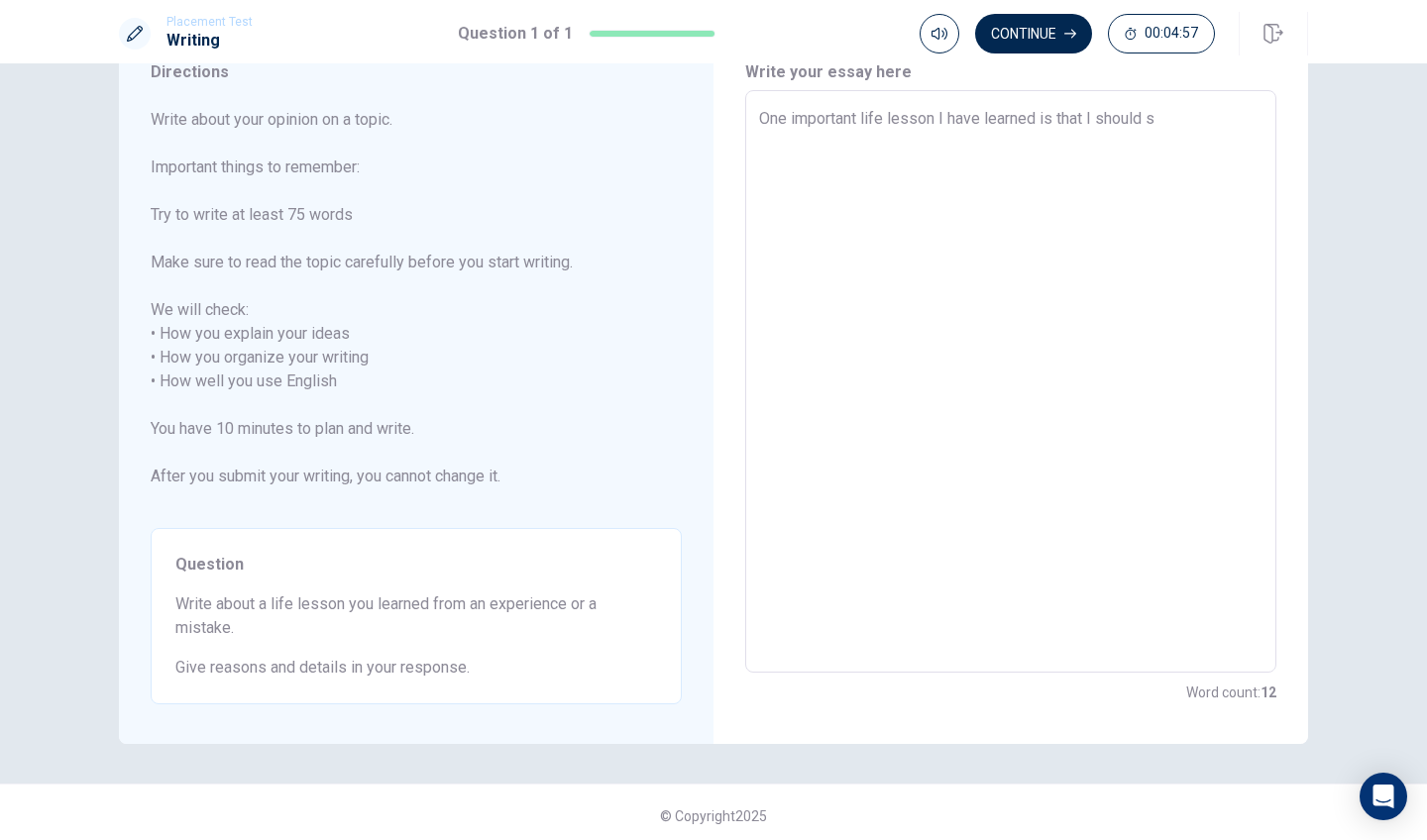type on "x" 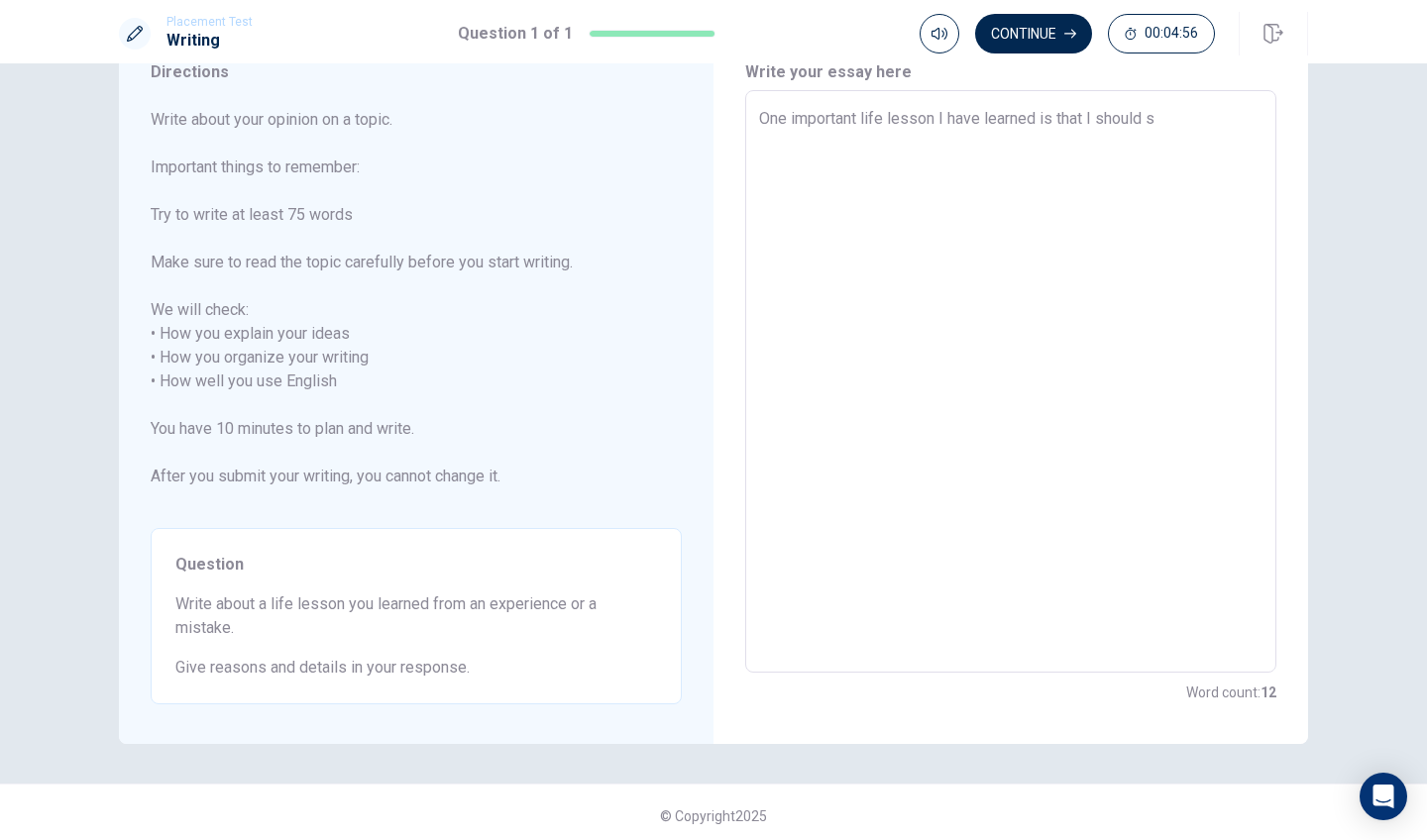 type on "One important life lesson I have learned is that I should st" 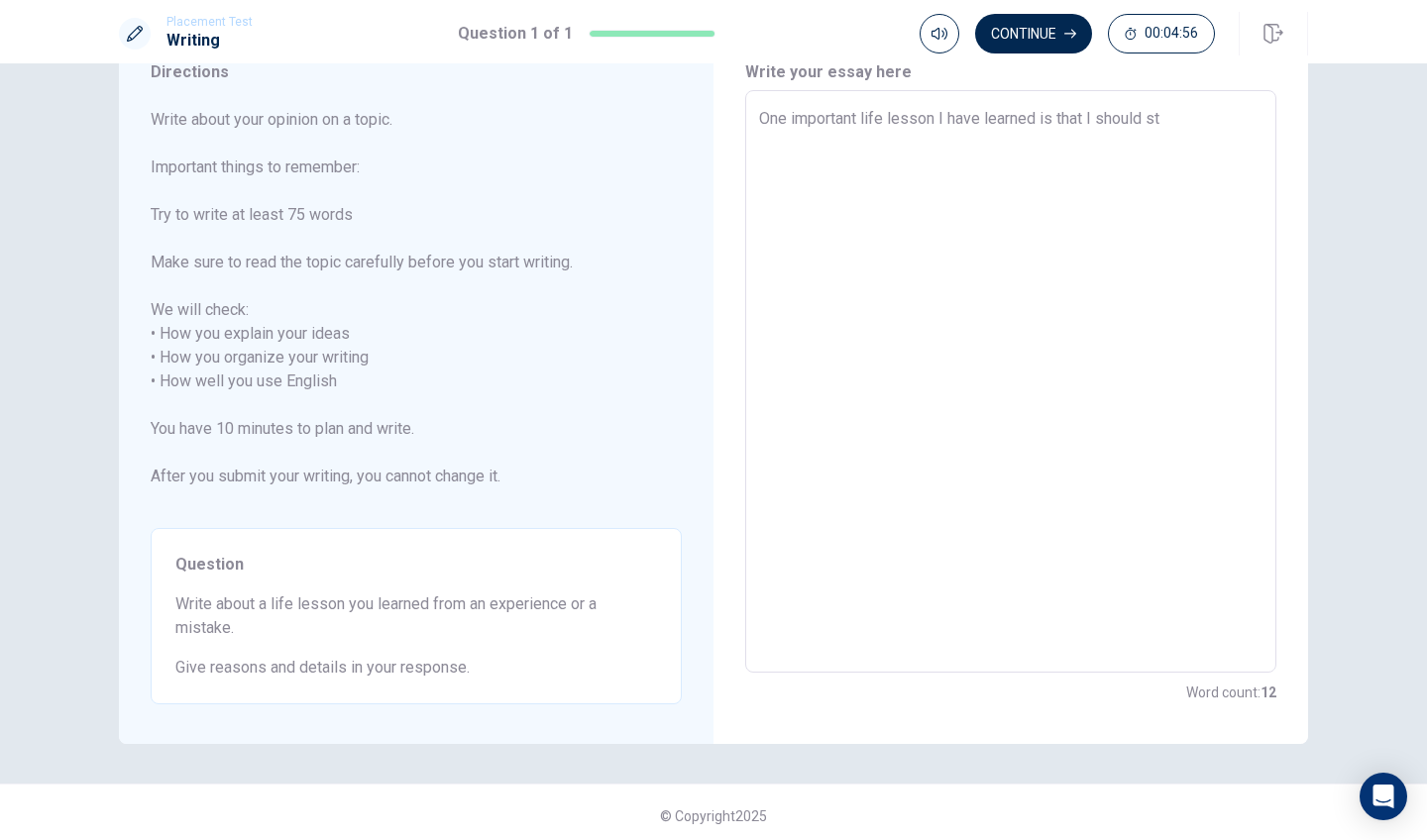 type on "x" 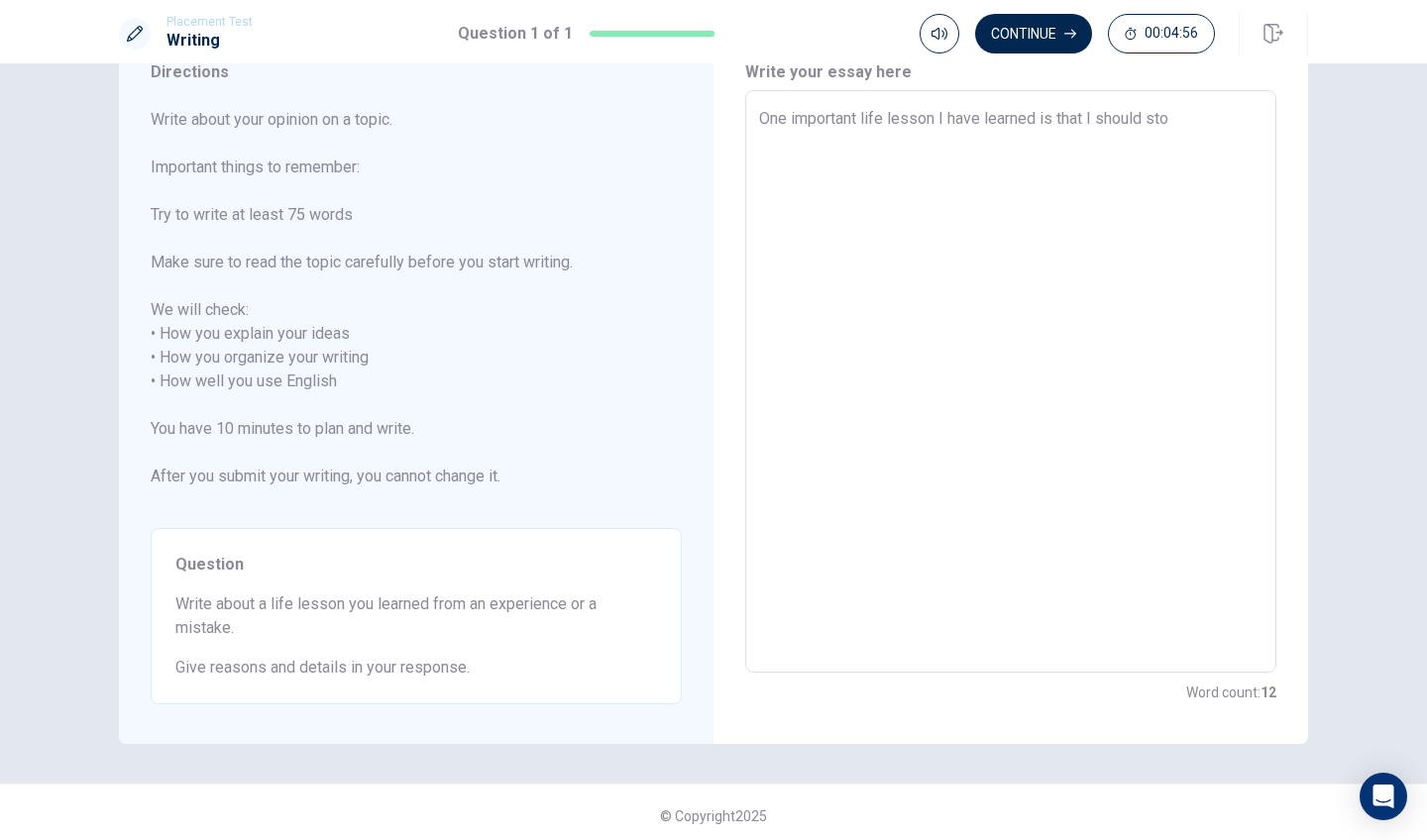 type on "x" 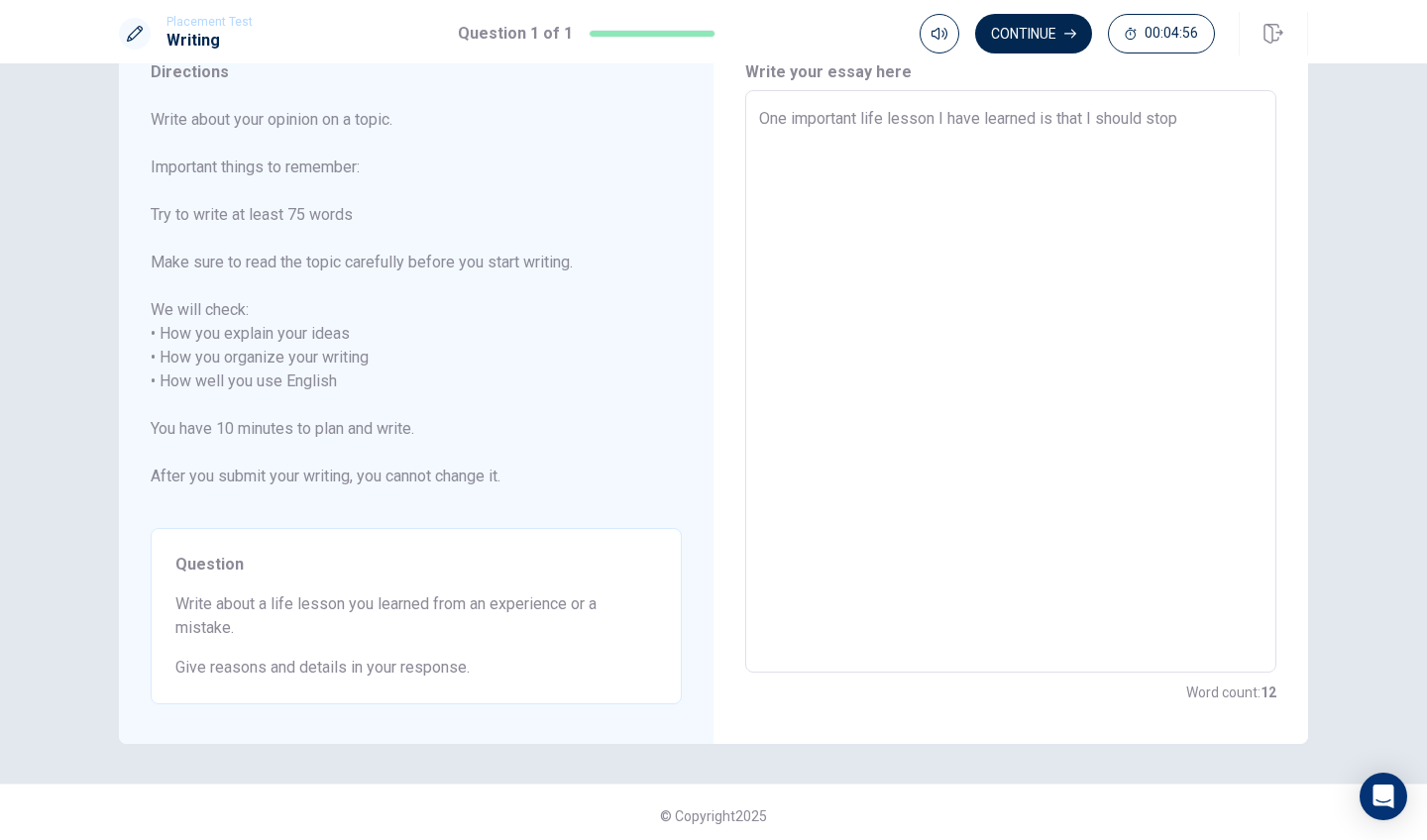 type 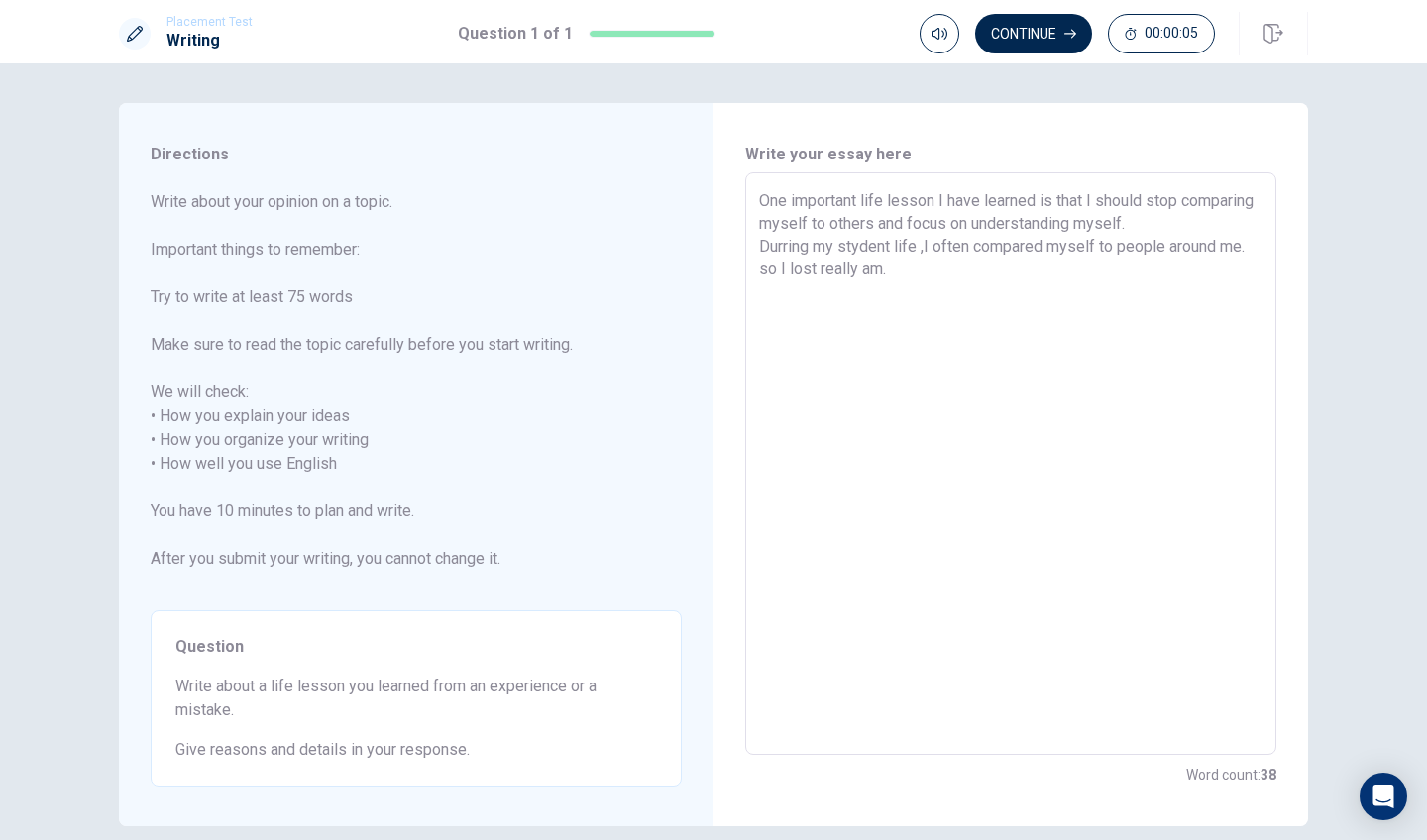 scroll, scrollTop: 0, scrollLeft: 0, axis: both 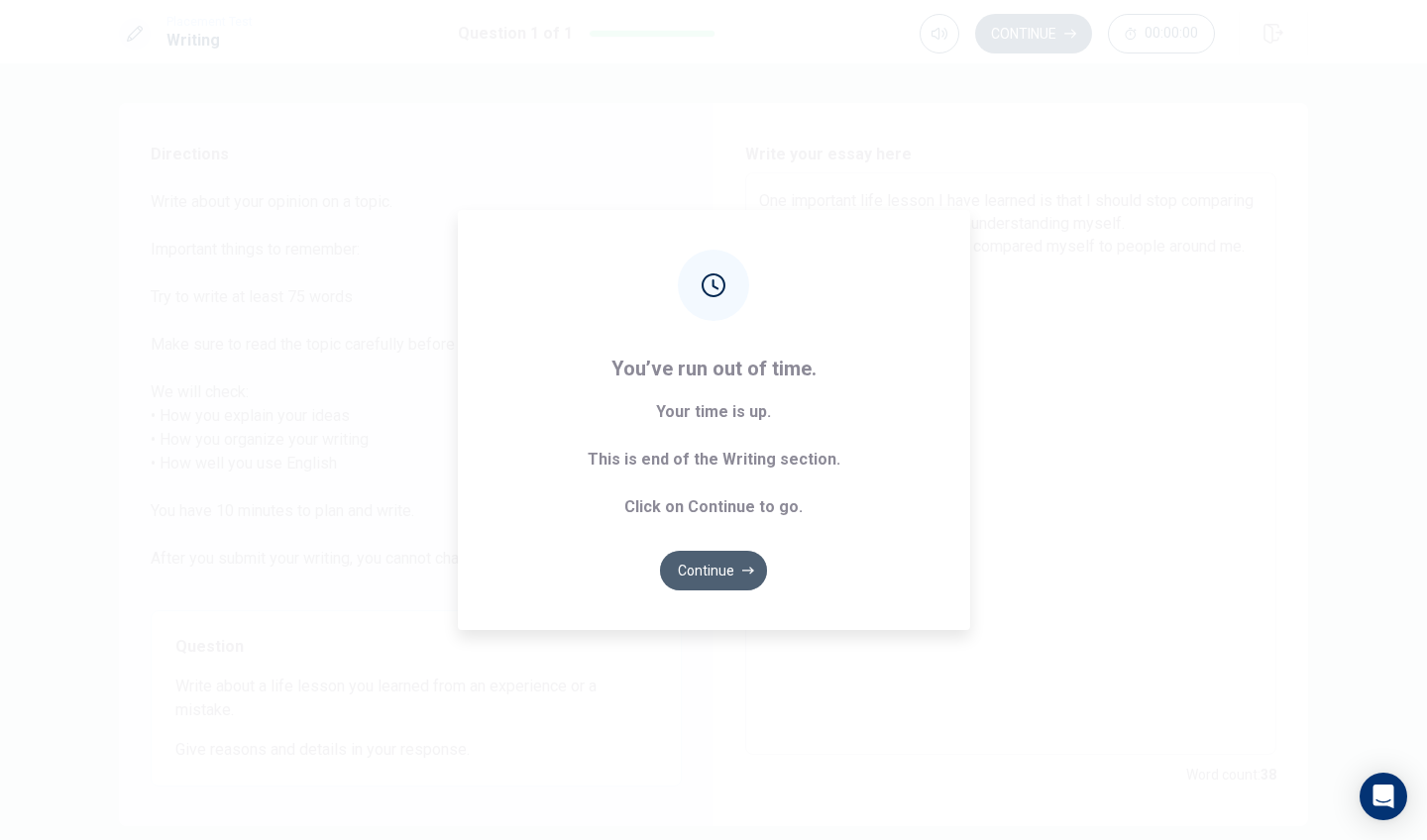 click on "Continue" at bounding box center (714, 571) 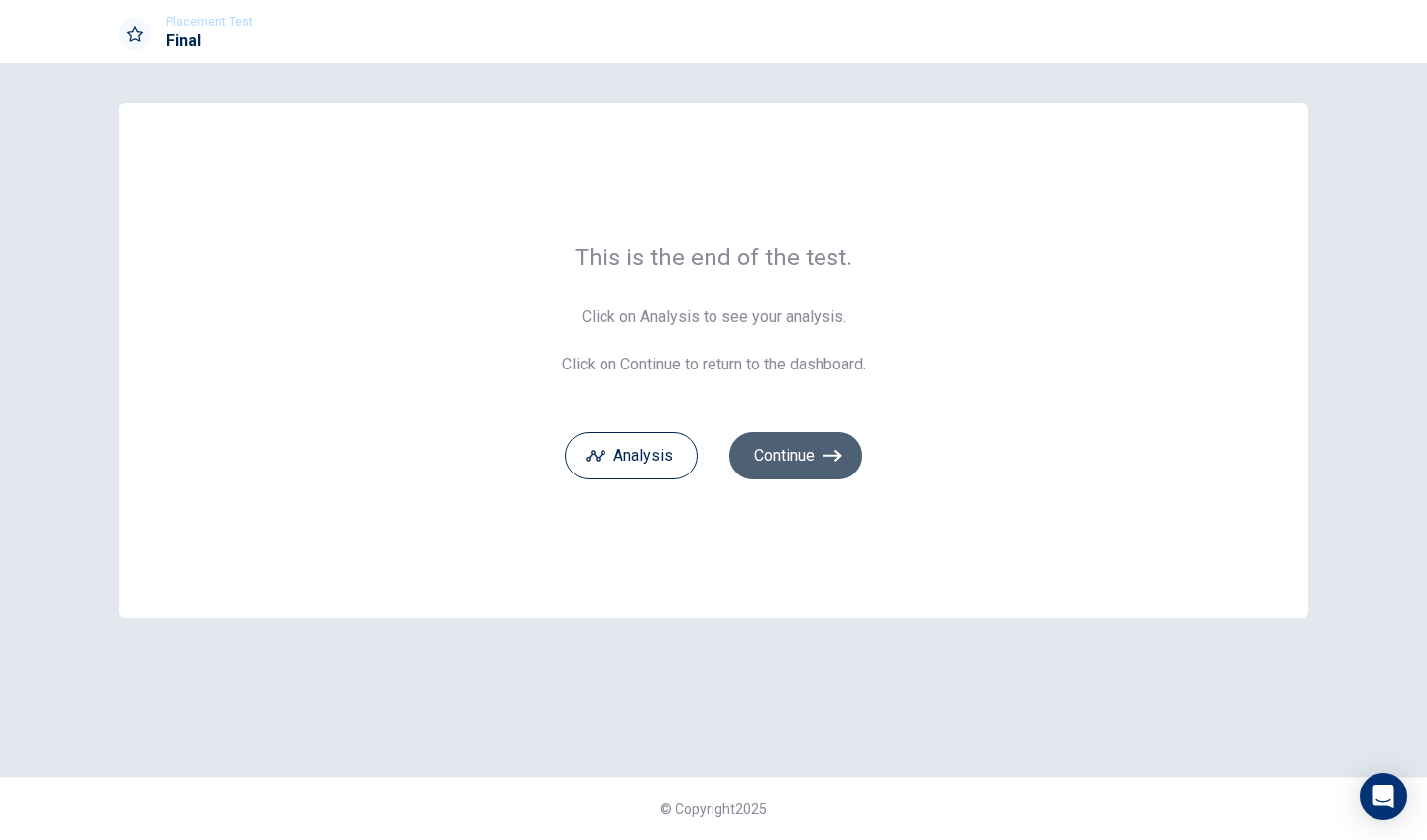 click on "Continue" at bounding box center (796, 456) 